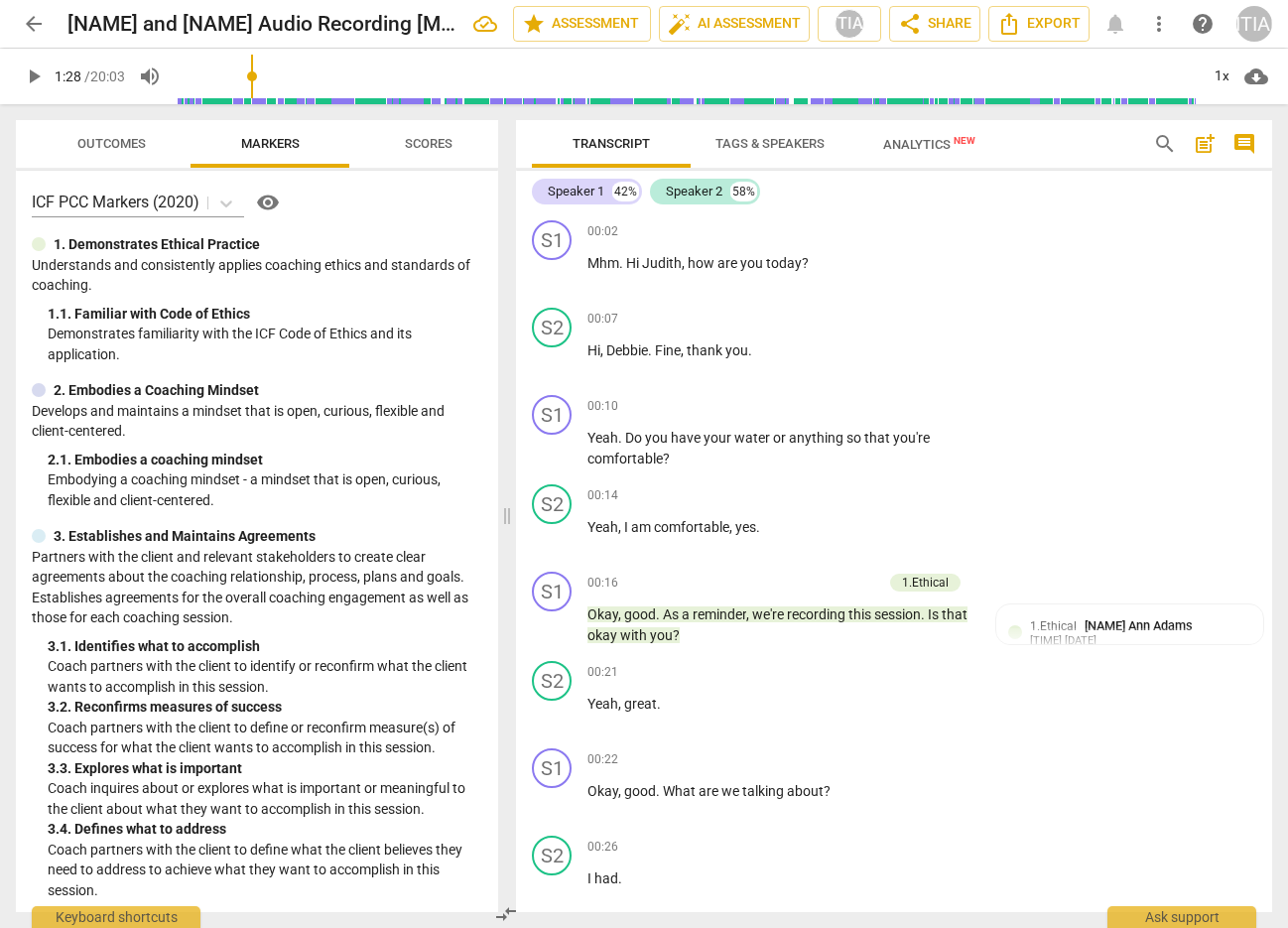 scroll, scrollTop: 0, scrollLeft: 0, axis: both 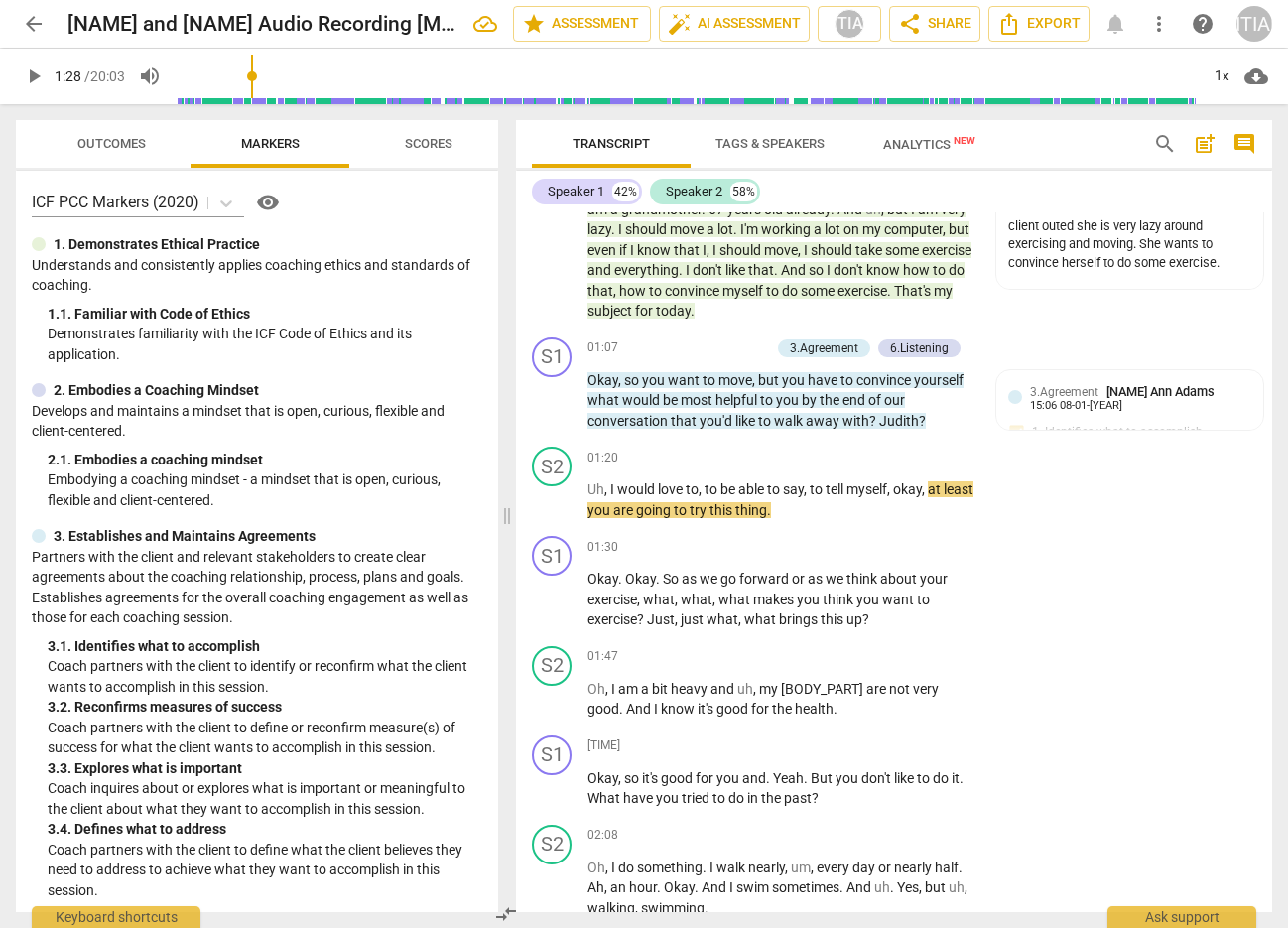 type on "89" 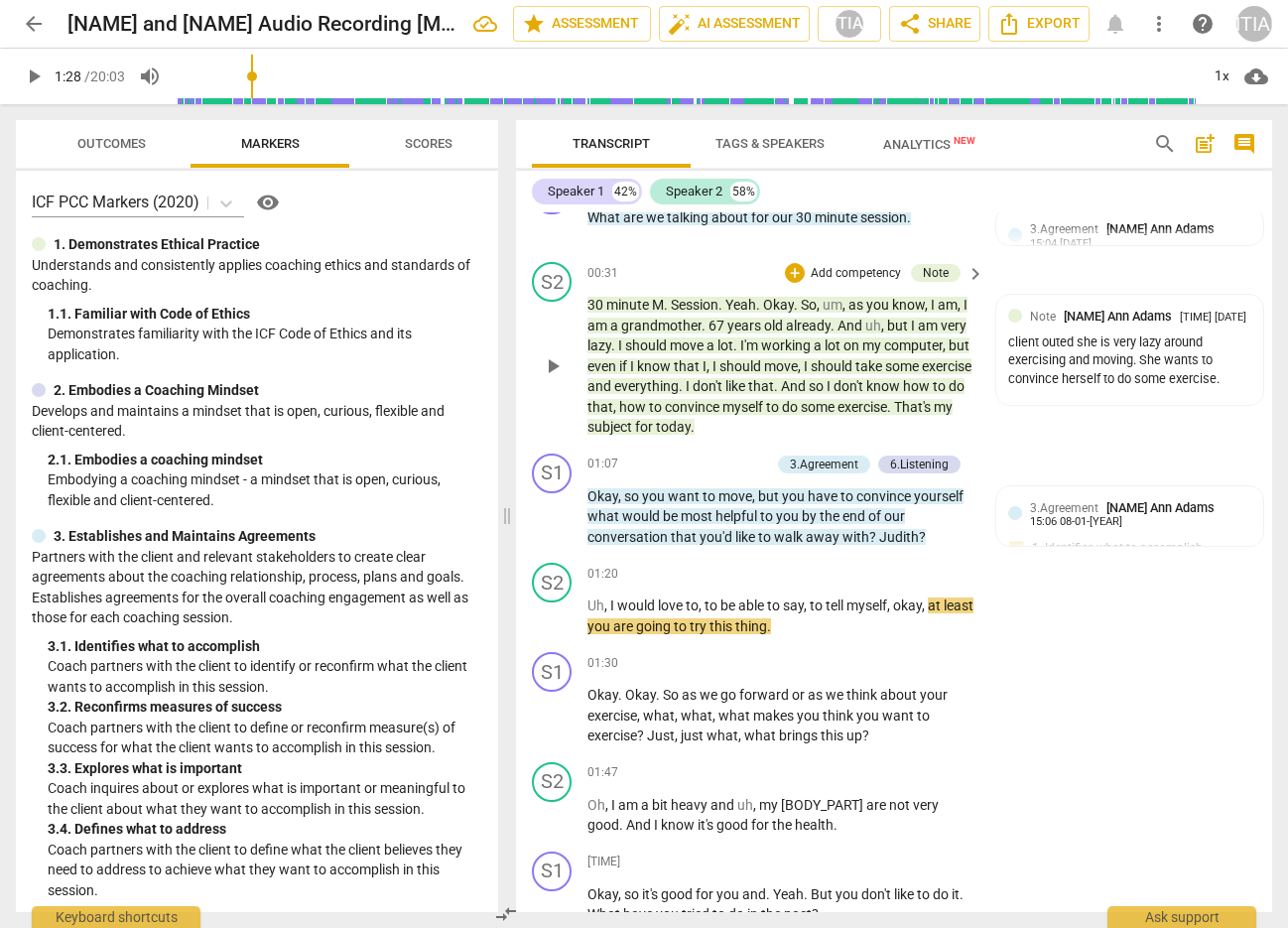 scroll, scrollTop: 746, scrollLeft: 0, axis: vertical 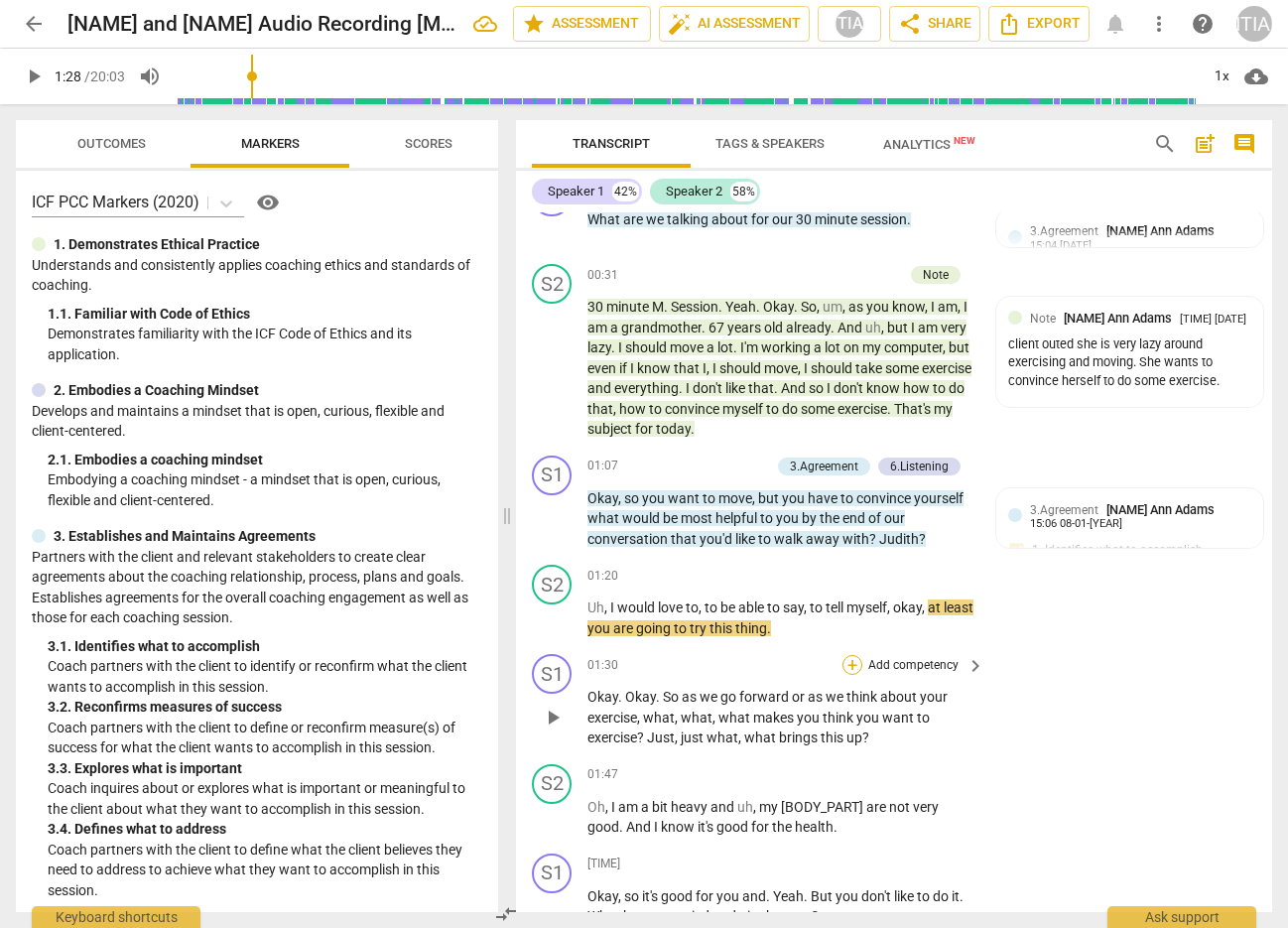 click on "+" at bounding box center (852, 665) 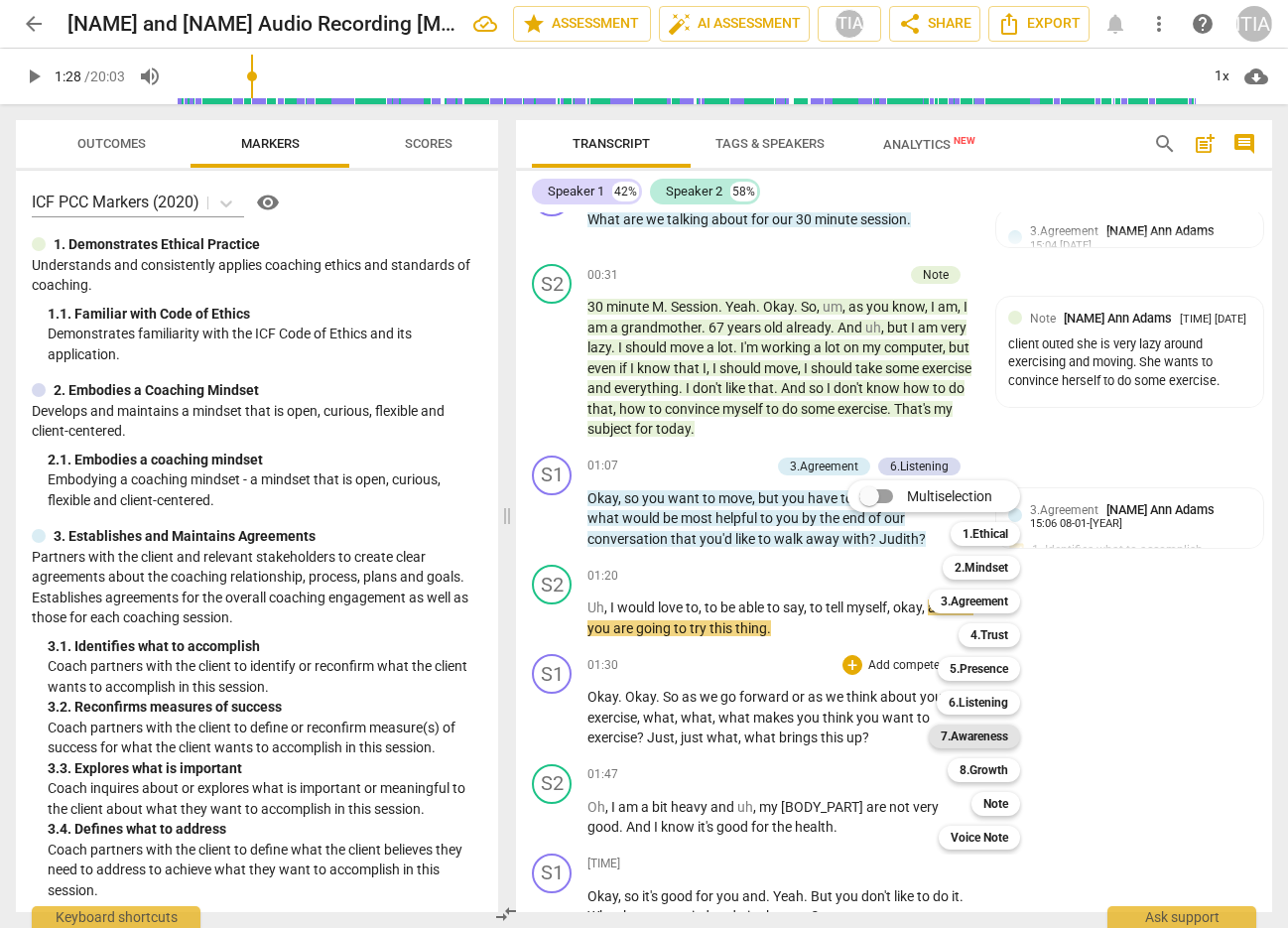 click on "7.Awareness" at bounding box center [974, 736] 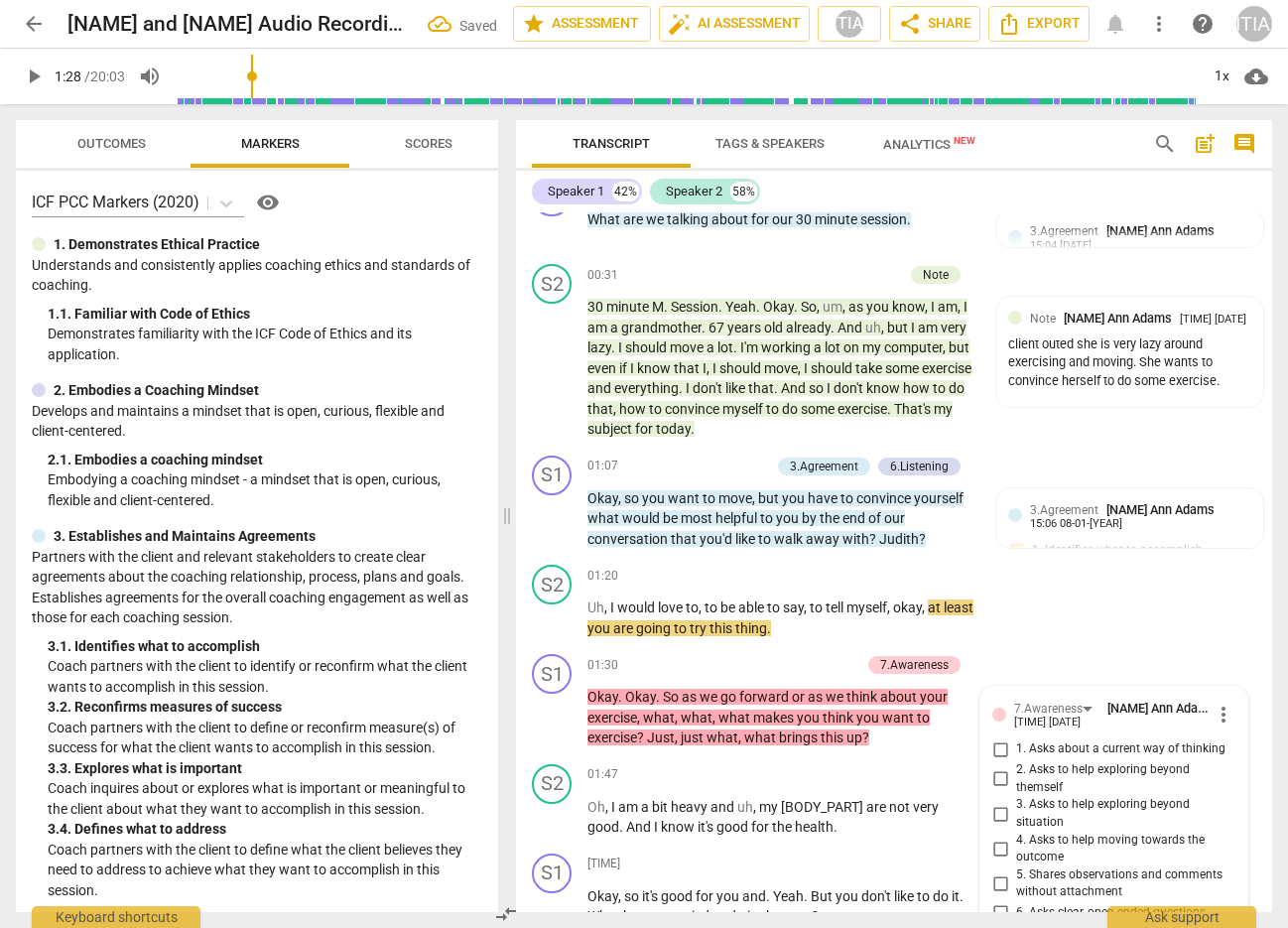 scroll, scrollTop: 1190, scrollLeft: 0, axis: vertical 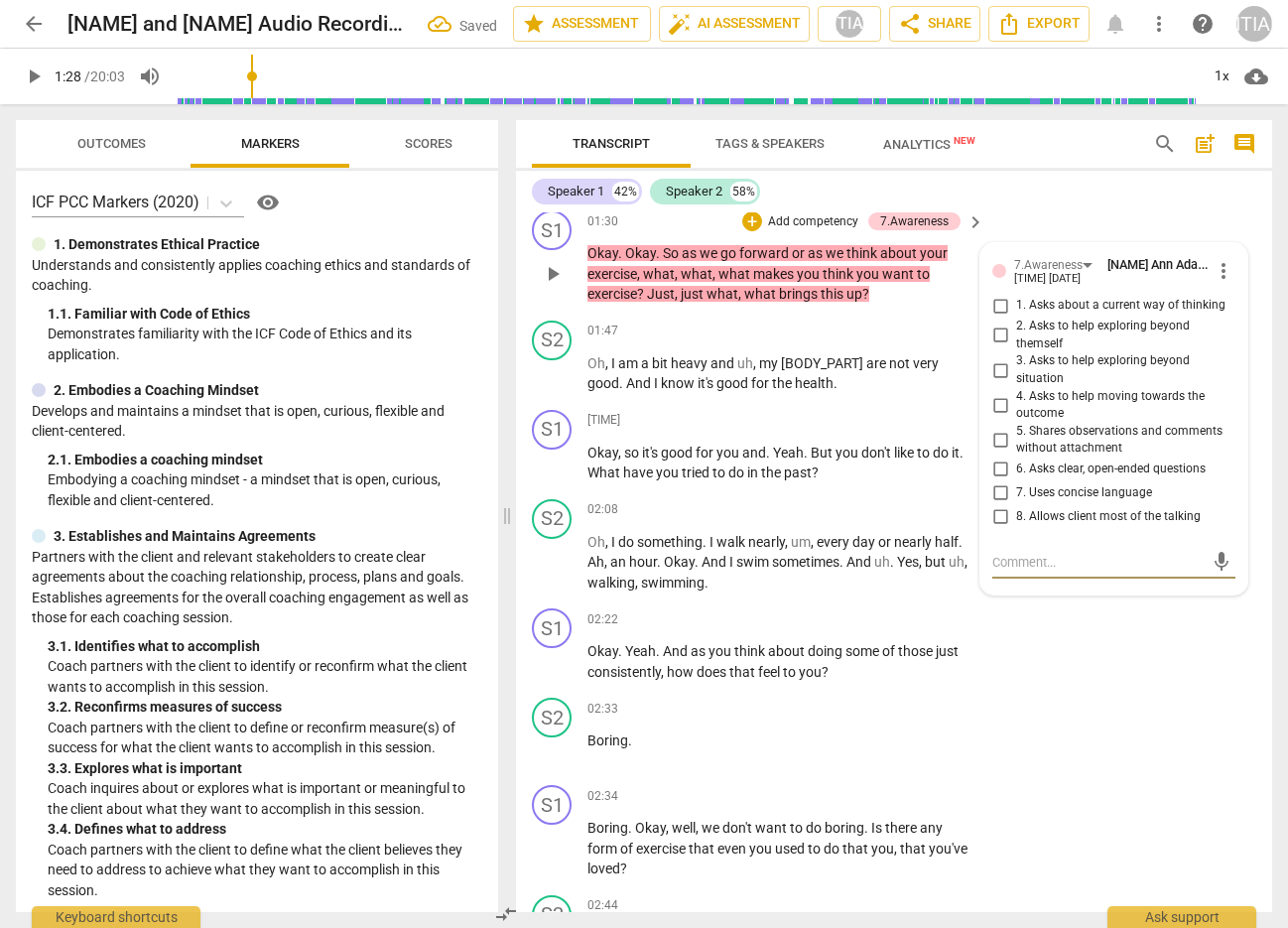 click on "6. Asks clear, open-ended questions" at bounding box center [1000, 469] 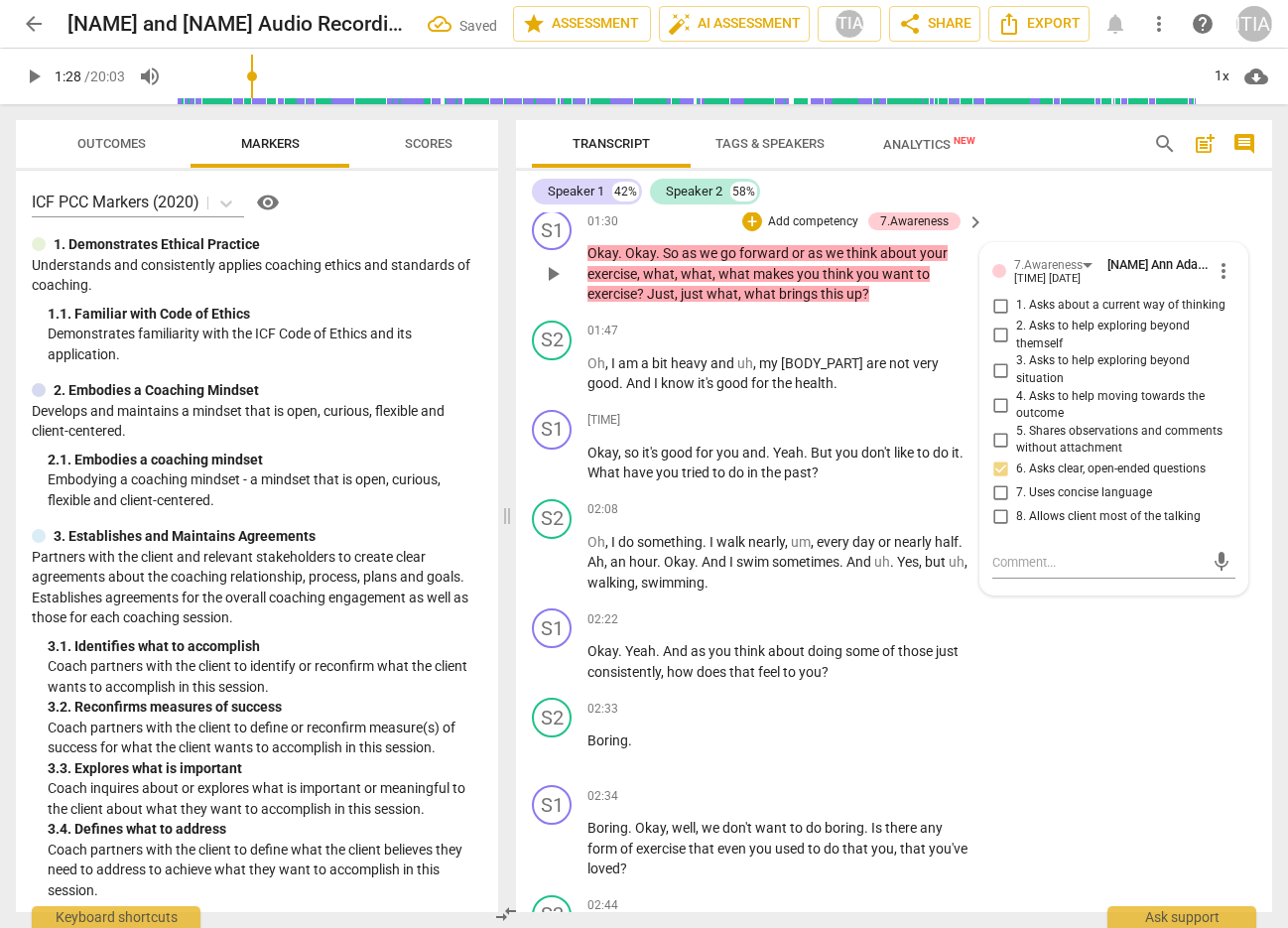 drag, startPoint x: 996, startPoint y: 465, endPoint x: 1003, endPoint y: 487, distance: 23.086793 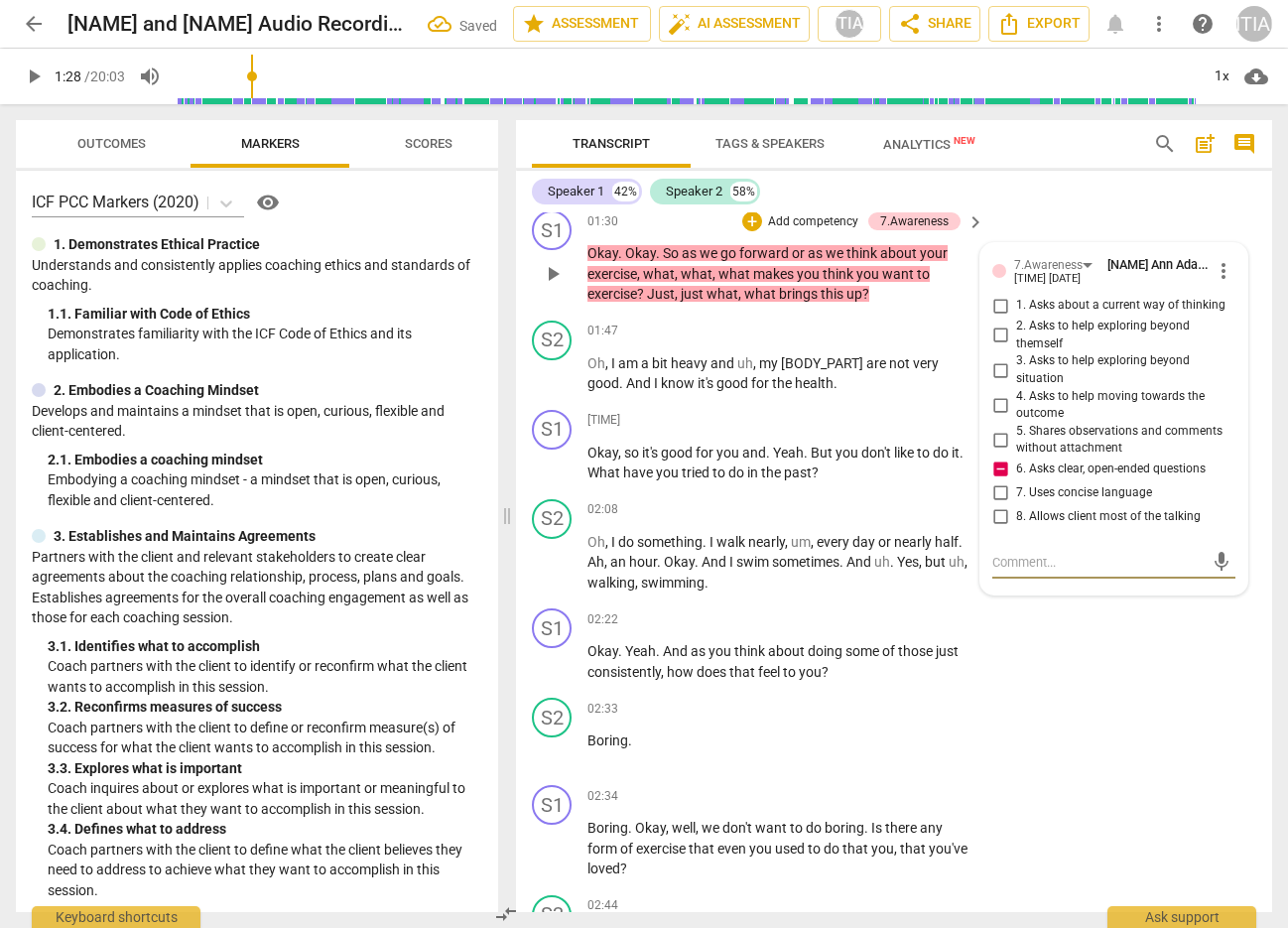 drag, startPoint x: 1022, startPoint y: 565, endPoint x: 1057, endPoint y: 562, distance: 35.128336 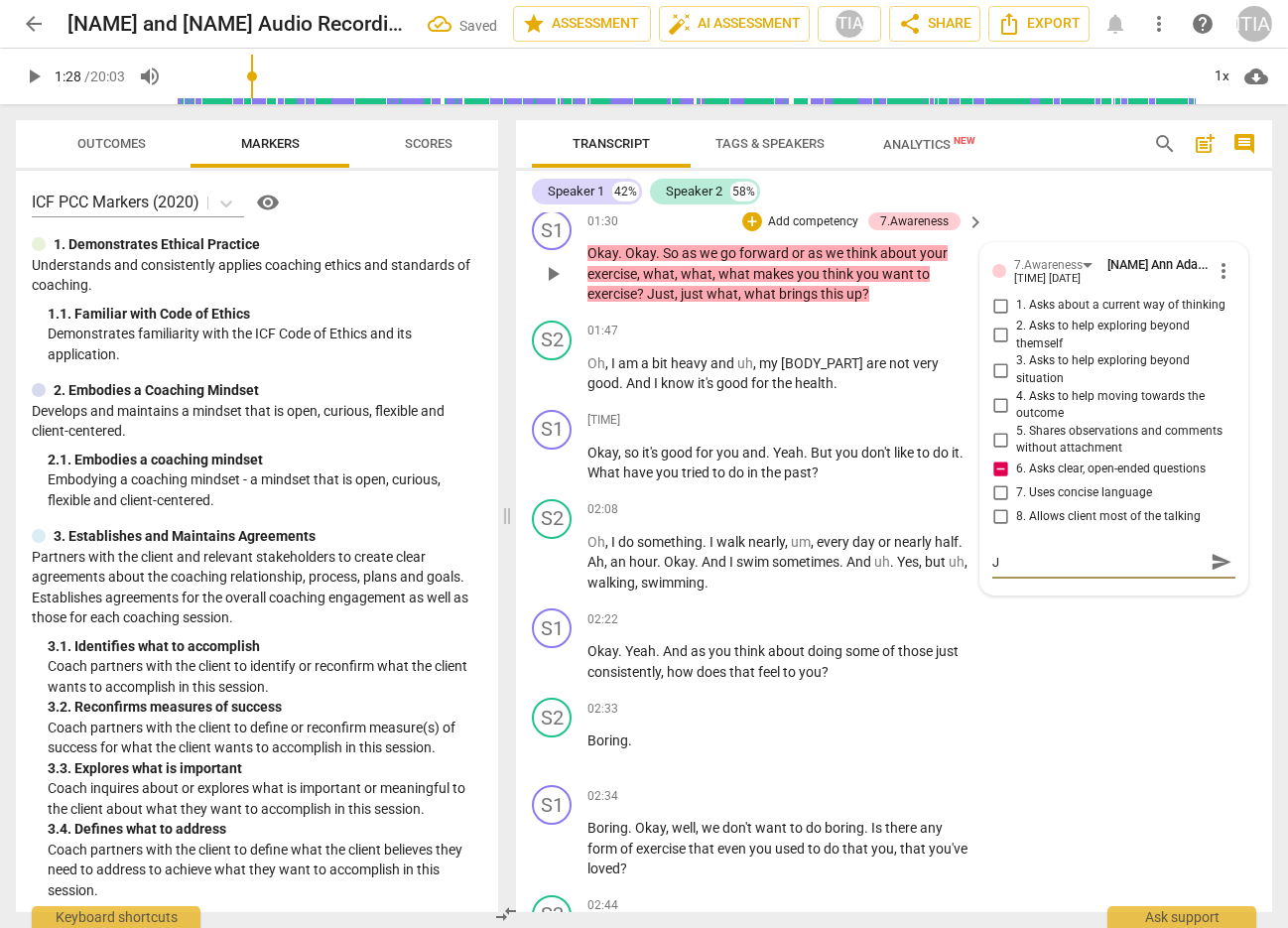 type on "Ju" 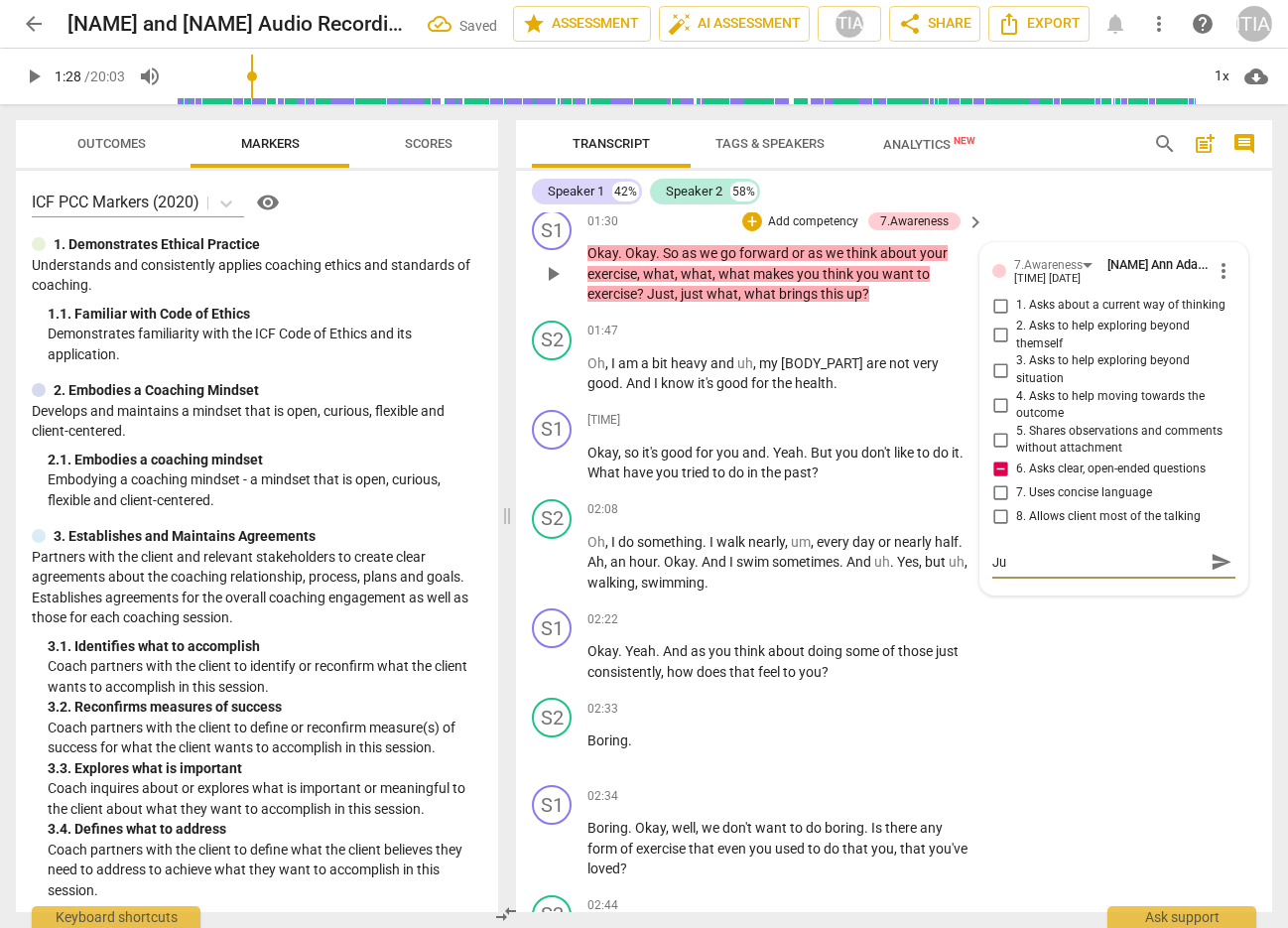 type on "Jus" 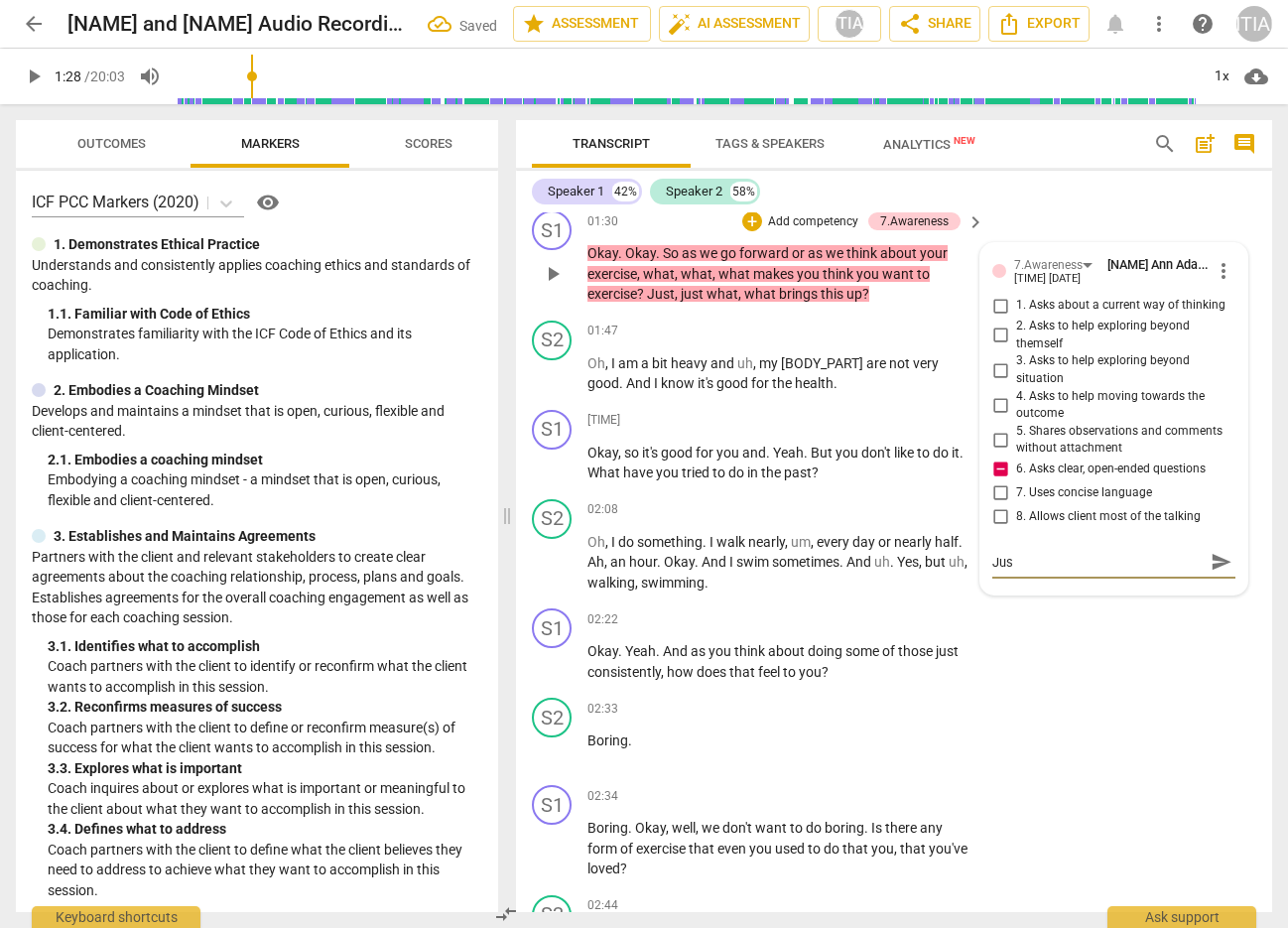 type on "Just" 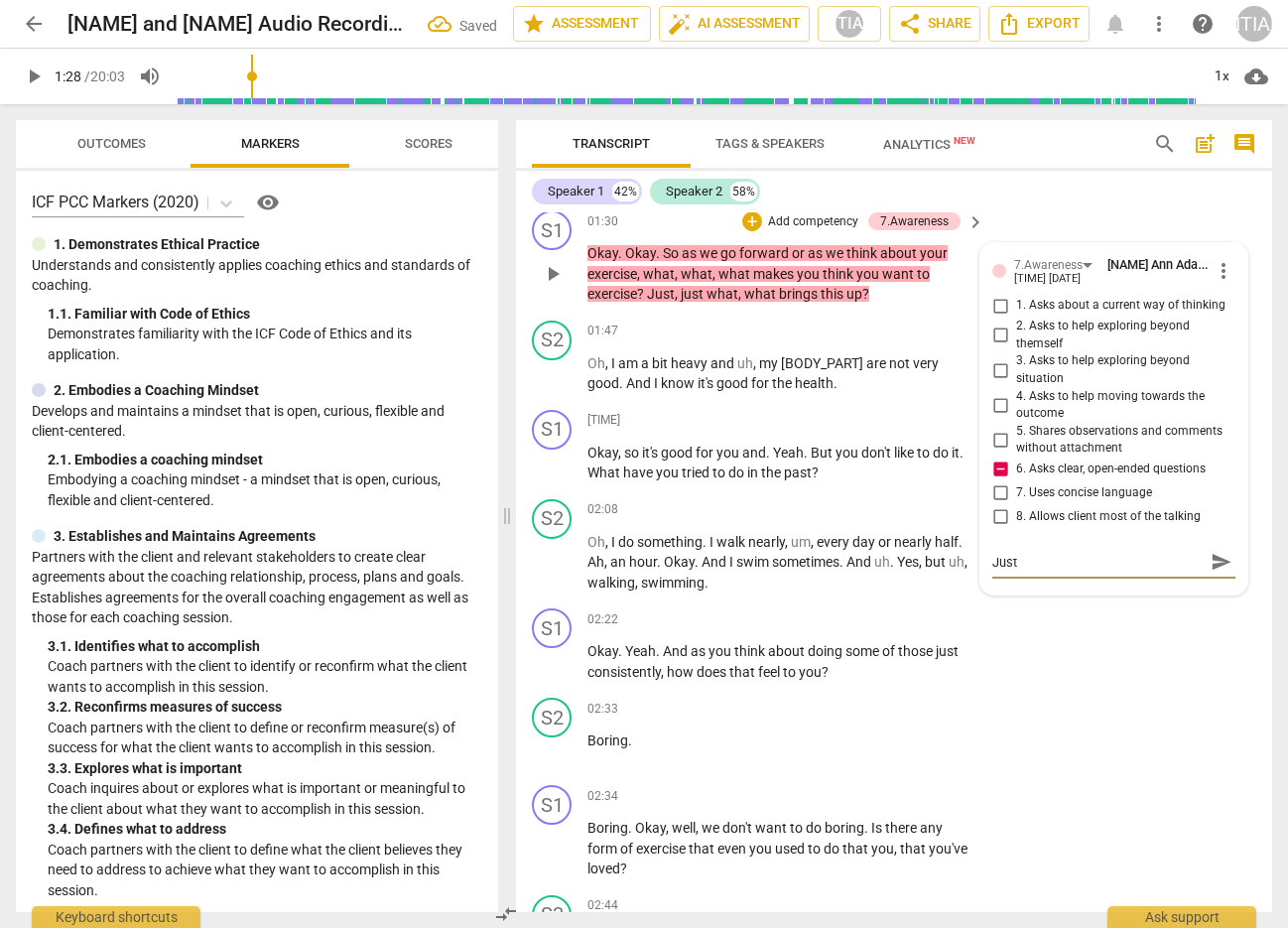 type on "Just" 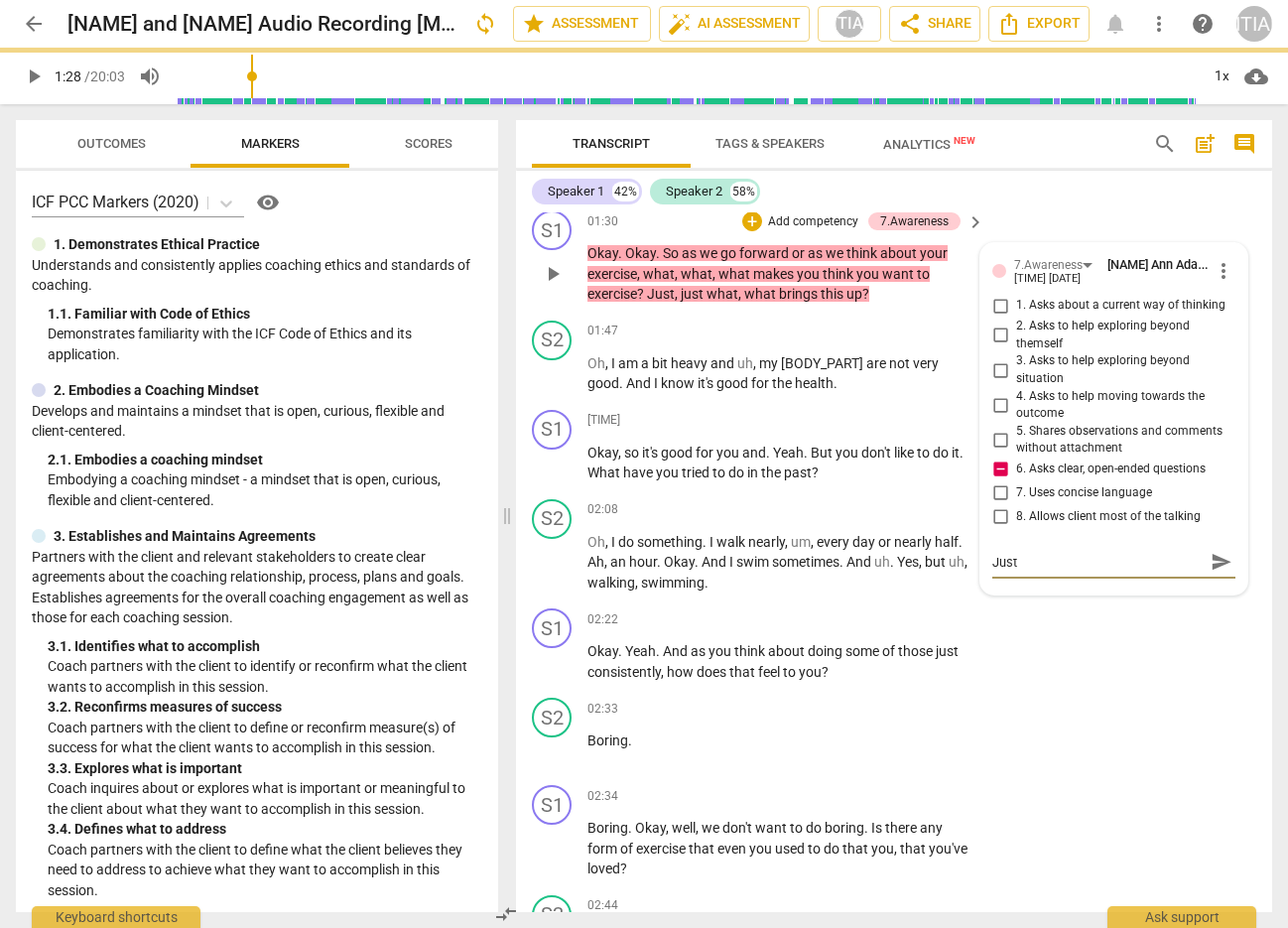 type on "Just a" 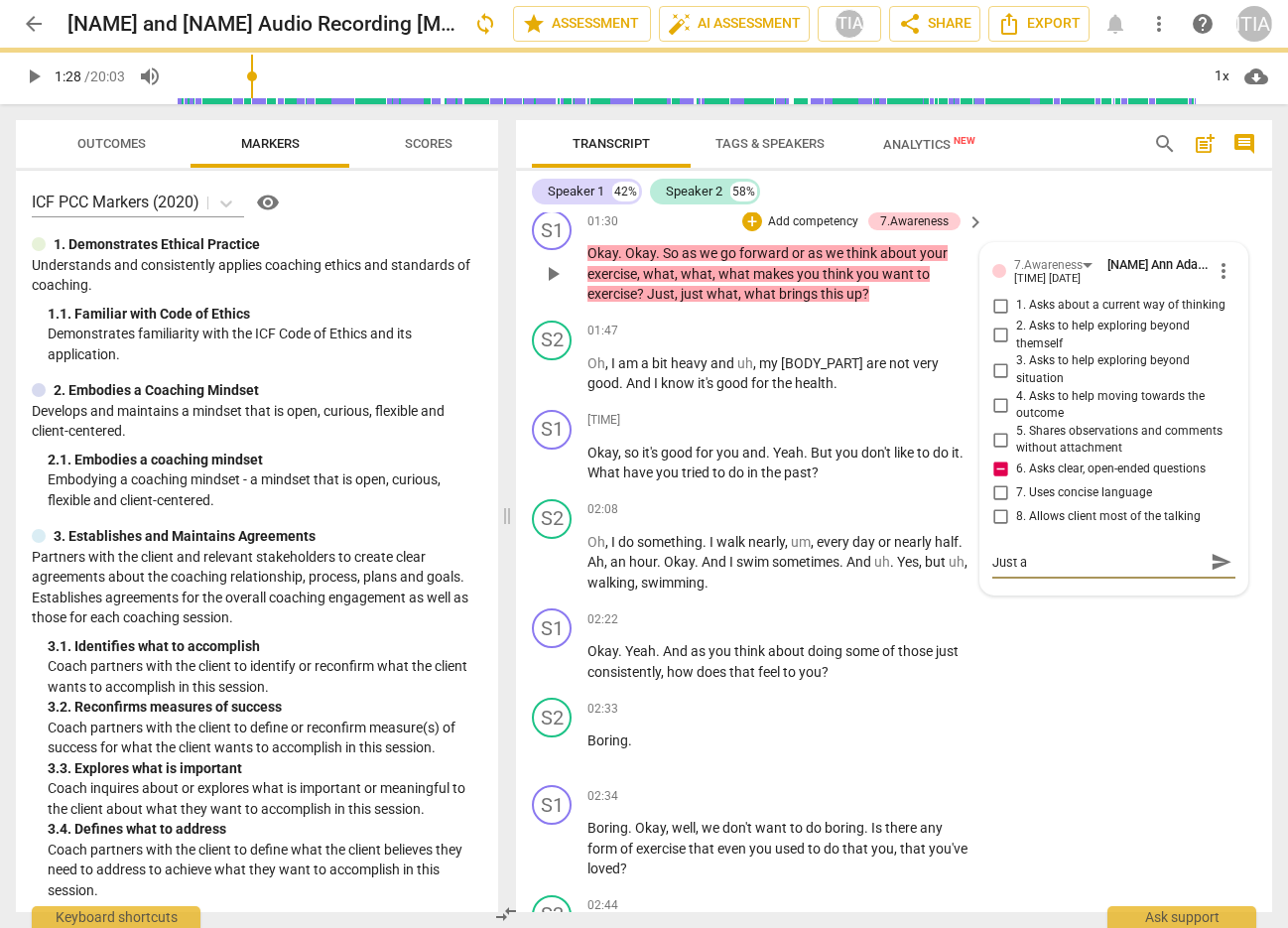 type on "Just as" 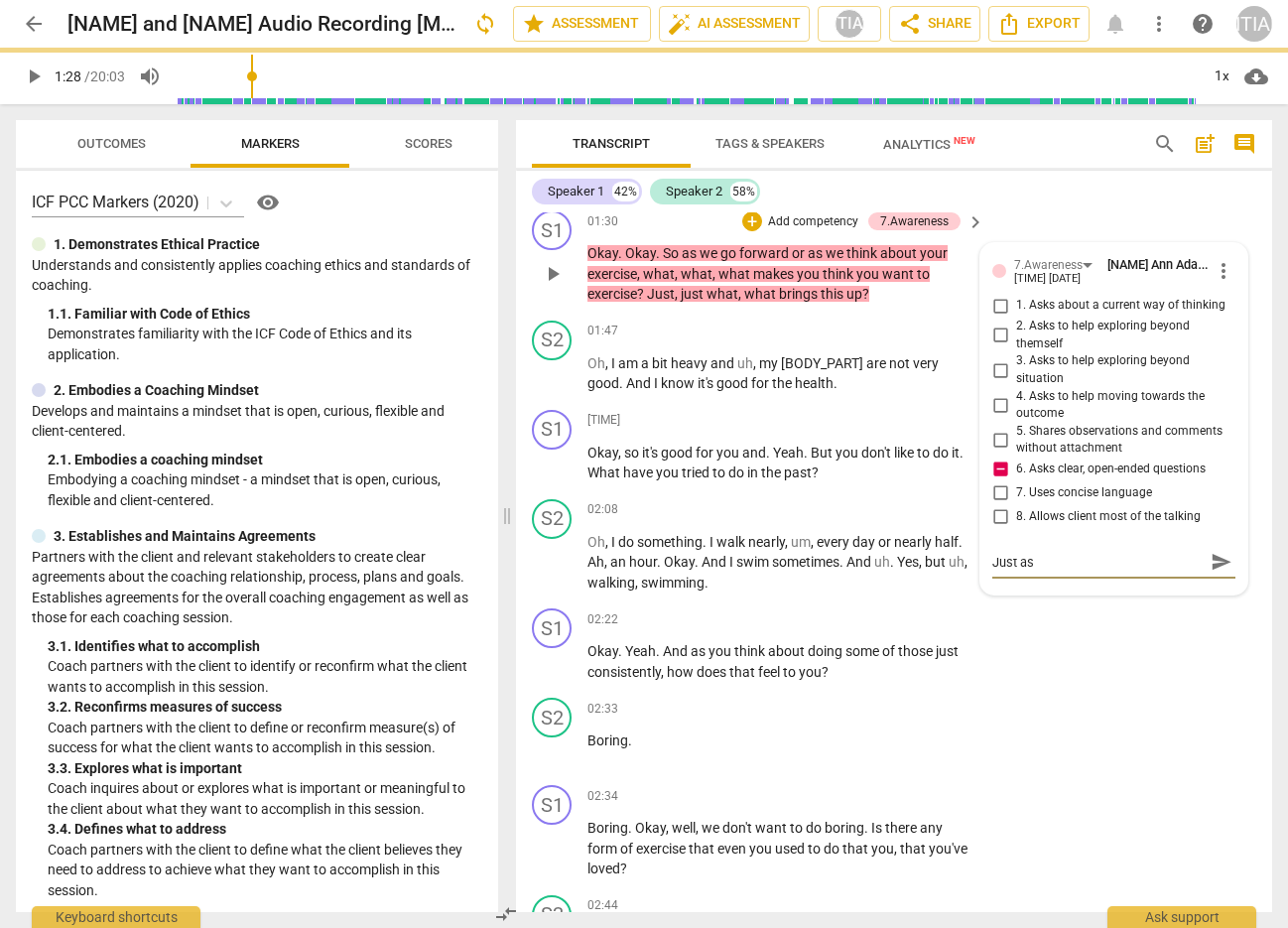 type on "Just ask" 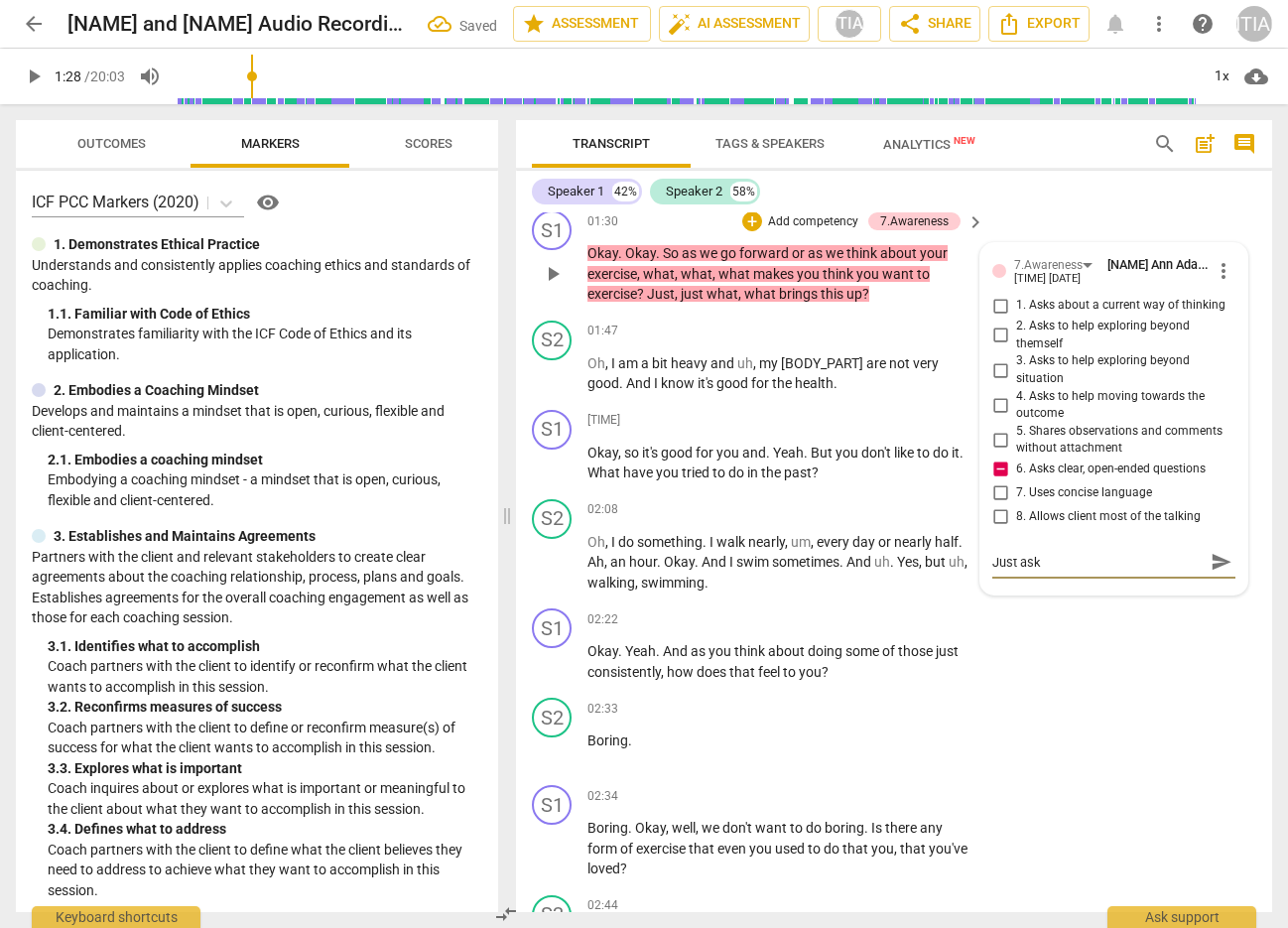 type on "Just ask" 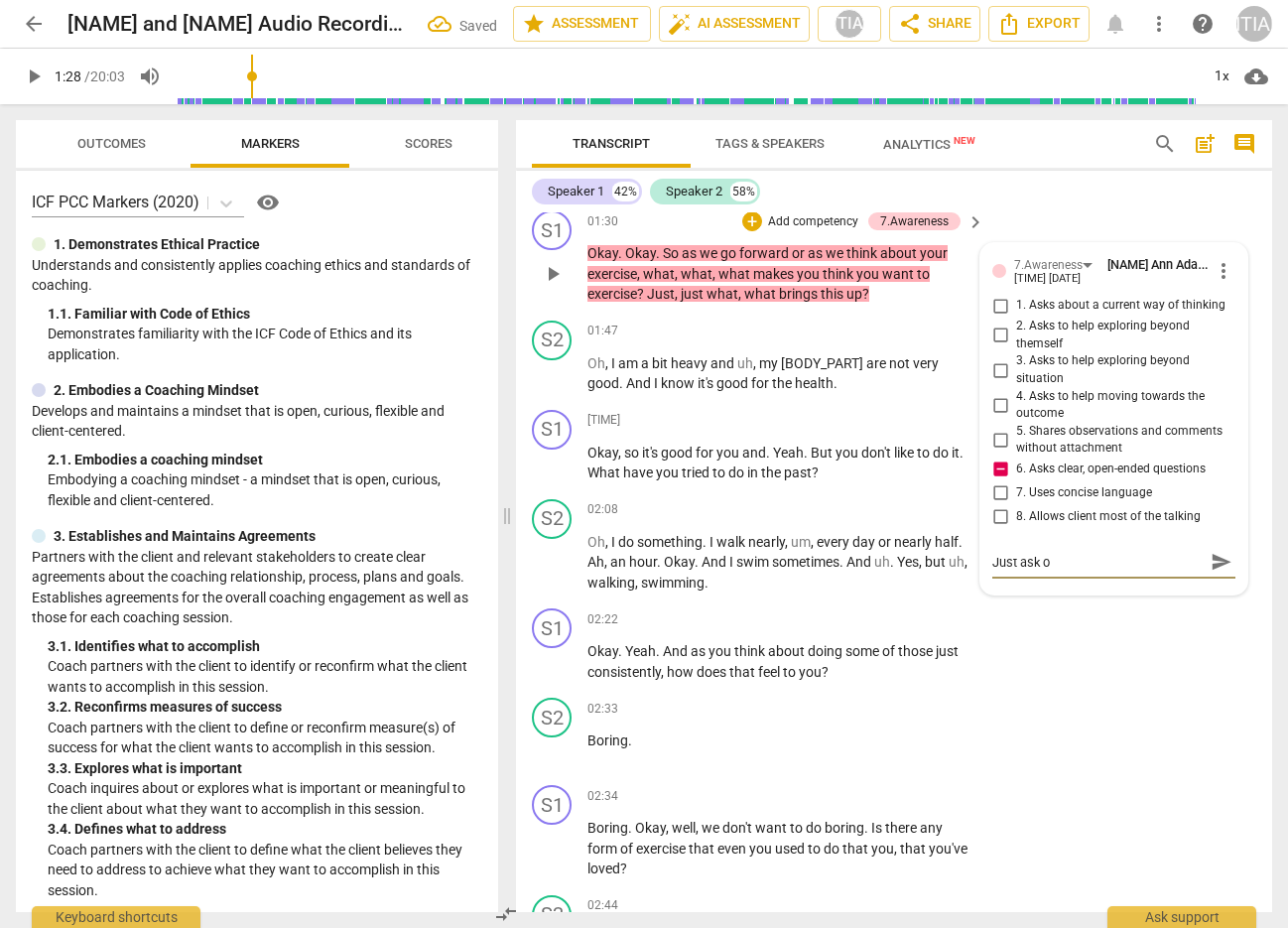 type on "Just ask on" 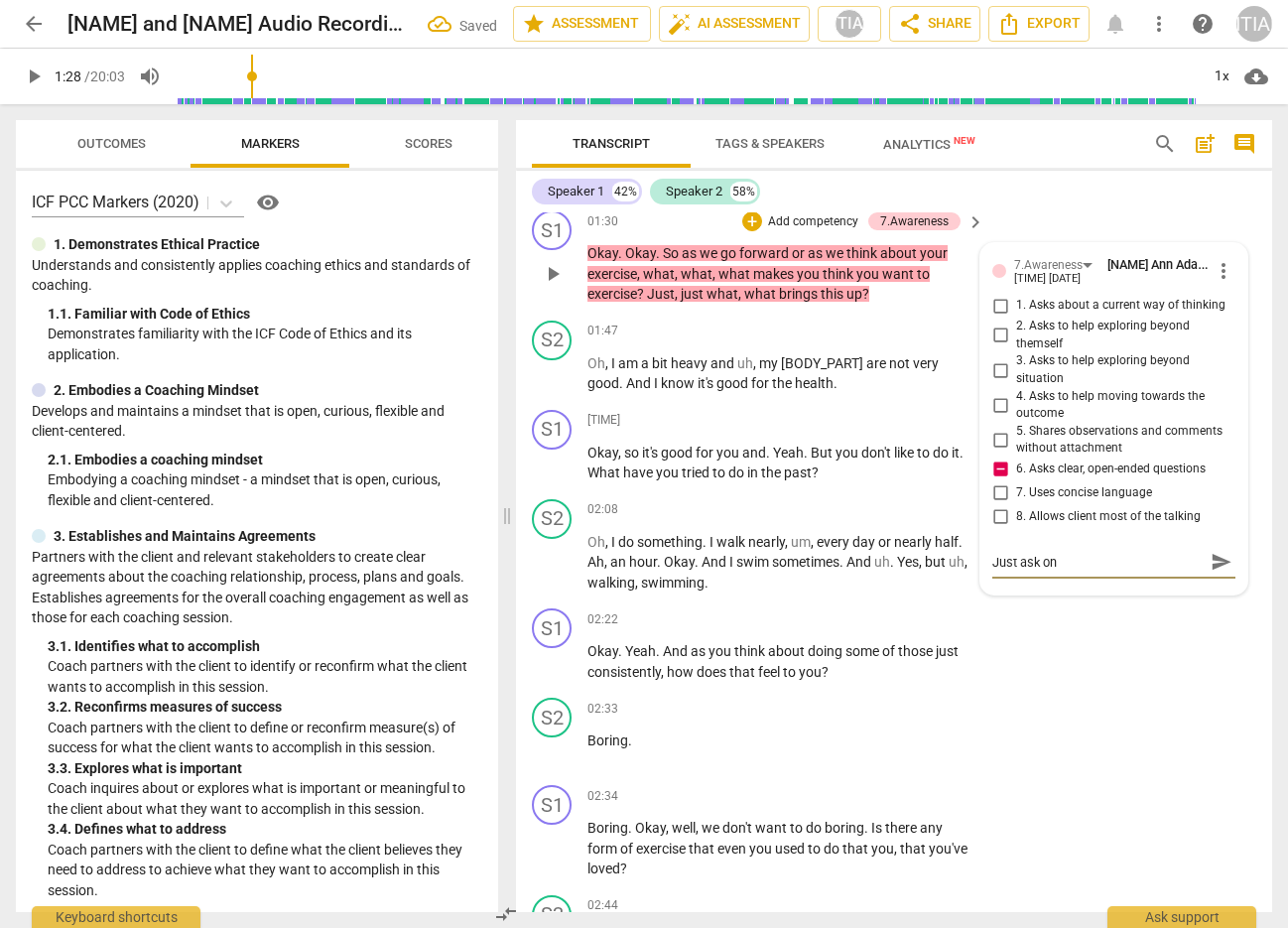type on "Just ask one" 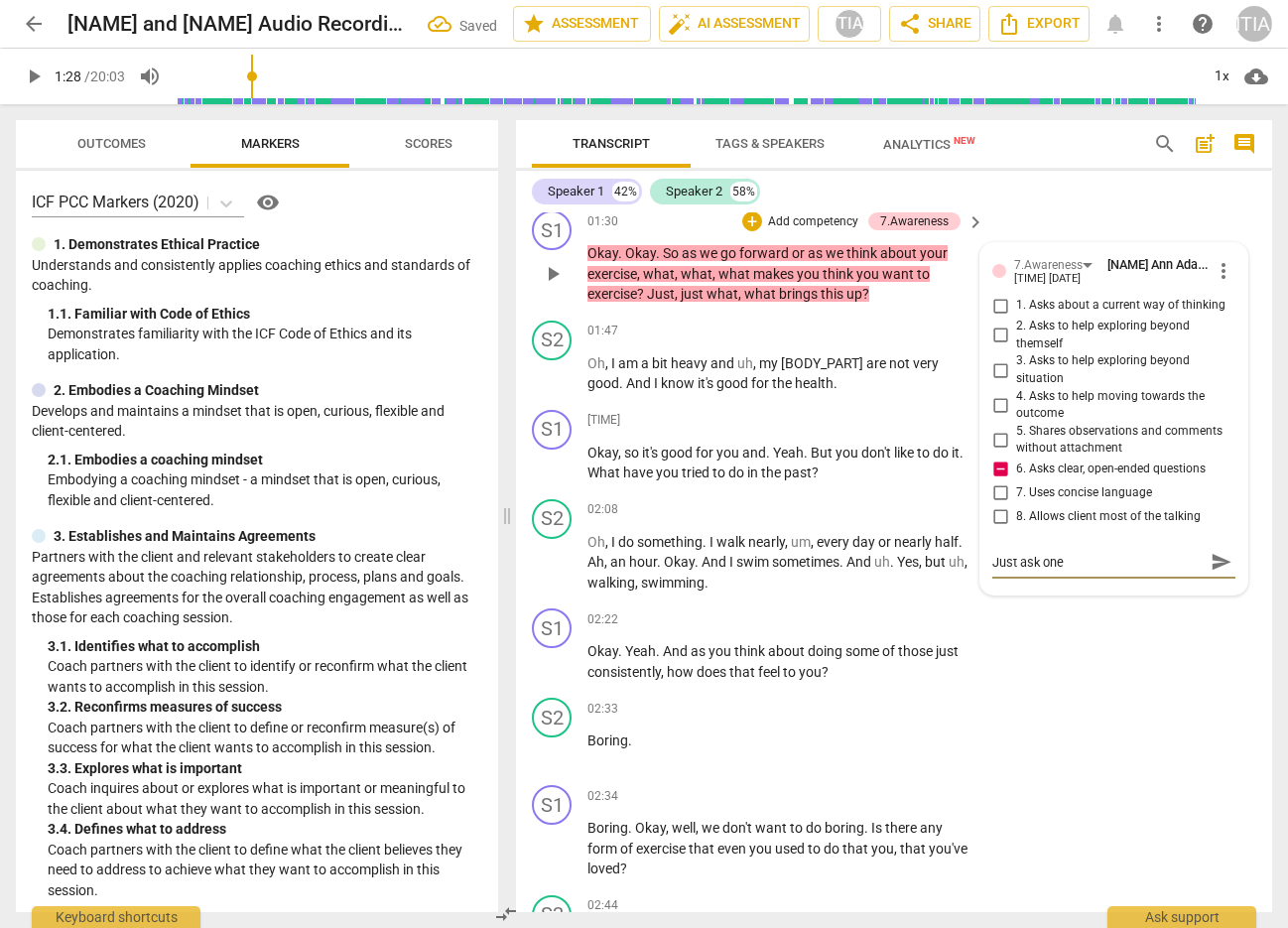 type on "Just ask one" 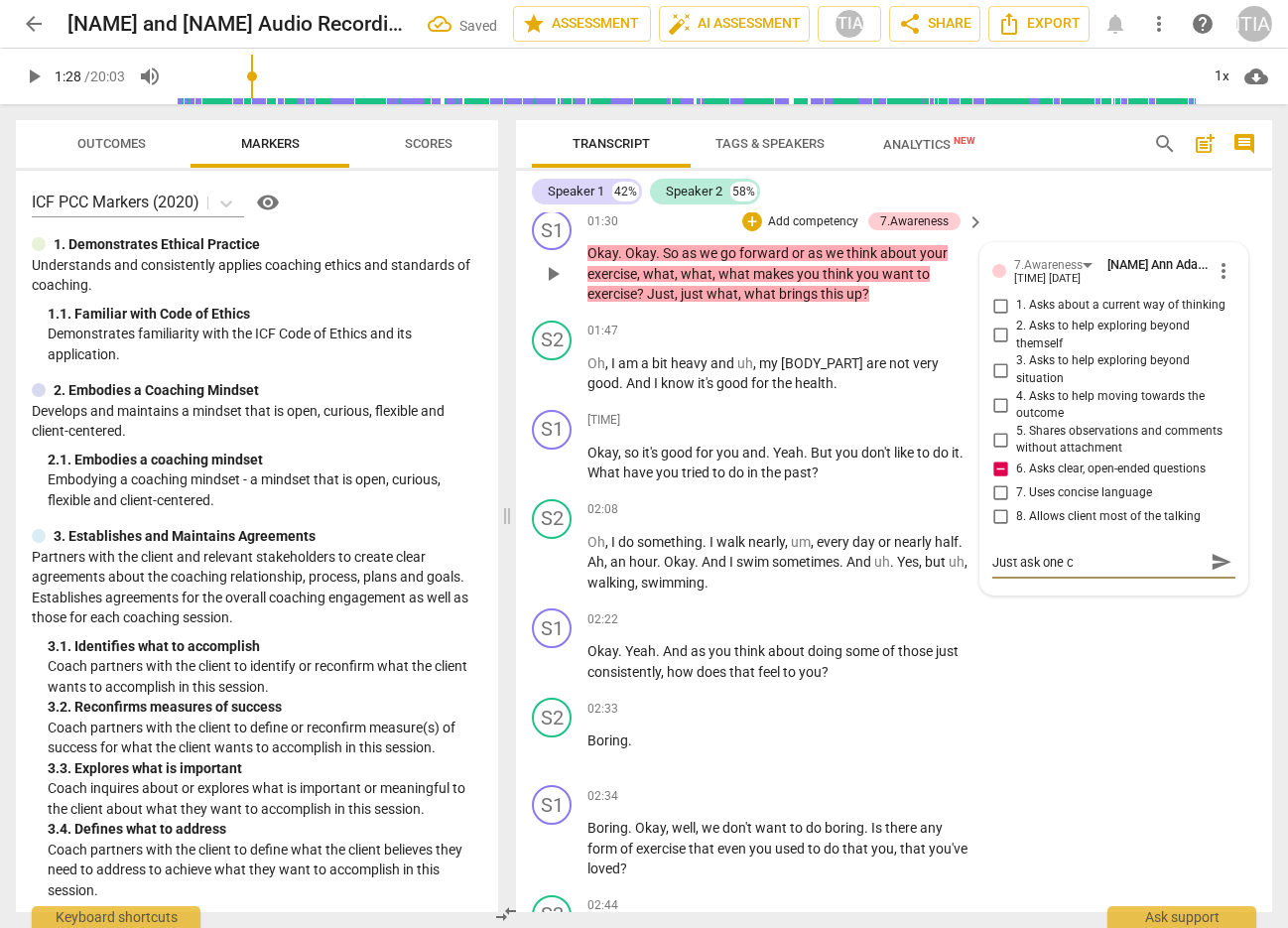 type on "Just ask one cl" 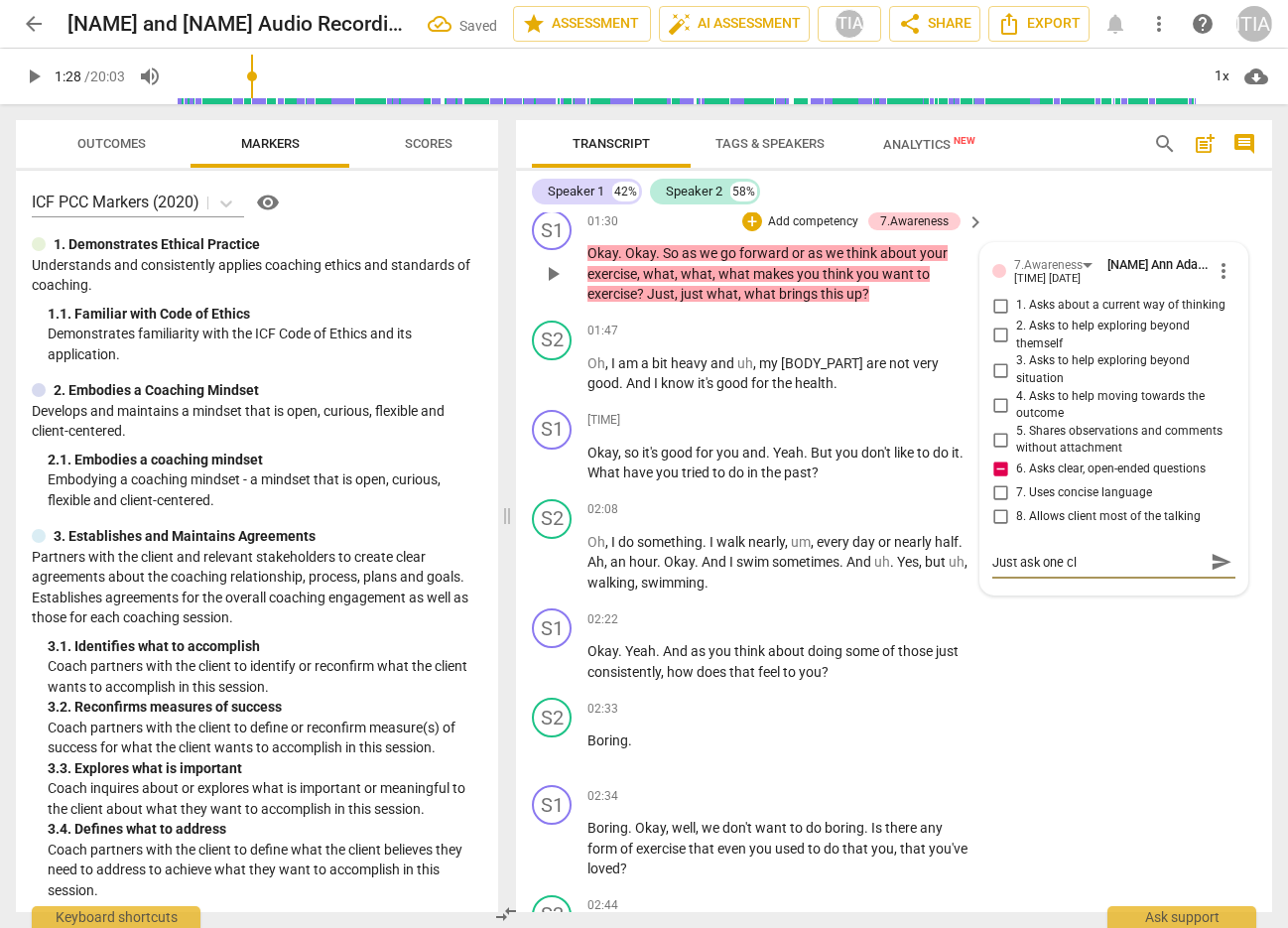type on "Just ask one cle" 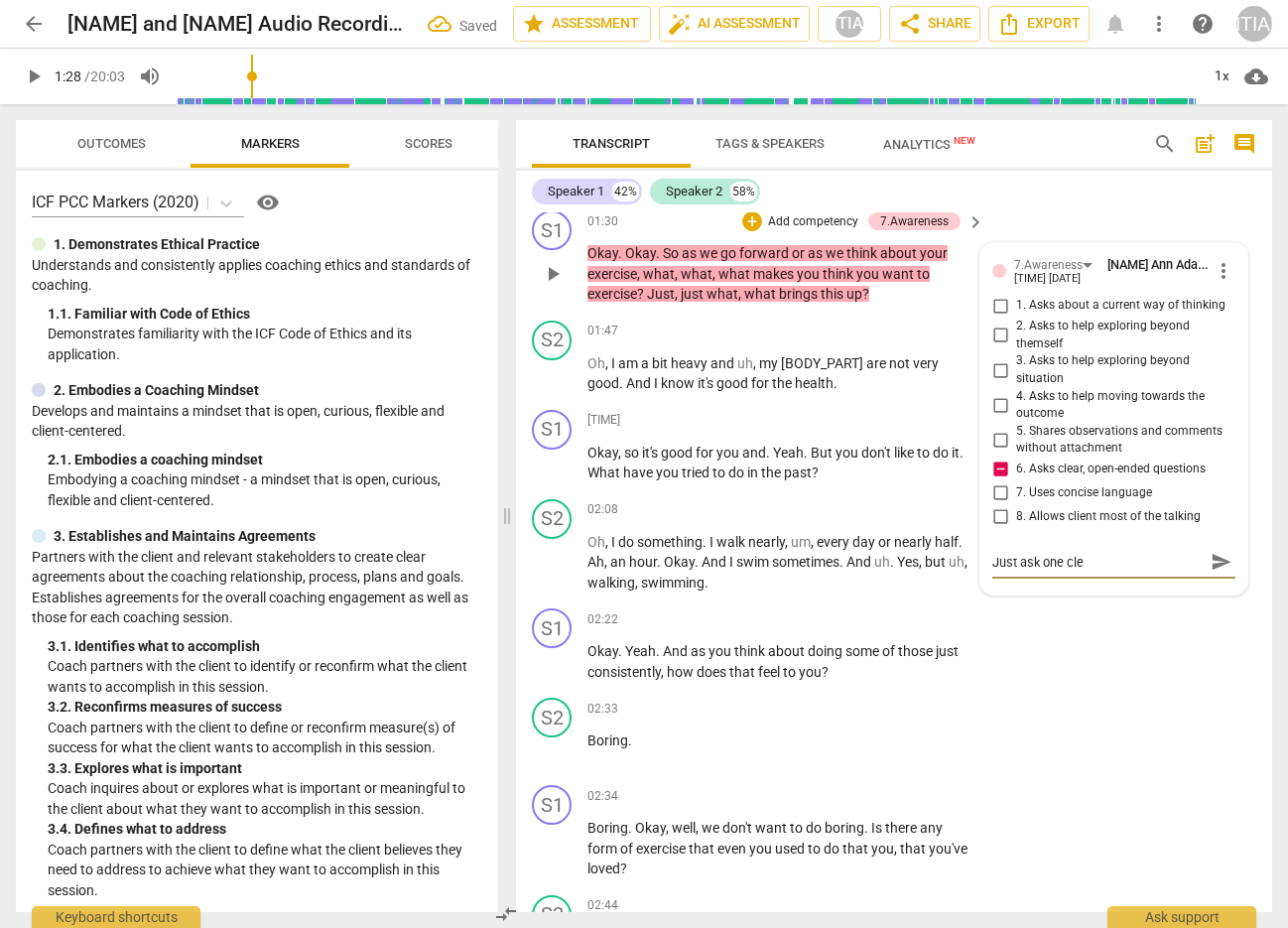 type on "Just ask one clea" 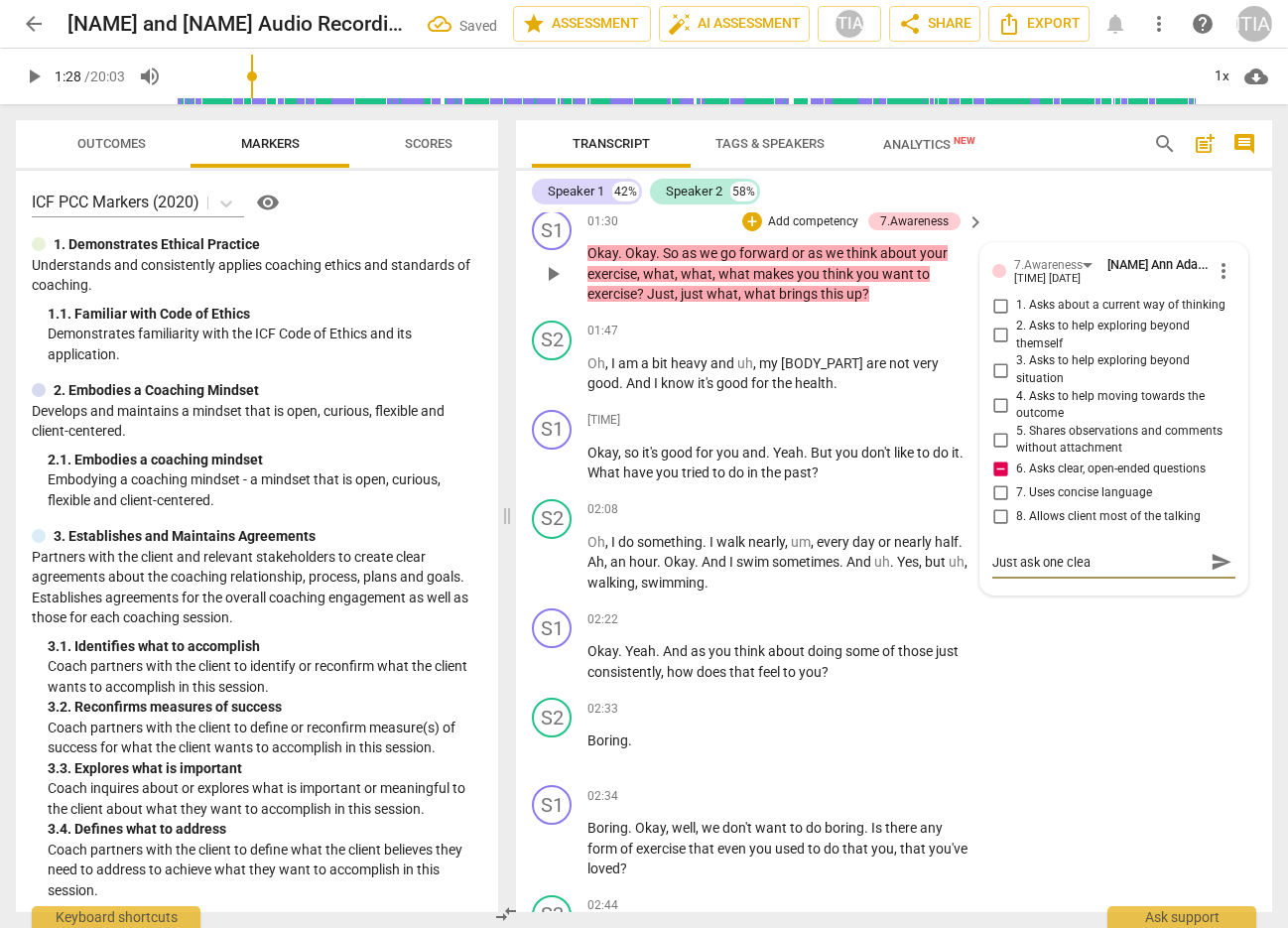 type on "Just ask one clear" 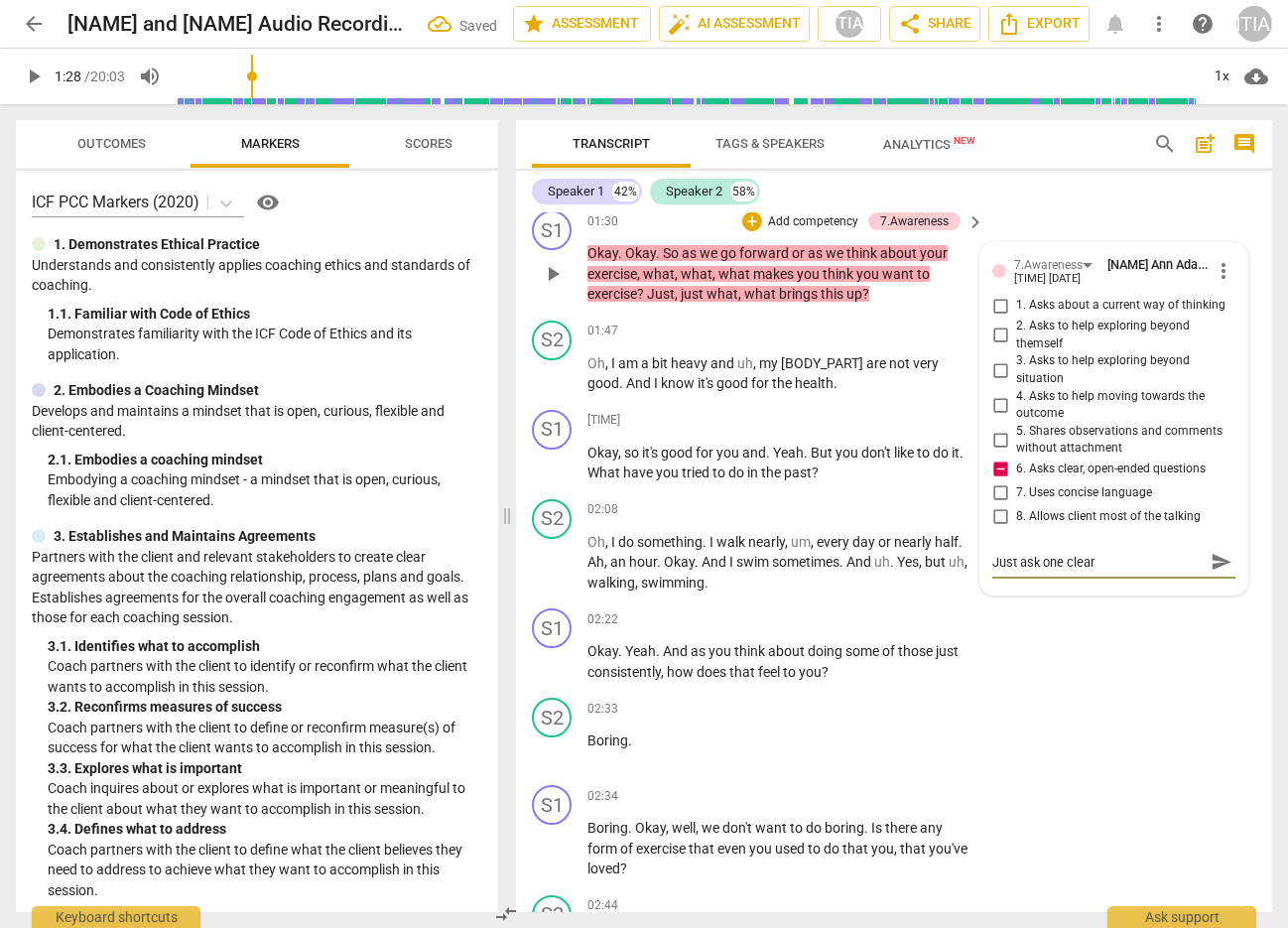 type on "Just ask one clear" 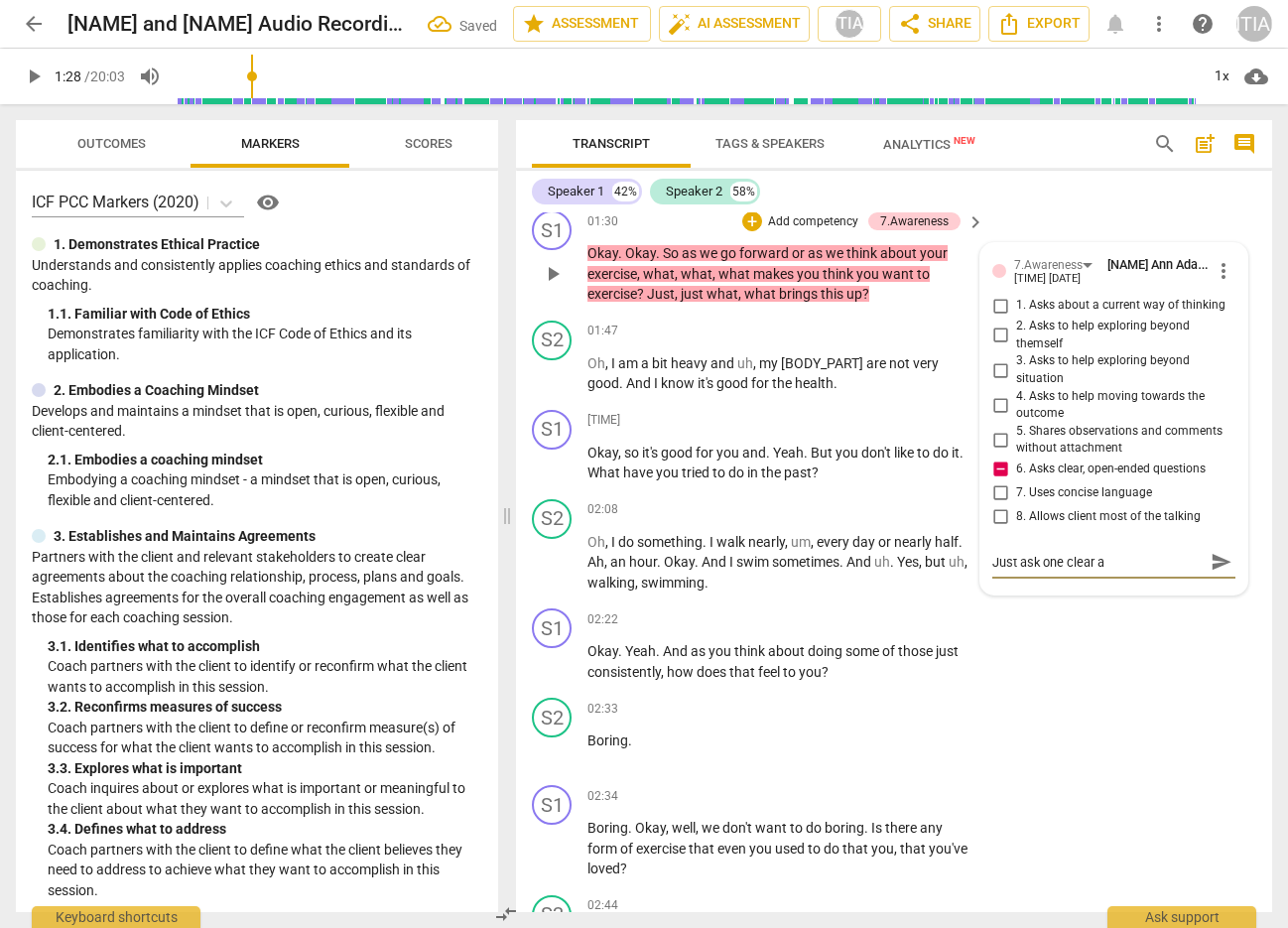 type on "Just ask one clear an" 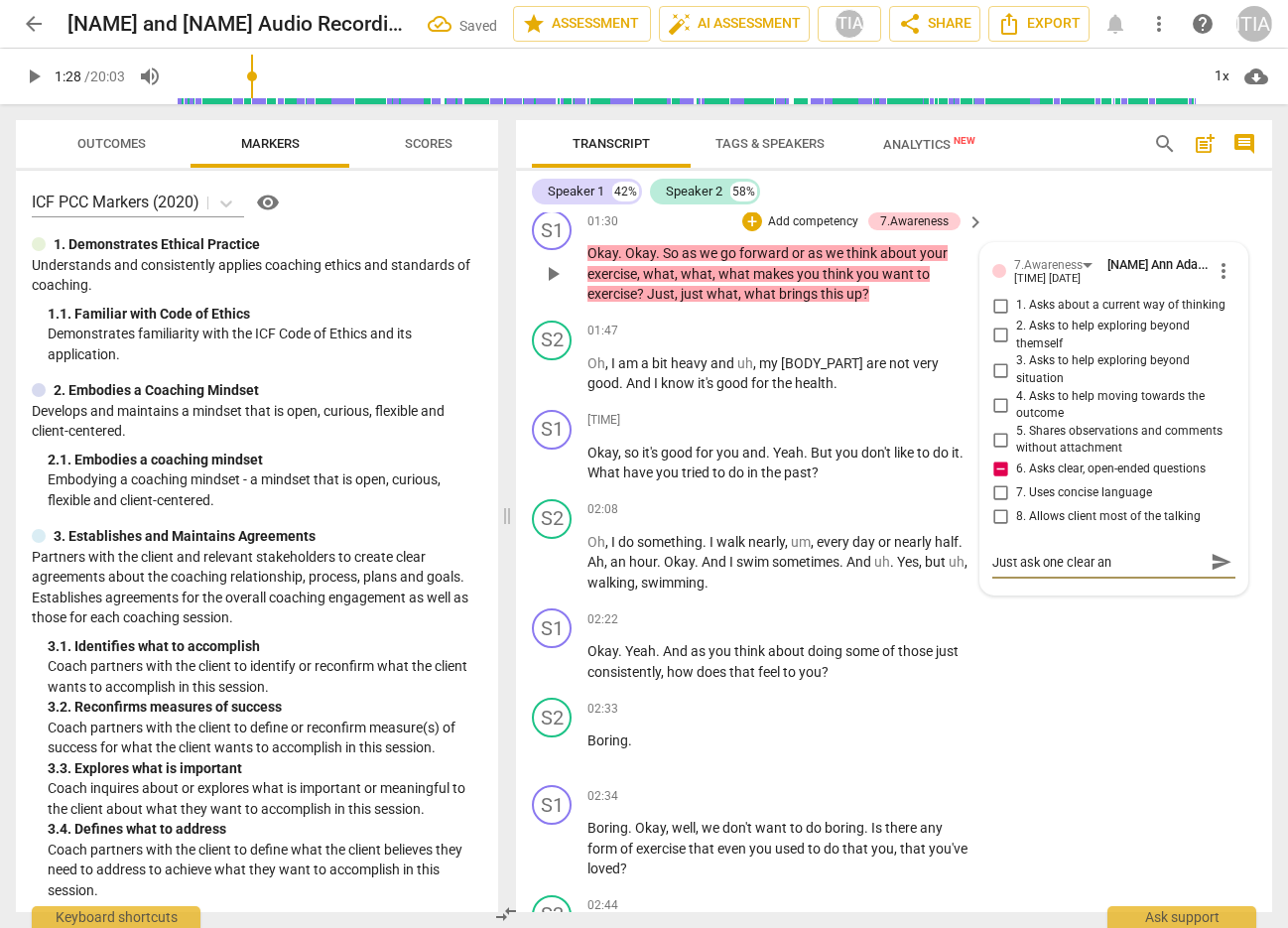 type on "Just ask one clear and" 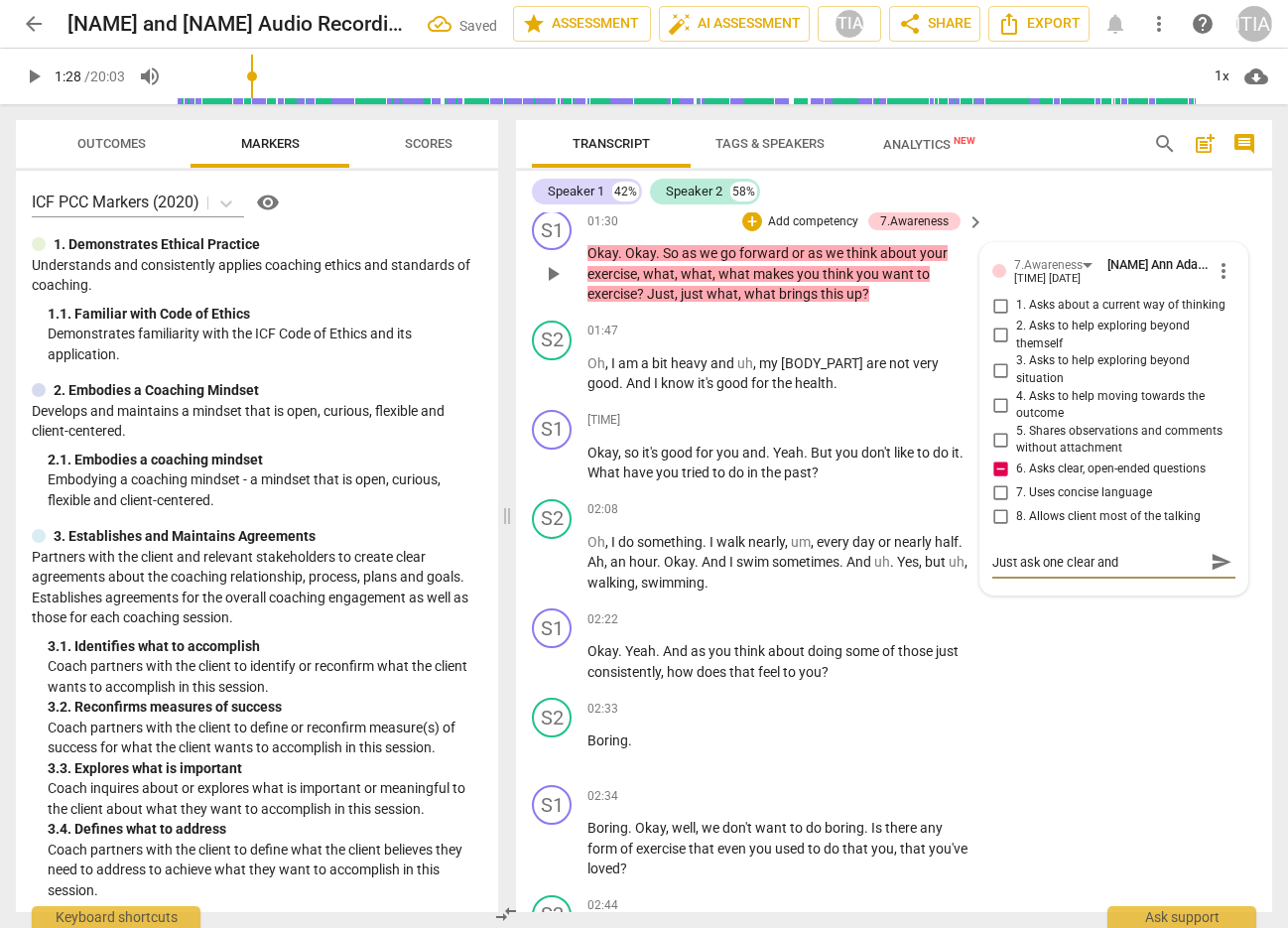 type on "Just ask one clear and" 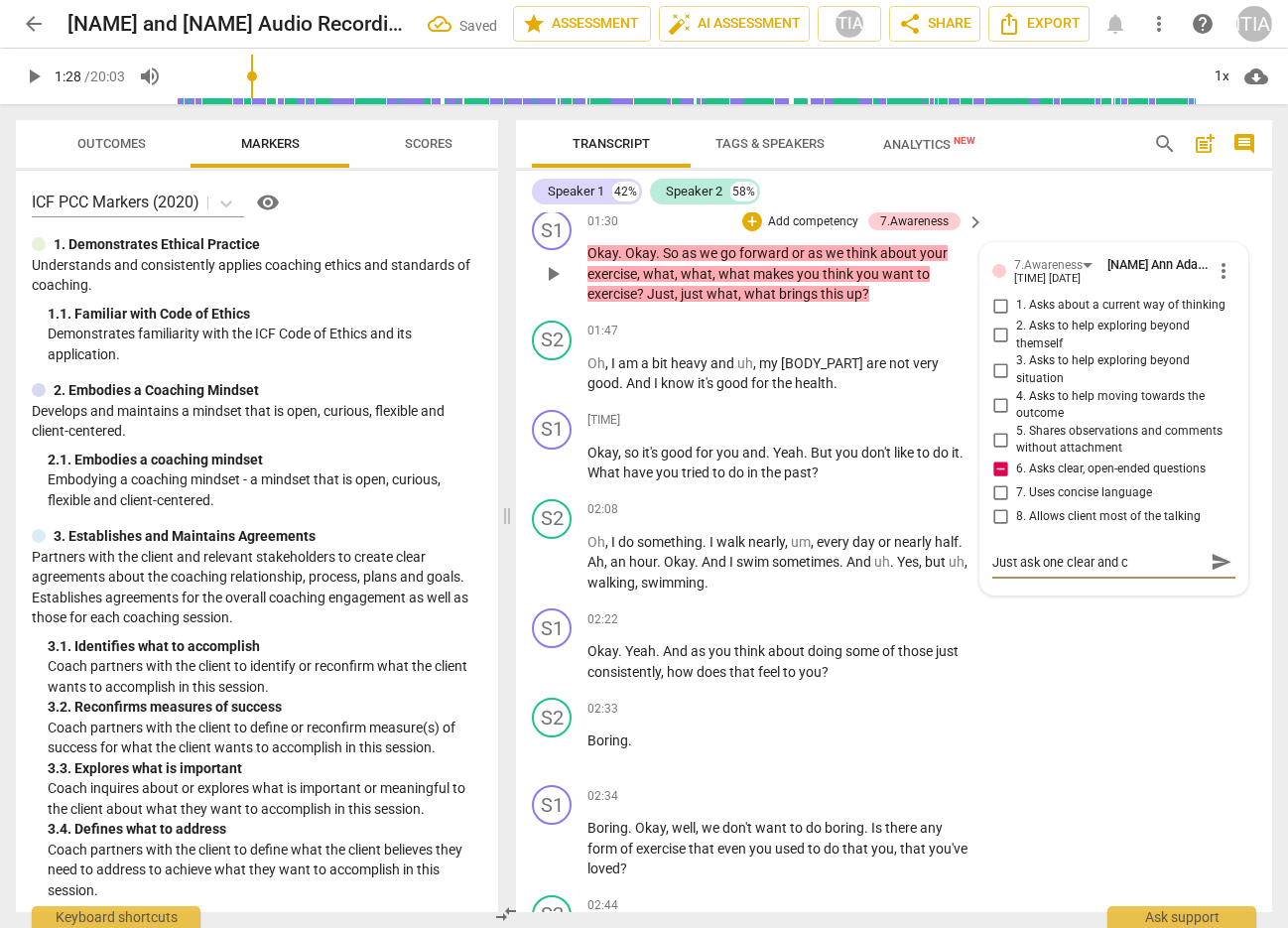 type on "Just ask one clear and co" 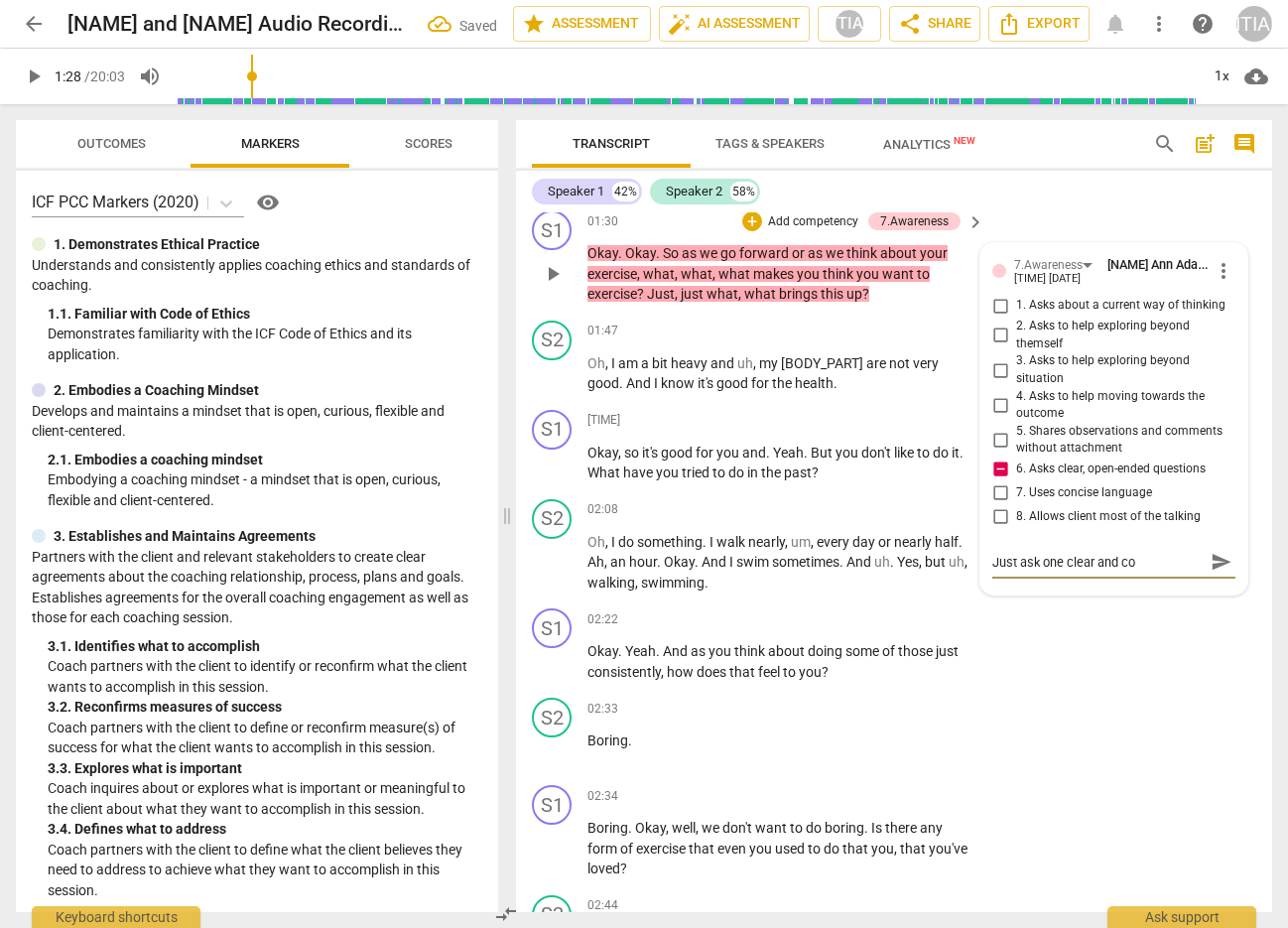 type on "Just ask one clear and con" 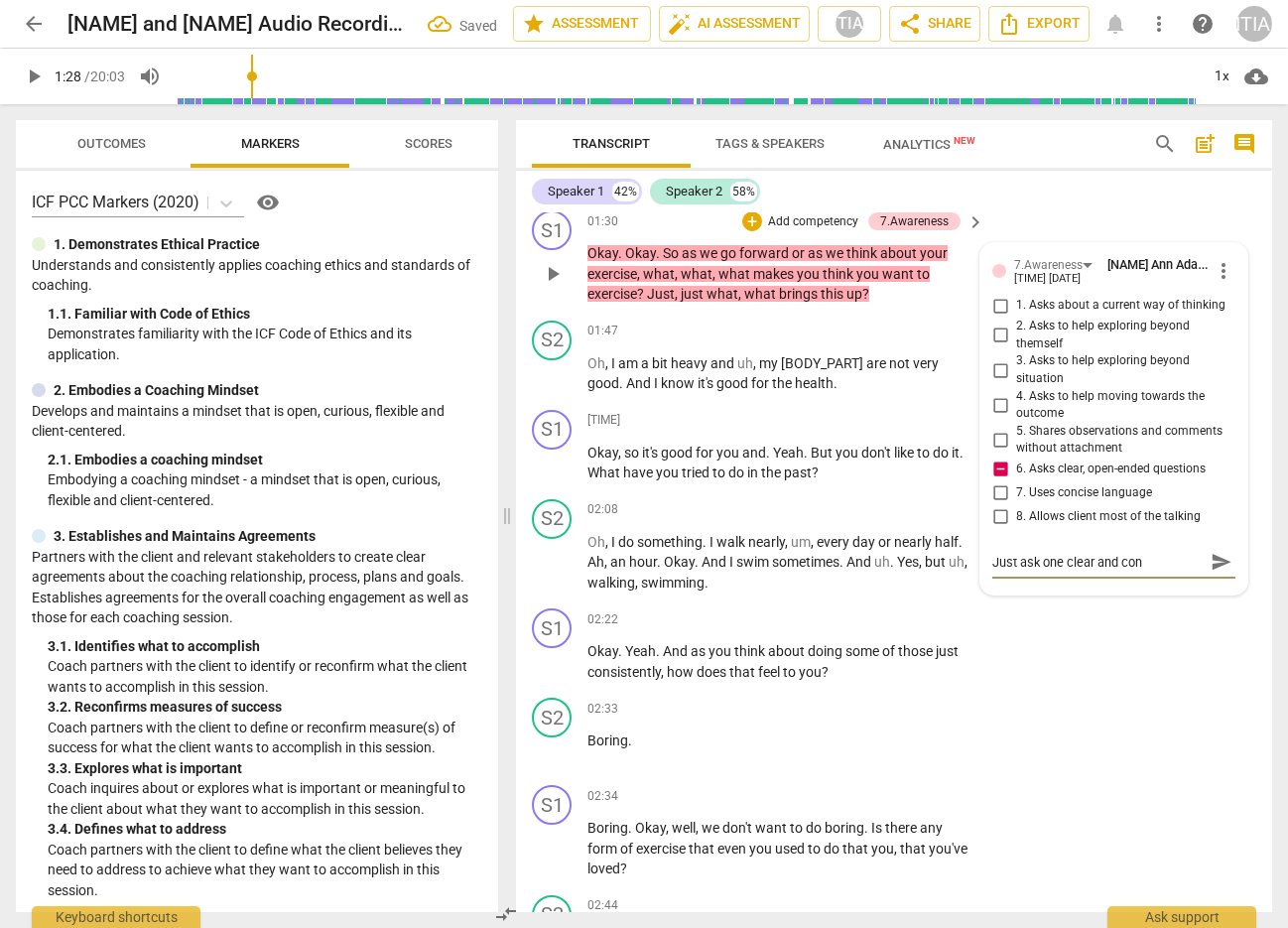 type on "Just ask one clear and conc" 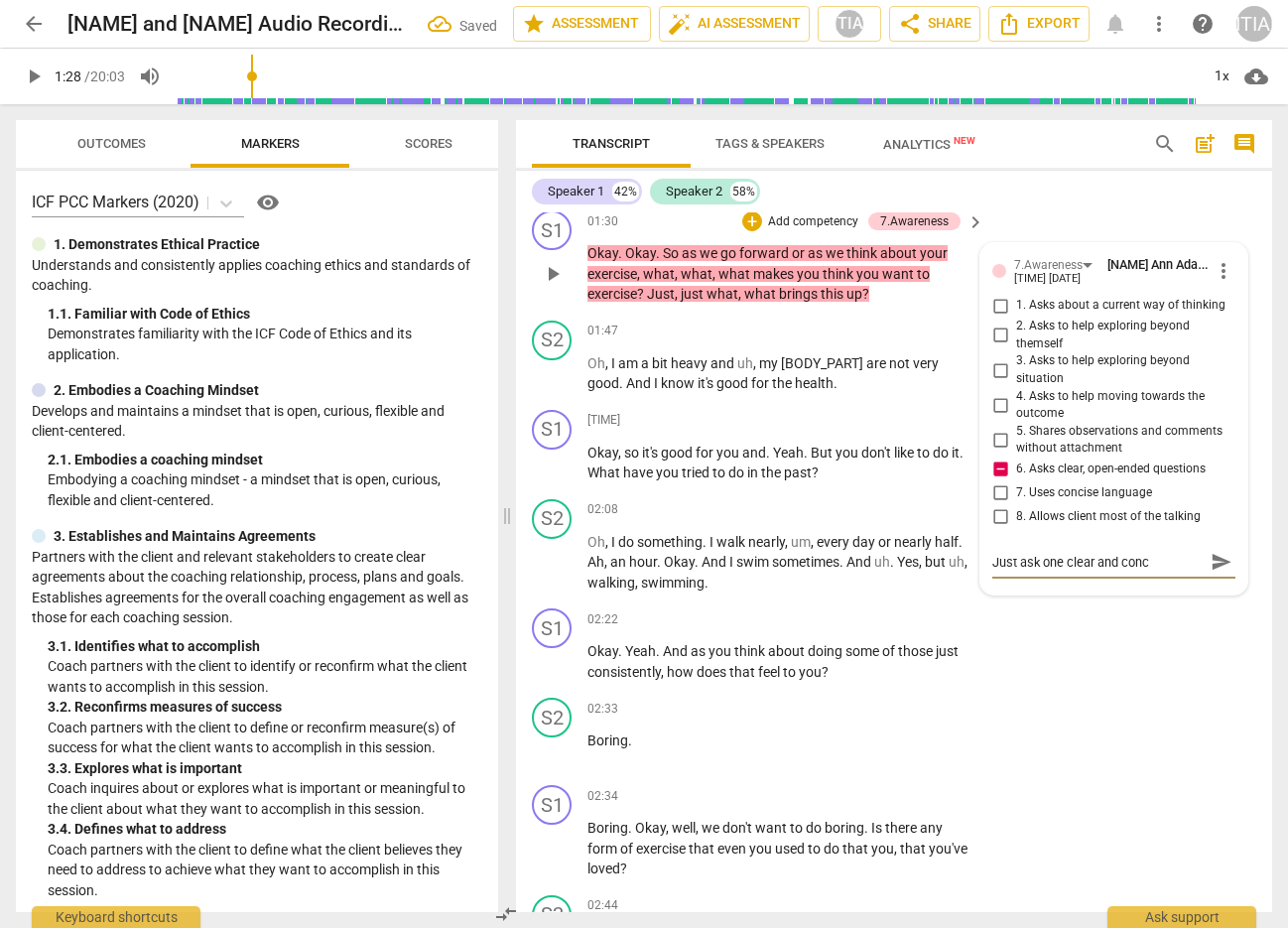 type on "Just ask one clear and conci" 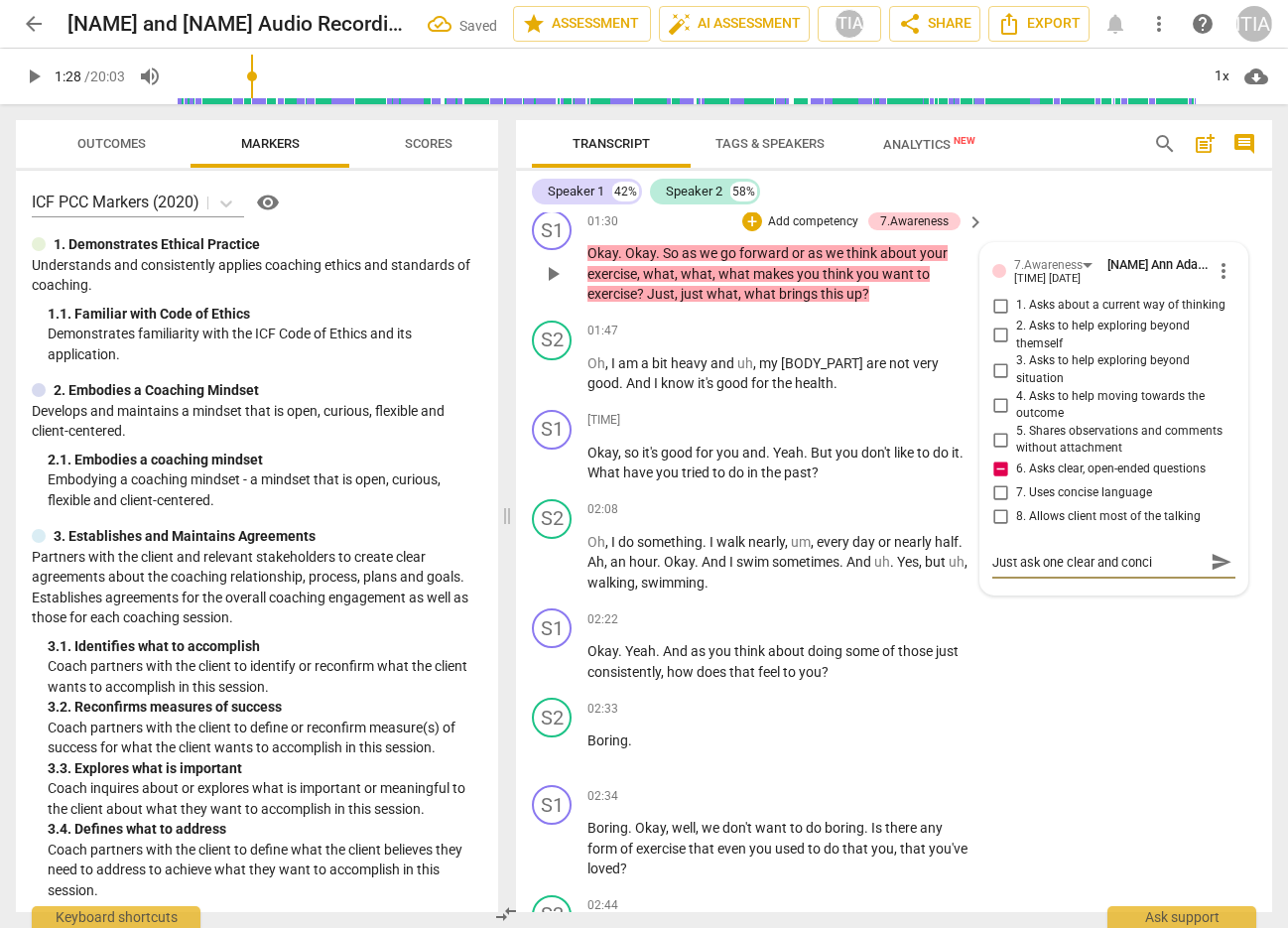 type on "Just ask one clear and concis" 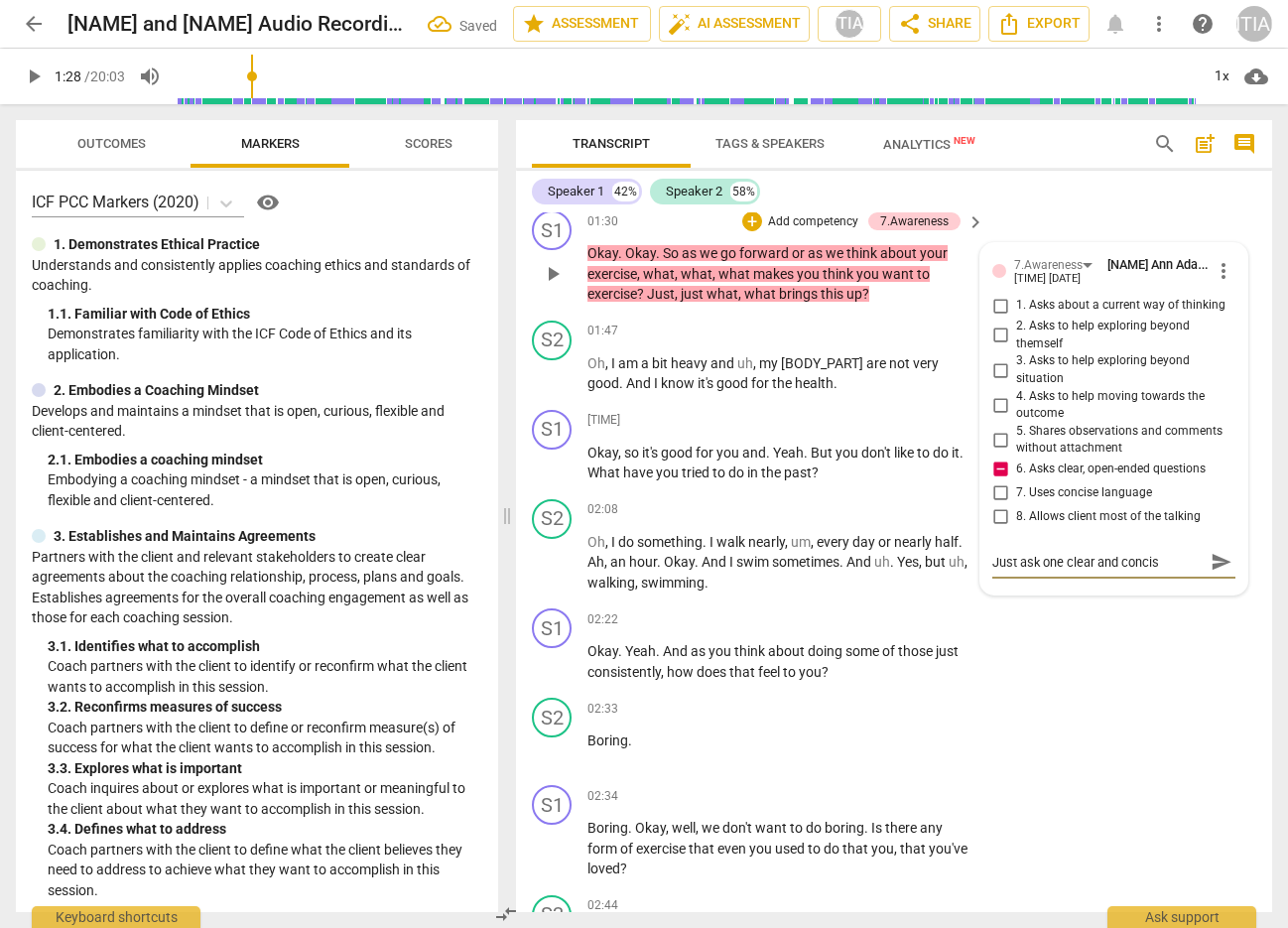 type on "Just ask one clear and concise" 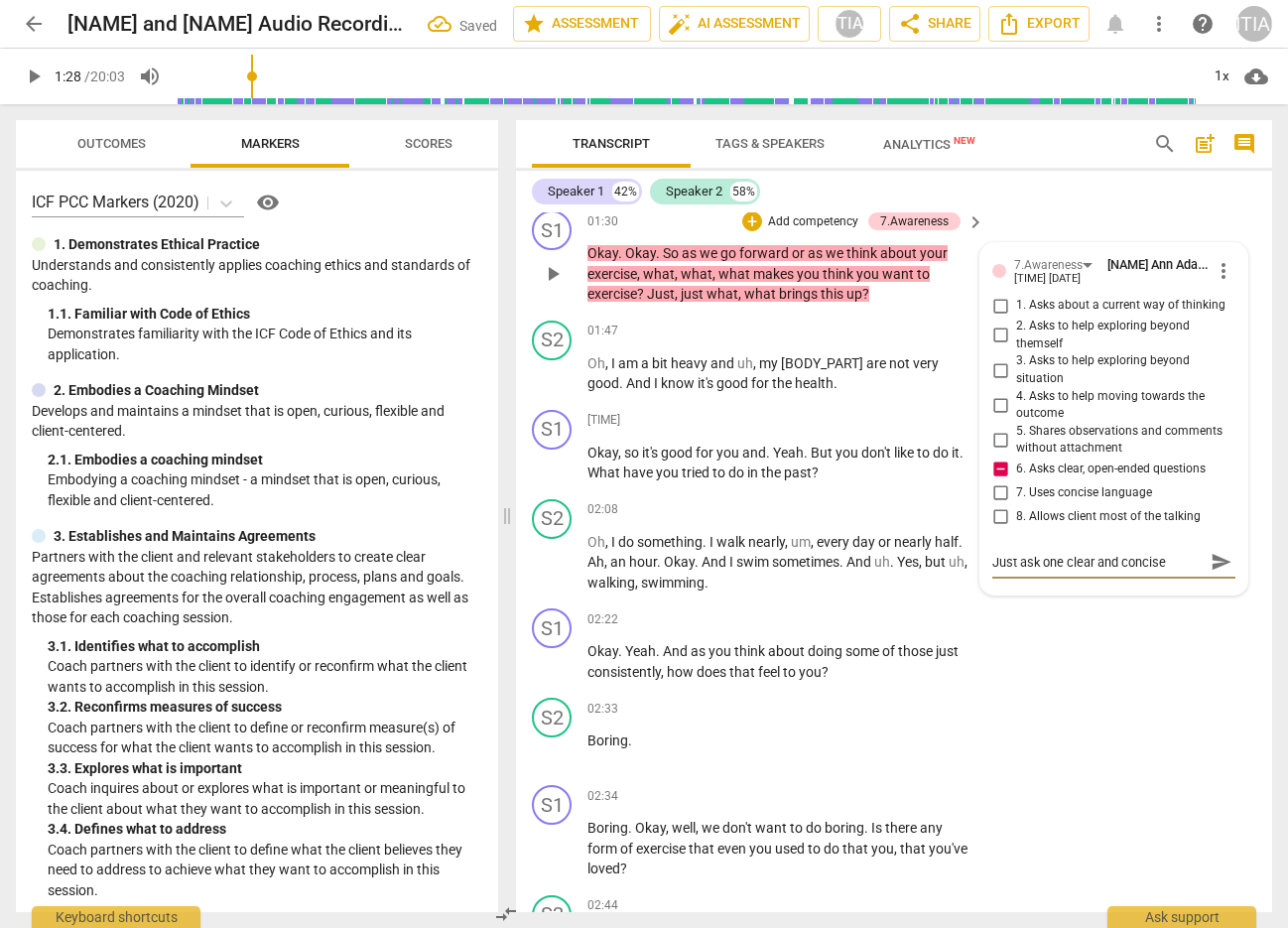 type on "Just ask one clear and concise" 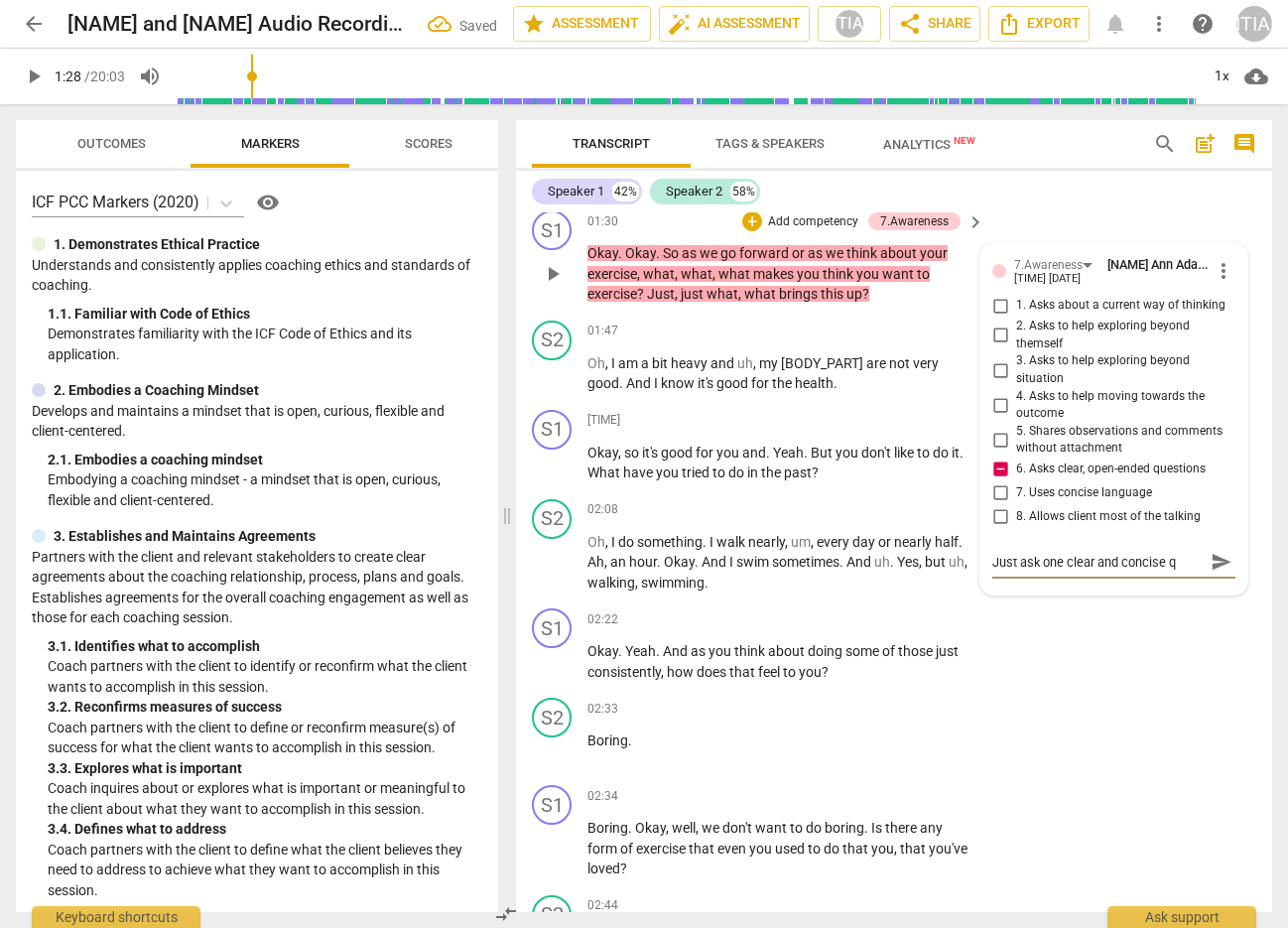 type on "Just ask one clear and concise qu" 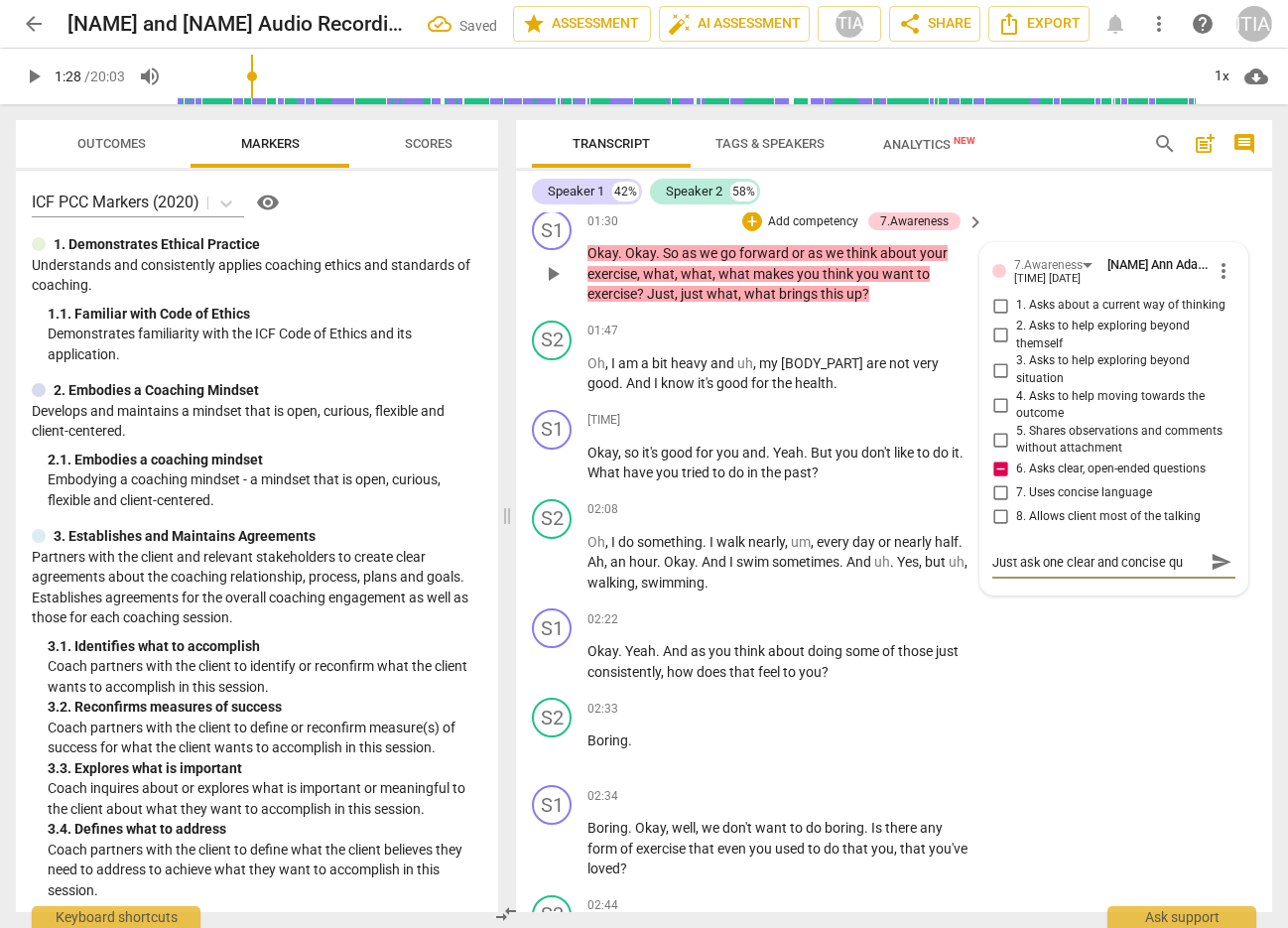 type on "Just ask one clear and concise que" 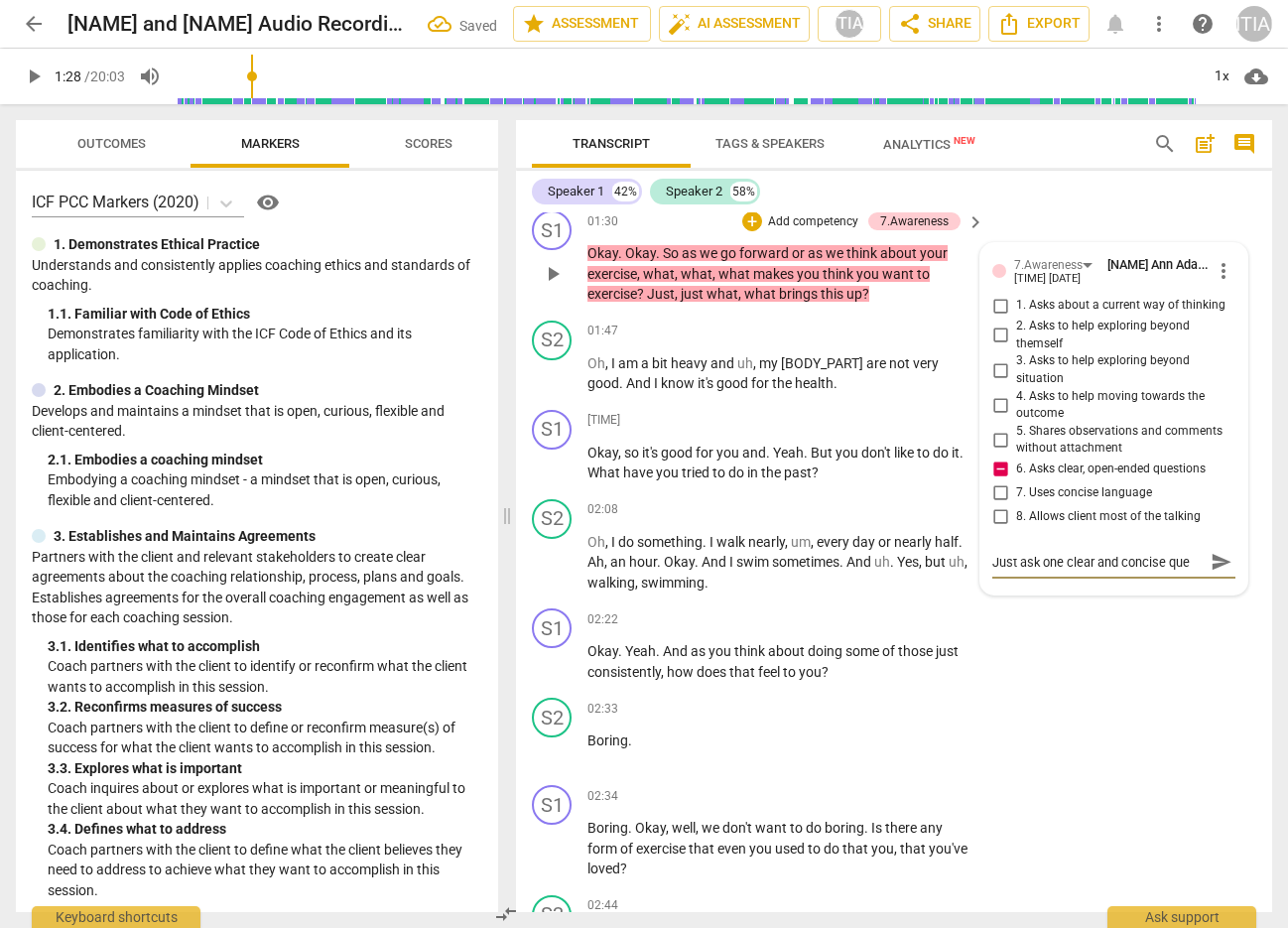 type on "Just ask one clear and concise ques" 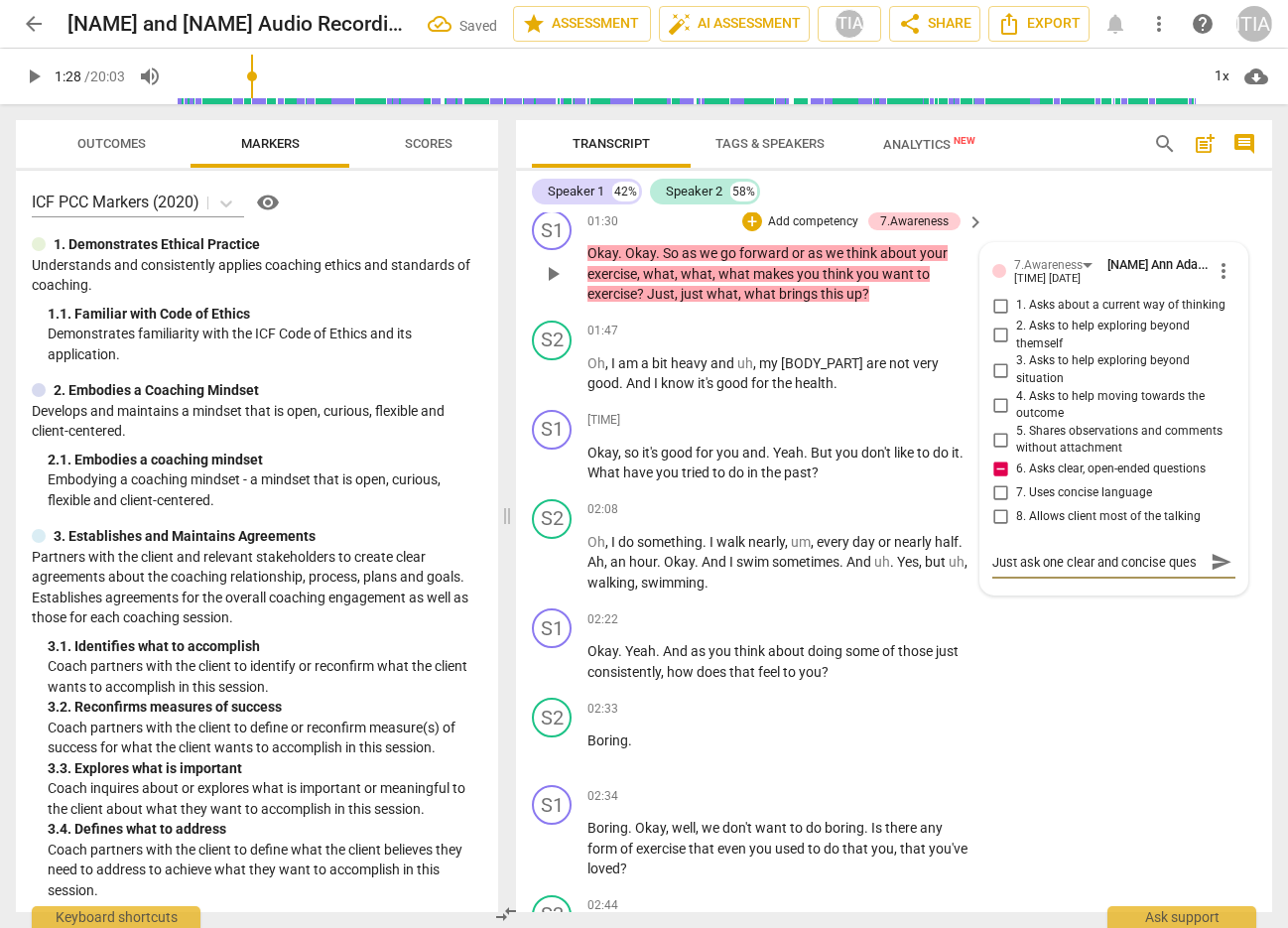type on "Just ask one clear and concise quest" 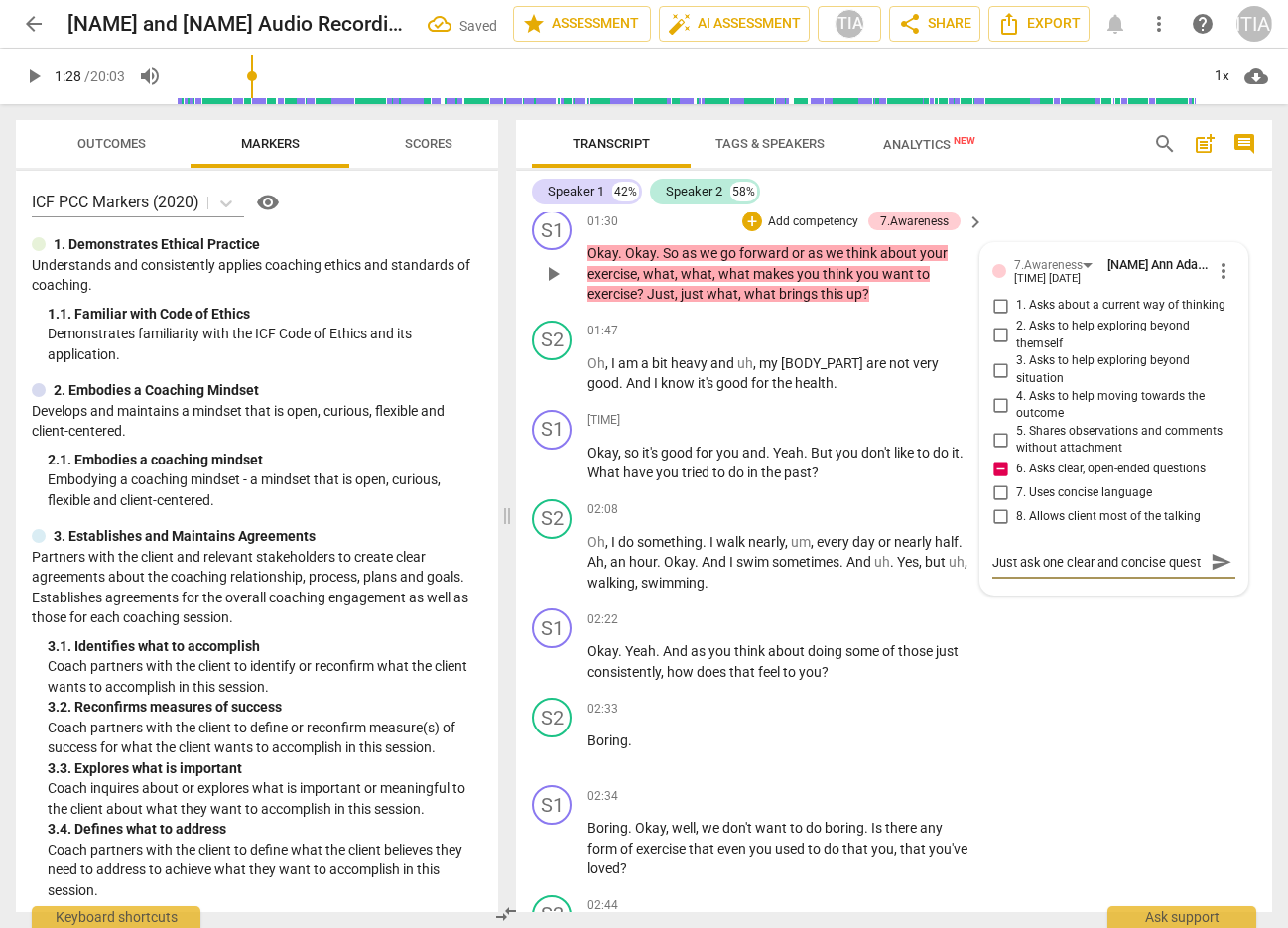 type on "Just ask one clear and concise questi" 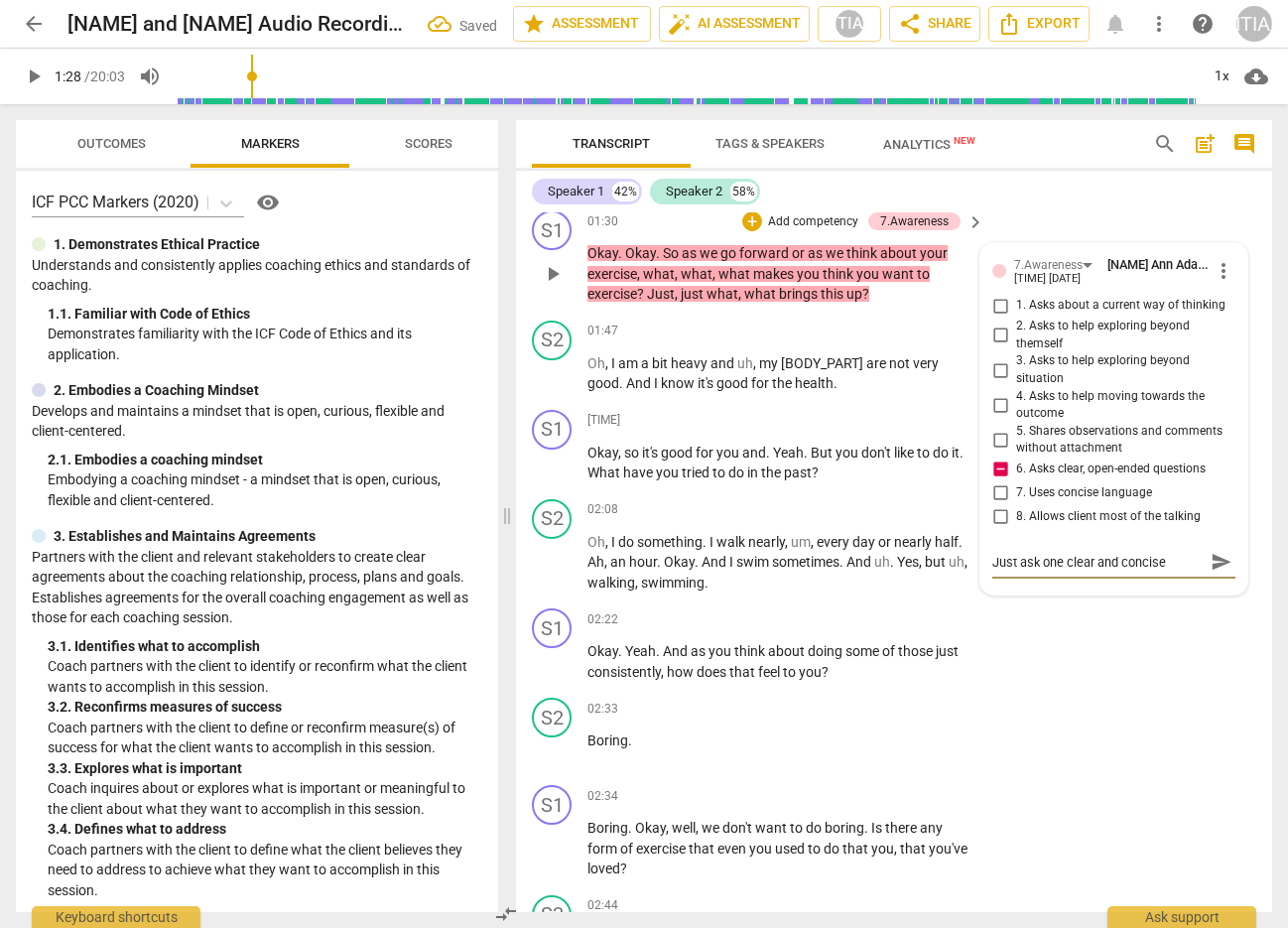 scroll, scrollTop: 17, scrollLeft: 0, axis: vertical 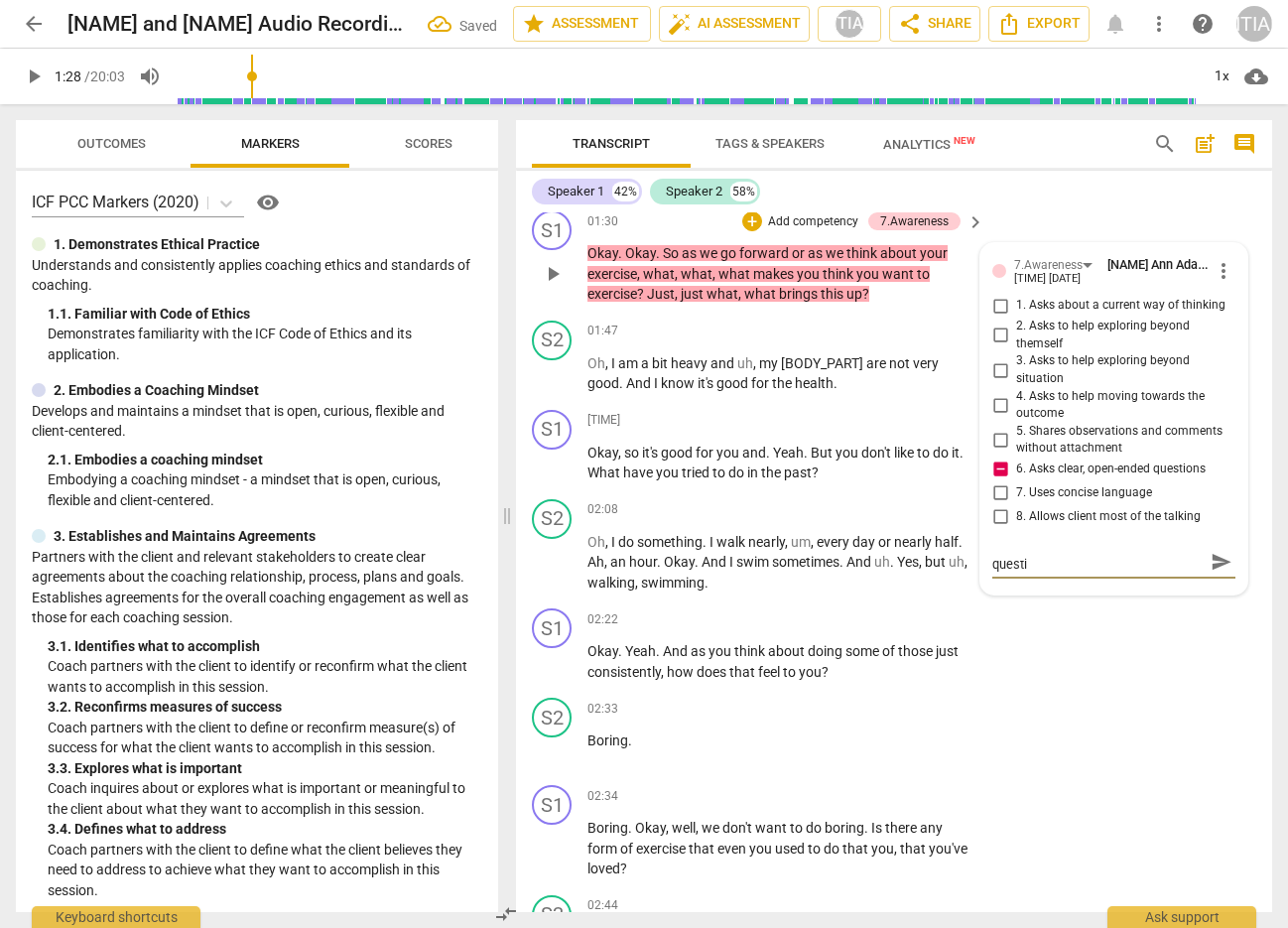 type on "Just ask one clear and concise questio" 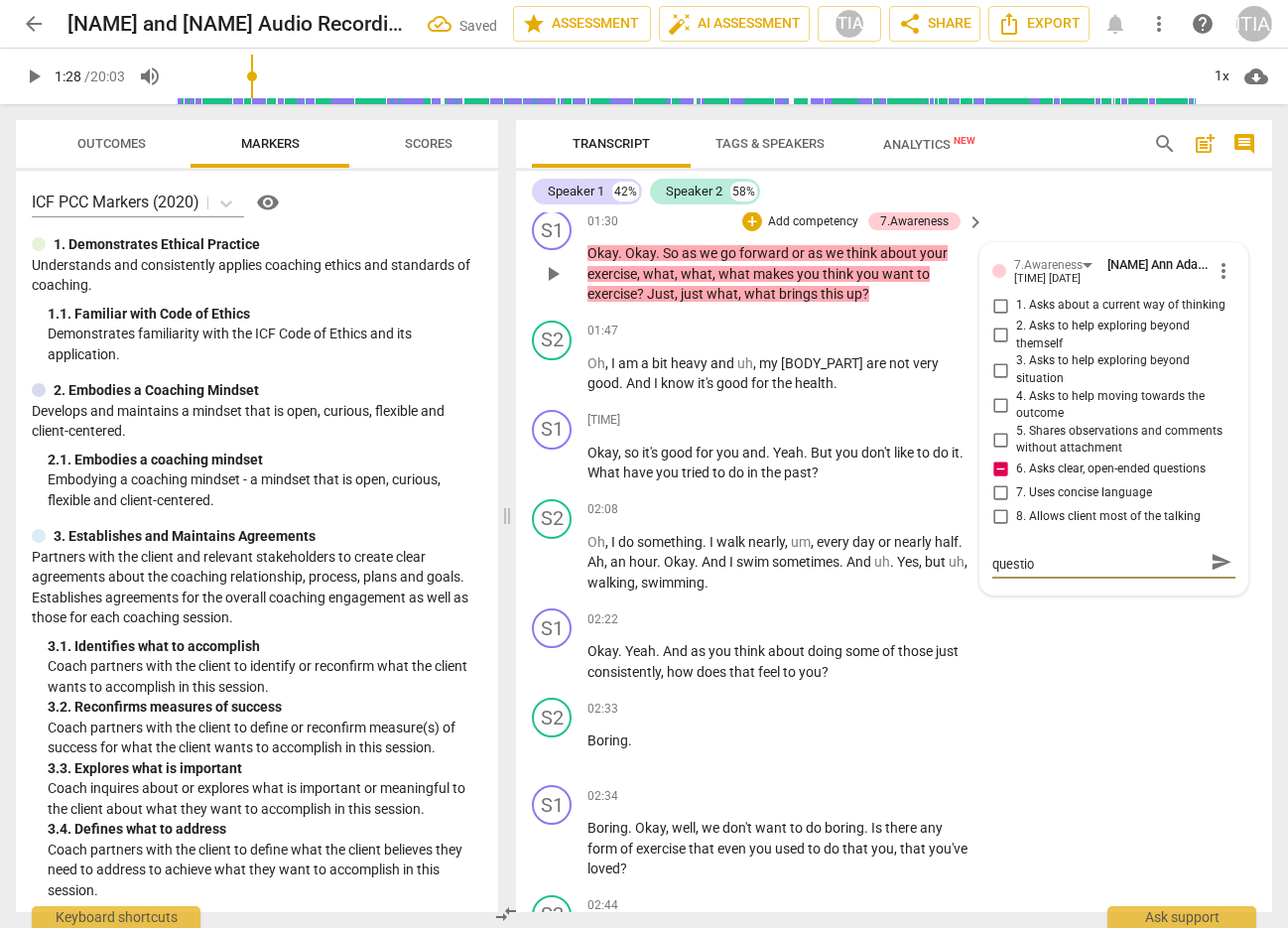 type on "Just ask one clear and concise question" 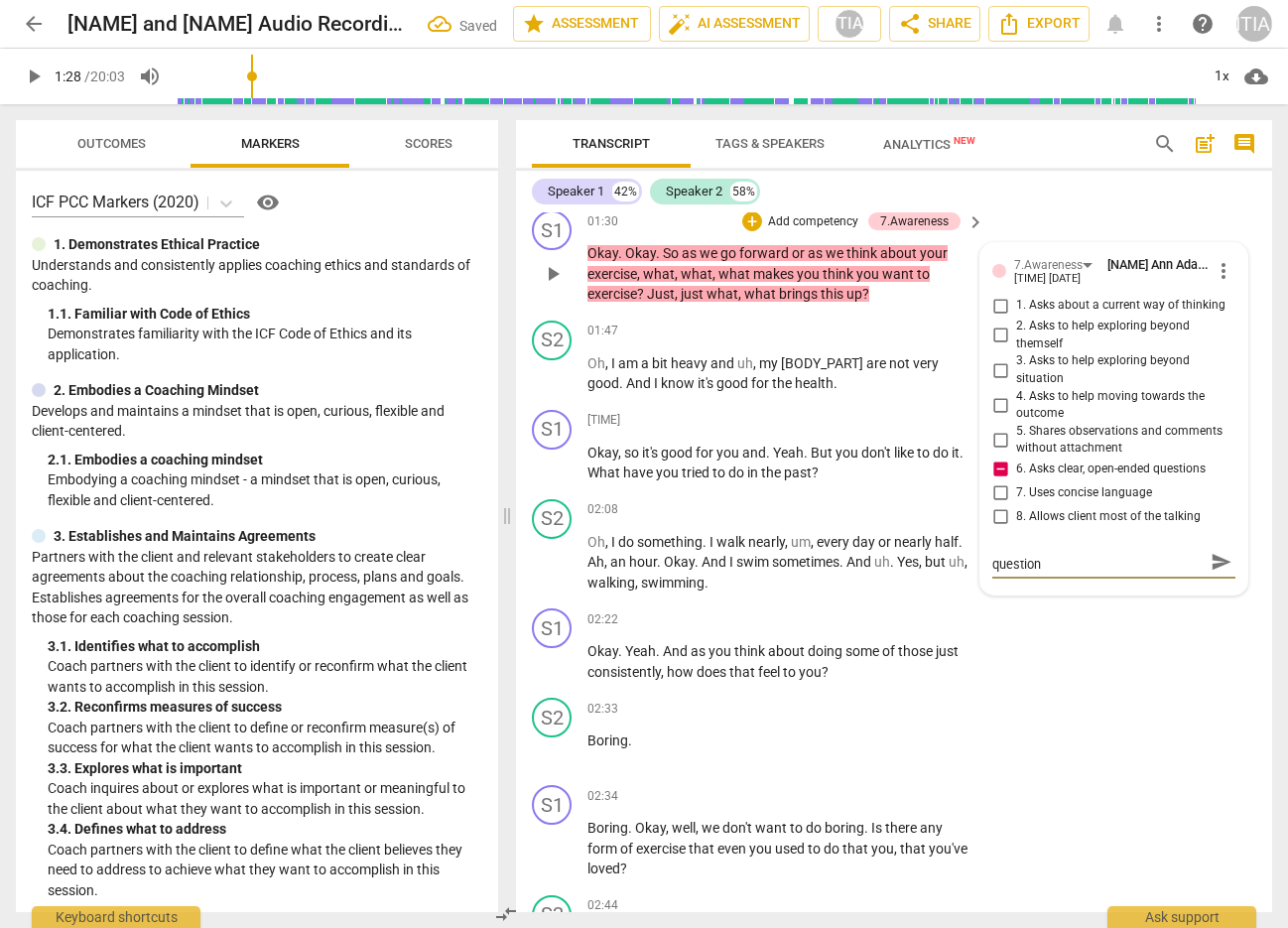 type on "Just ask one clear and concise question." 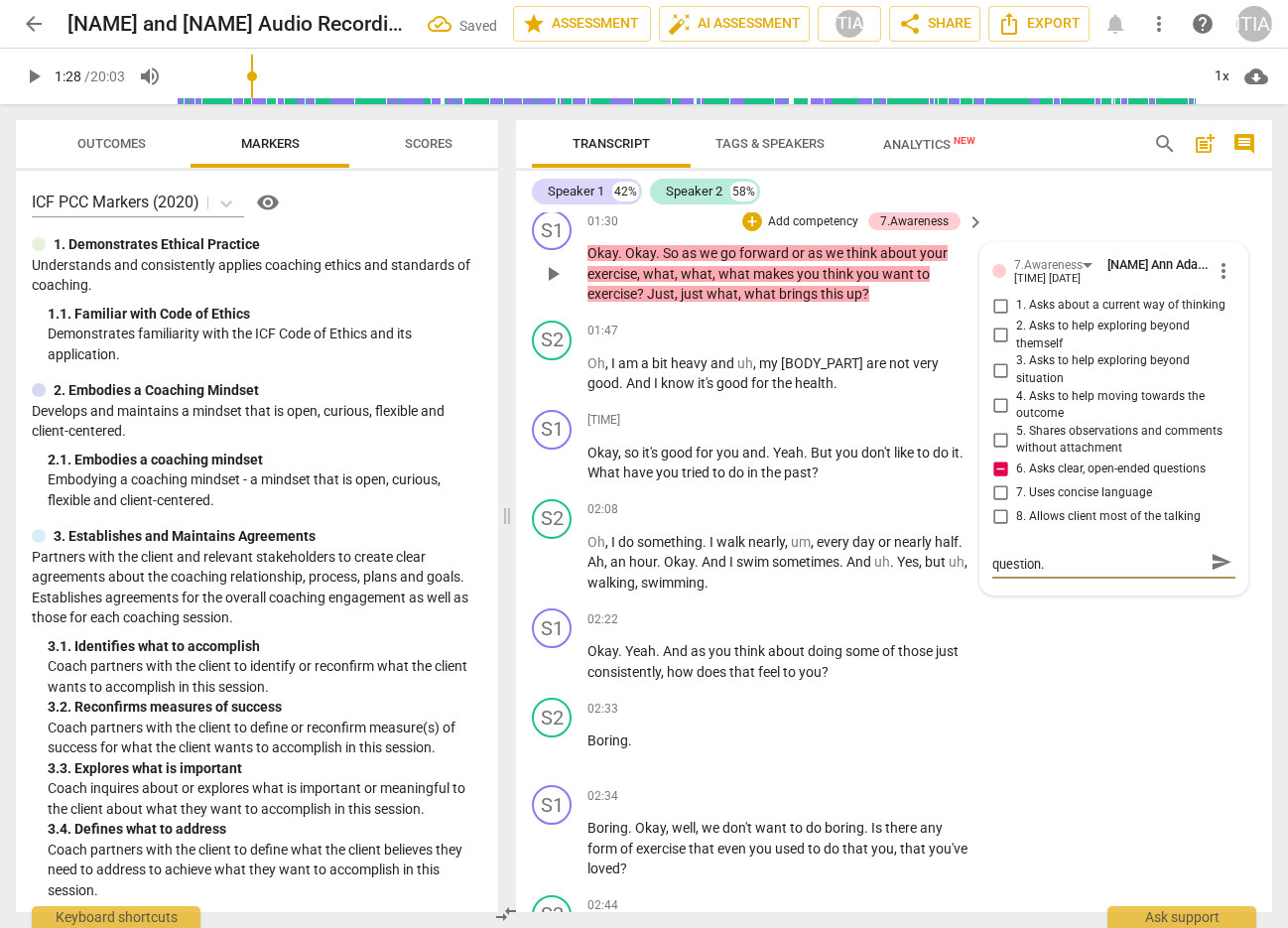 type on "Just ask one clear and concise question." 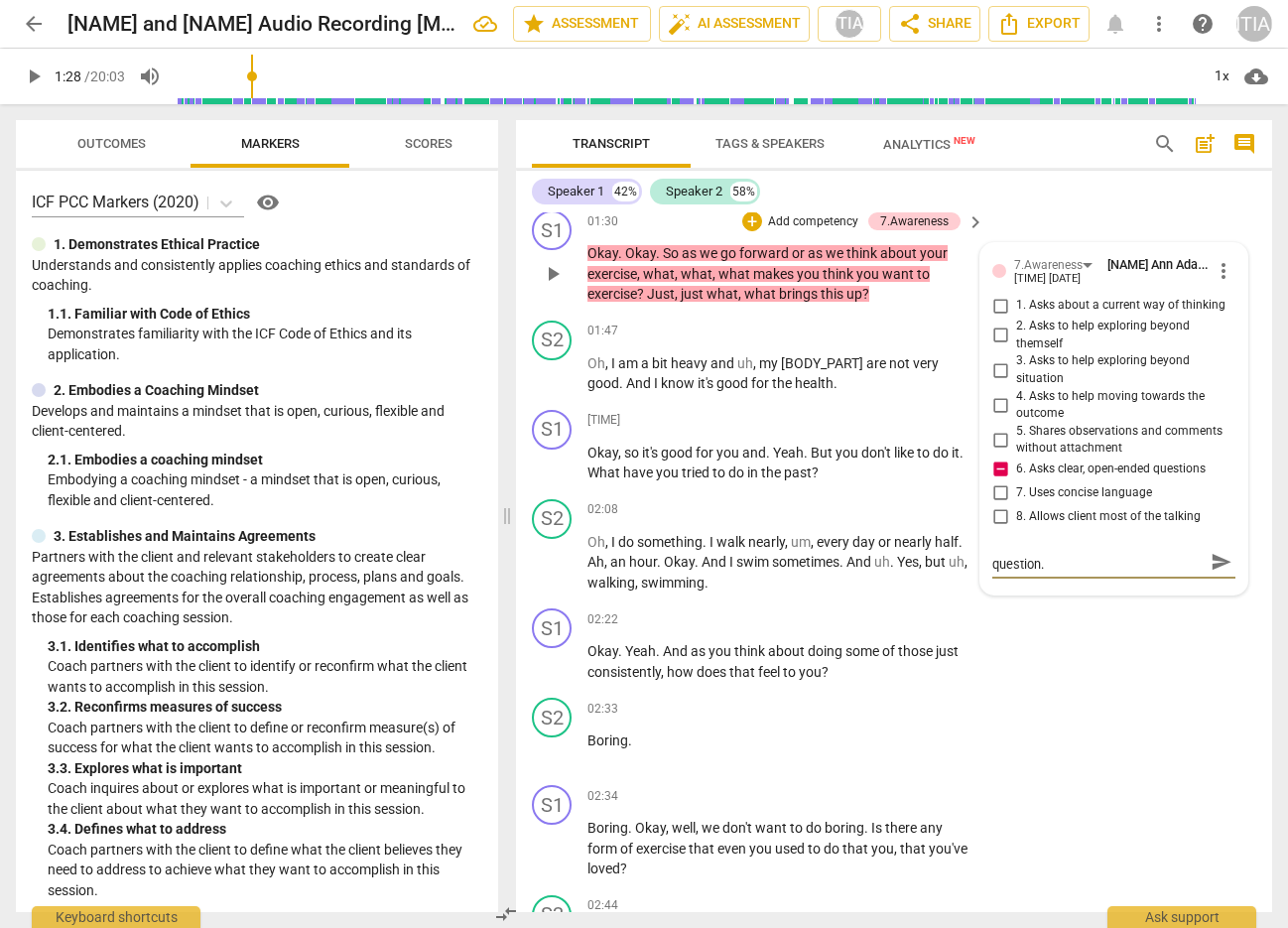 type on "Just ask one clear and concise question. N" 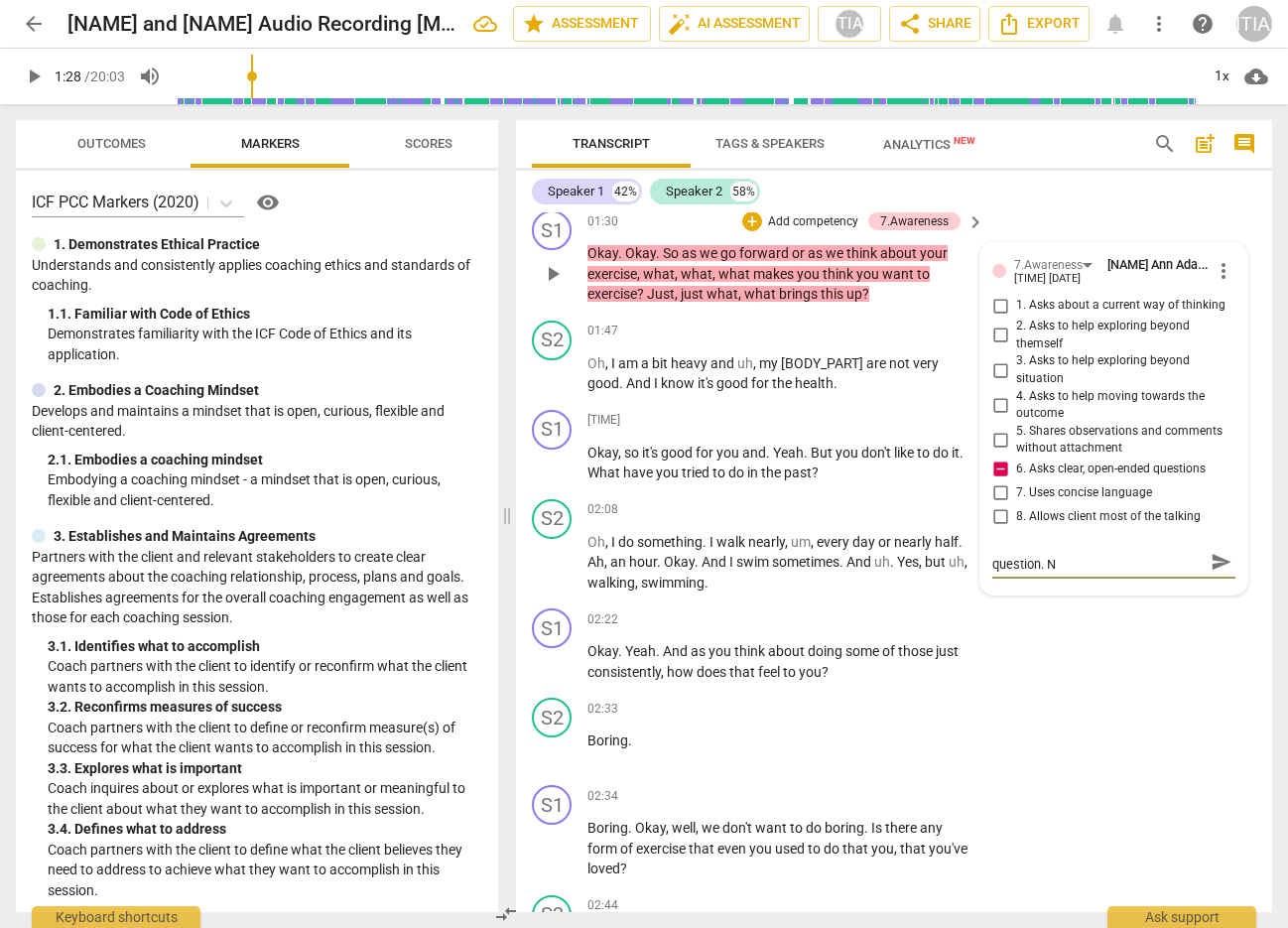 scroll, scrollTop: 0, scrollLeft: 0, axis: both 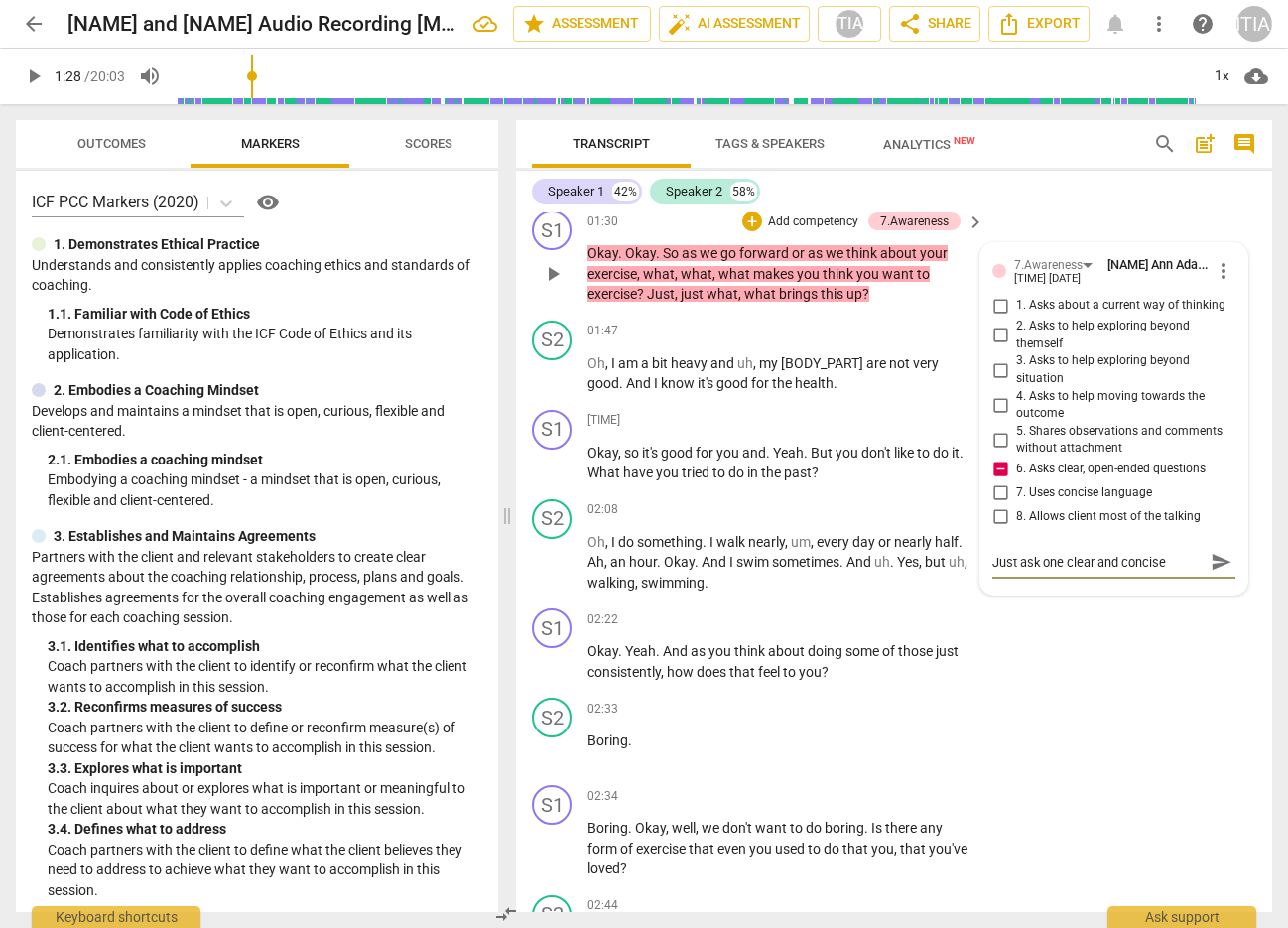 type on "Just ask one clear and concise question. No" 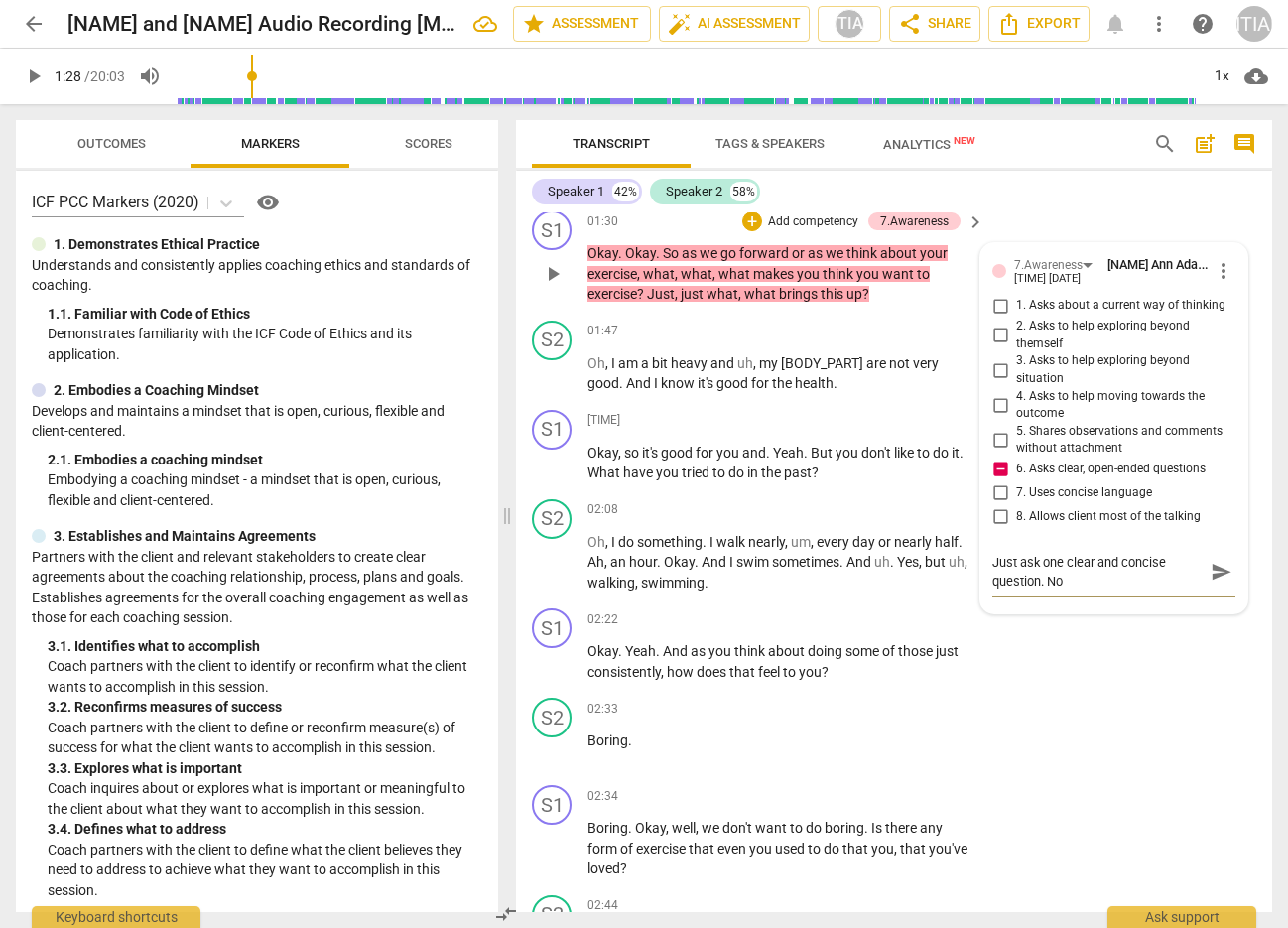 type on "Just ask one clear and concise question. No" 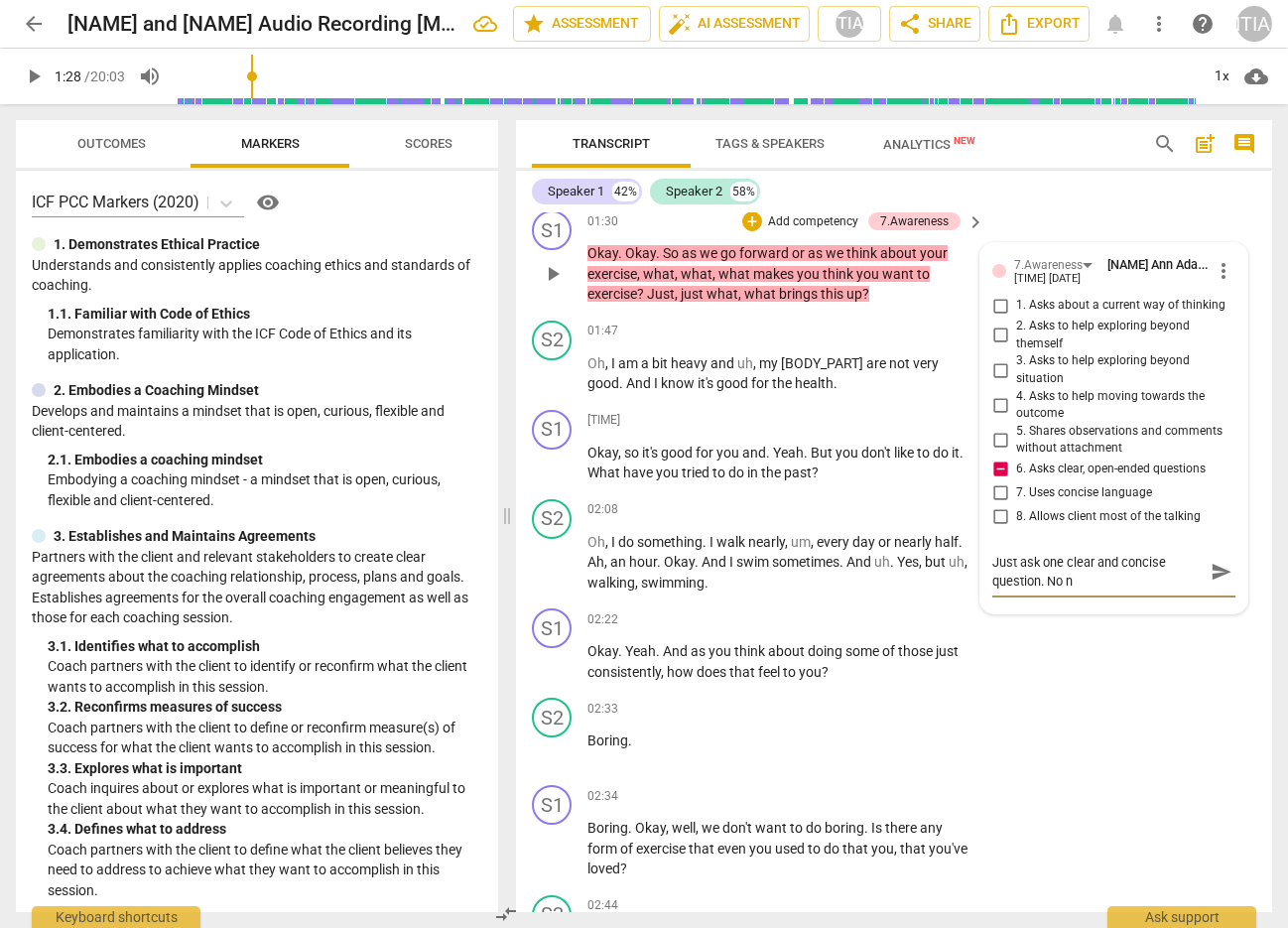 type on "Just ask one clear and concise question. No ne" 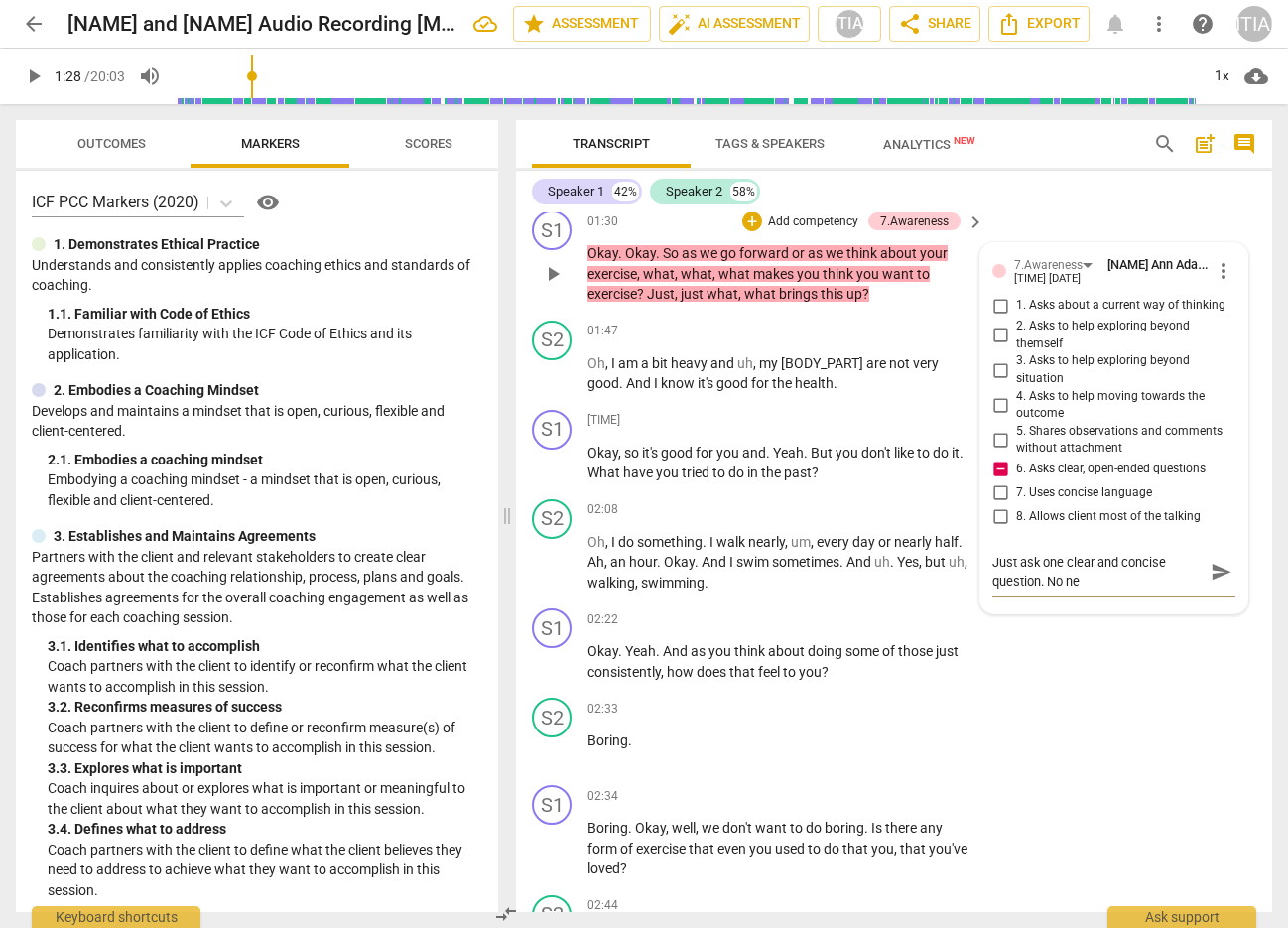 type on "Just ask one clear and concise question. No nee" 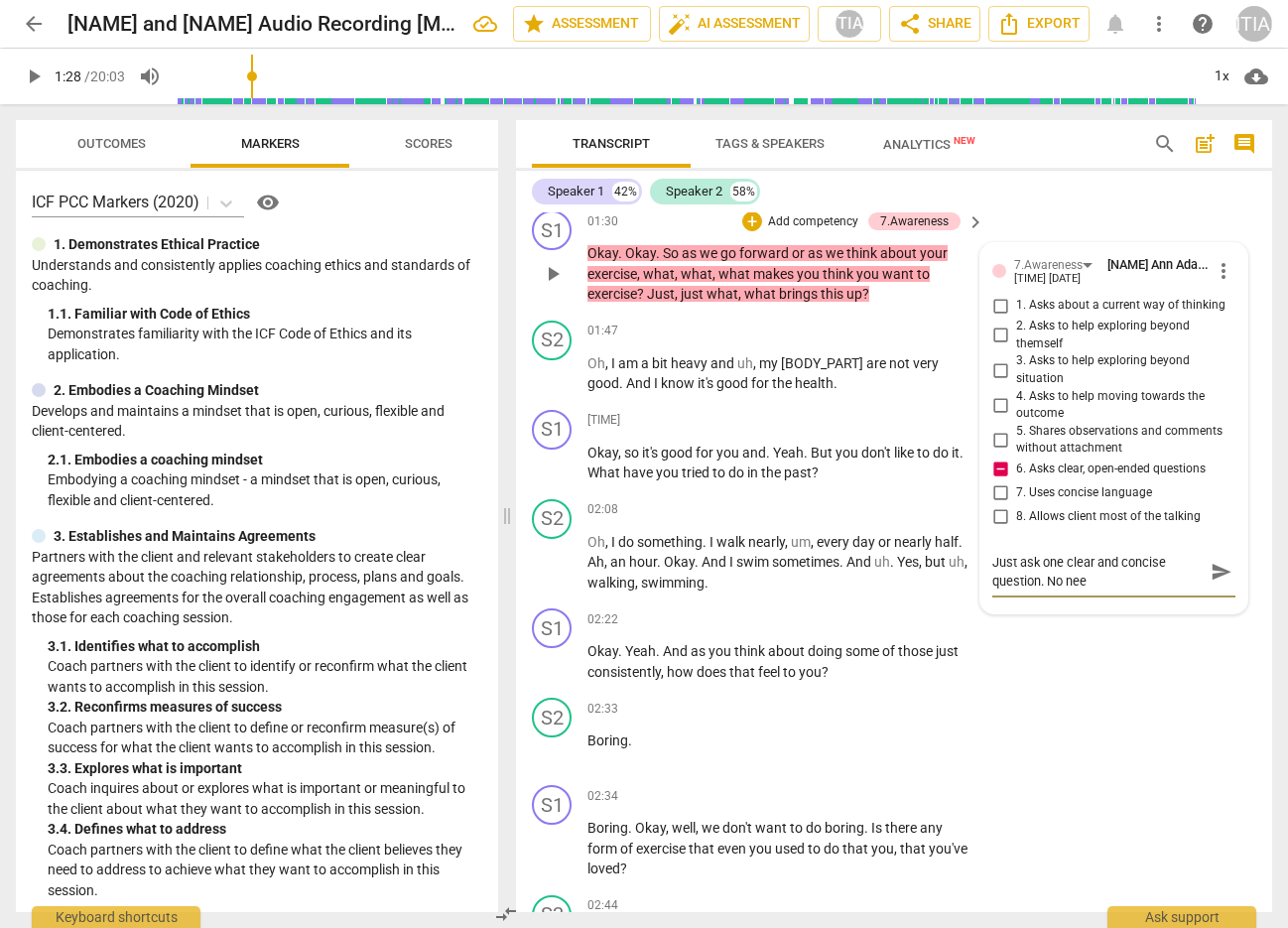 type on "Just ask one clear and concise question. No need" 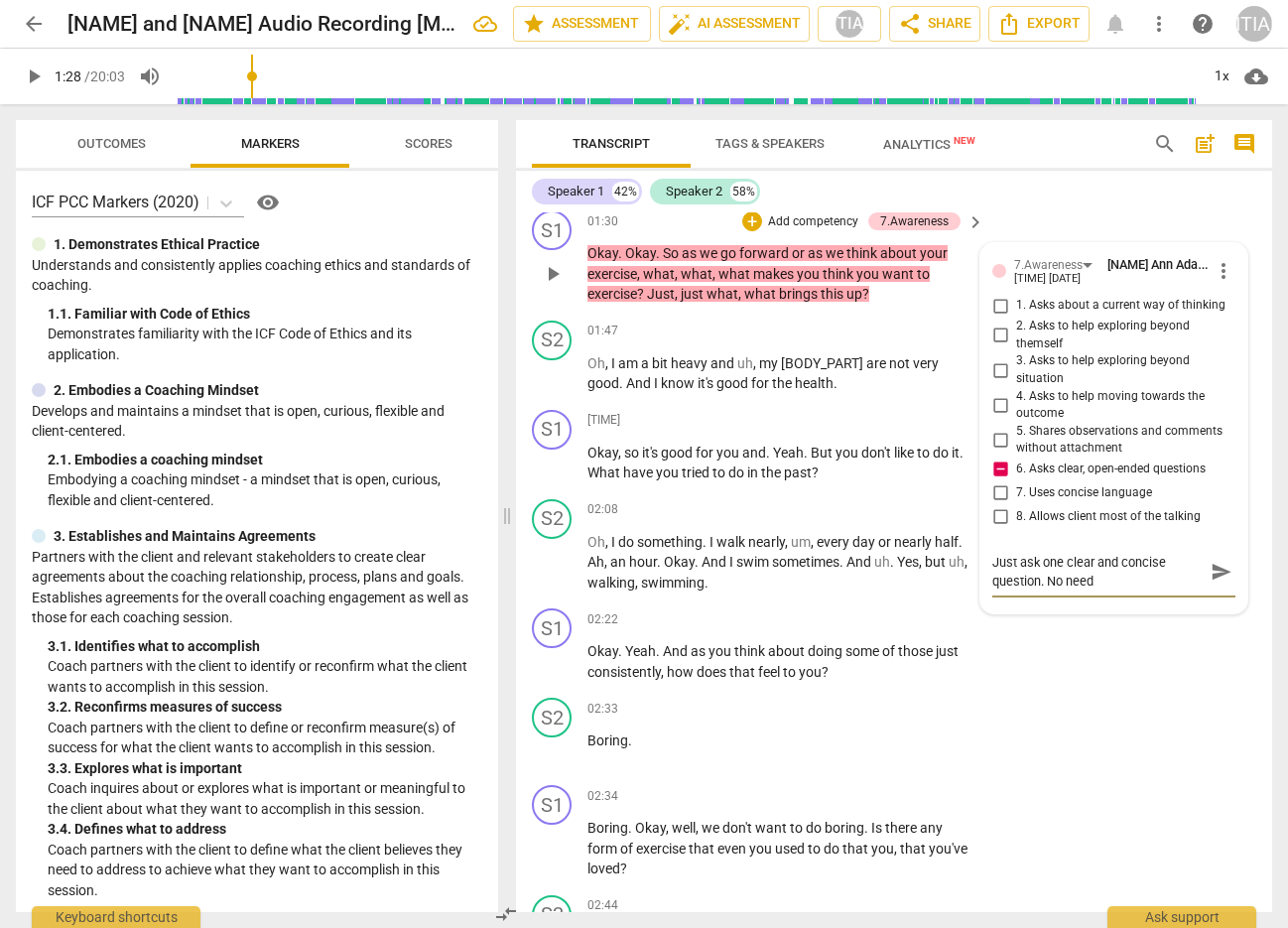 type on "Just ask one clear and concise question. No need" 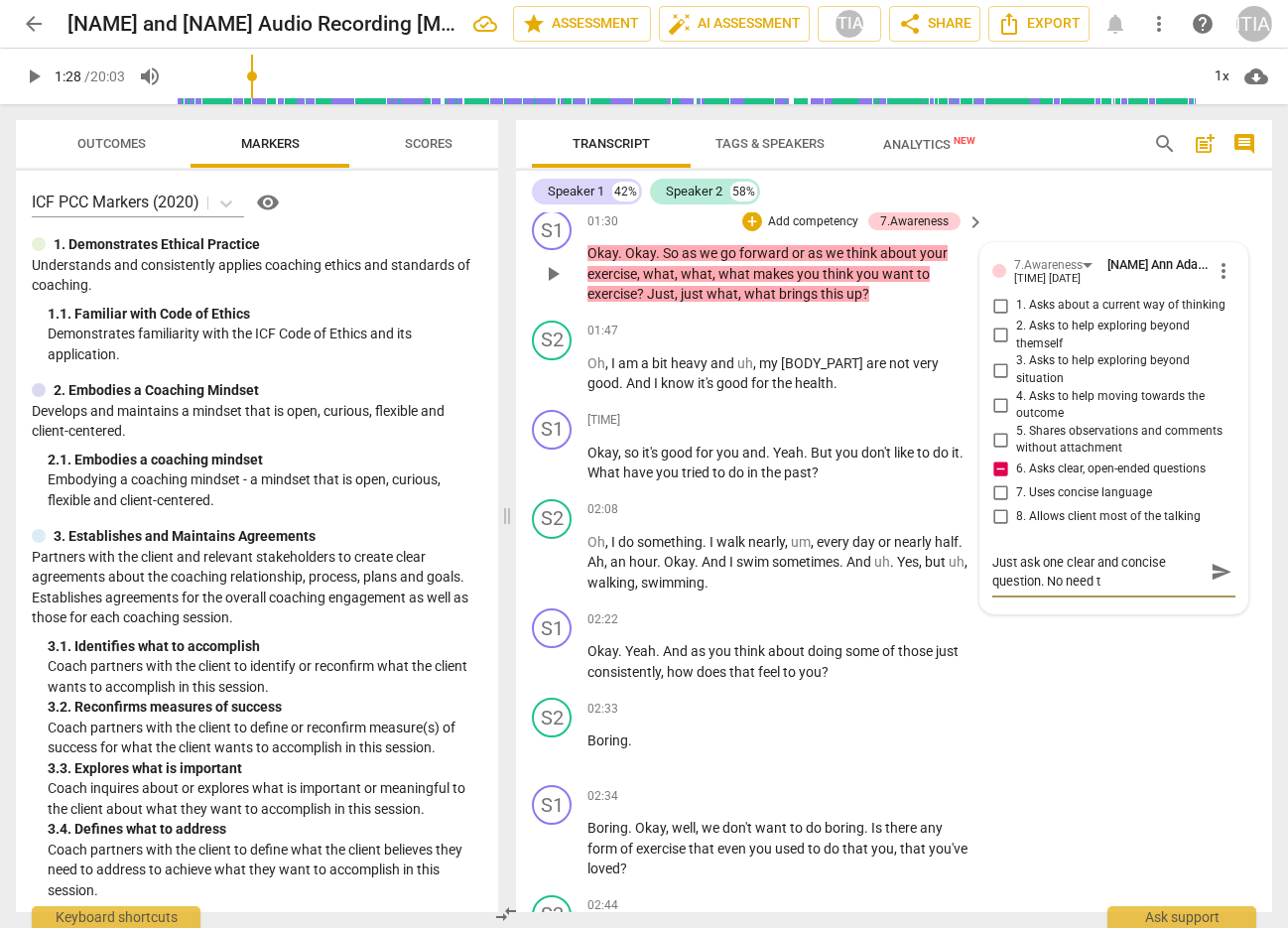 type on "Just ask one clear and concise question. No need to" 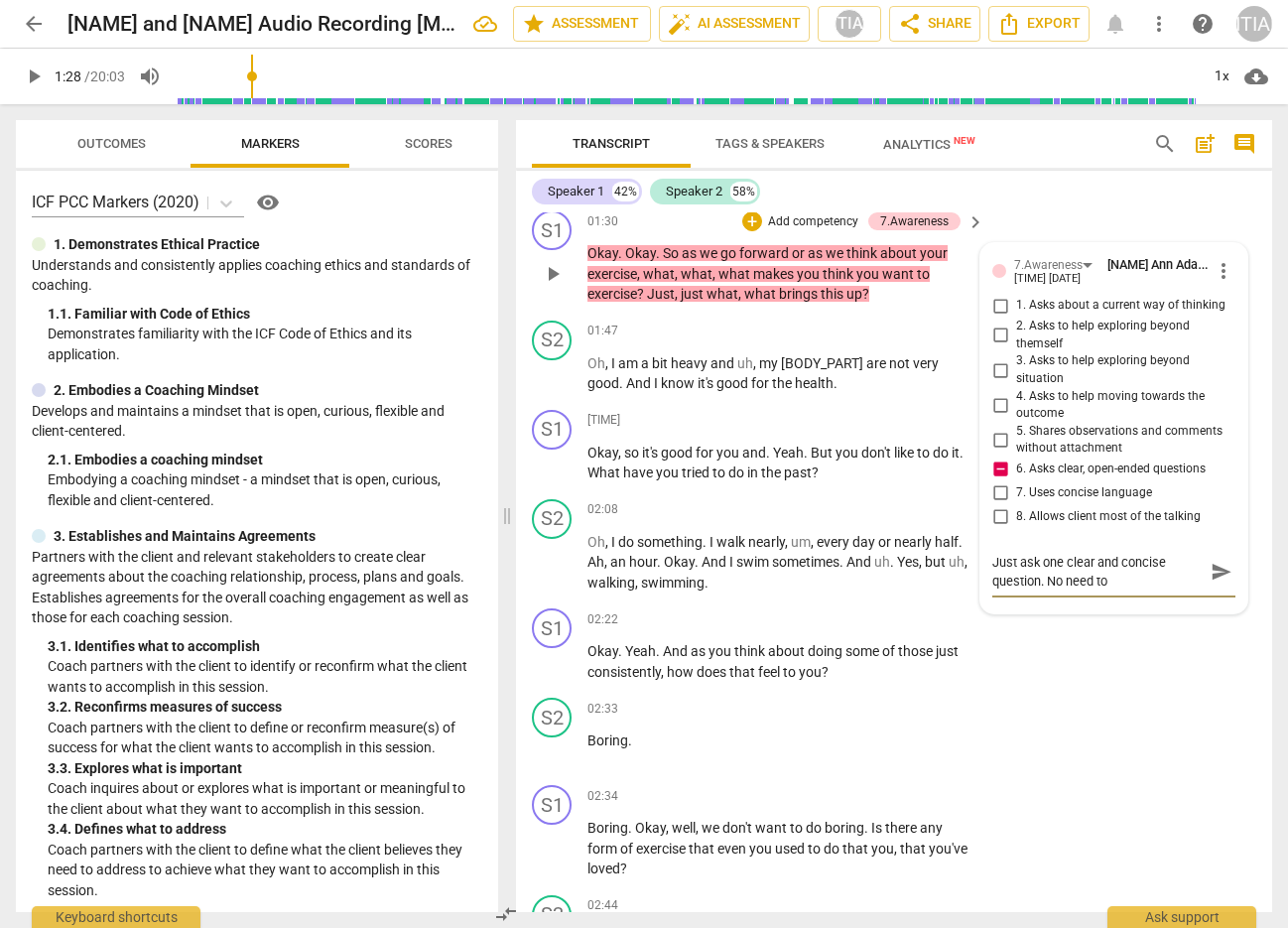 type on "Just ask one clear and concise question. No need to" 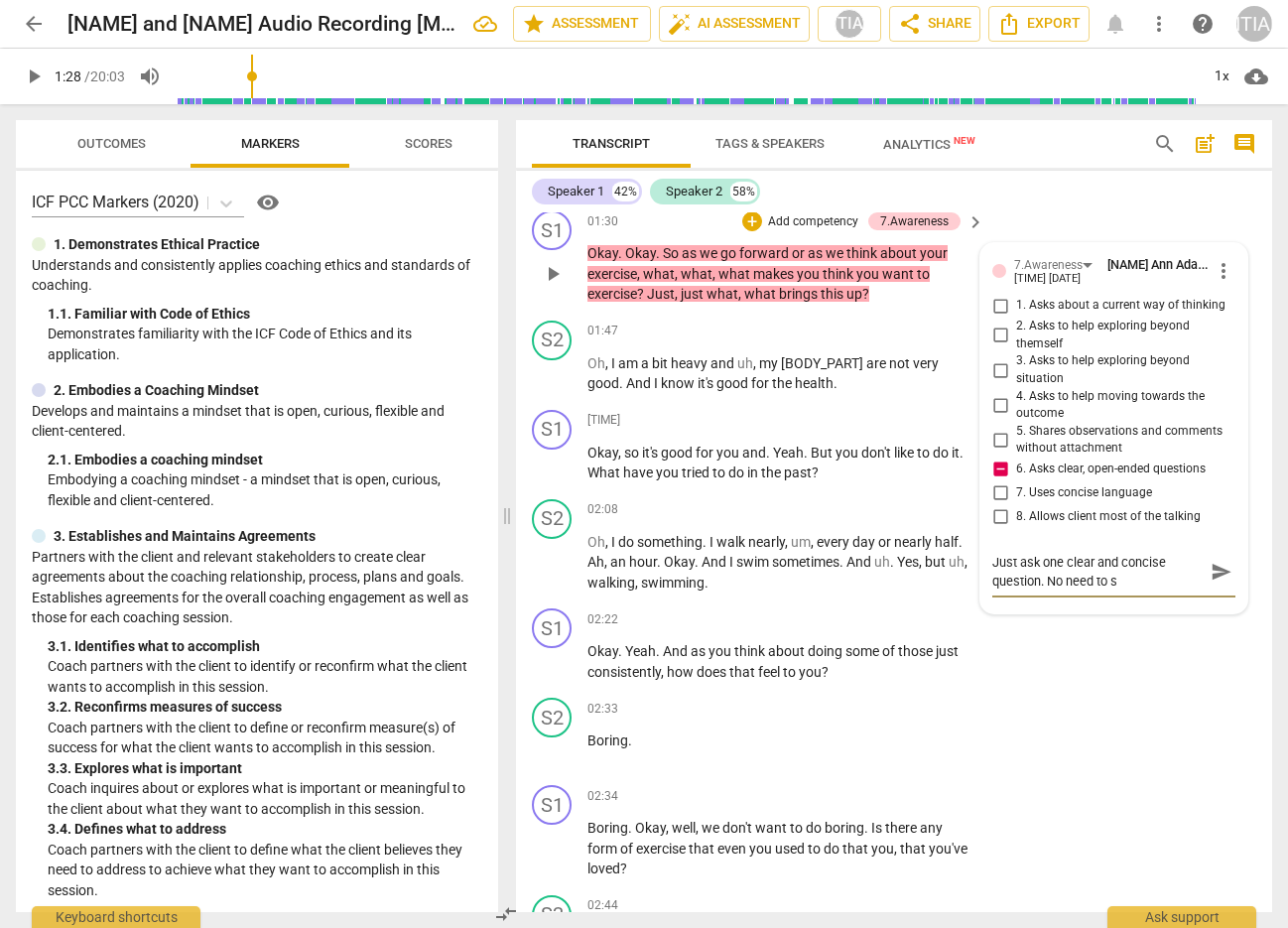 type on "Just ask one clear and concise question. No need to st" 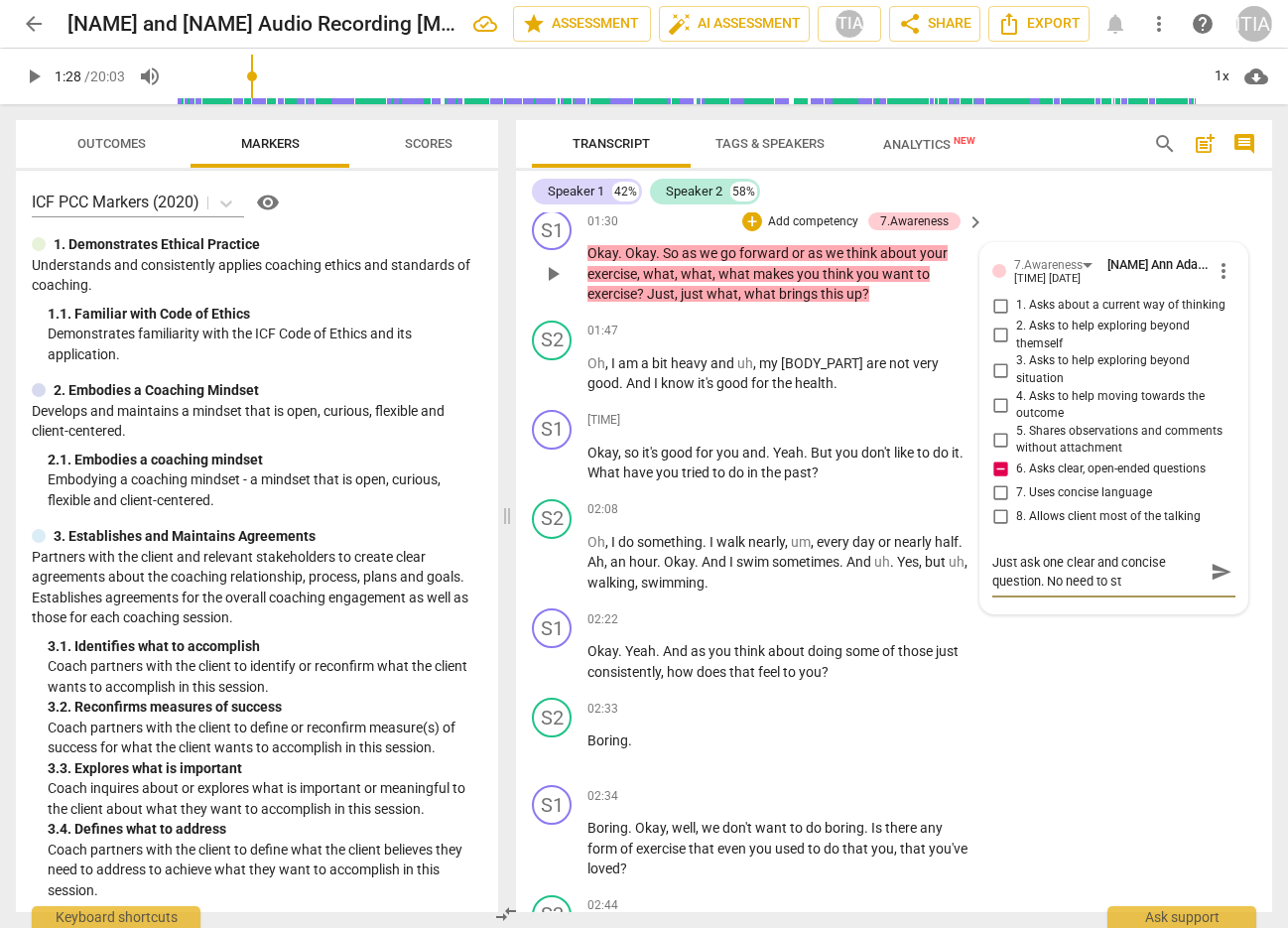 type on "Just ask one clear and concise question. No need to sta" 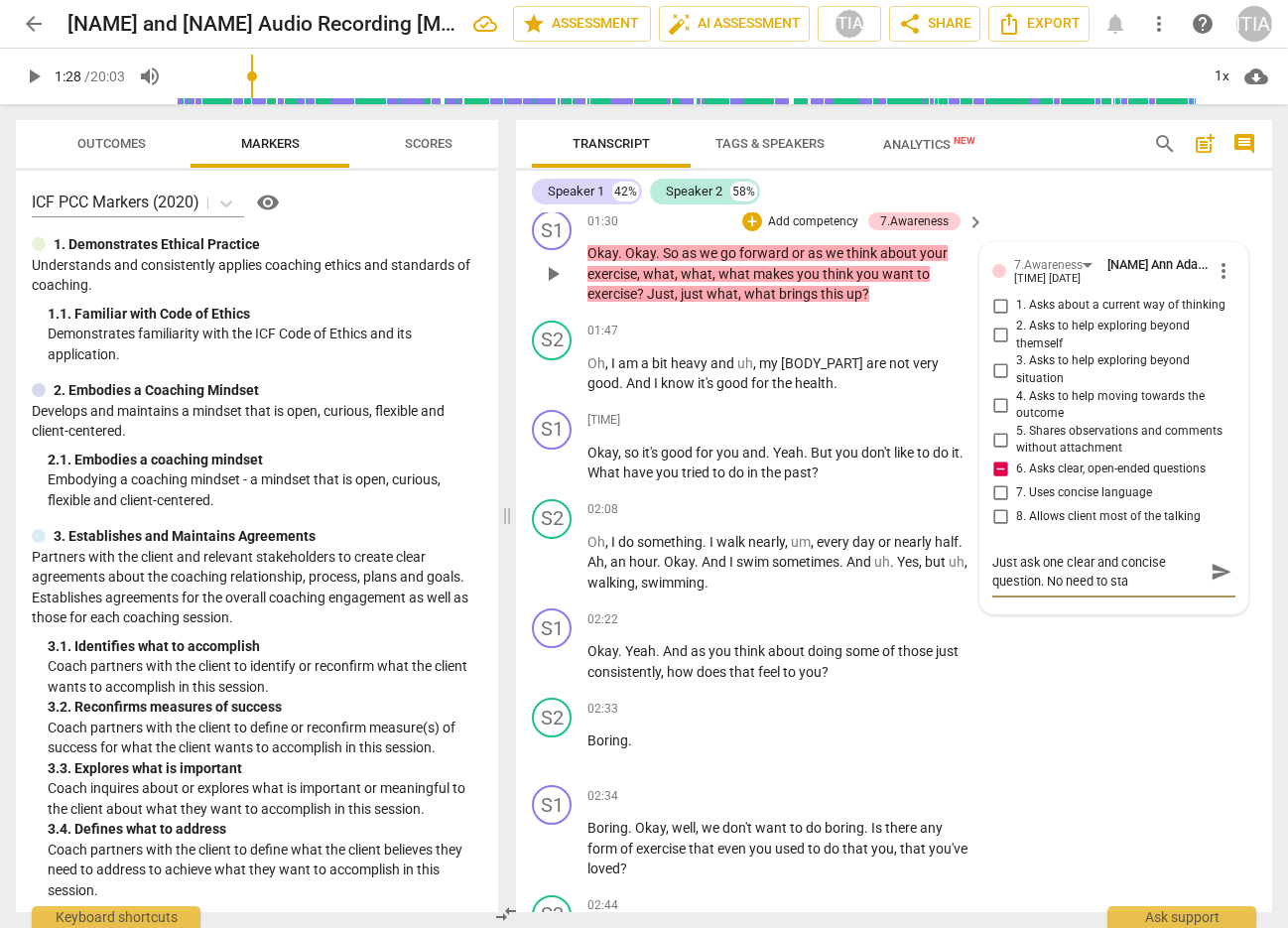 type on "Just ask one clear and concise question. No need to stac" 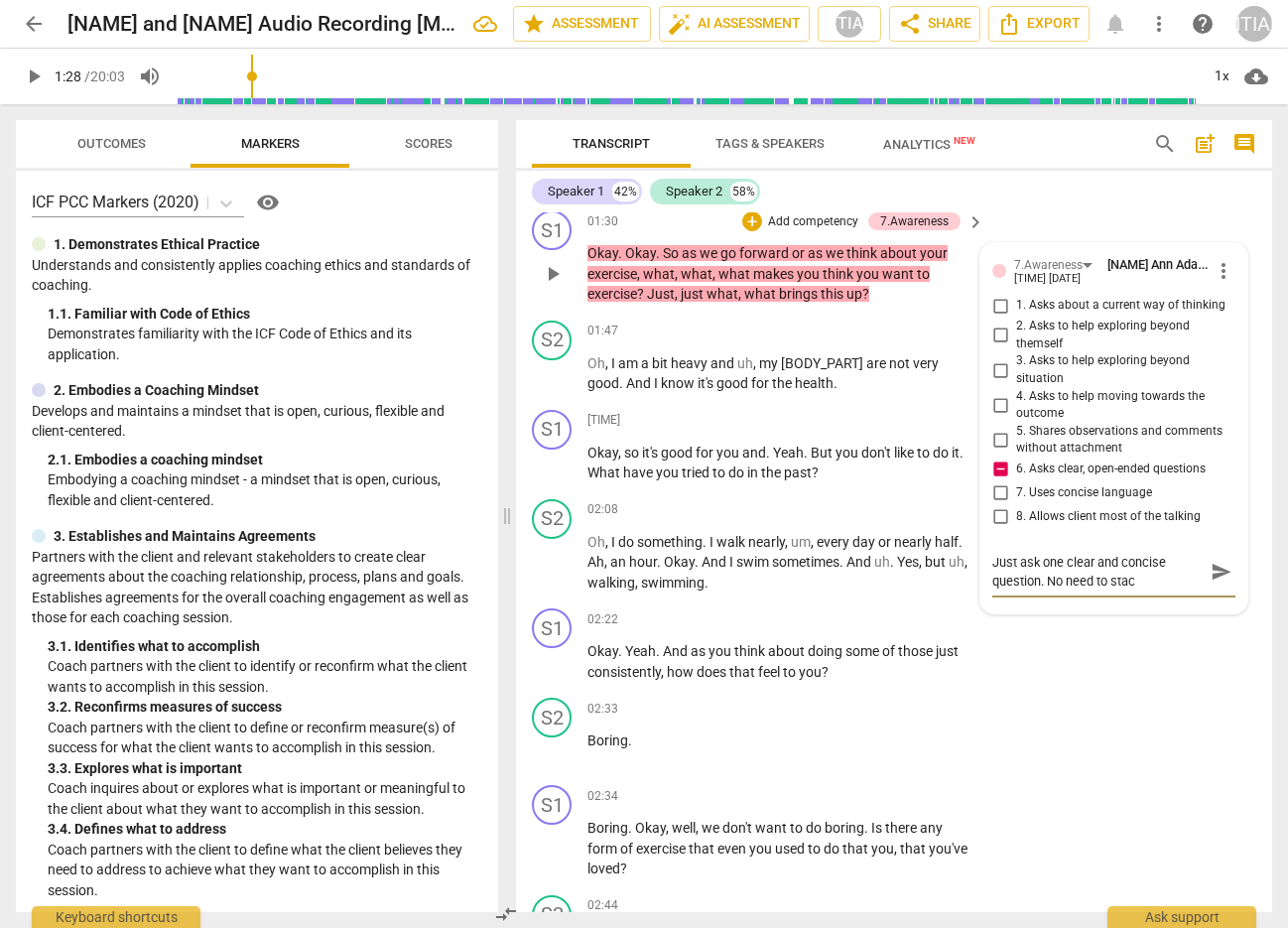 type on "Just ask one clear and concise question. No need to stack" 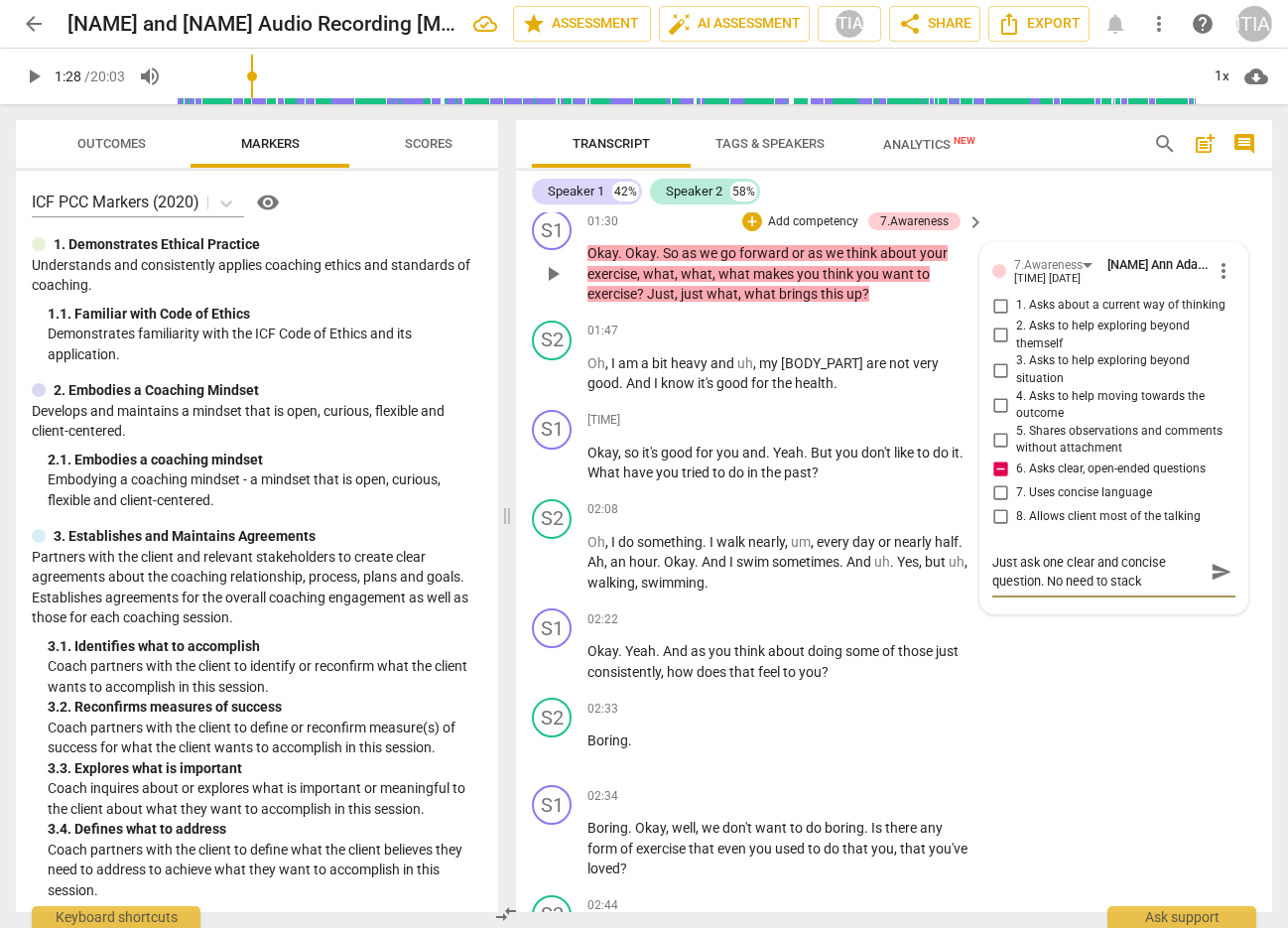 type on "Just ask one clear and concise question. No need to stack" 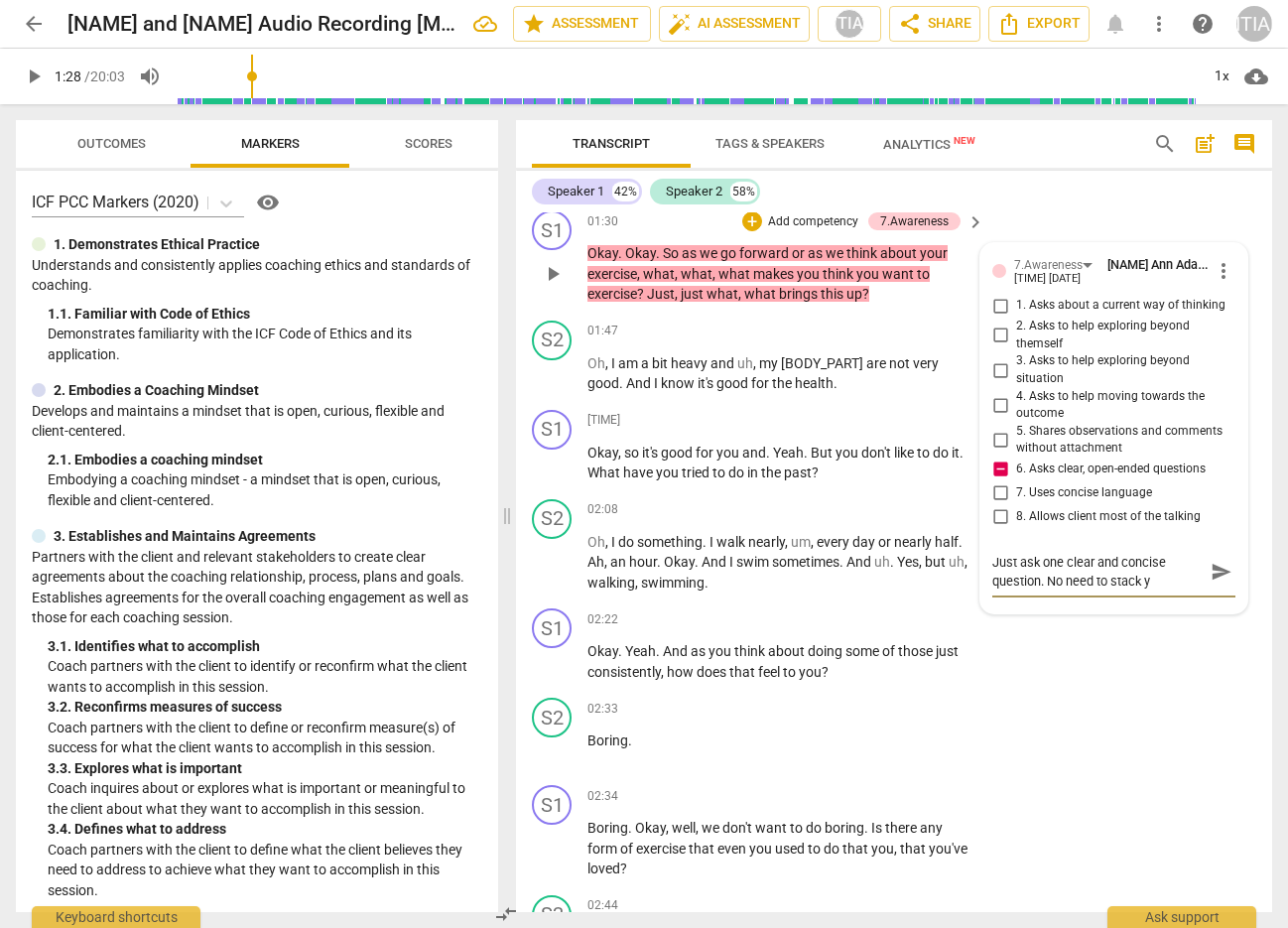type on "Just ask one clear and concise question. No need to stack yo" 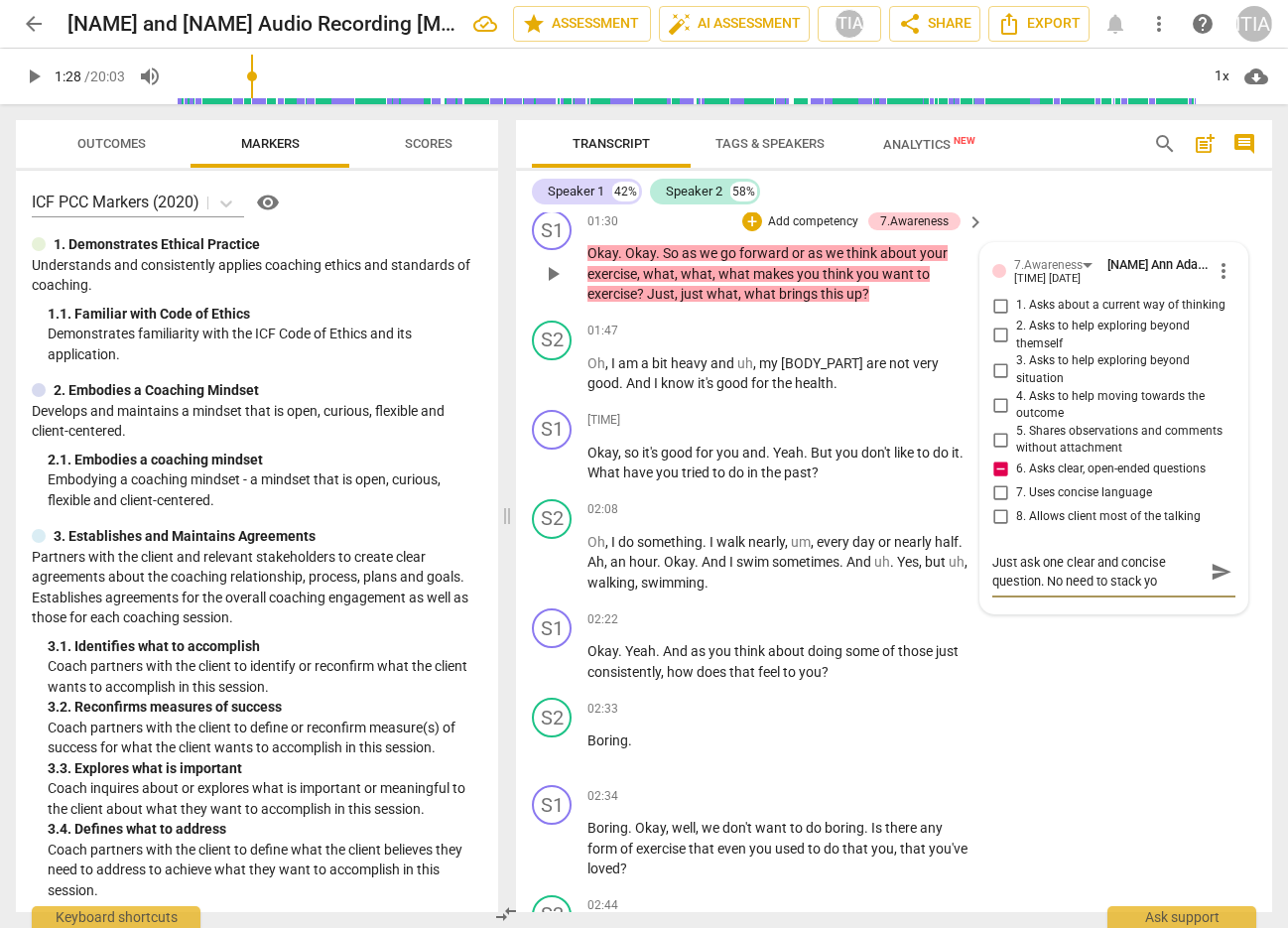 type on "Just ask one clear and concise question. No need to stack you" 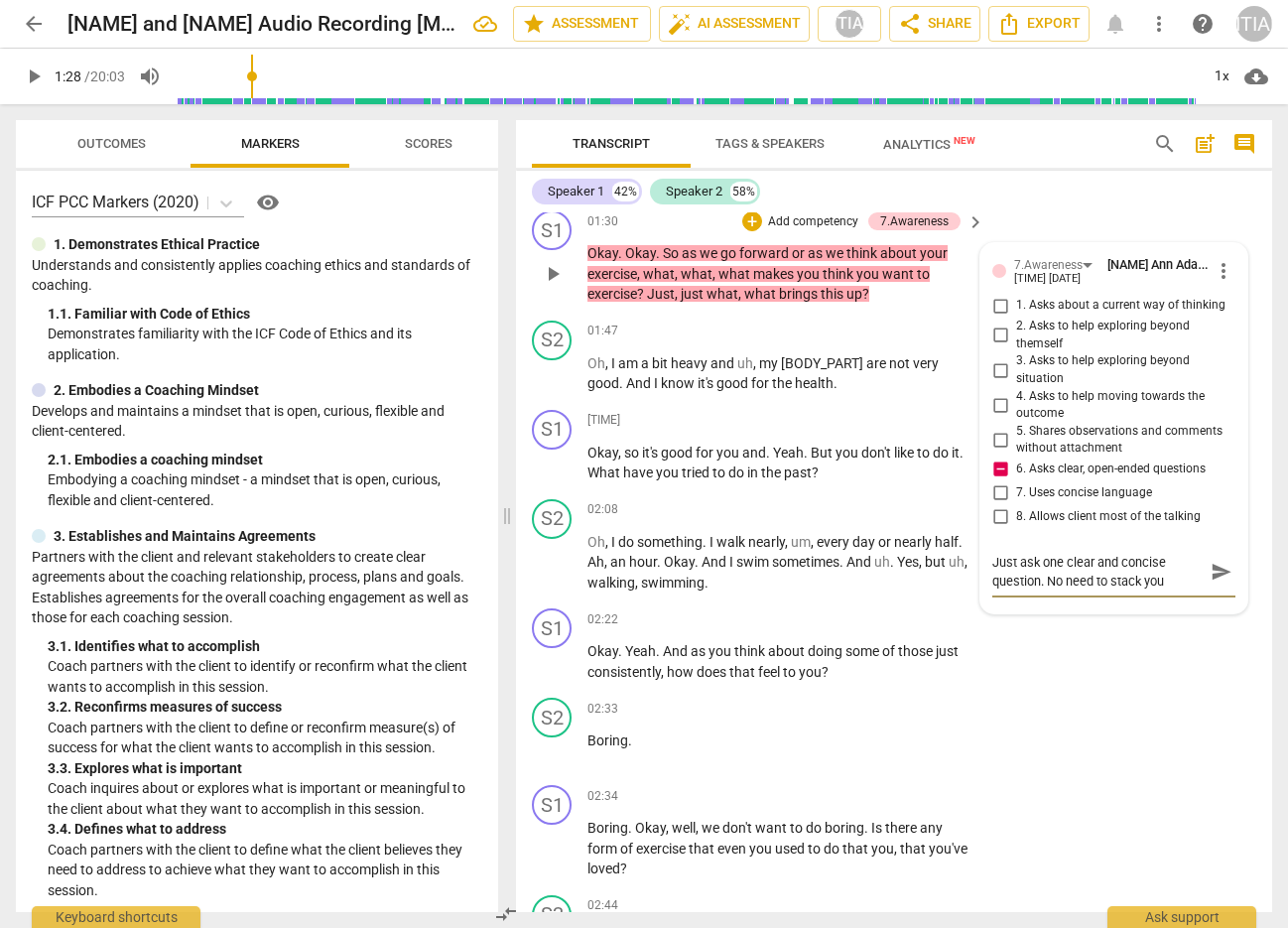 type on "Just ask one clear and concise question. No need to stack your" 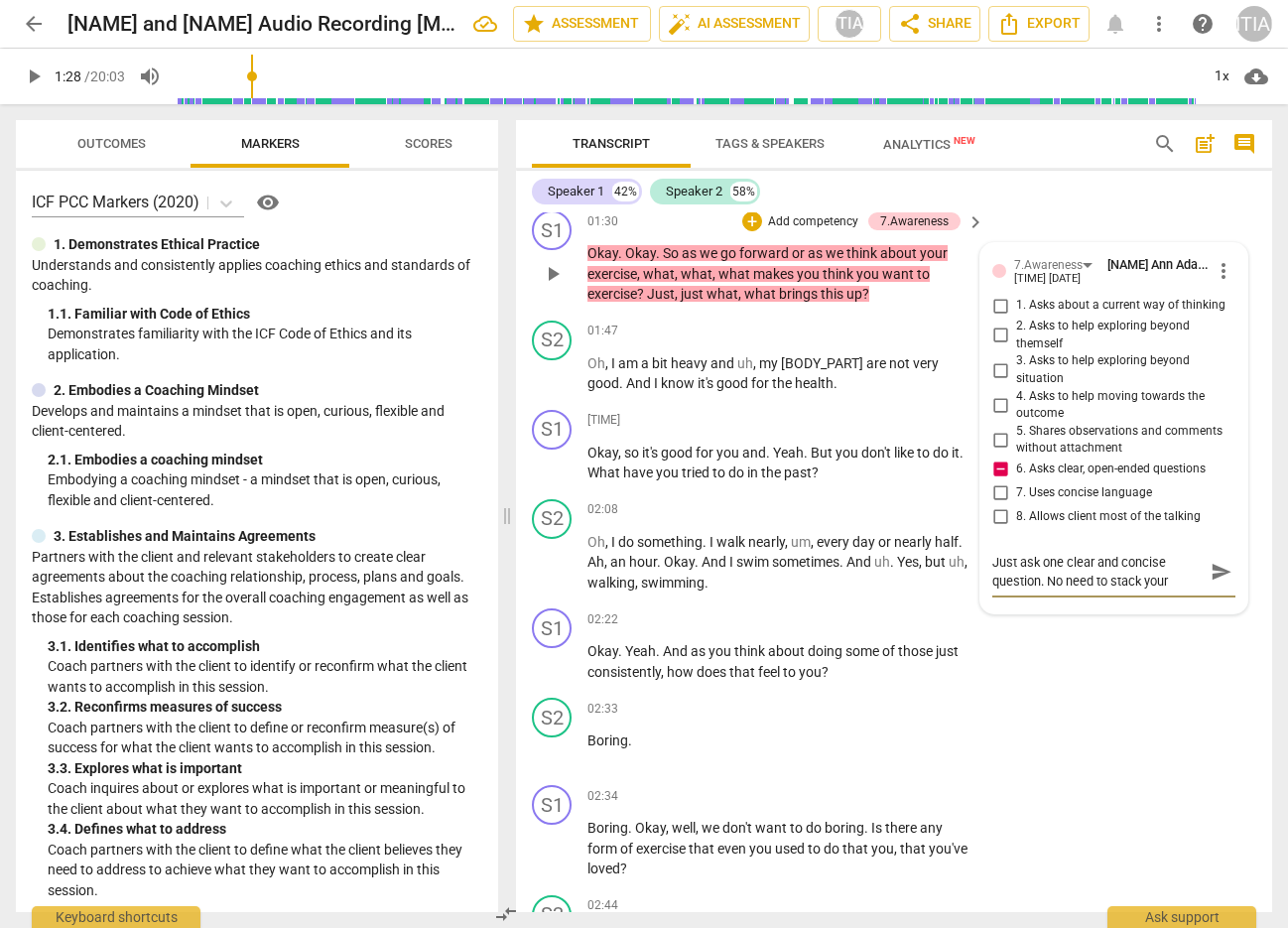 type on "Just ask one clear and concise question. No need to stack your" 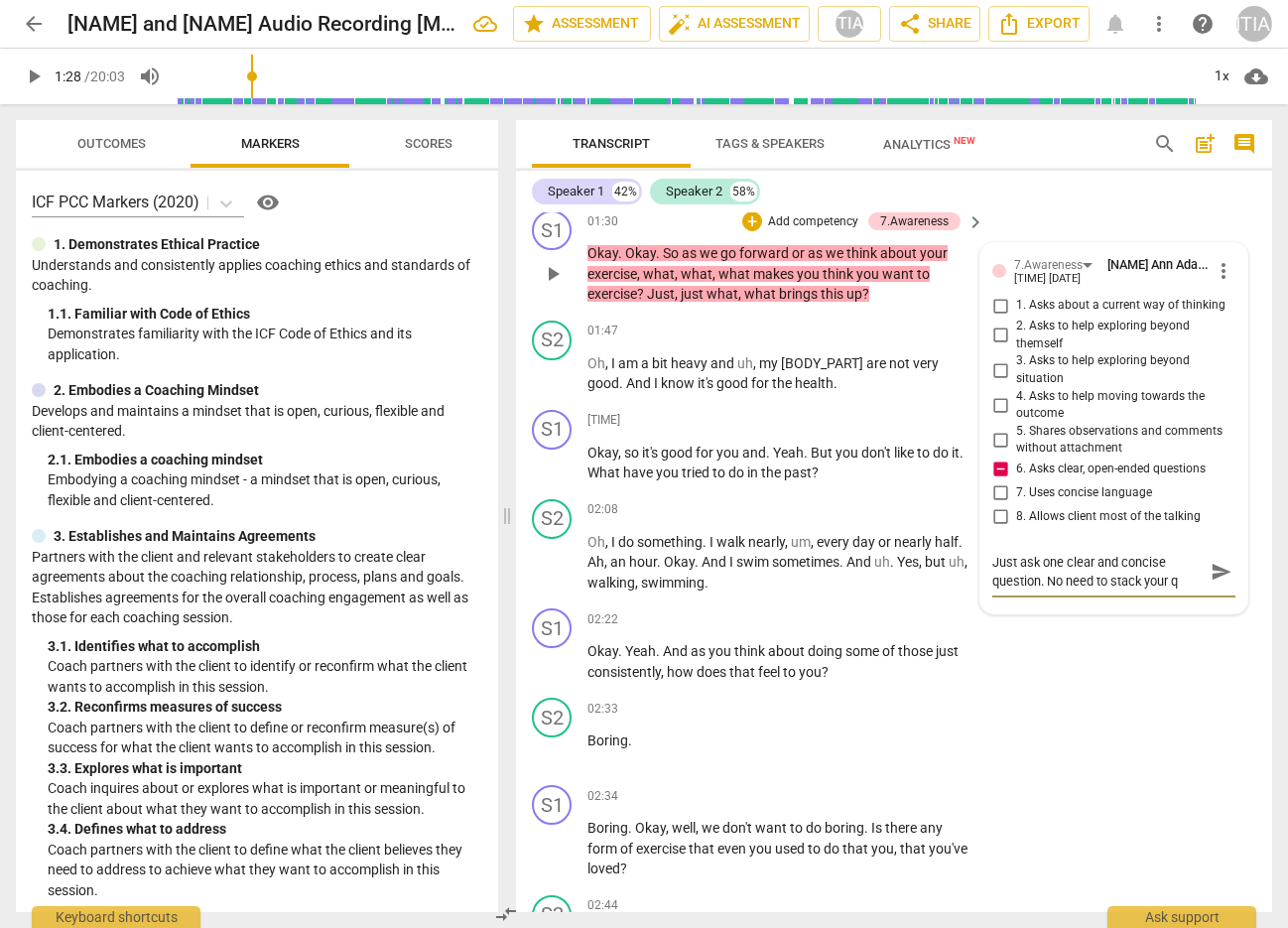 type on "Just ask one clear and concise question. No need to stack your qu" 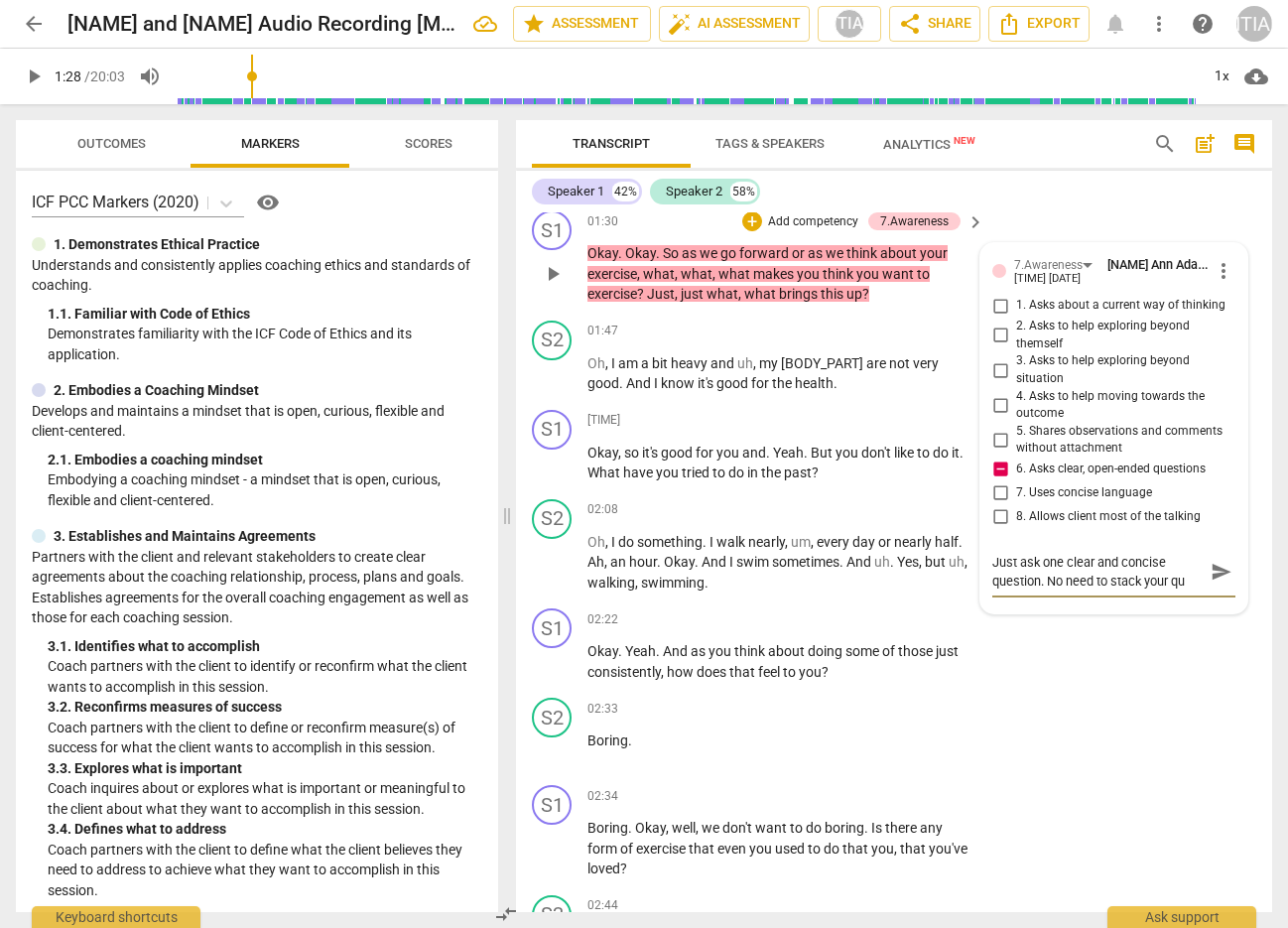 type on "Just ask one clear and concise question. No need to stack your que" 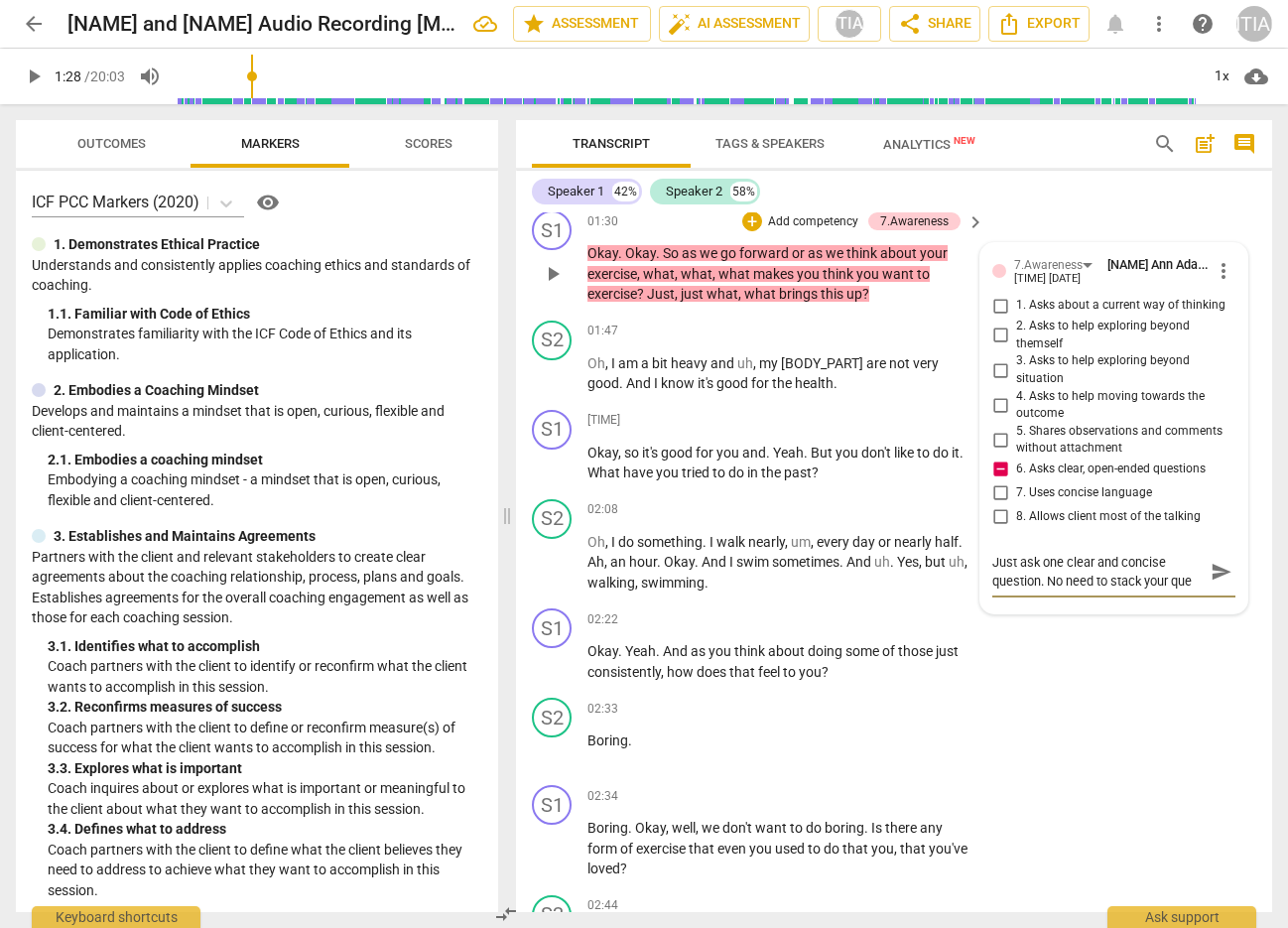 type on "Just ask one clear and concise question. No need to stack your ques" 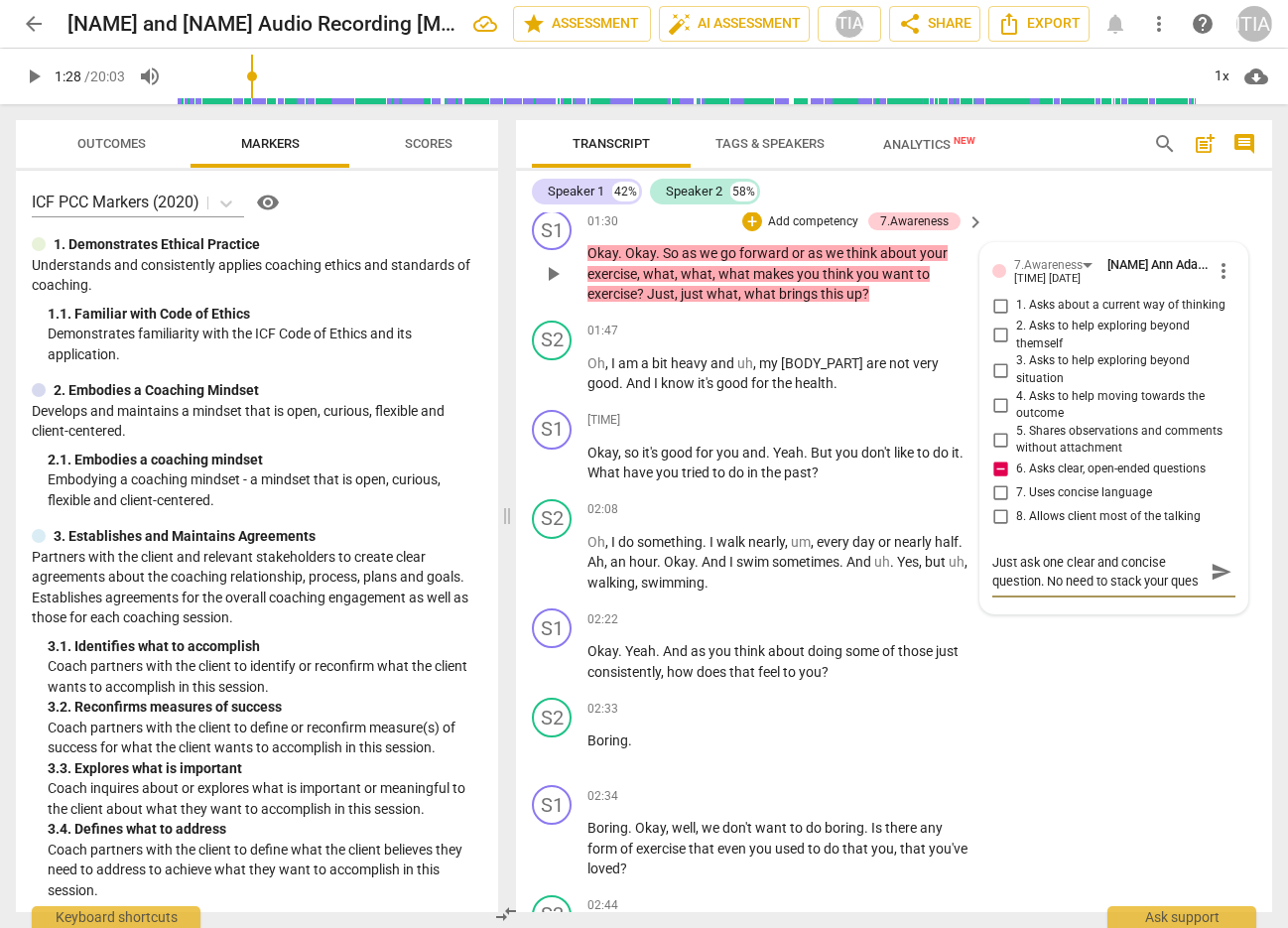 scroll, scrollTop: 17, scrollLeft: 0, axis: vertical 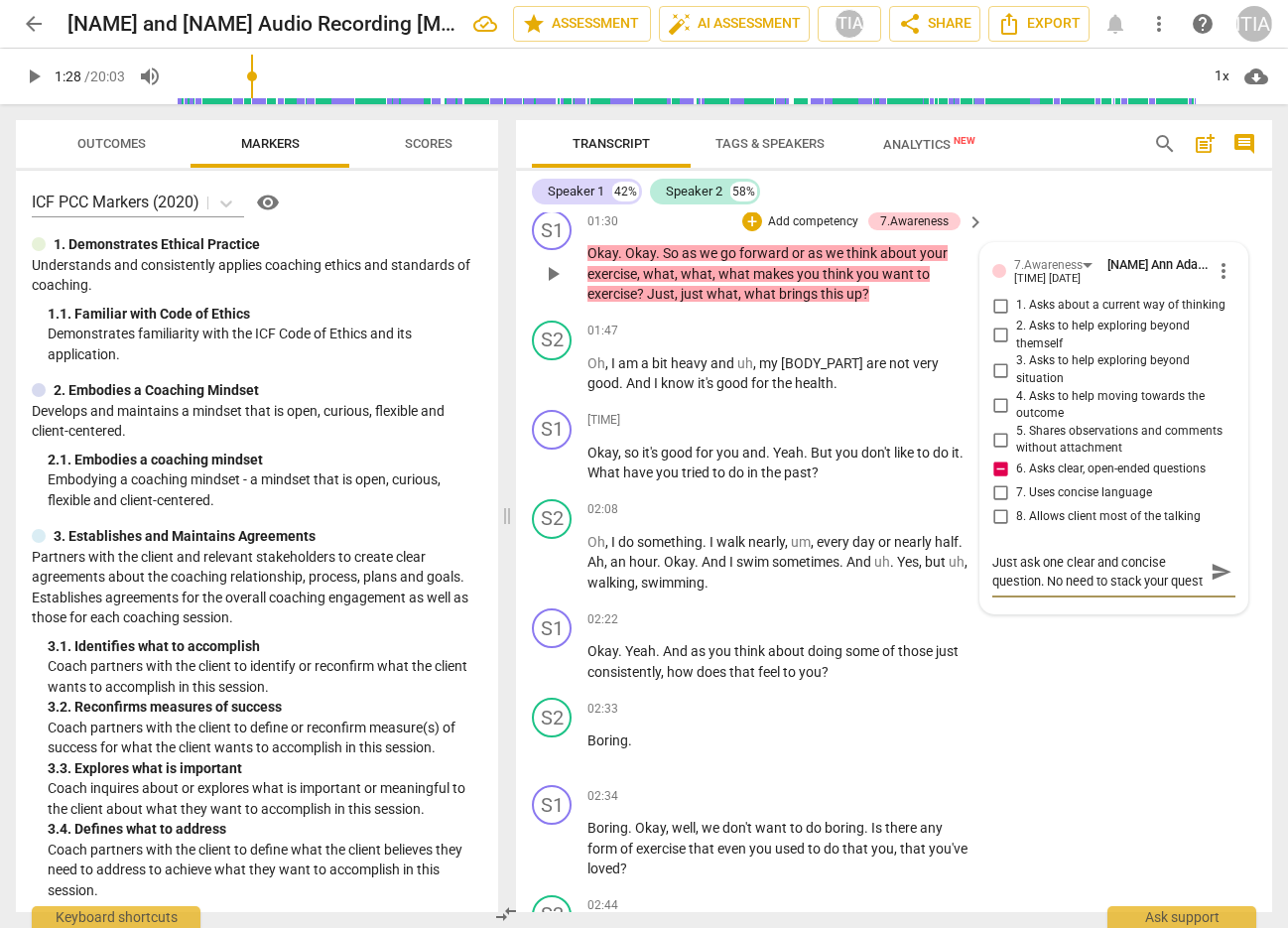 type on "Just ask one clear and concise question. No need to stack your questi" 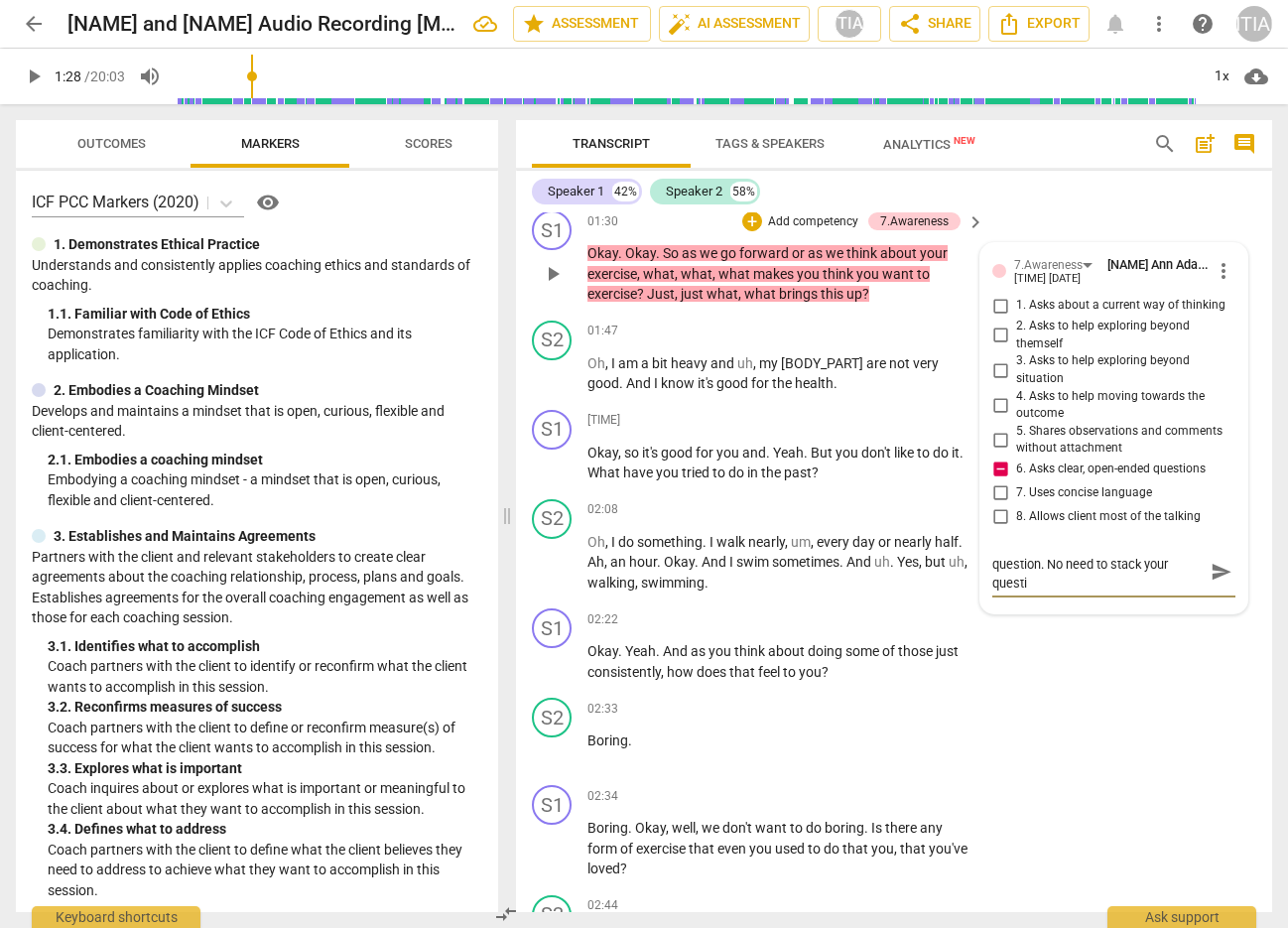 type on "Just ask one clear and concise question. No need to stack your questio" 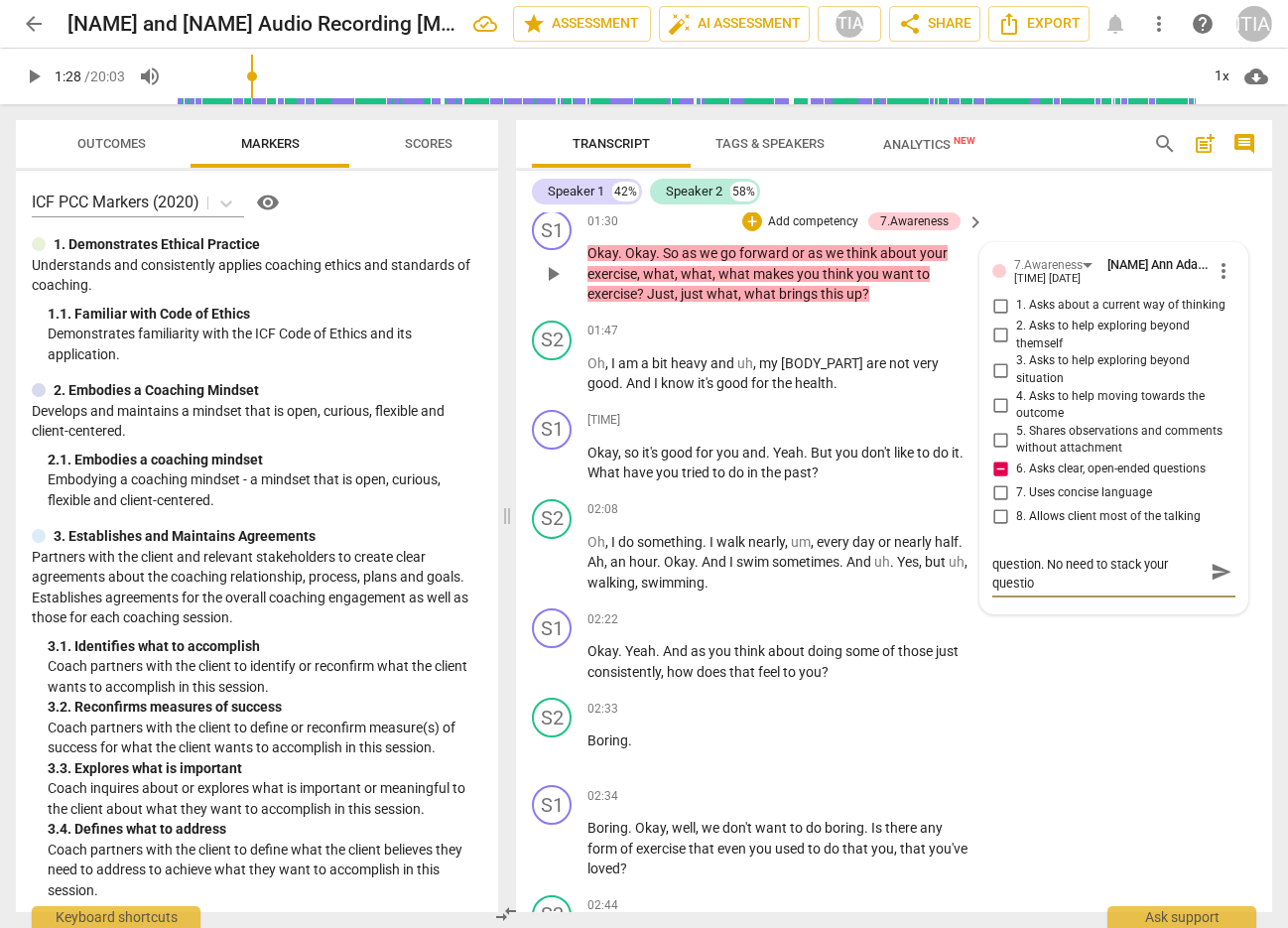 type on "Just ask one clear and concise question. No need to stack your question" 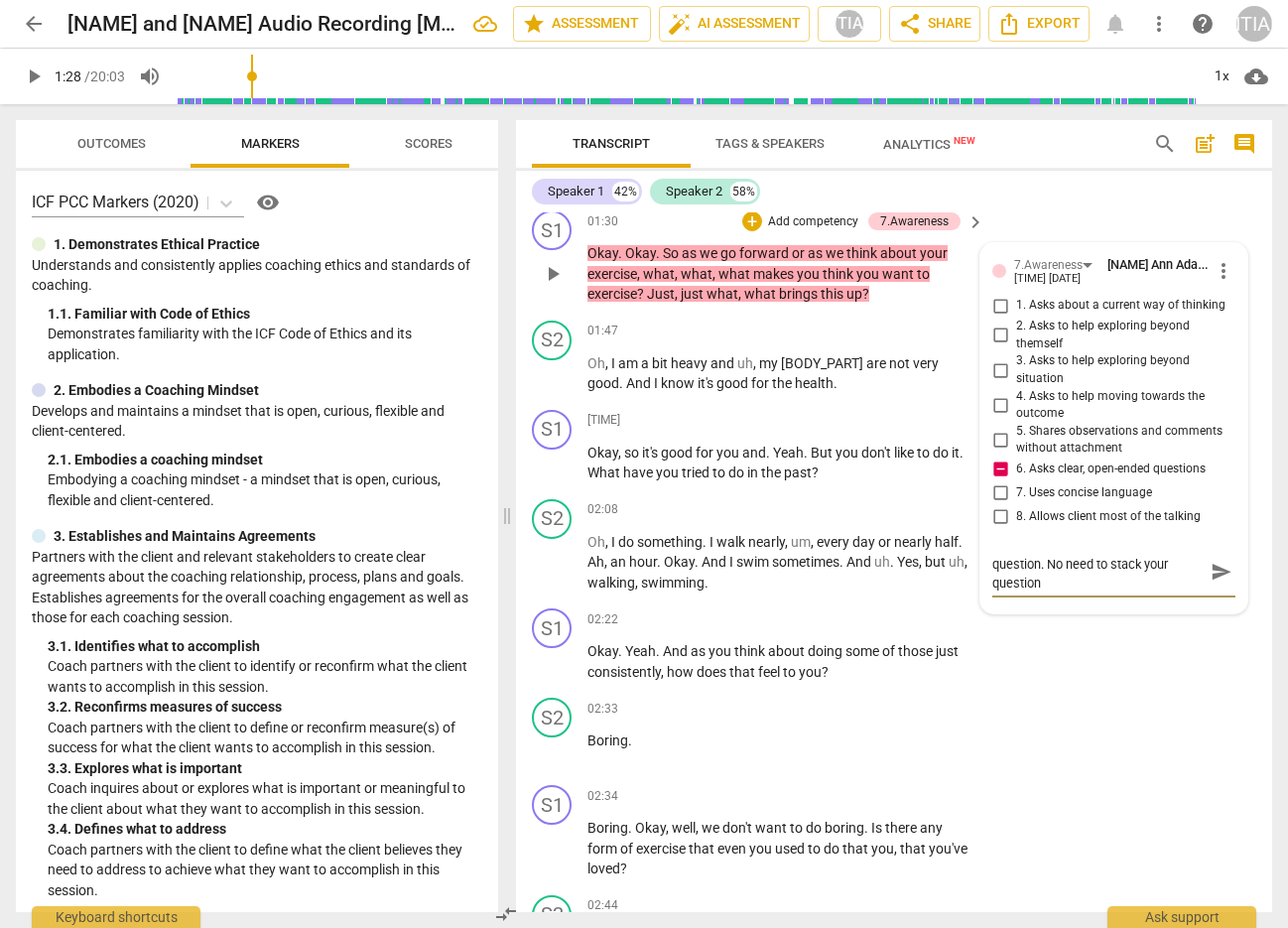 type on "Just ask one clear and concise question. No need to stack your questions" 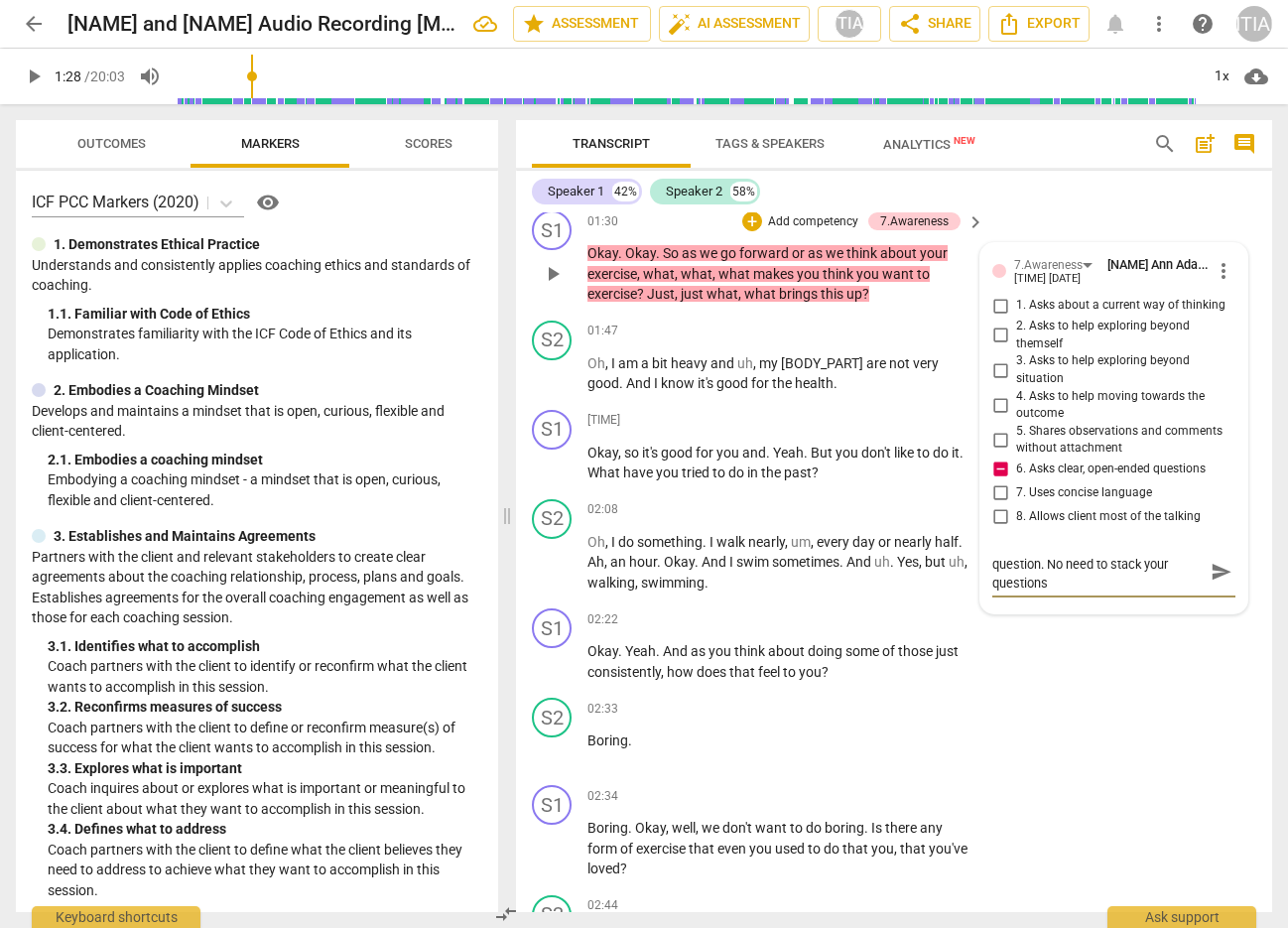 type on "Just ask one clear and concise question. No need to stack your questions." 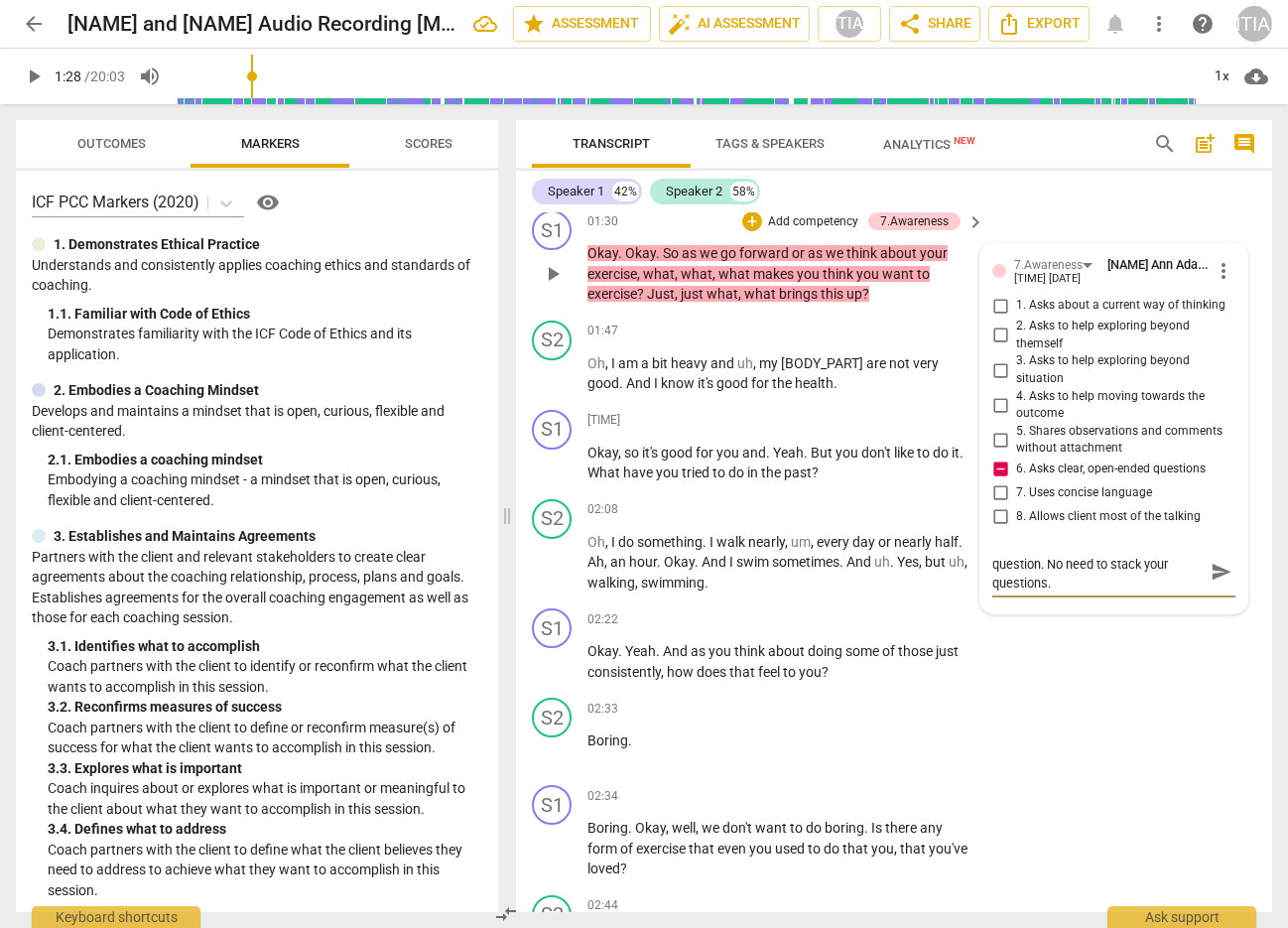 type on "Just ask one clear and concise question. No need to stack your questions." 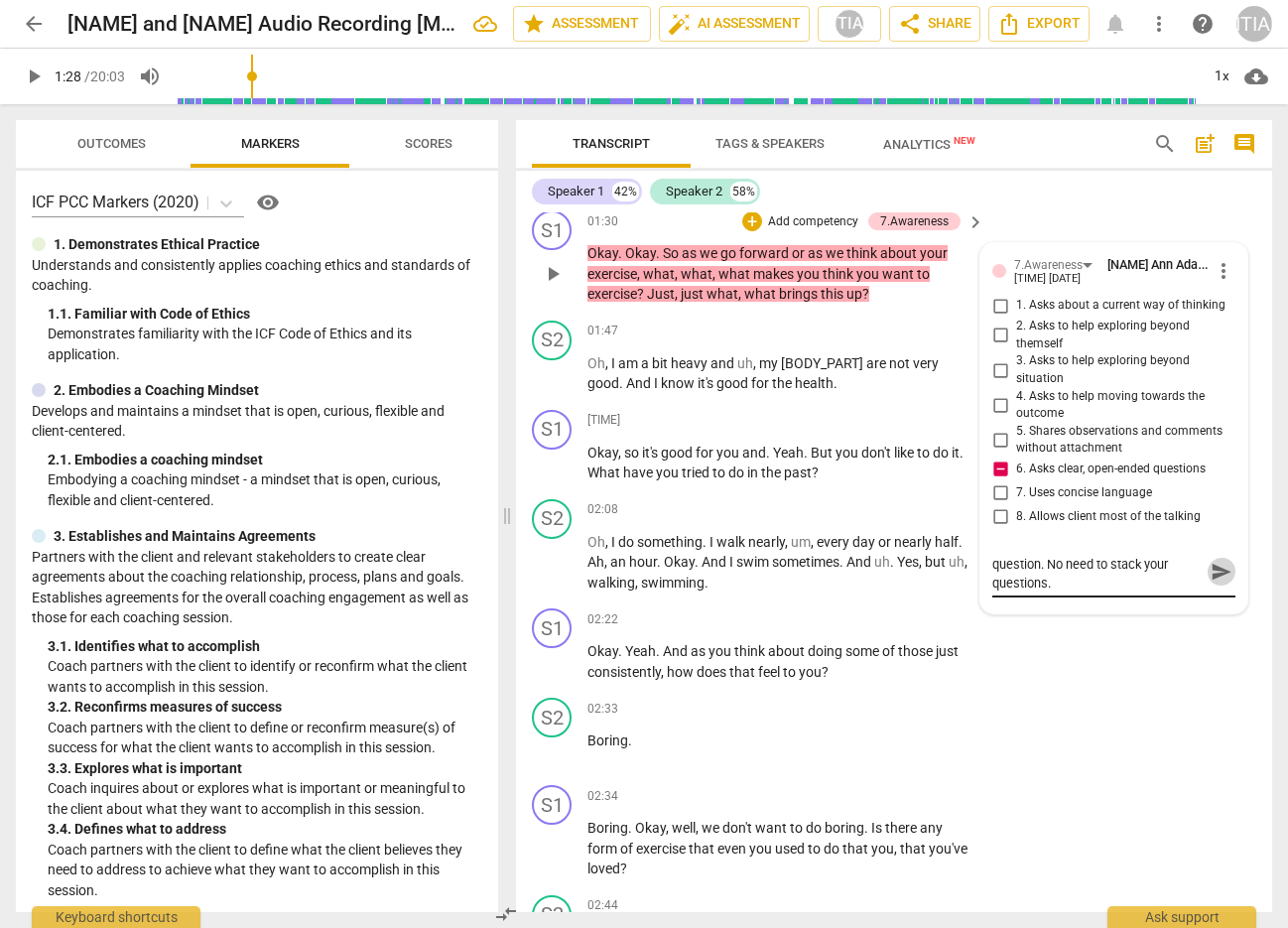 click on "send" at bounding box center [1222, 572] 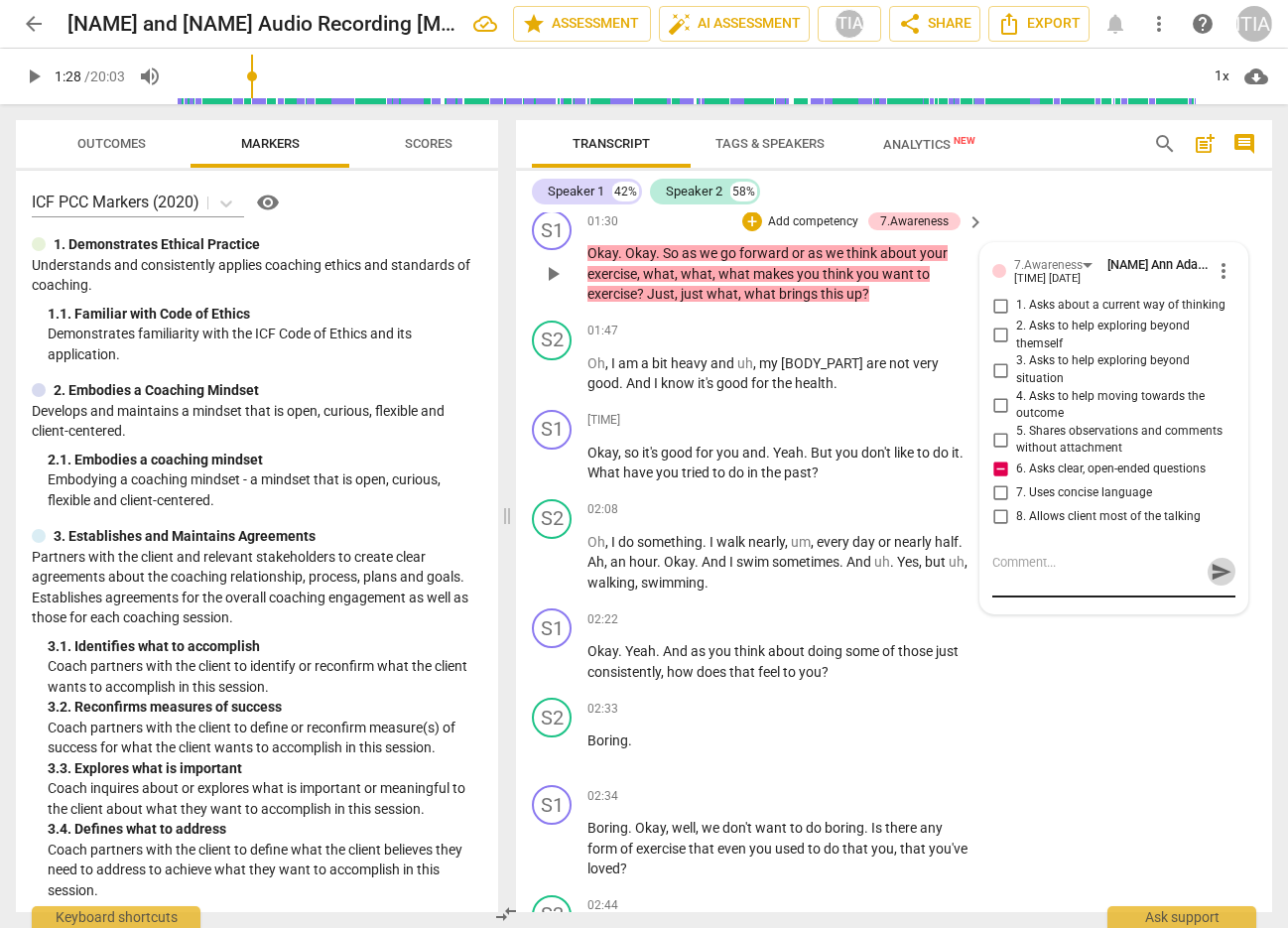 scroll, scrollTop: 0, scrollLeft: 0, axis: both 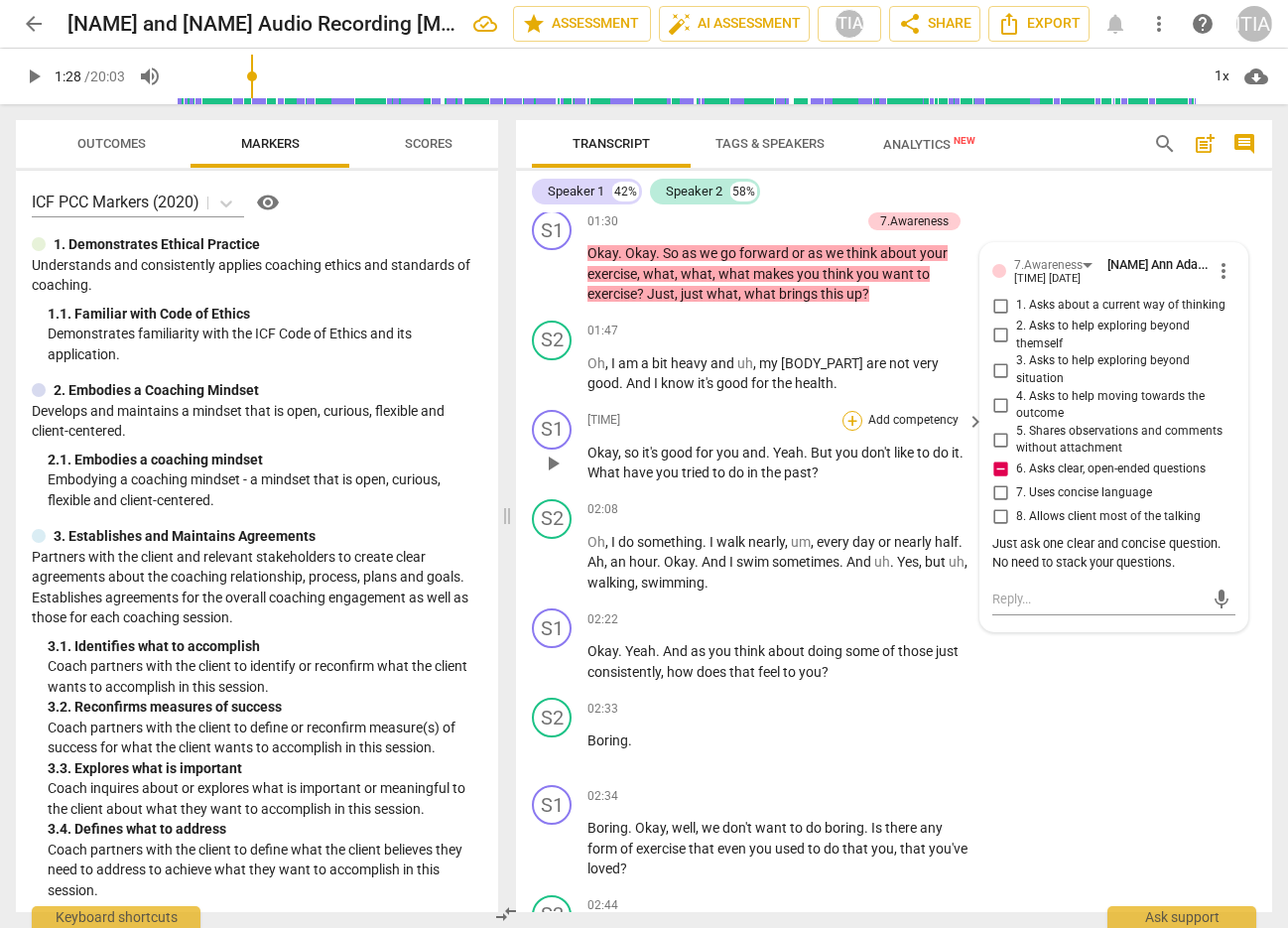 click on "+" at bounding box center (852, 421) 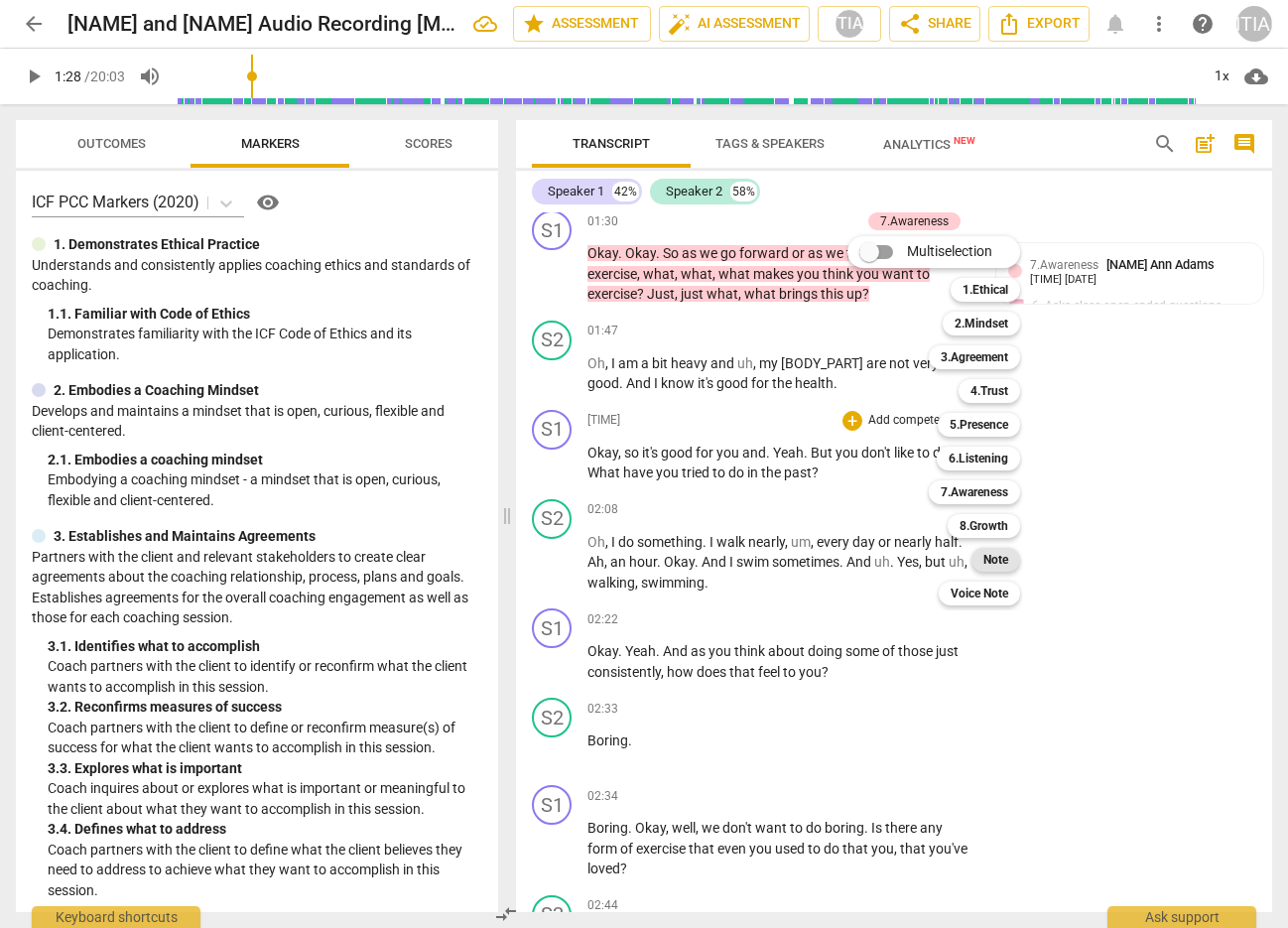 click on "Note" at bounding box center (995, 560) 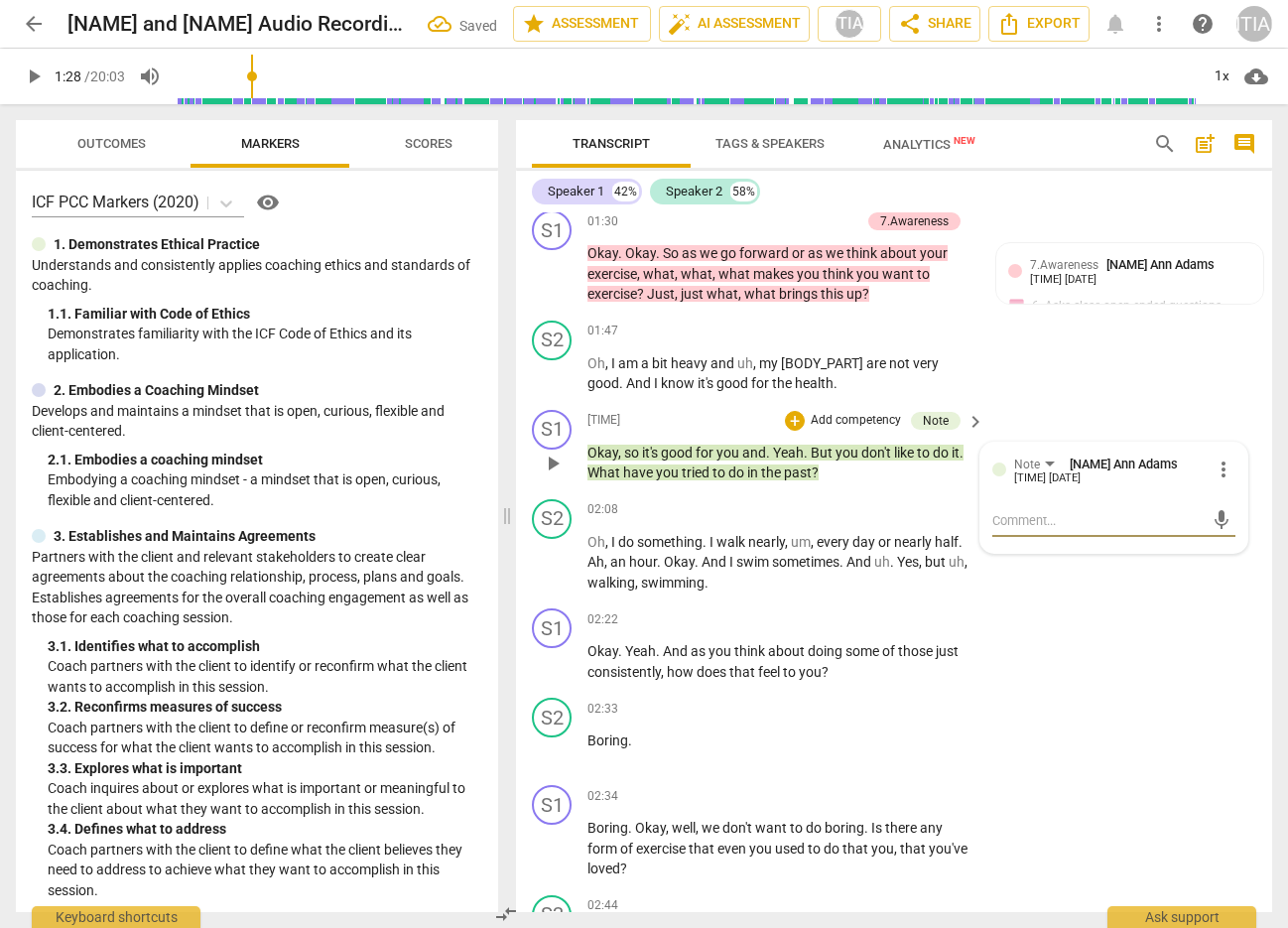 click at bounding box center [1097, 520] 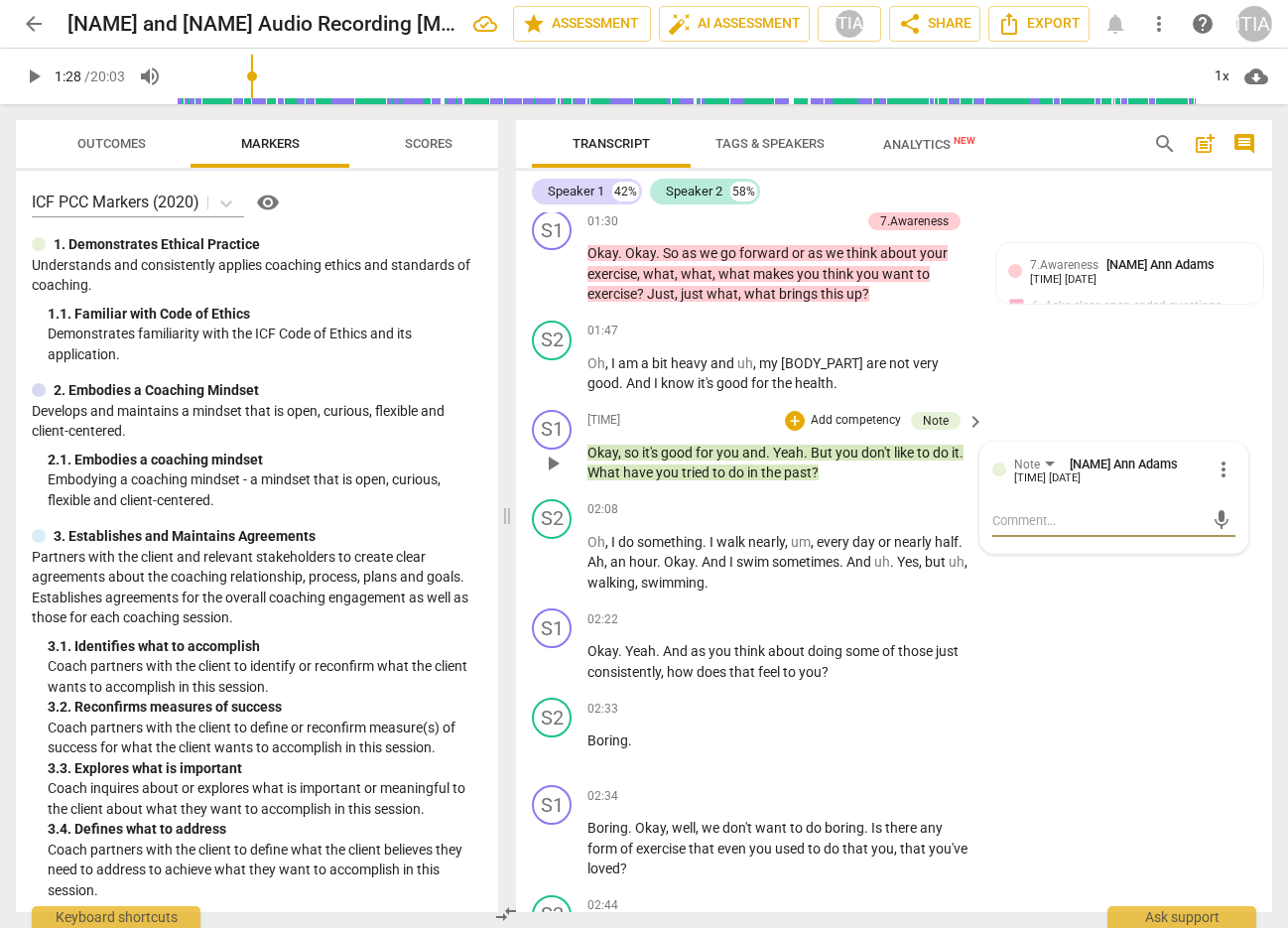 type on "I" 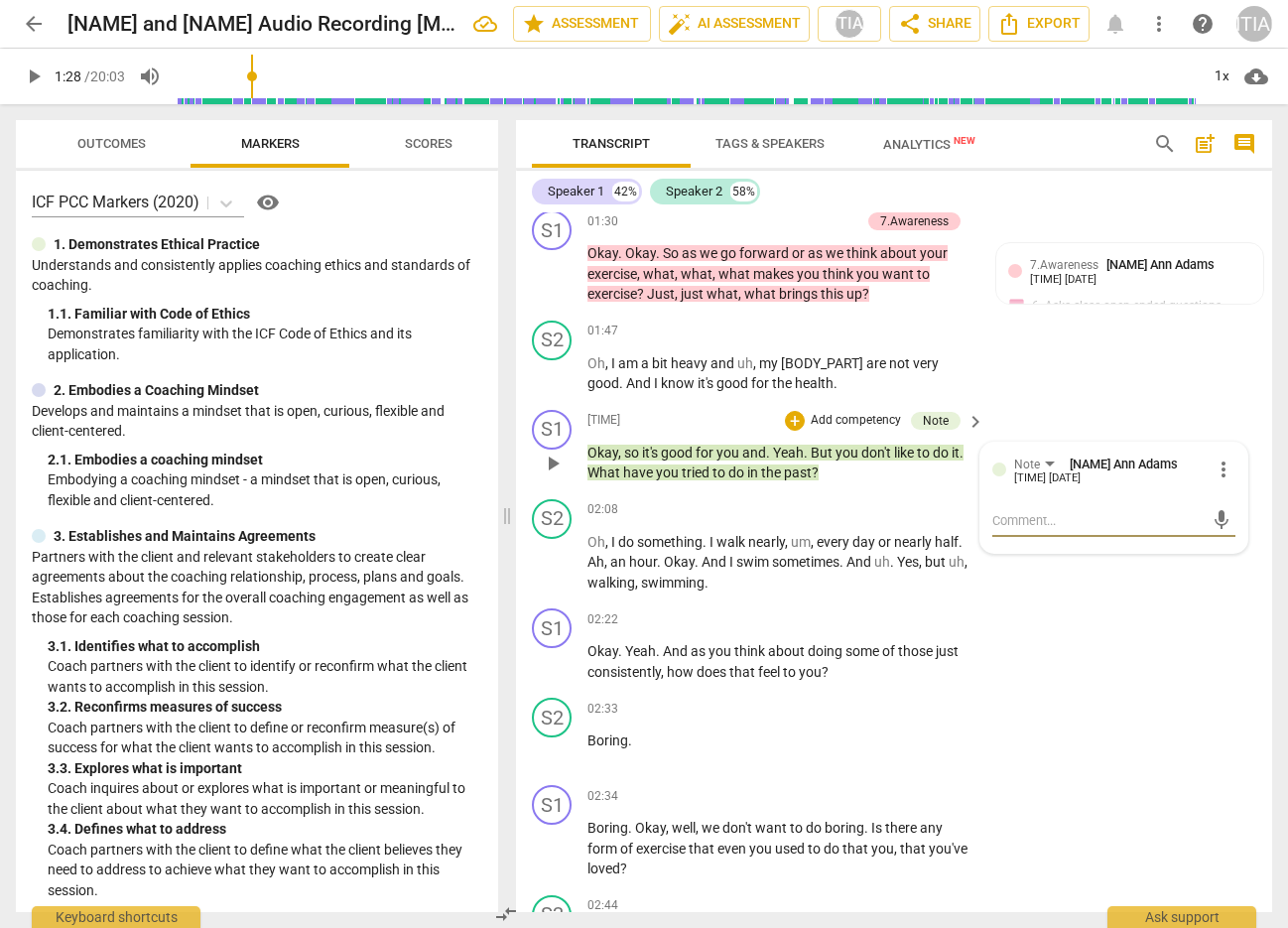 type on "I" 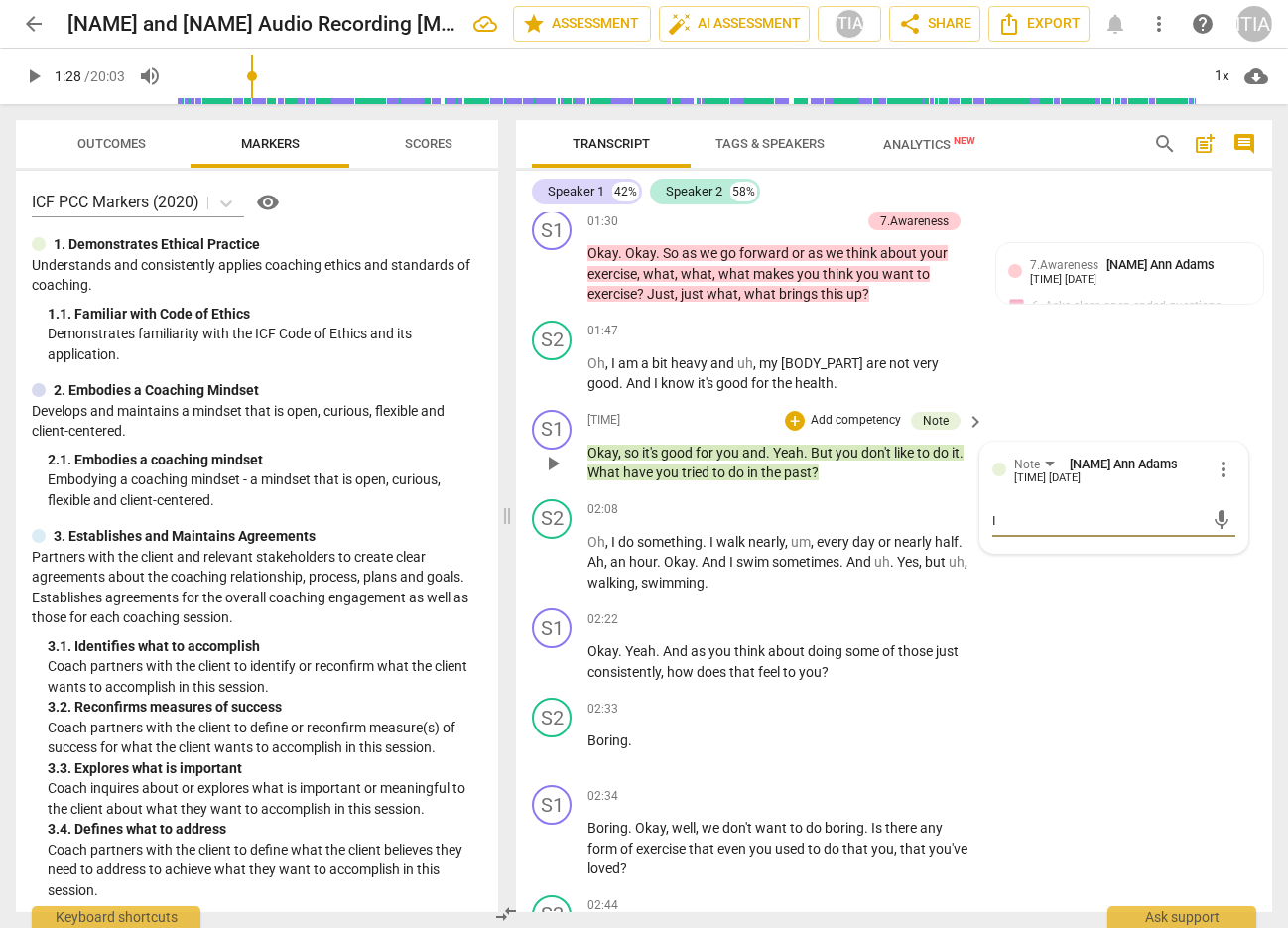 type on "In" 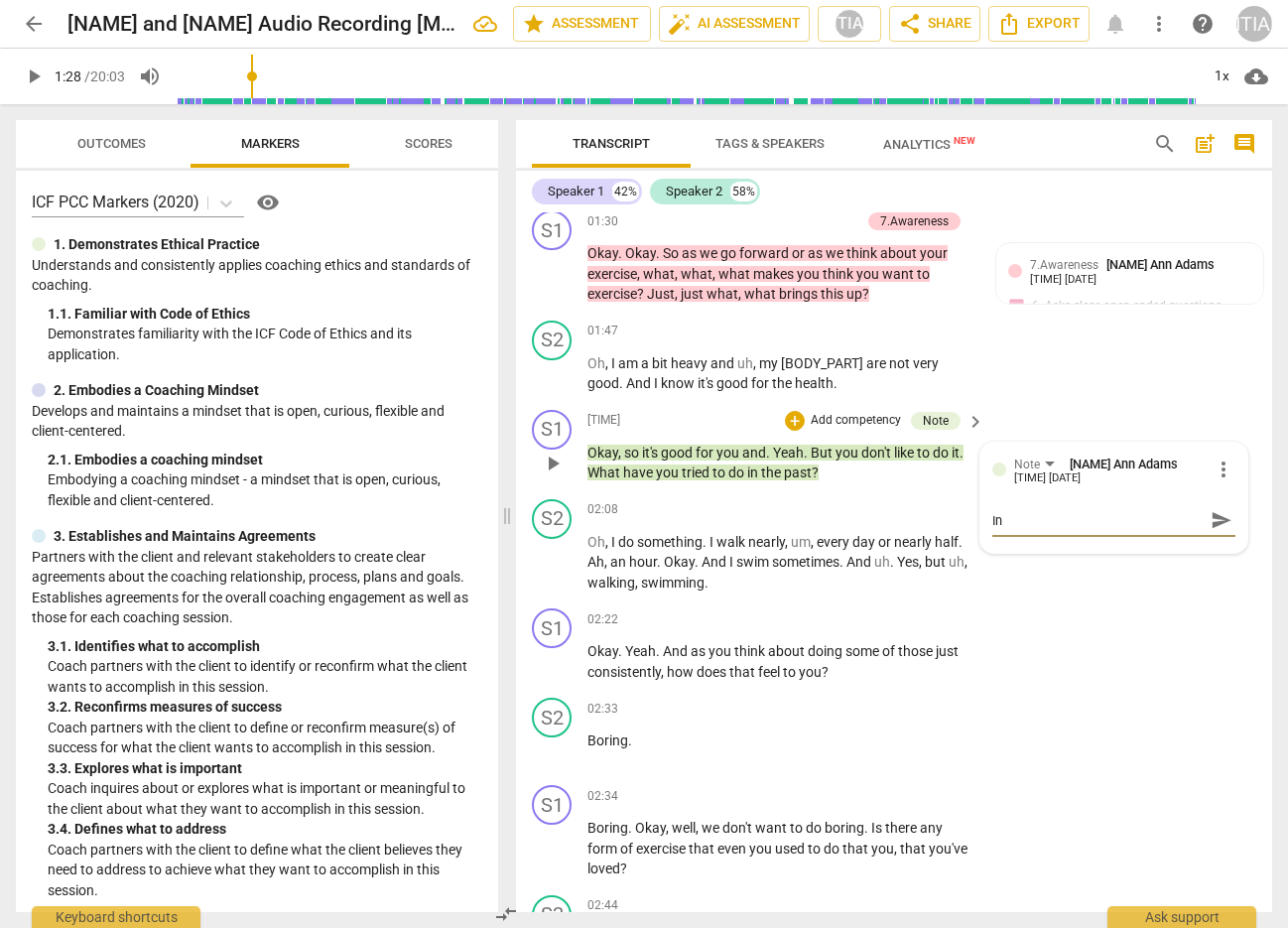 type on "Ins" 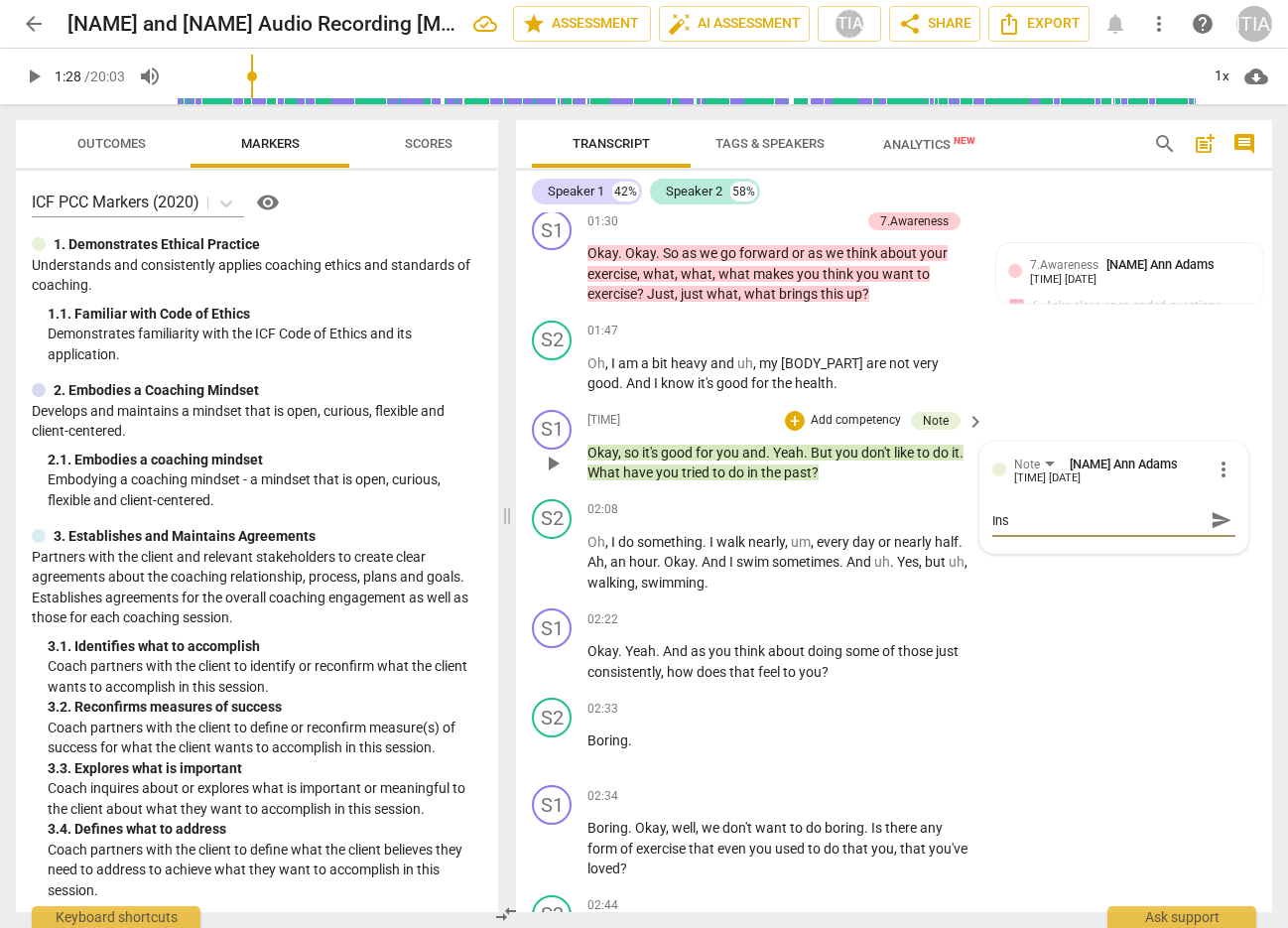 type on "Inst" 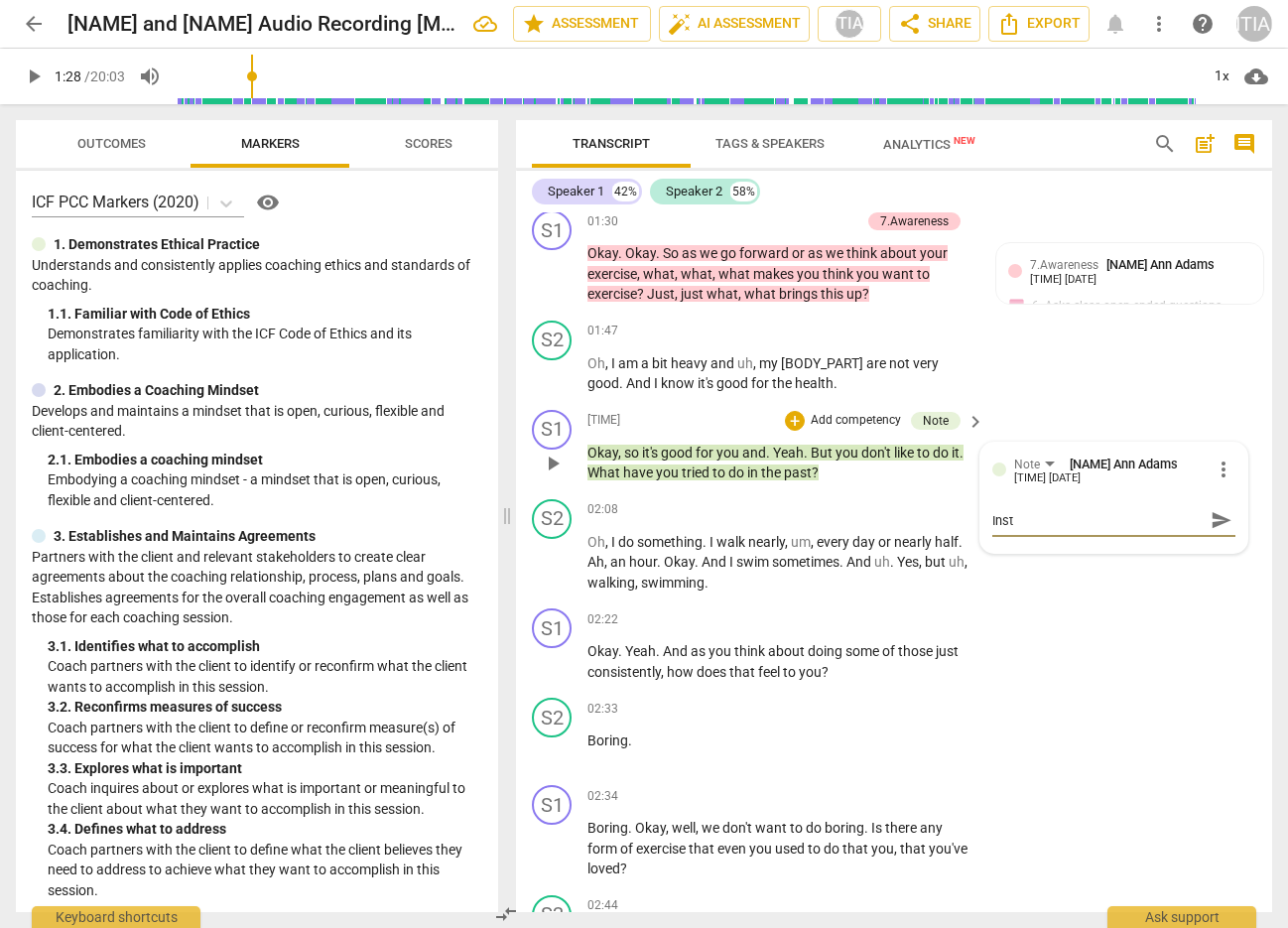 type on "Inste" 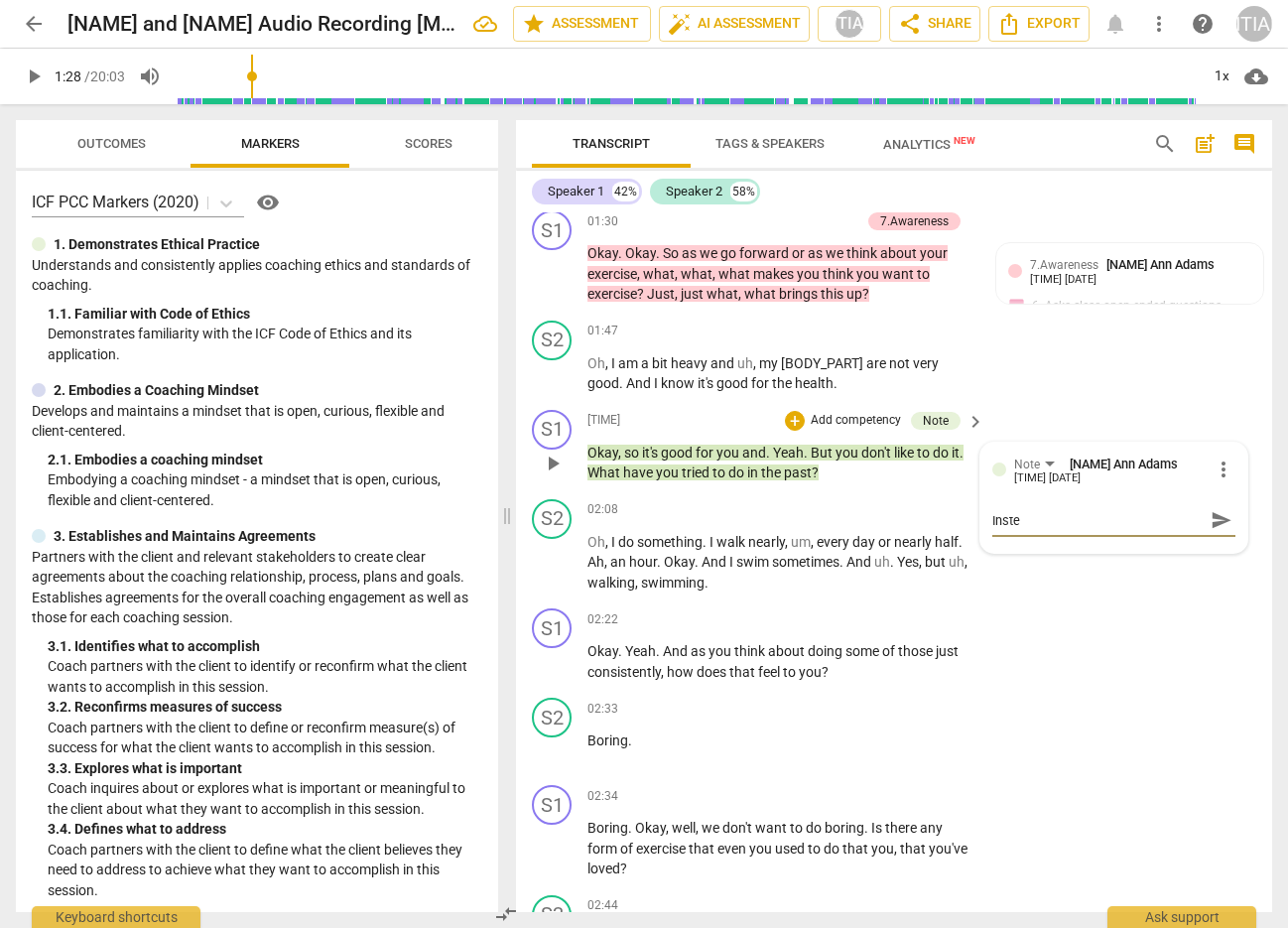type on "Instea" 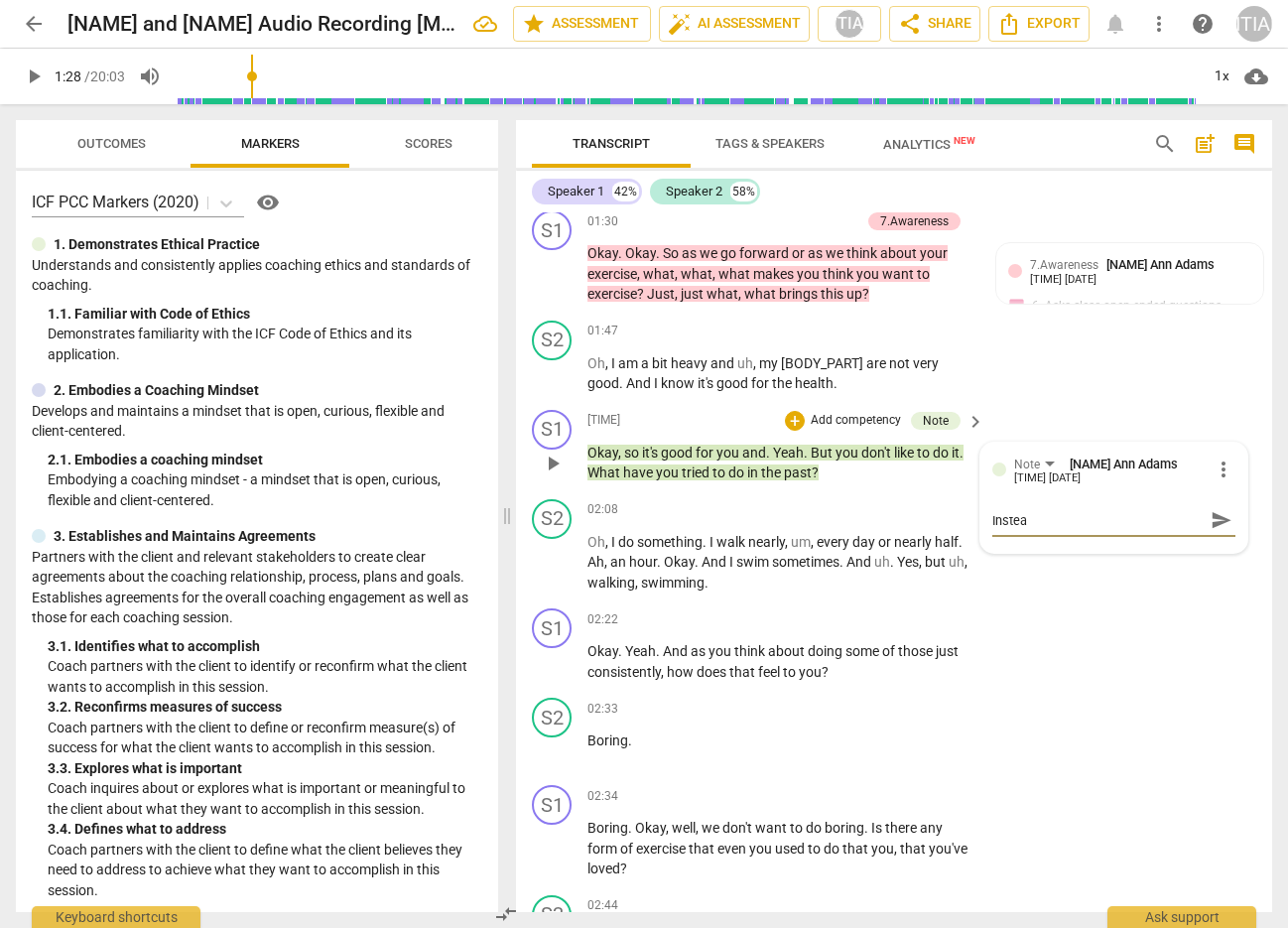 type on "Instead" 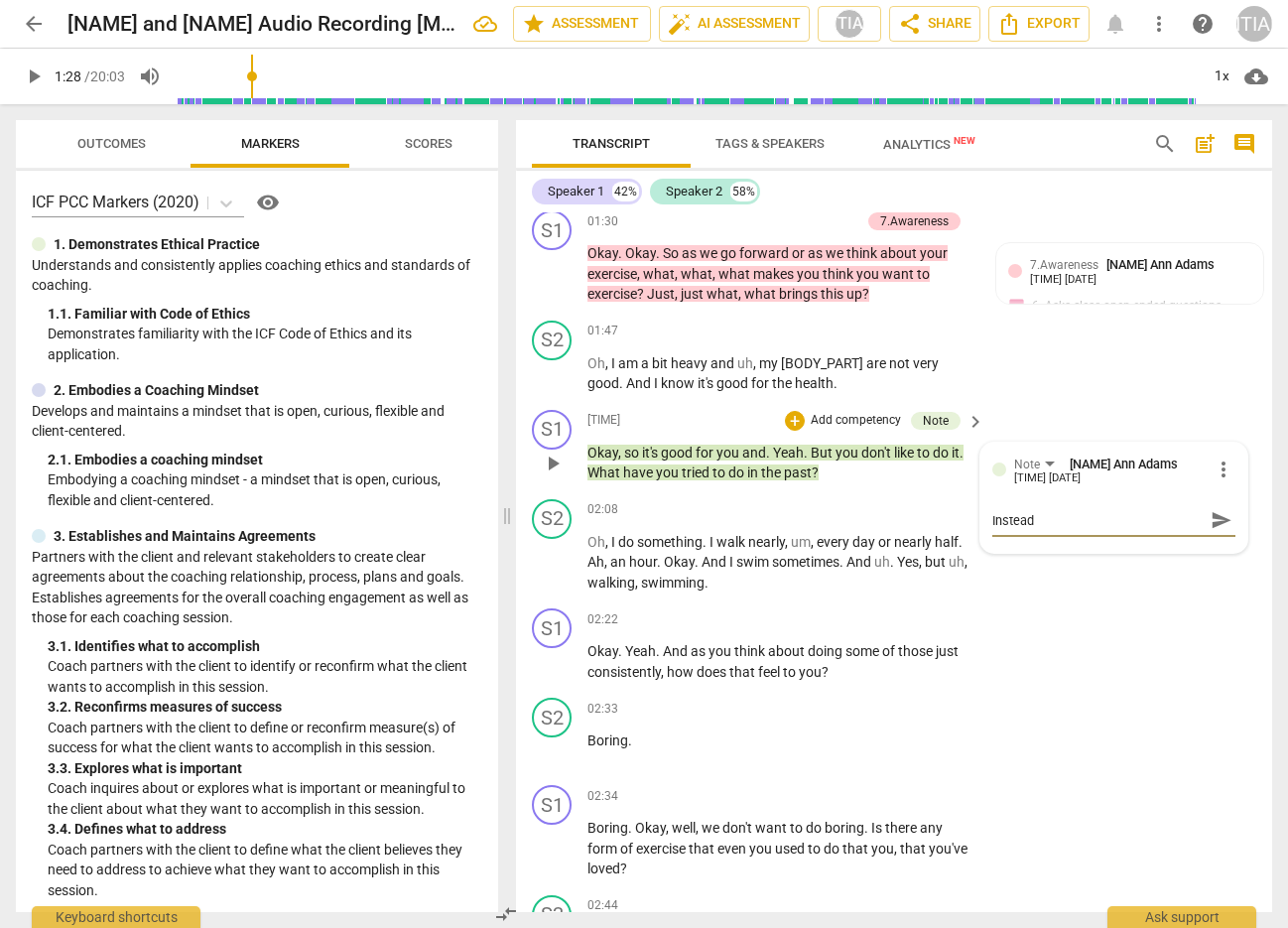 type on "Instead" 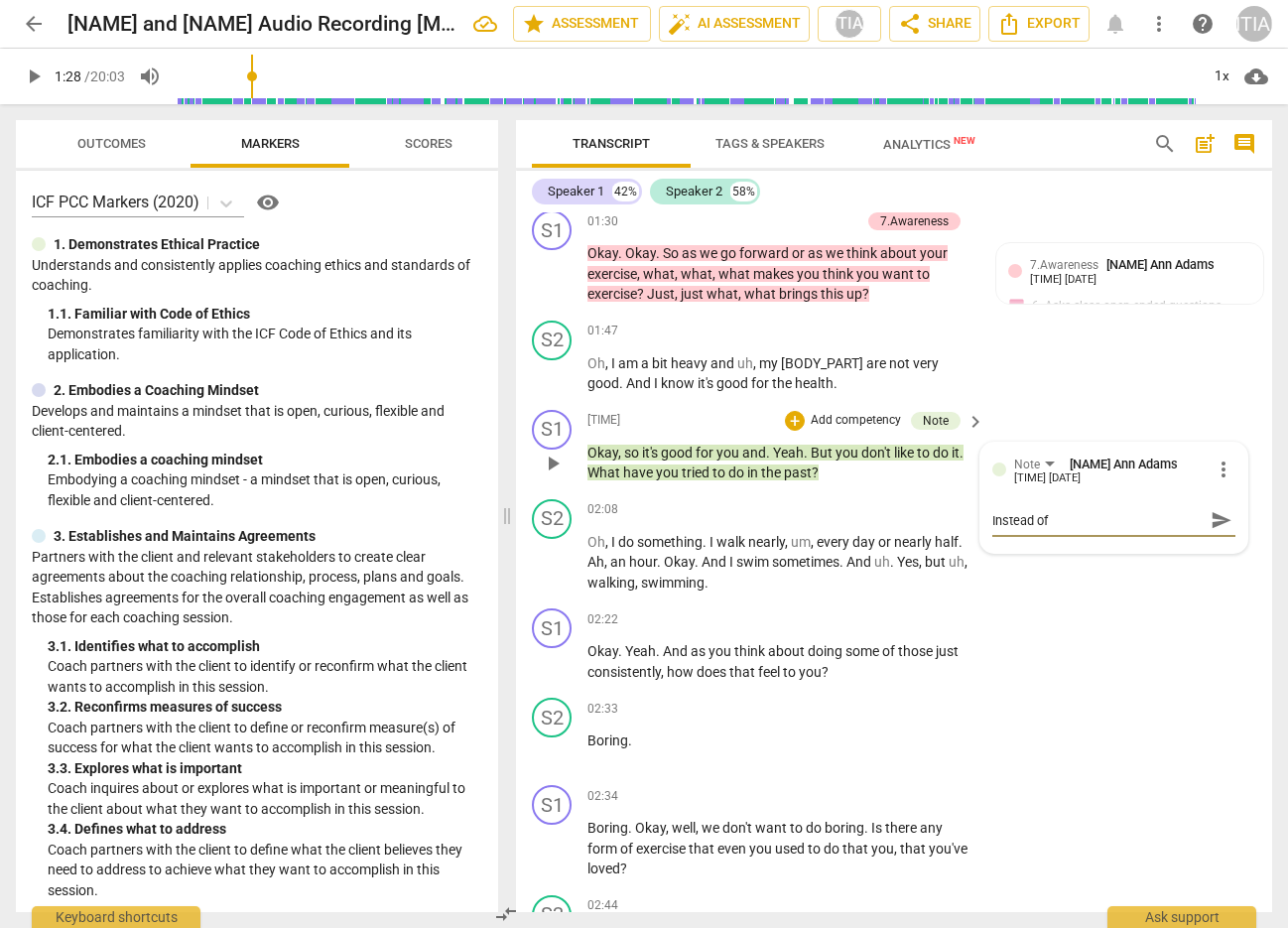 type on "Instead of" 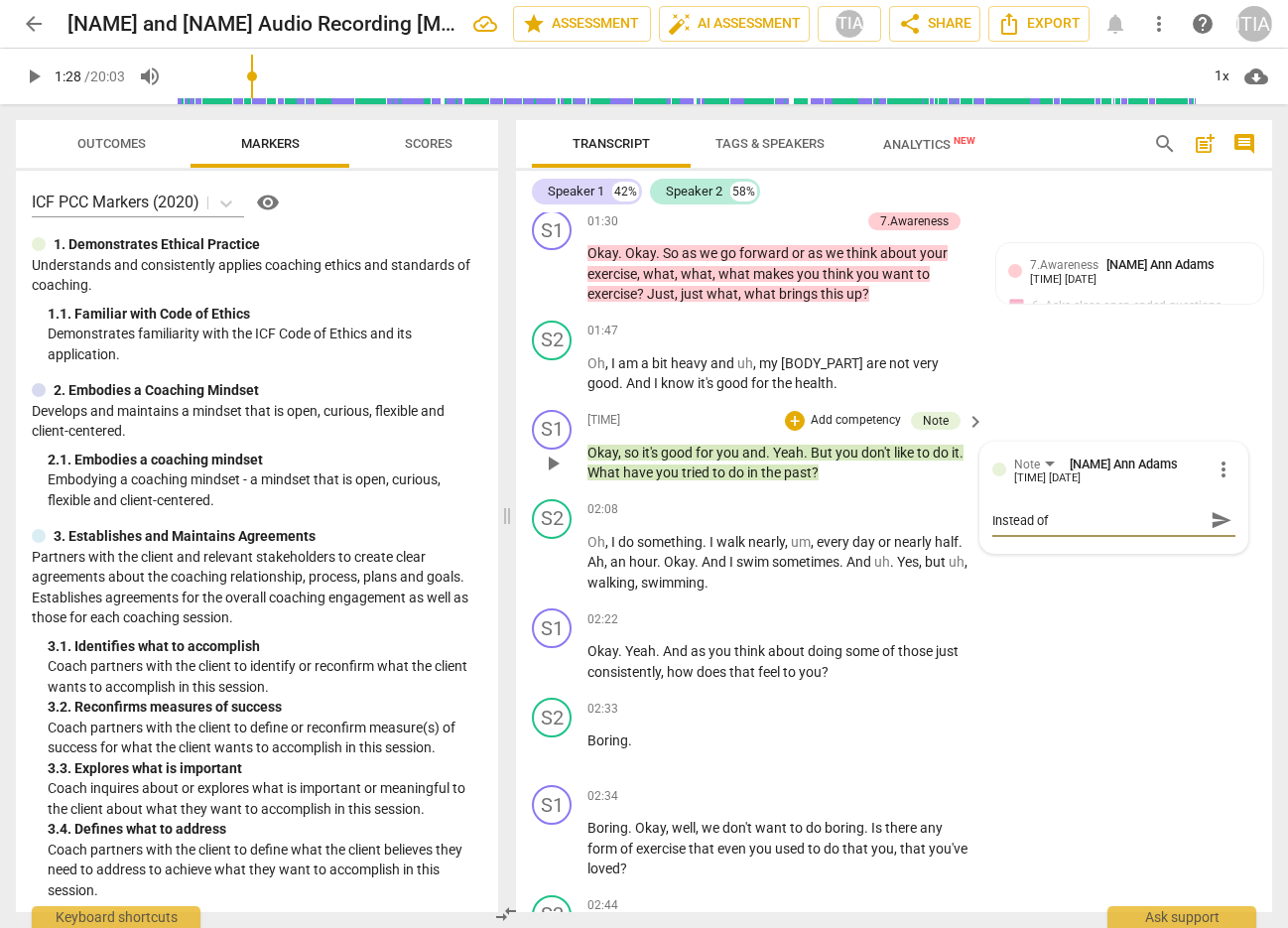 type on "Instead of a" 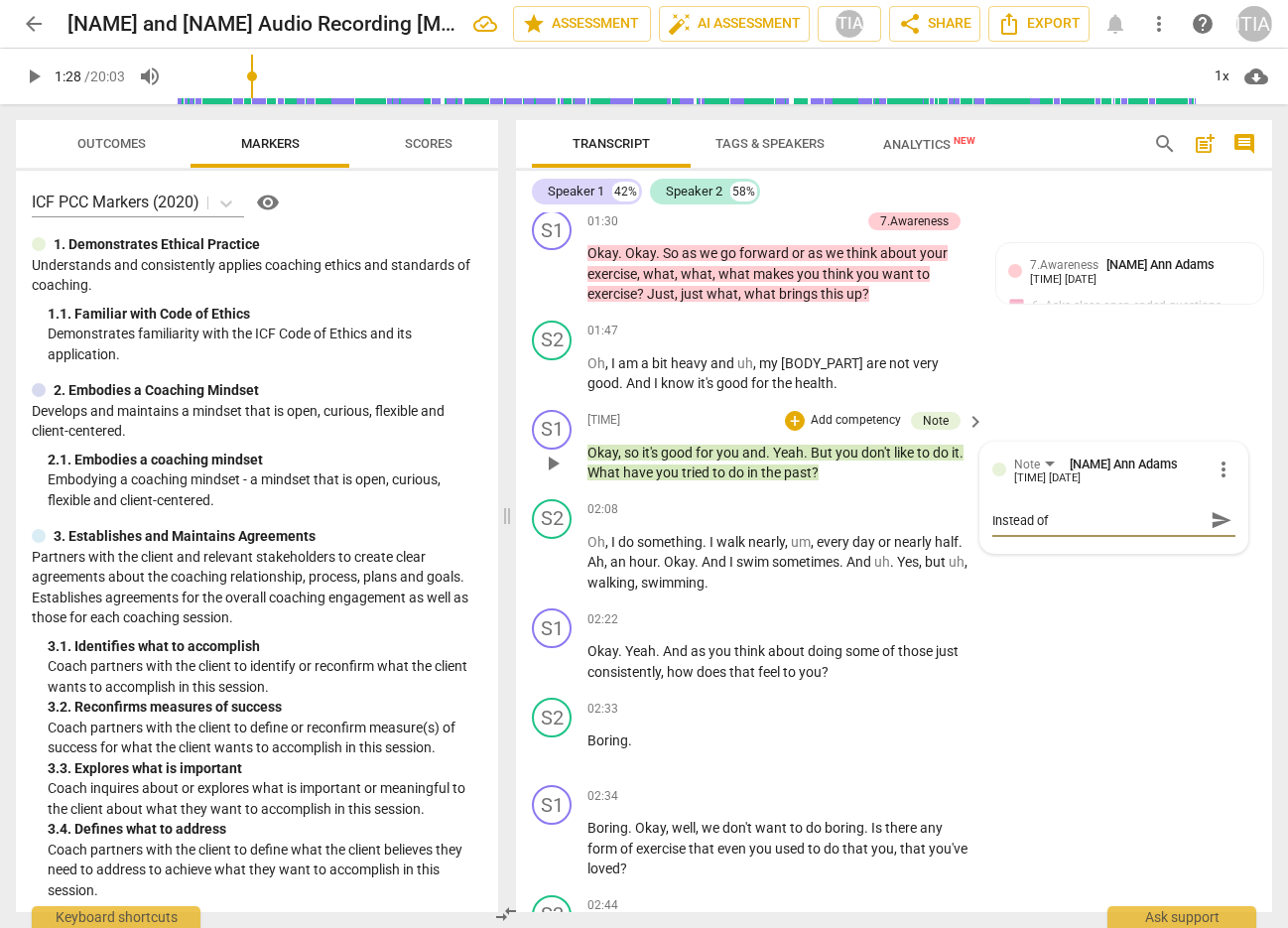 type on "Instead of a" 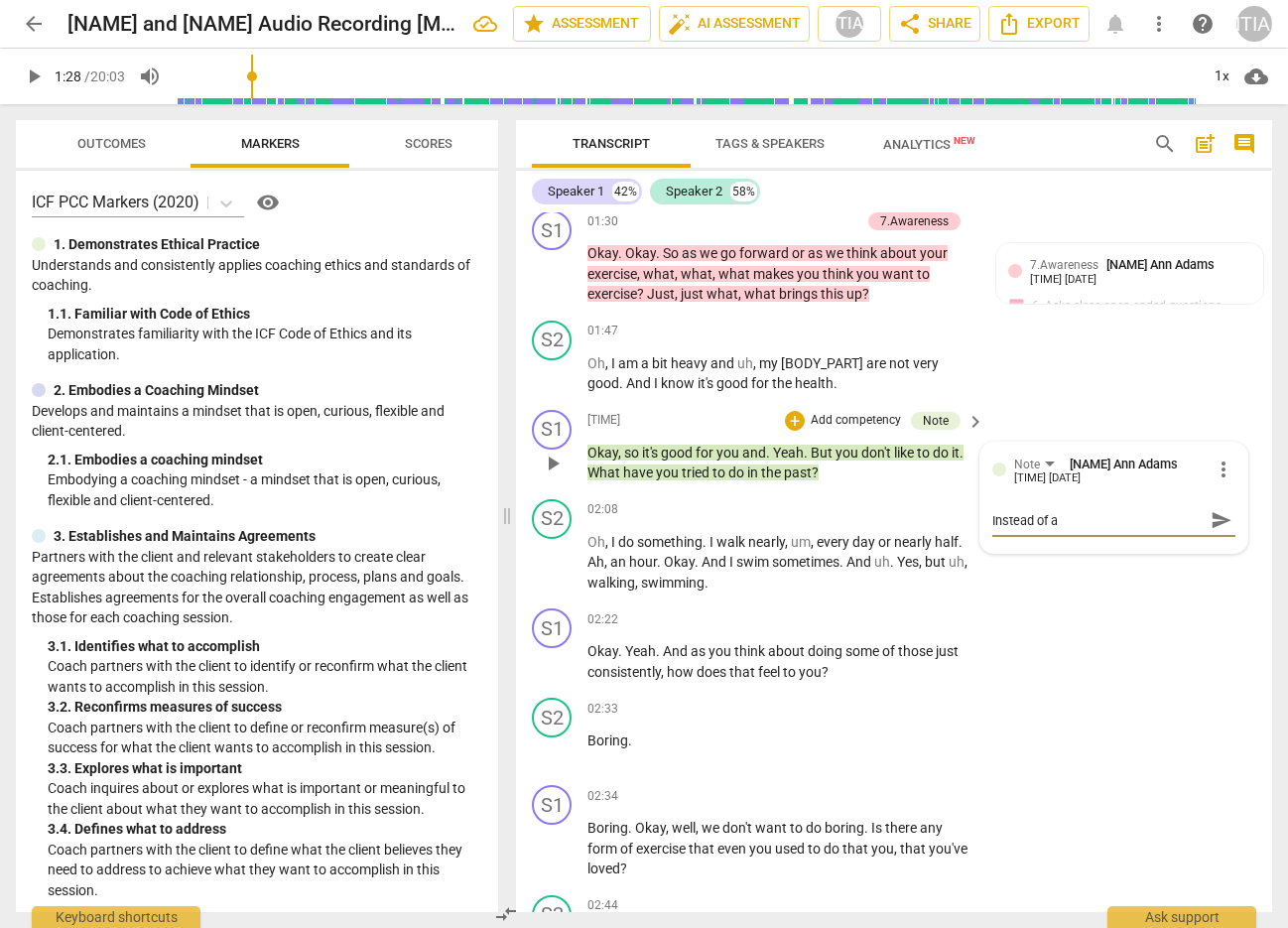 type on "Instead of as" 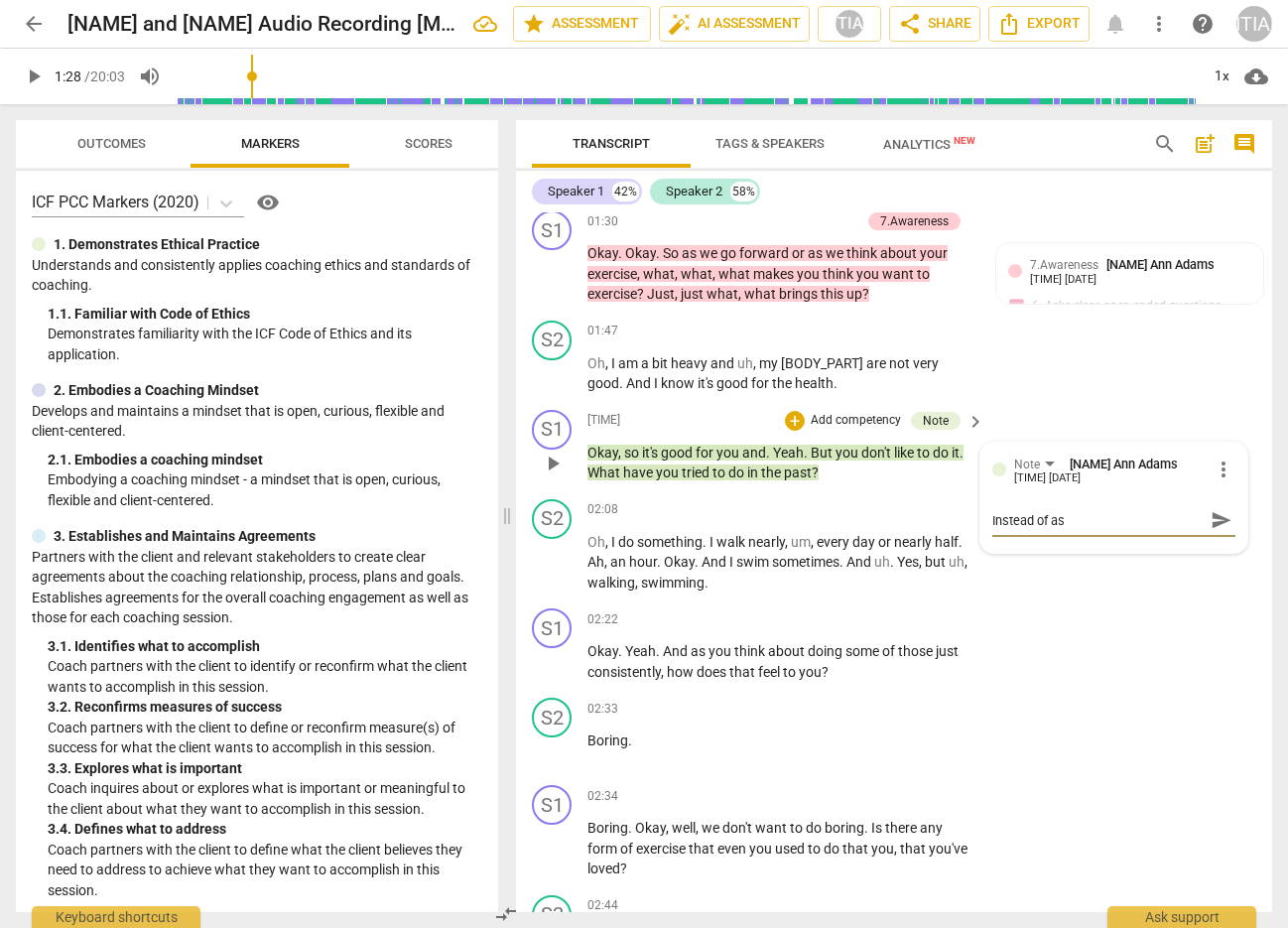 type on "Instead of ask" 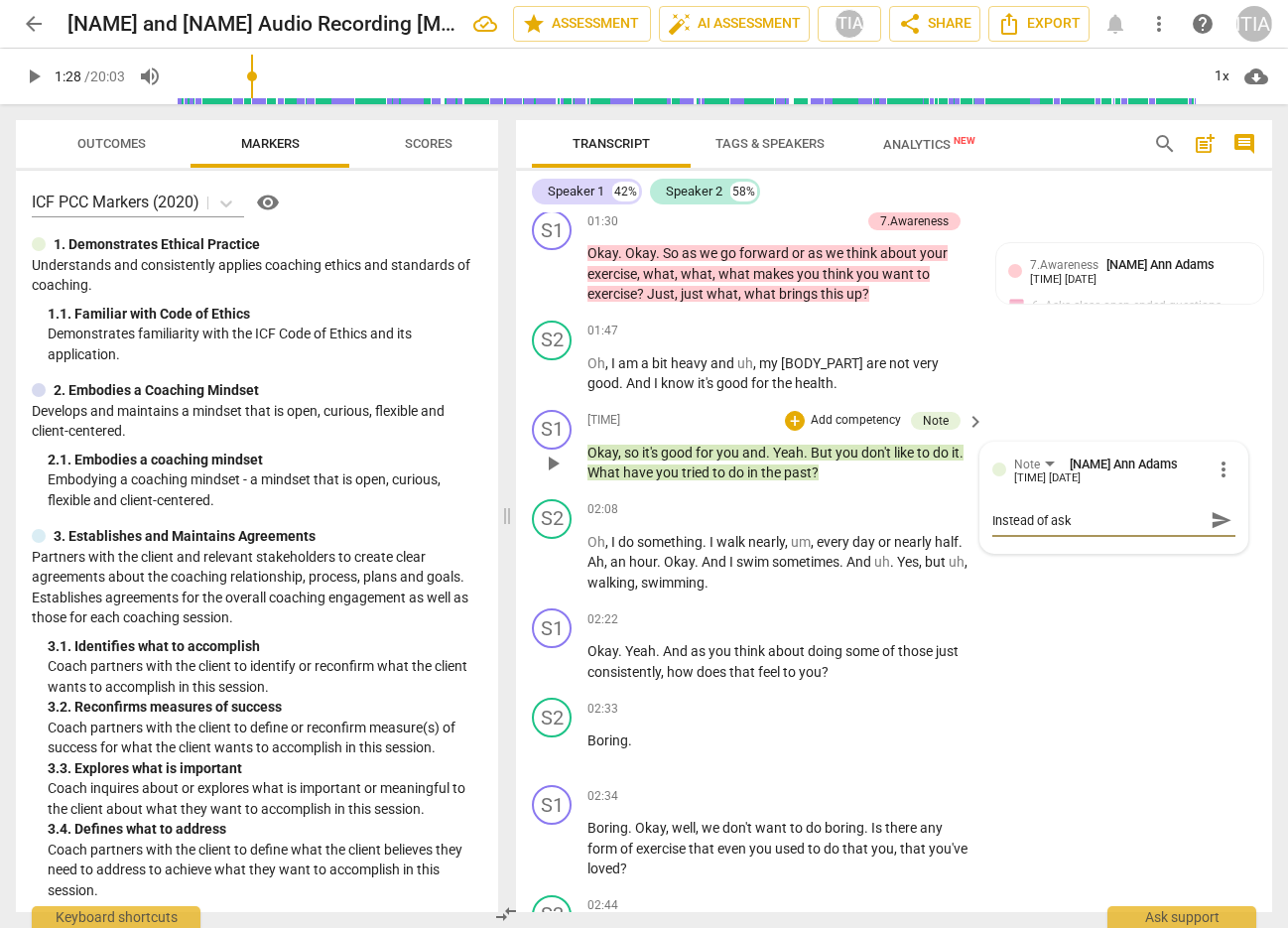 type on "Instead of aski" 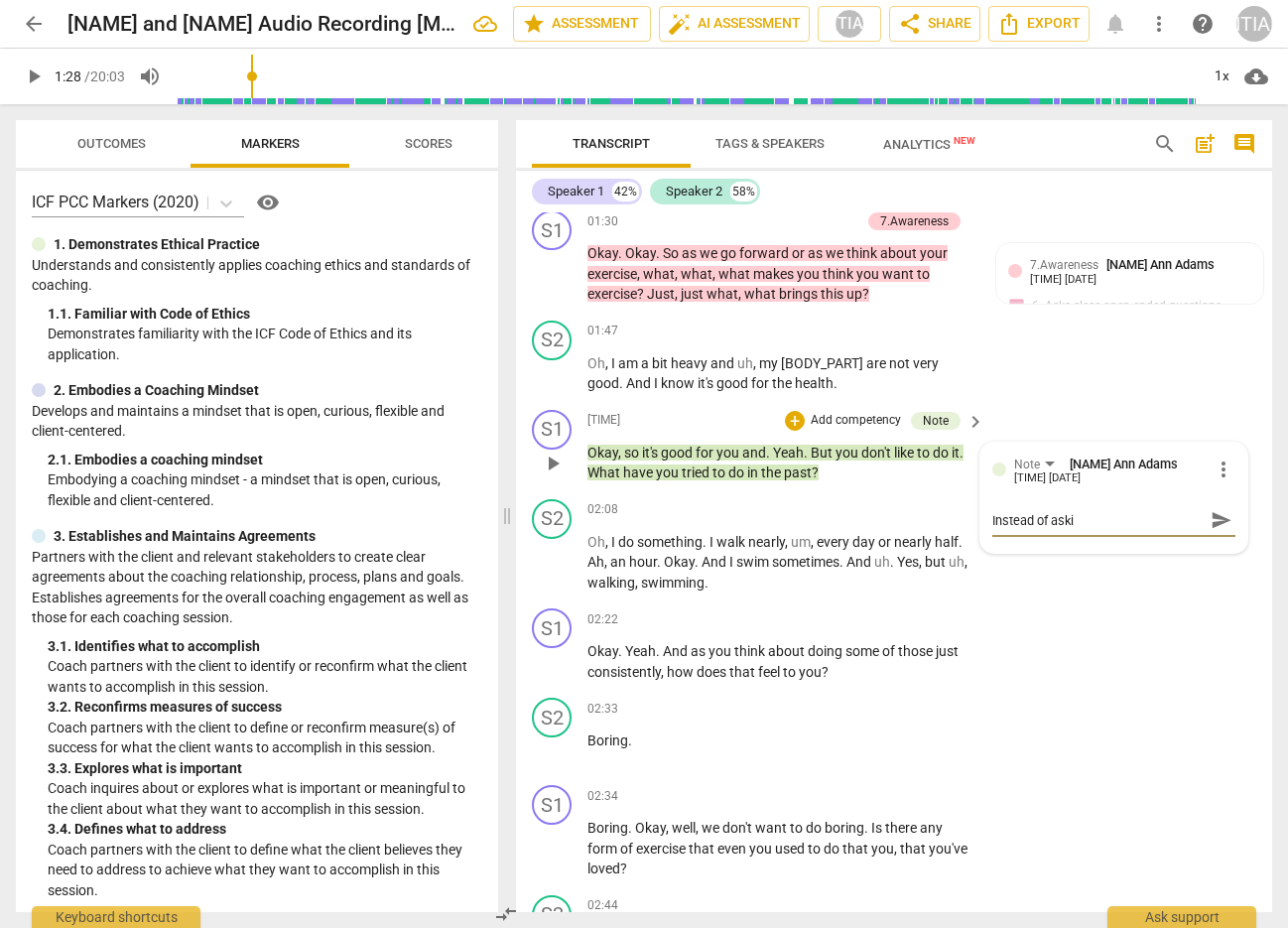 type on "Instead of askin" 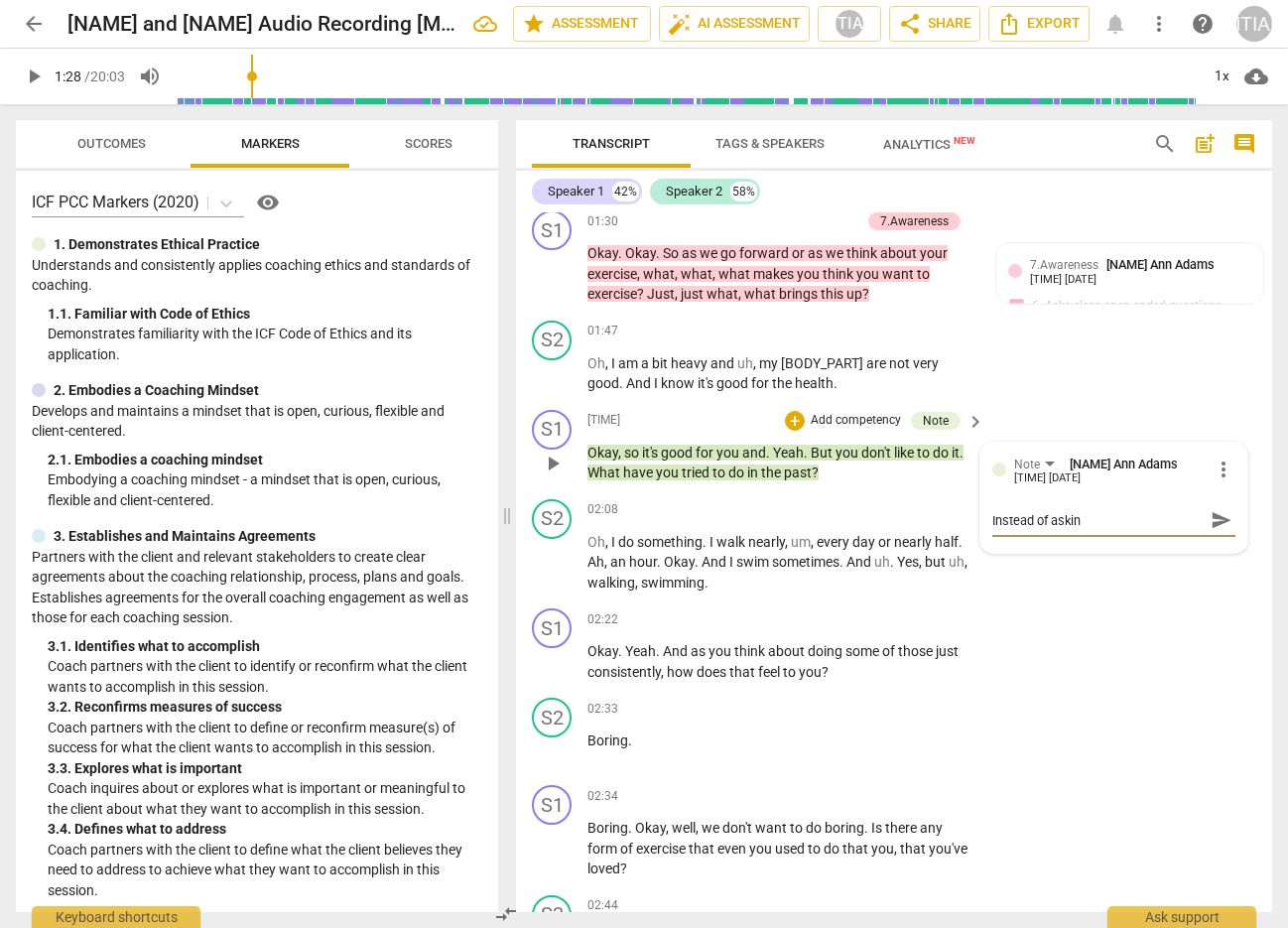 type on "Instead of asking" 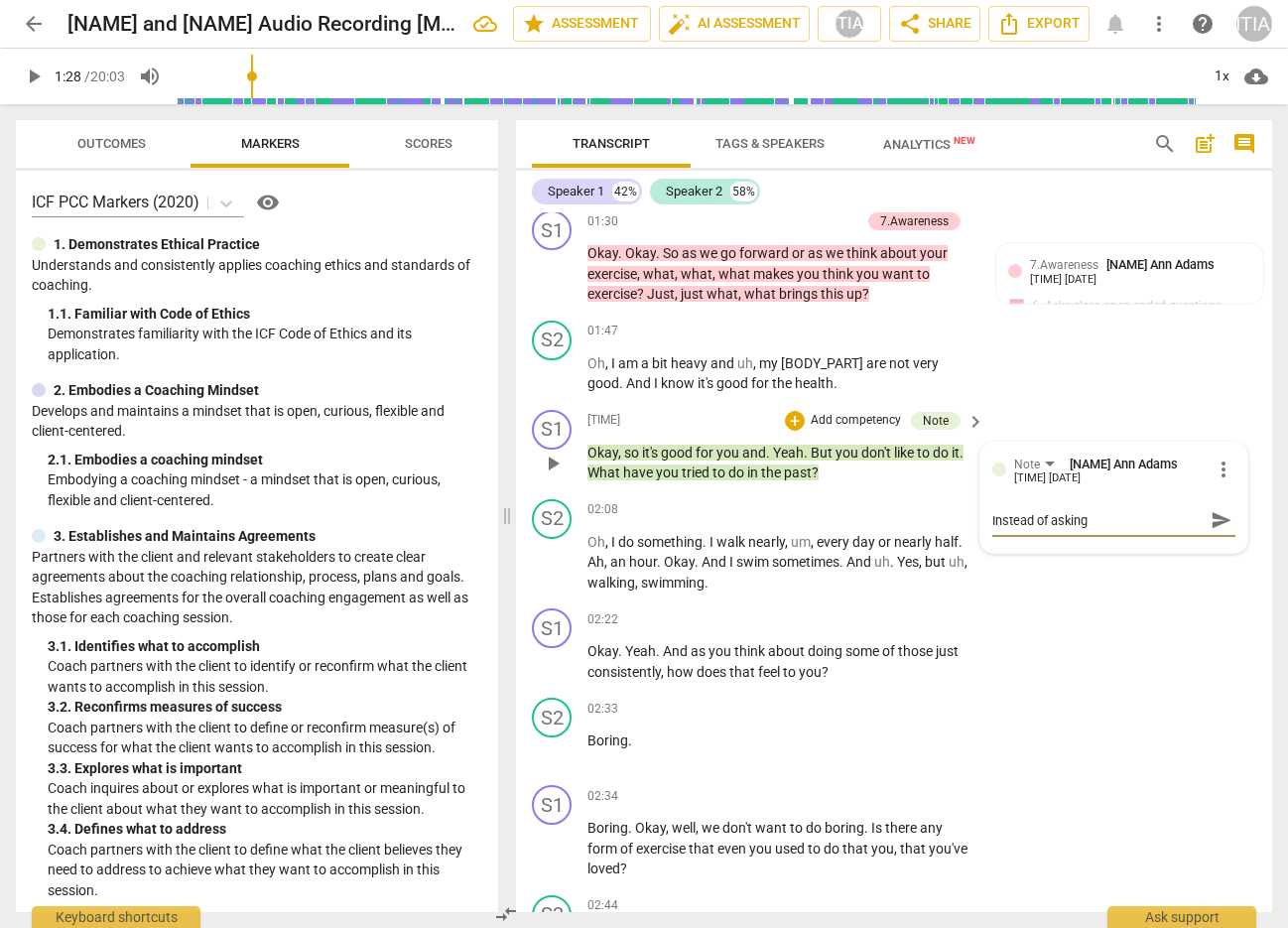type on "Instead of asking" 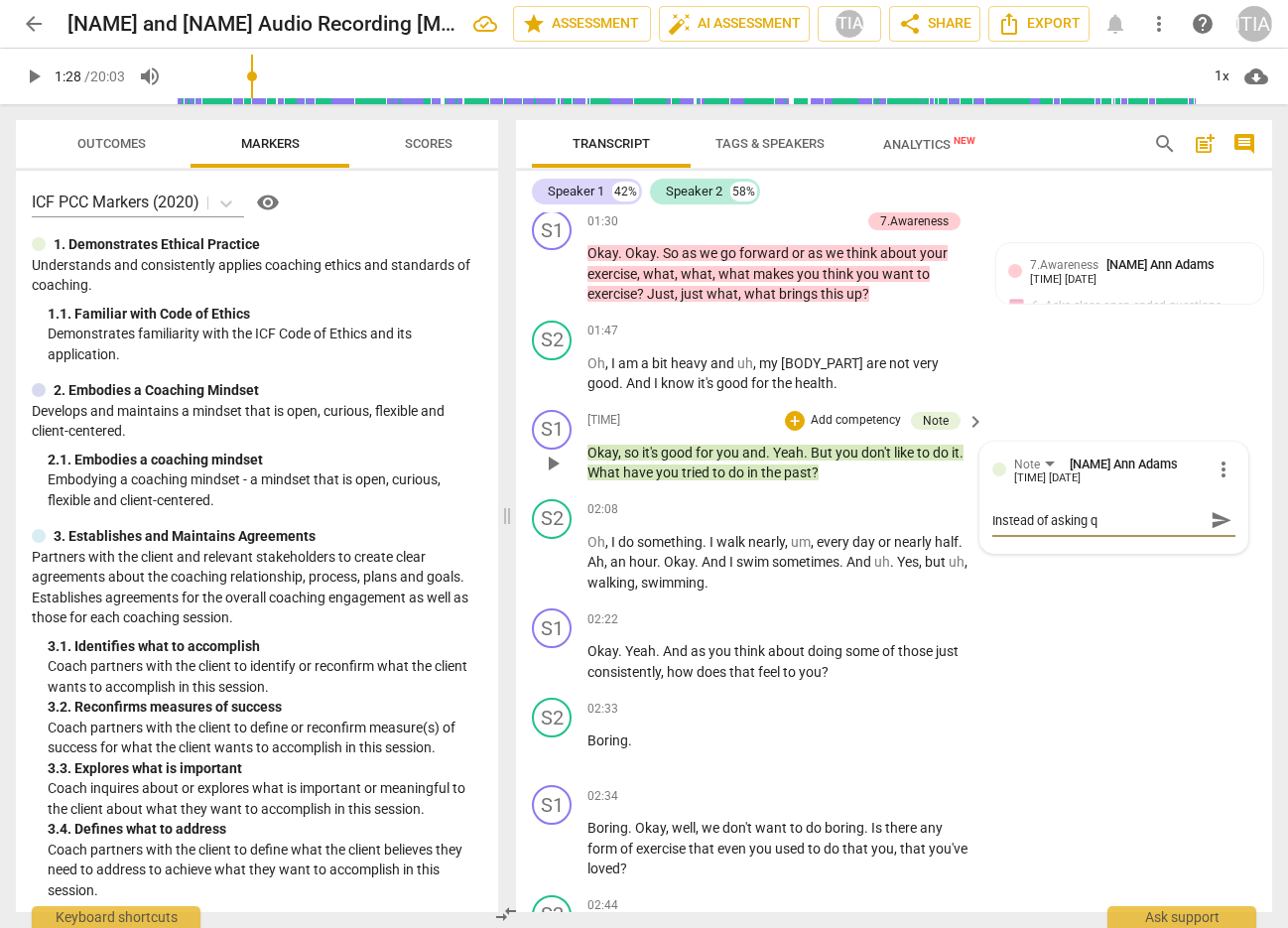 type on "Instead of asking qu" 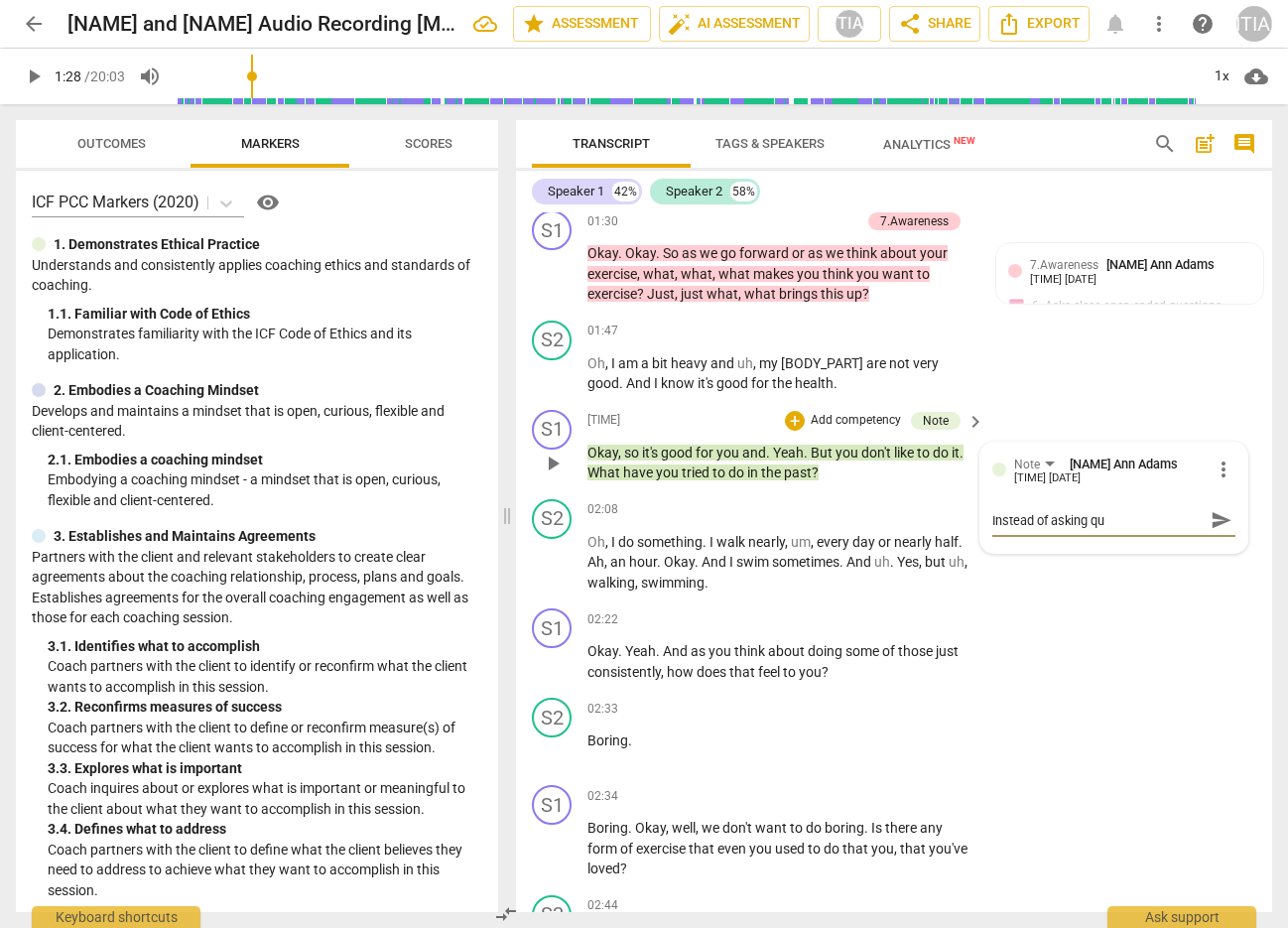 type on "Instead of asking que" 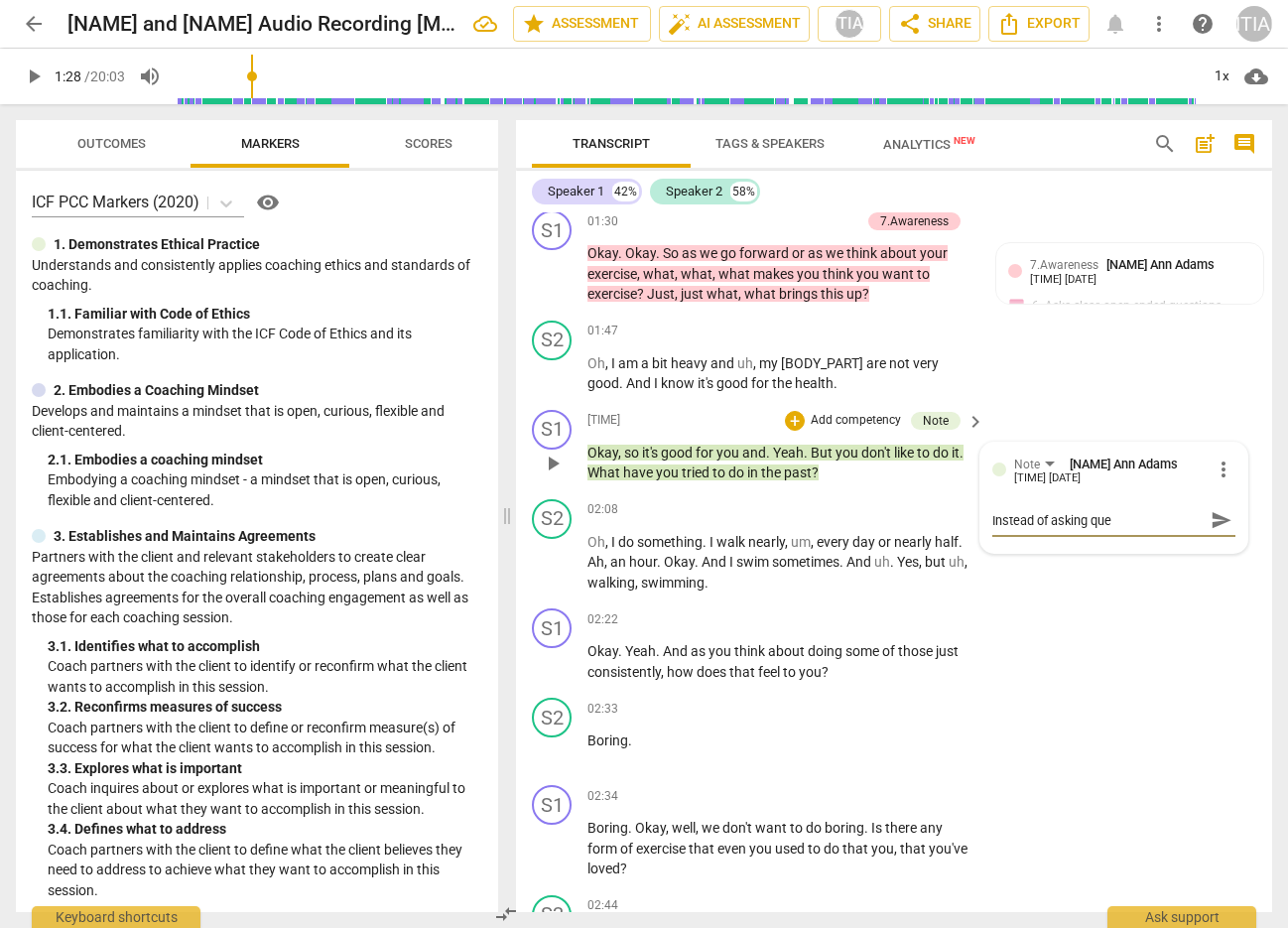 type on "Instead of asking ques" 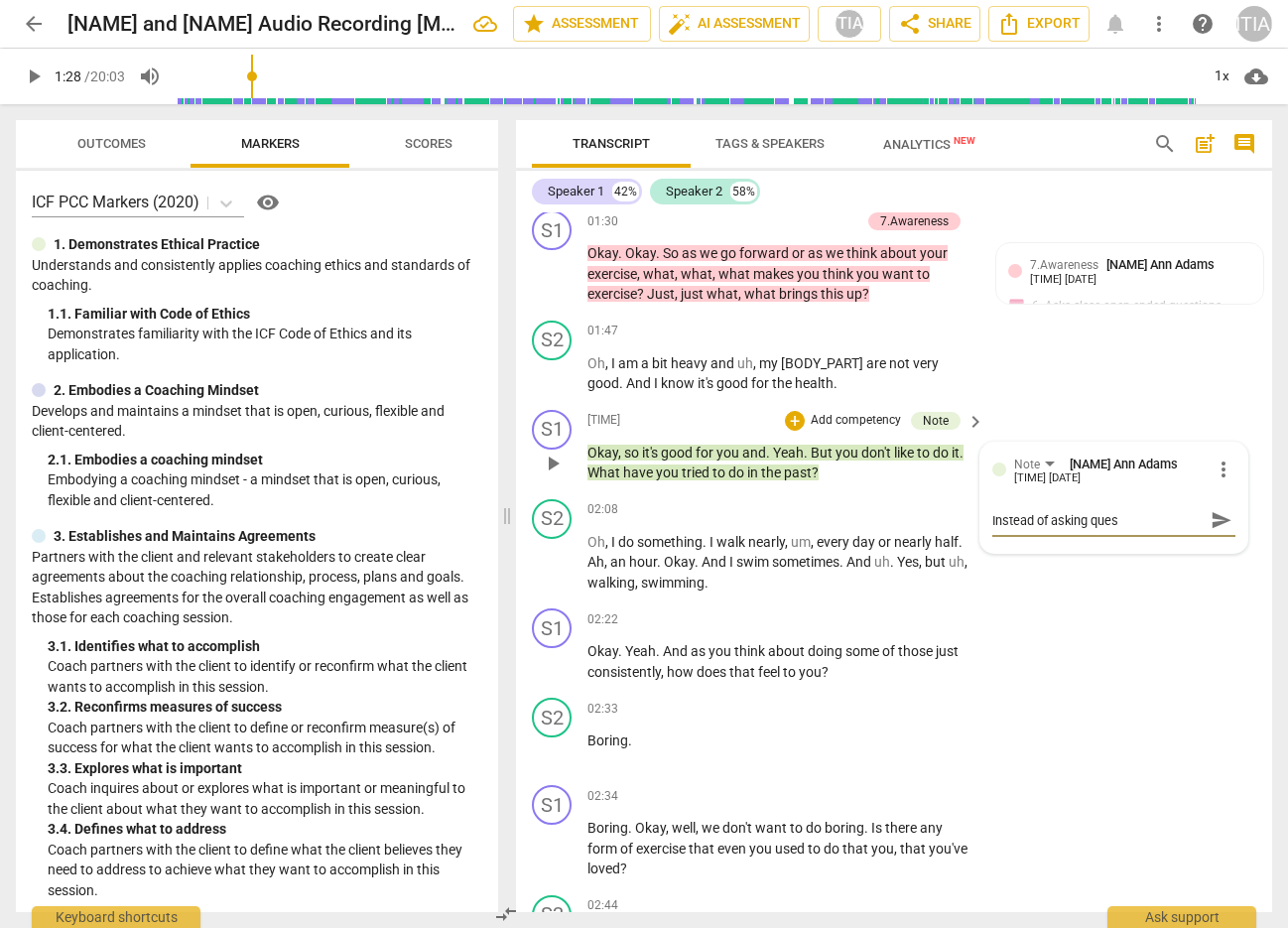 type on "Instead of asking quest" 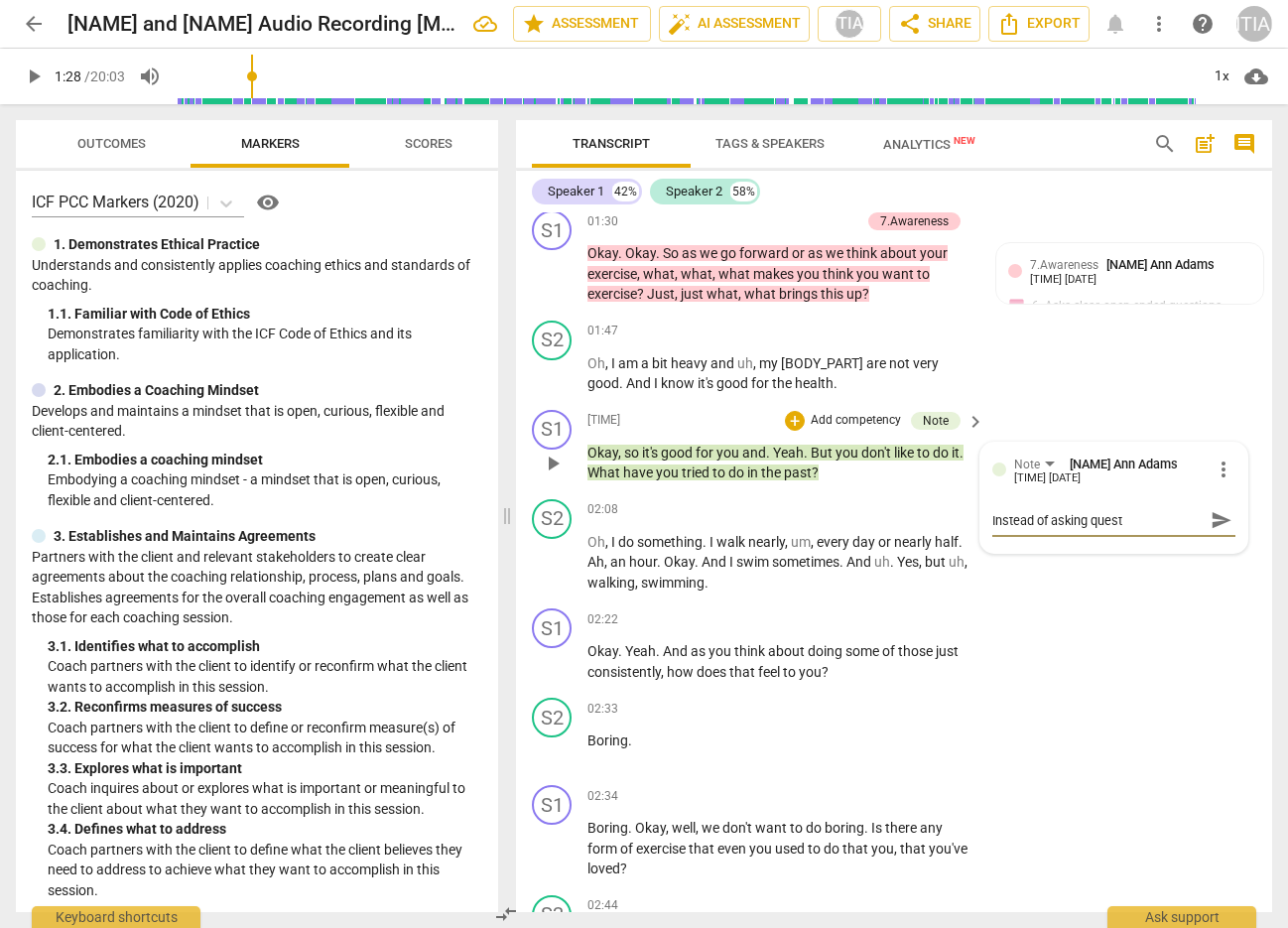 type on "Instead of asking questi" 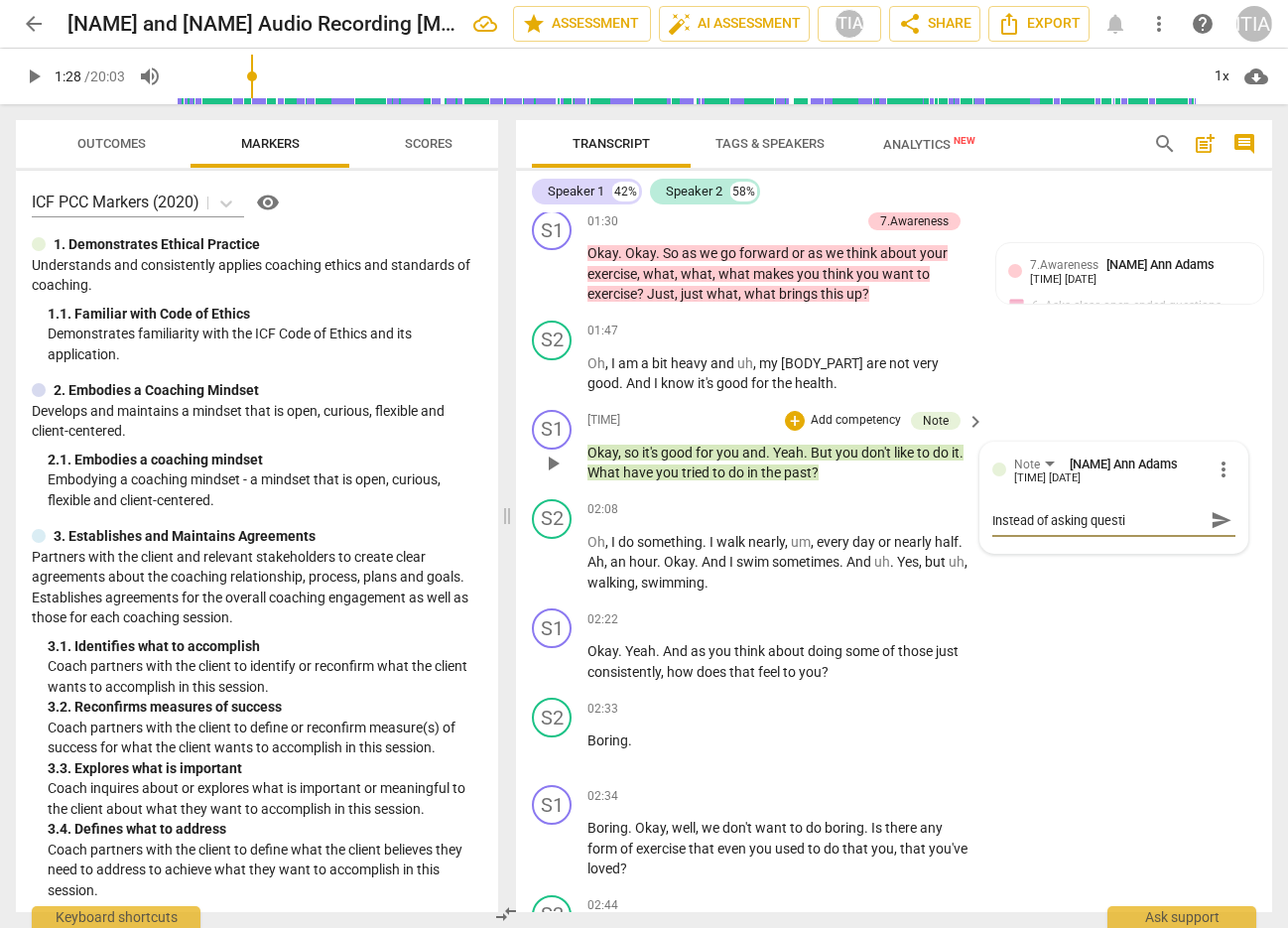 type on "Instead of asking questio" 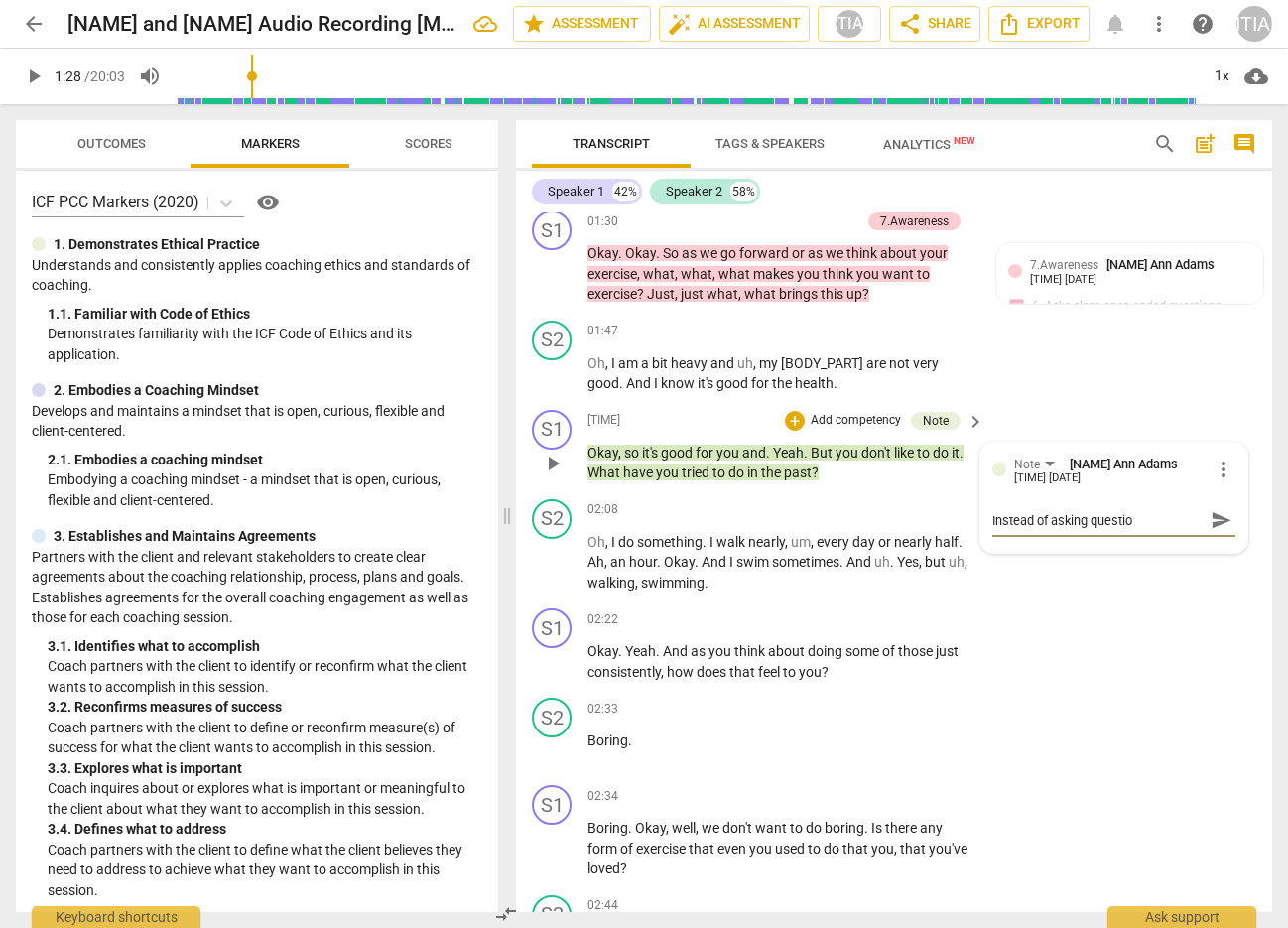 type on "Instead of asking question" 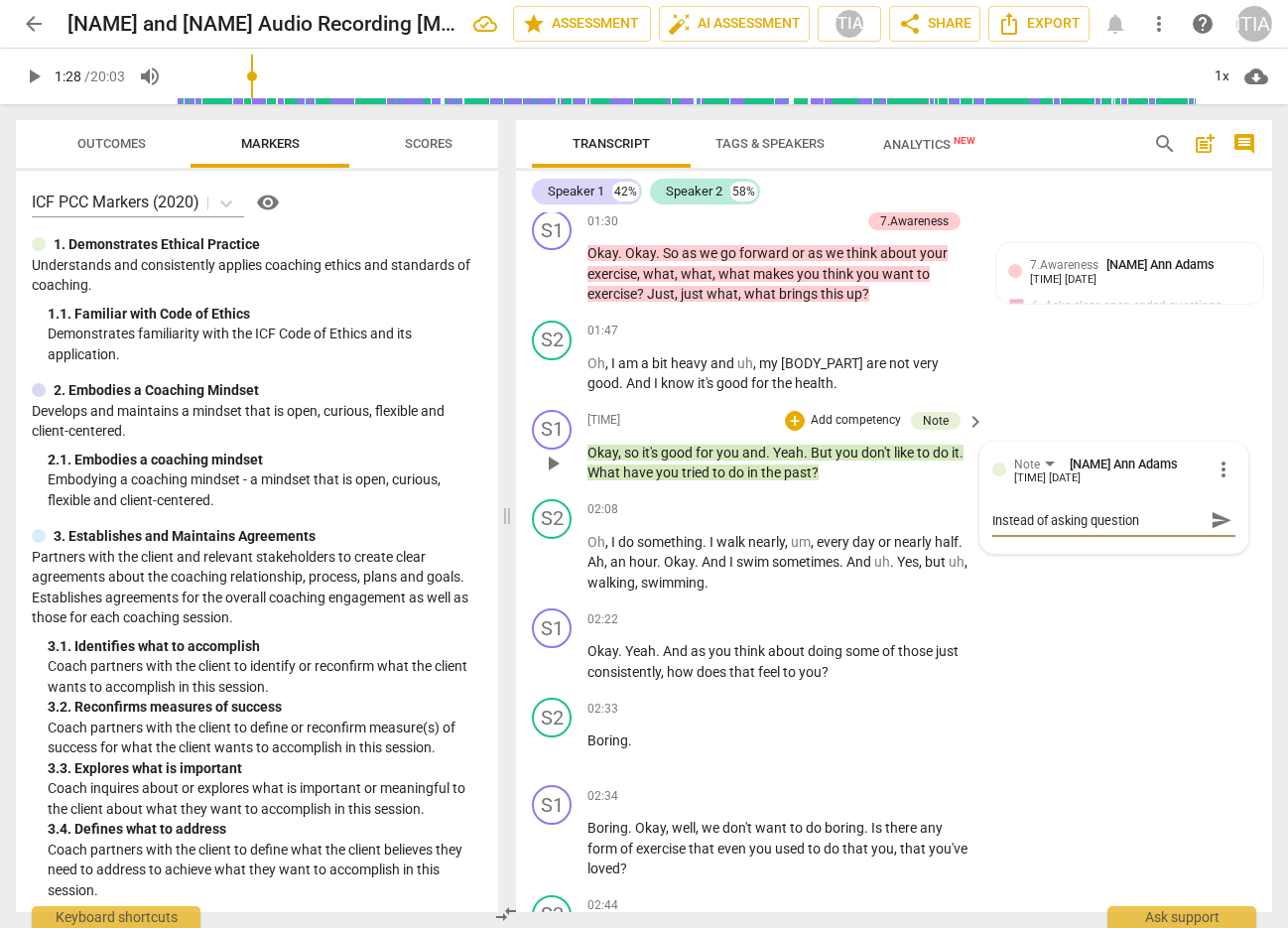 type on "Instead of asking questions" 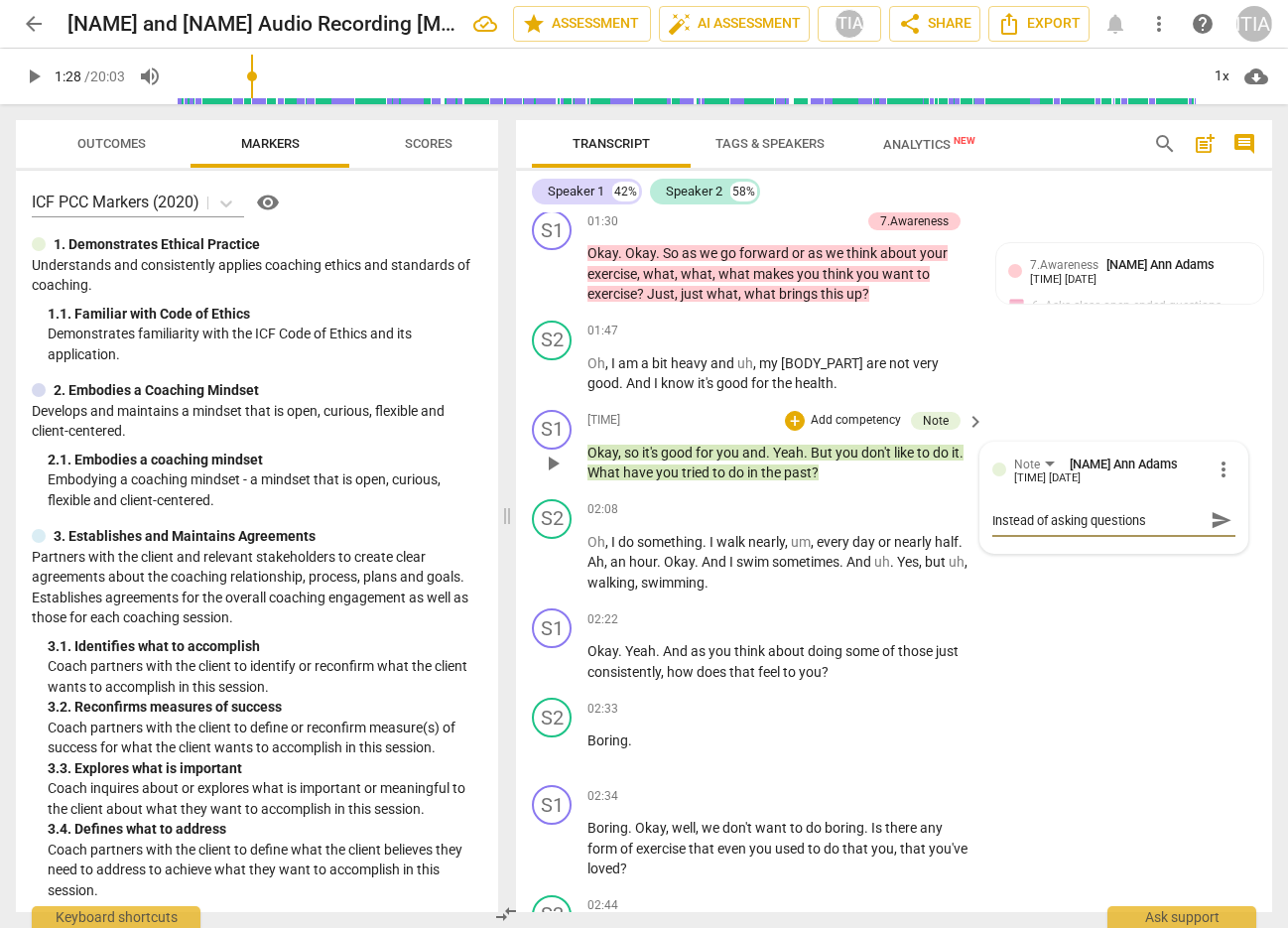 type on "Instead of asking questions" 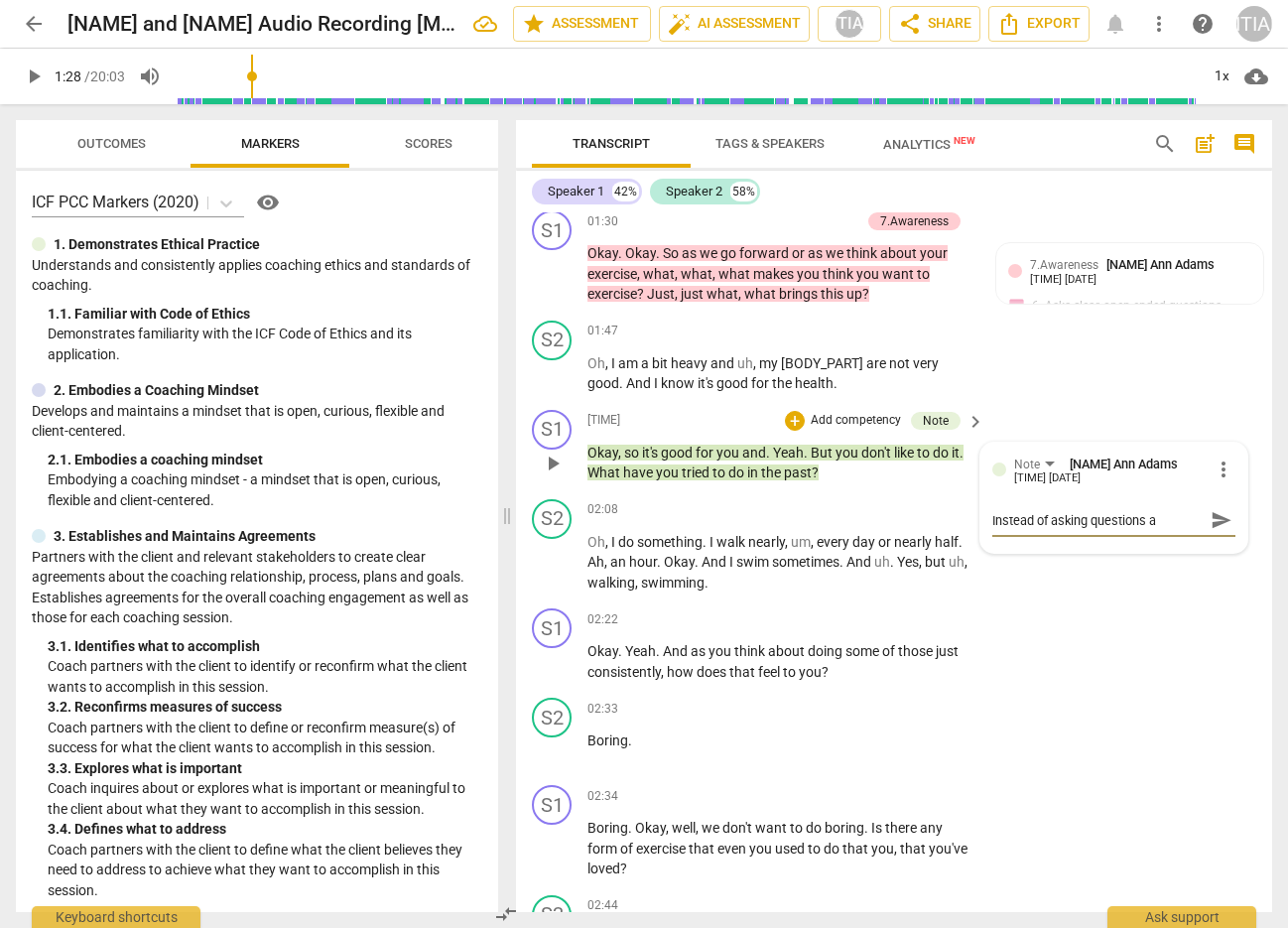 type 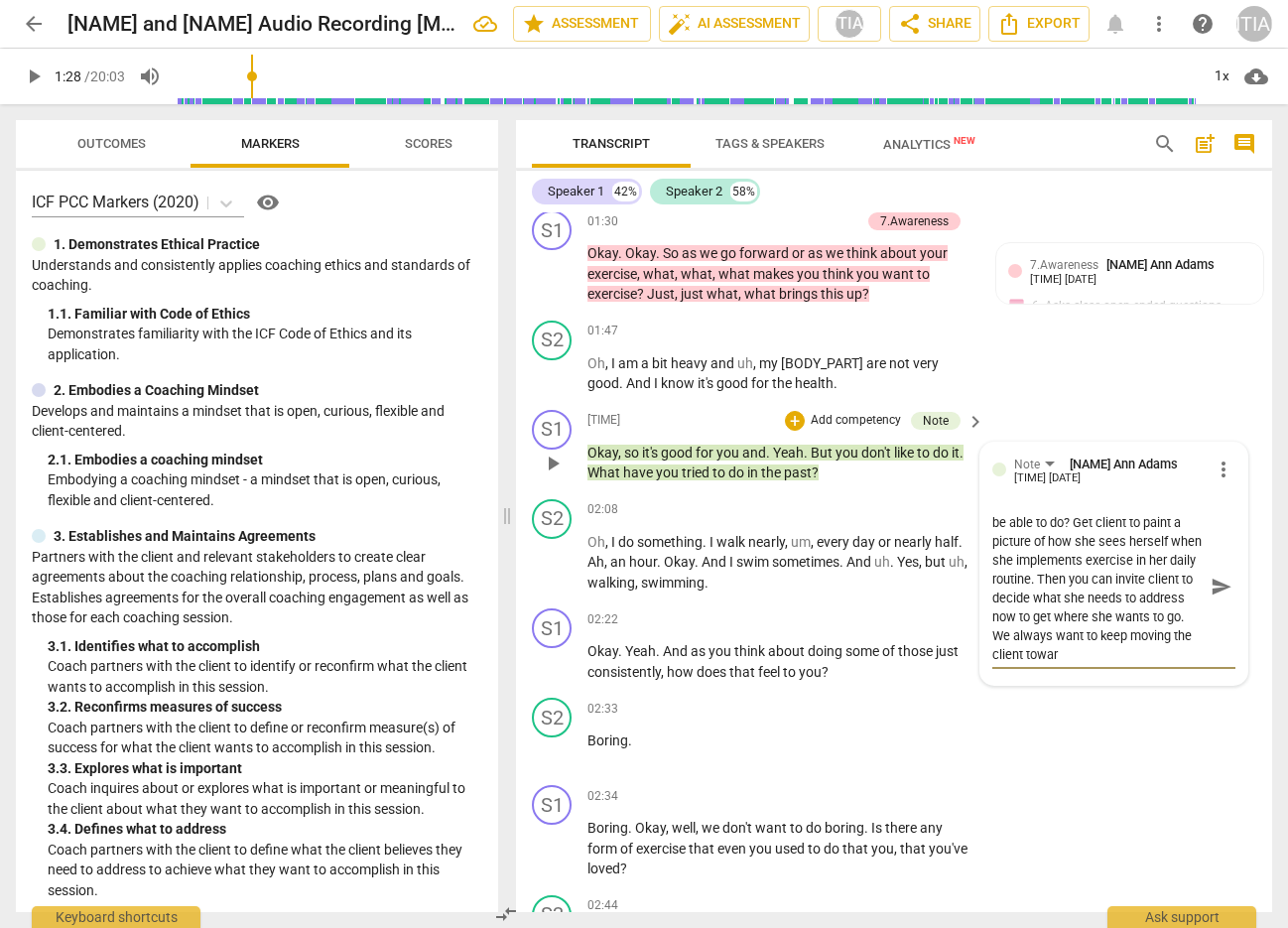 scroll, scrollTop: 111, scrollLeft: 0, axis: vertical 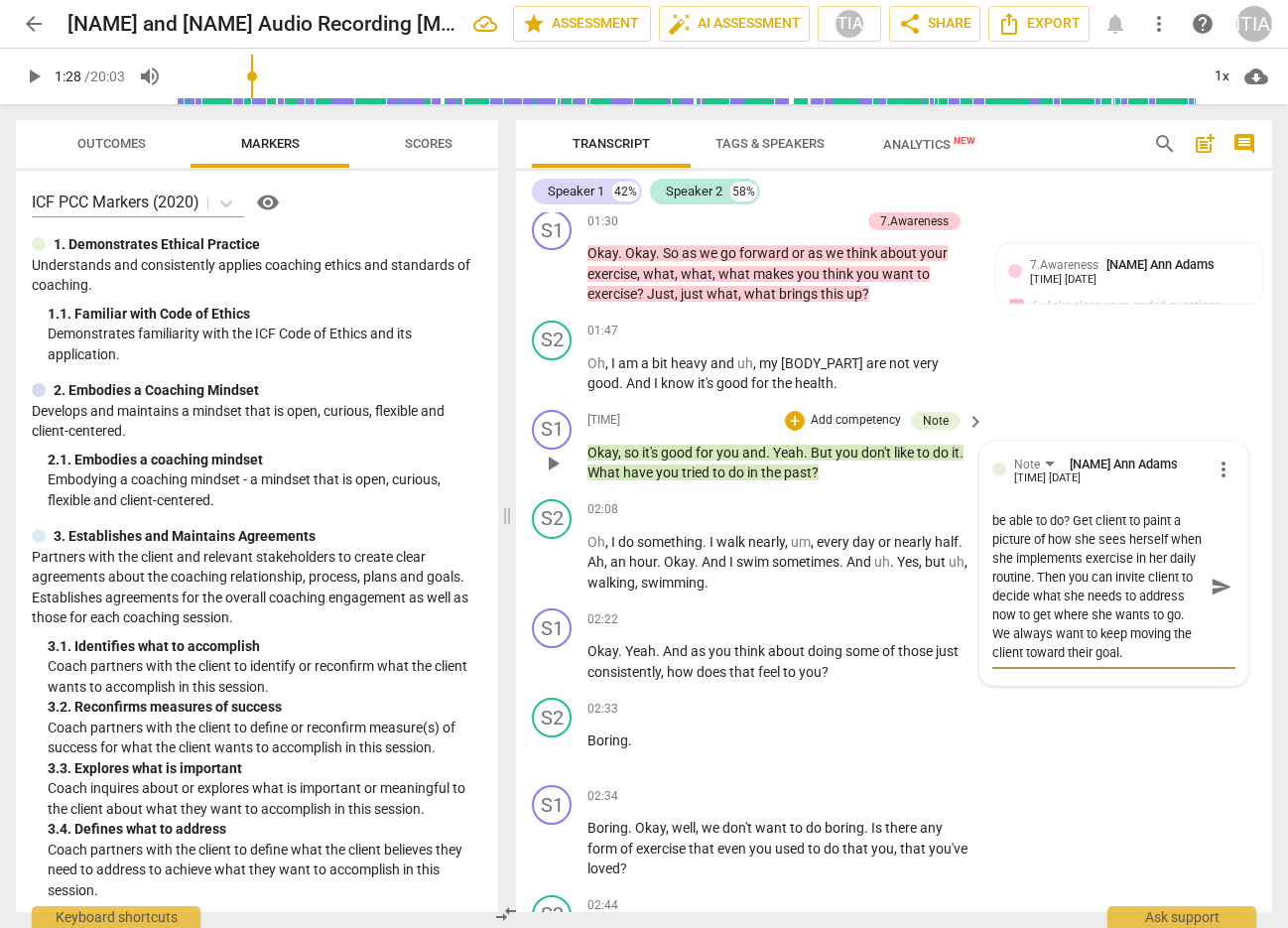click on "Instead of asking questions about the past, invite client to envision her future. How would she like to feel when she has included exercise? What are some things she wants to be able to do? Get client to paint a picture of how she sees herself when she implements exercise in her daily routine. Then you can invite client to decide what she needs to address now to get where she wants to go. We always want to keep moving the client toward their goal." at bounding box center [1097, 587] 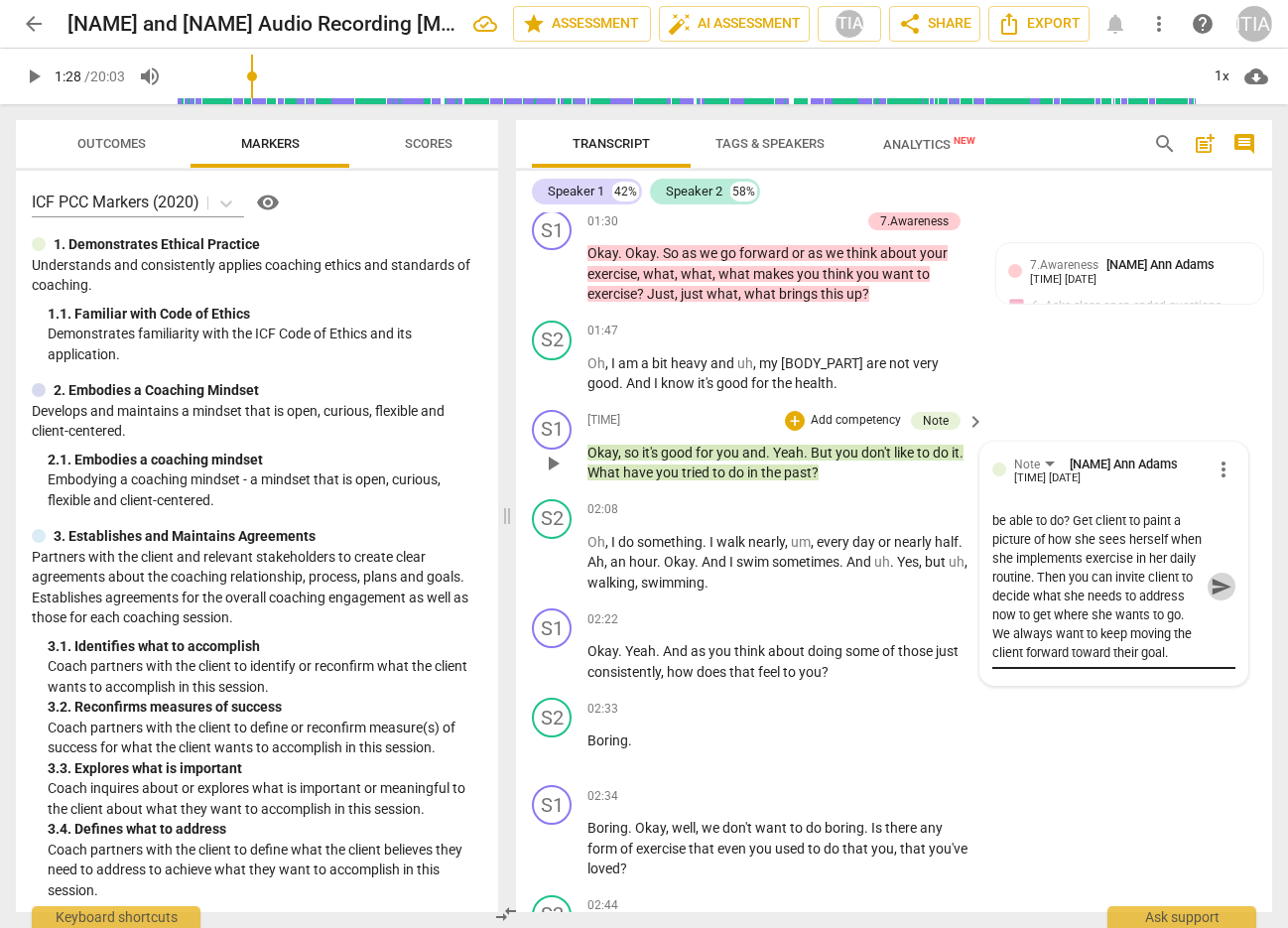 click on "send" at bounding box center (1222, 587) 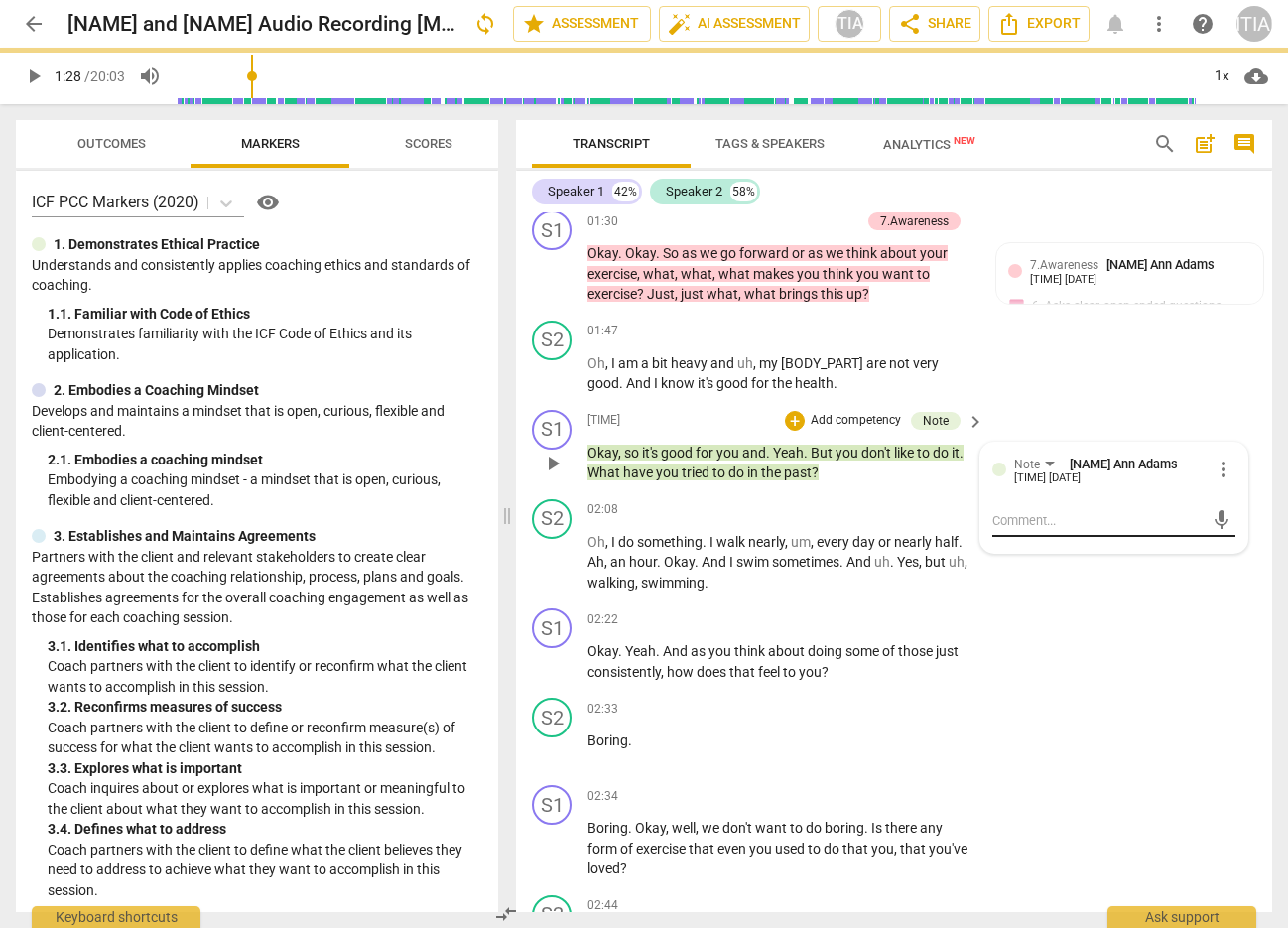 scroll, scrollTop: 0, scrollLeft: 0, axis: both 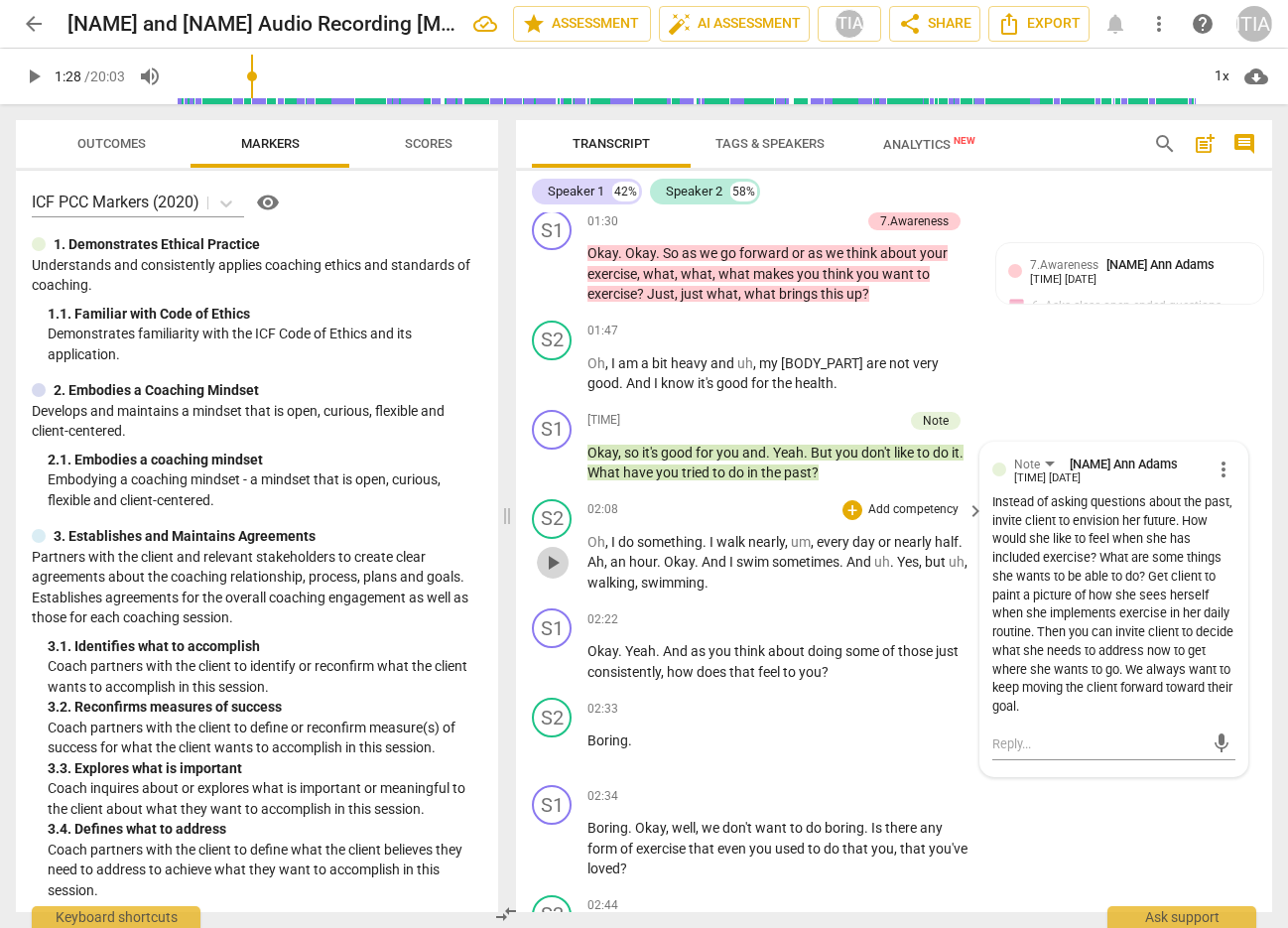 click on "play_arrow" at bounding box center (553, 563) 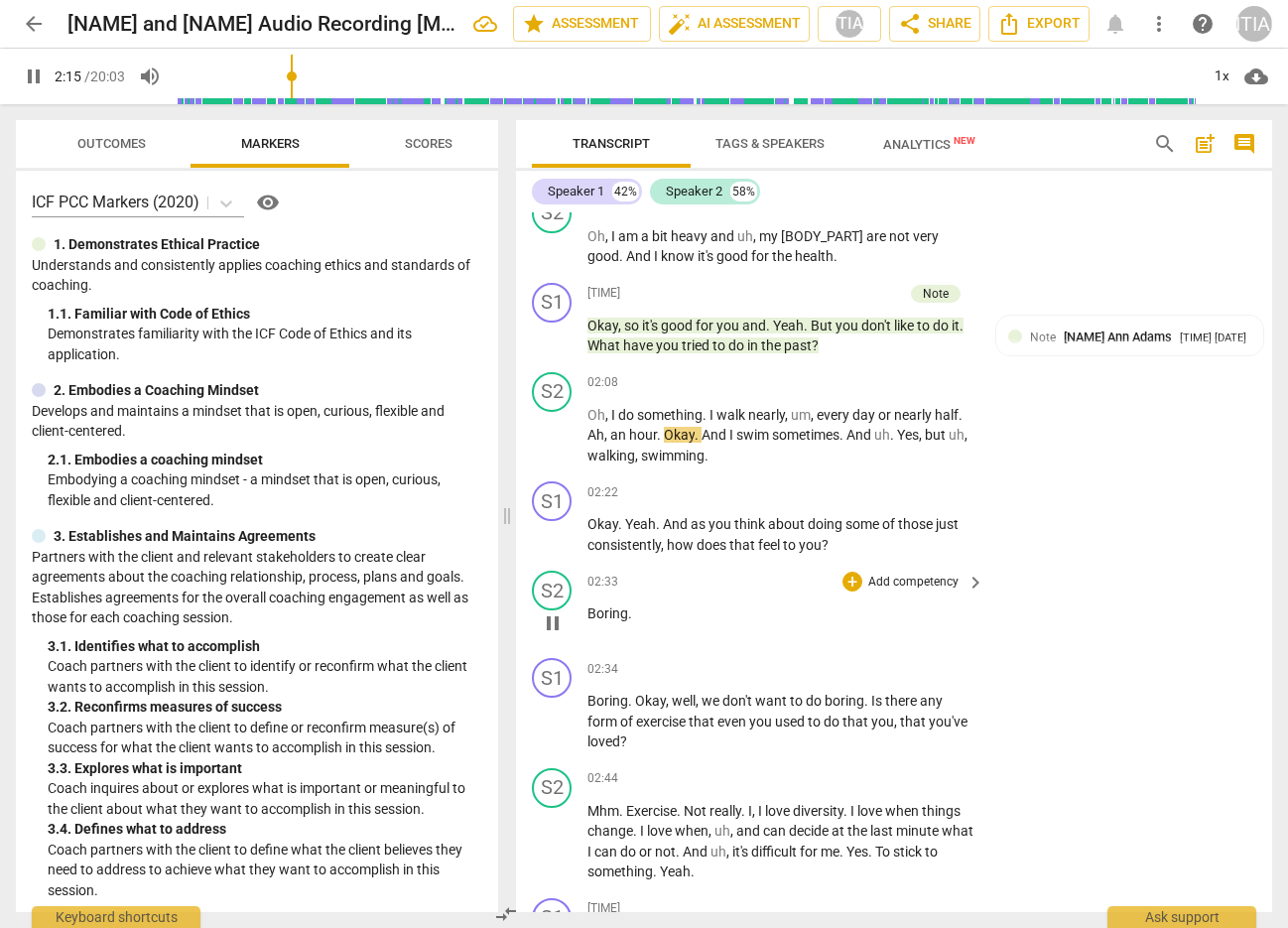 scroll, scrollTop: 1337, scrollLeft: 0, axis: vertical 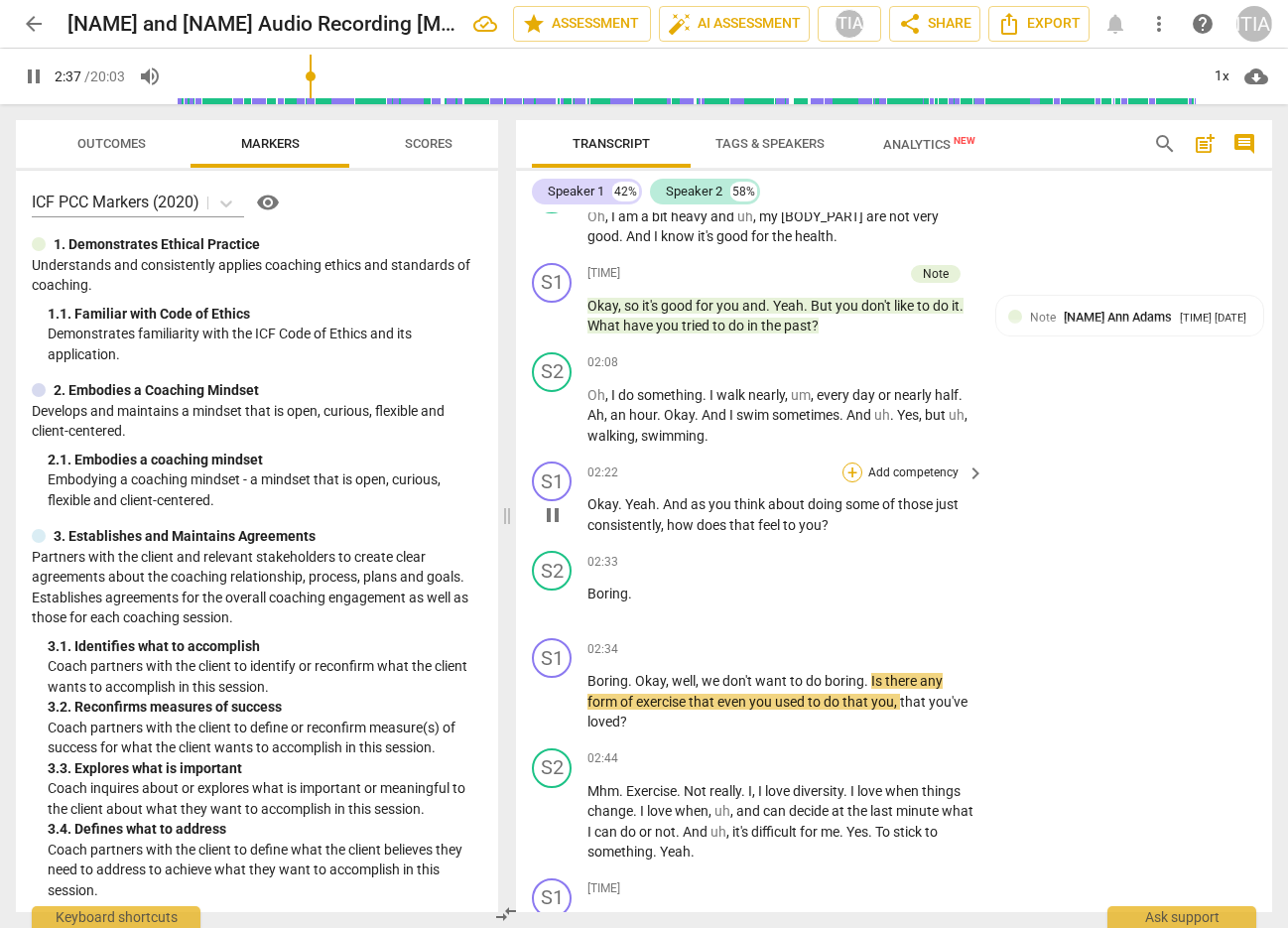 click on "+" at bounding box center (852, 472) 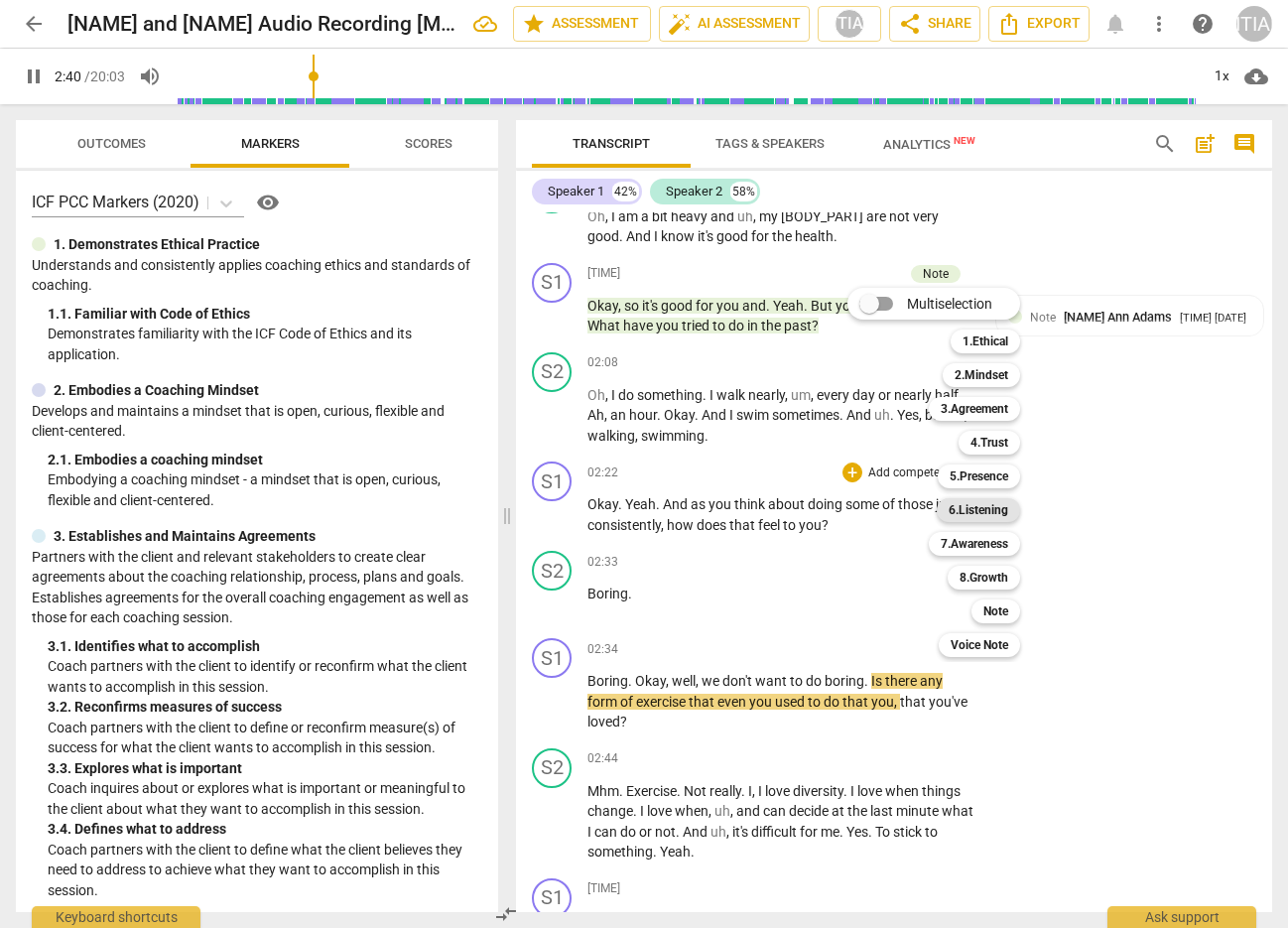 click on "6.Listening" at bounding box center [978, 510] 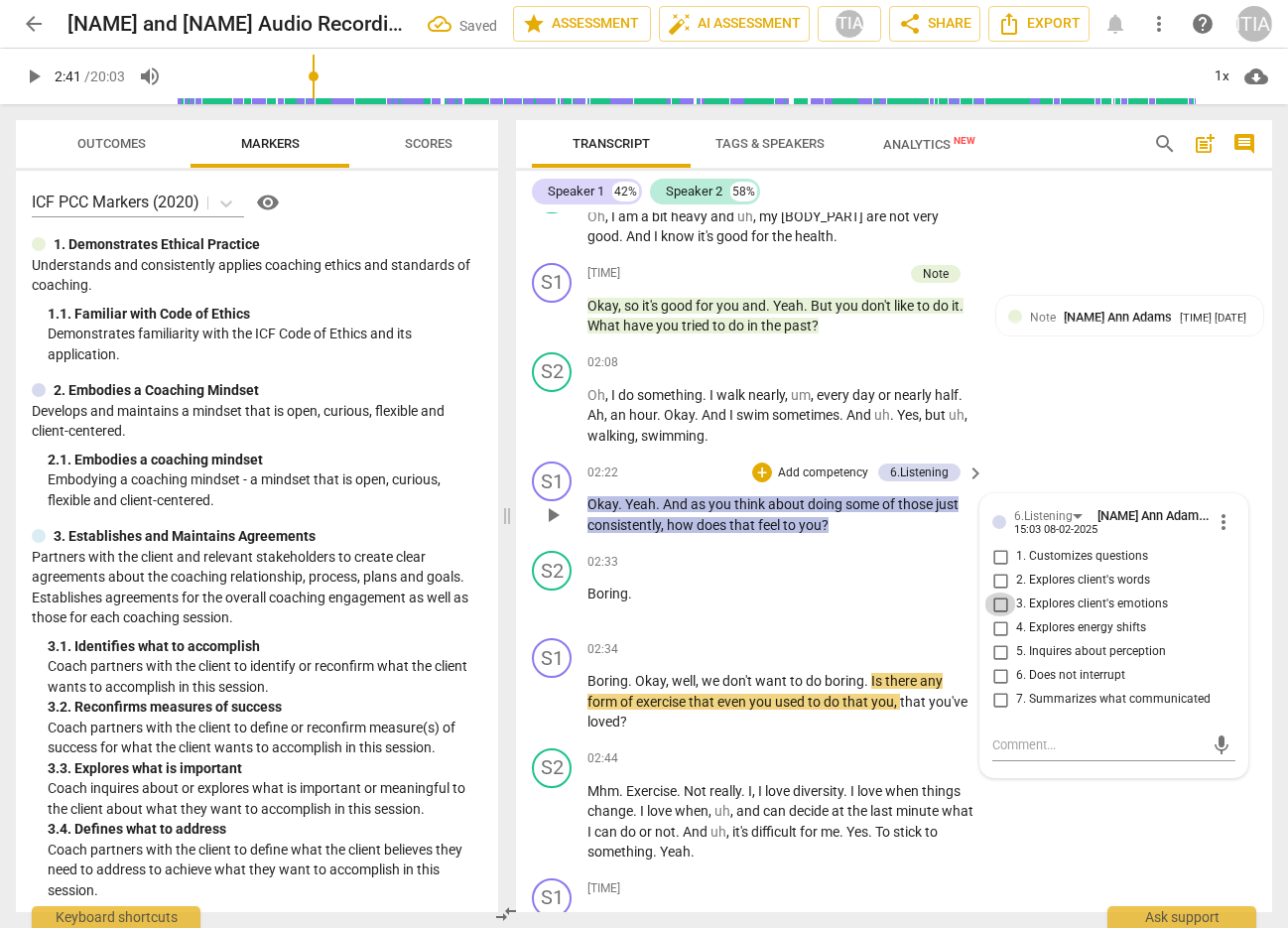 click on "3. Explores client's emotions" at bounding box center [1000, 604] 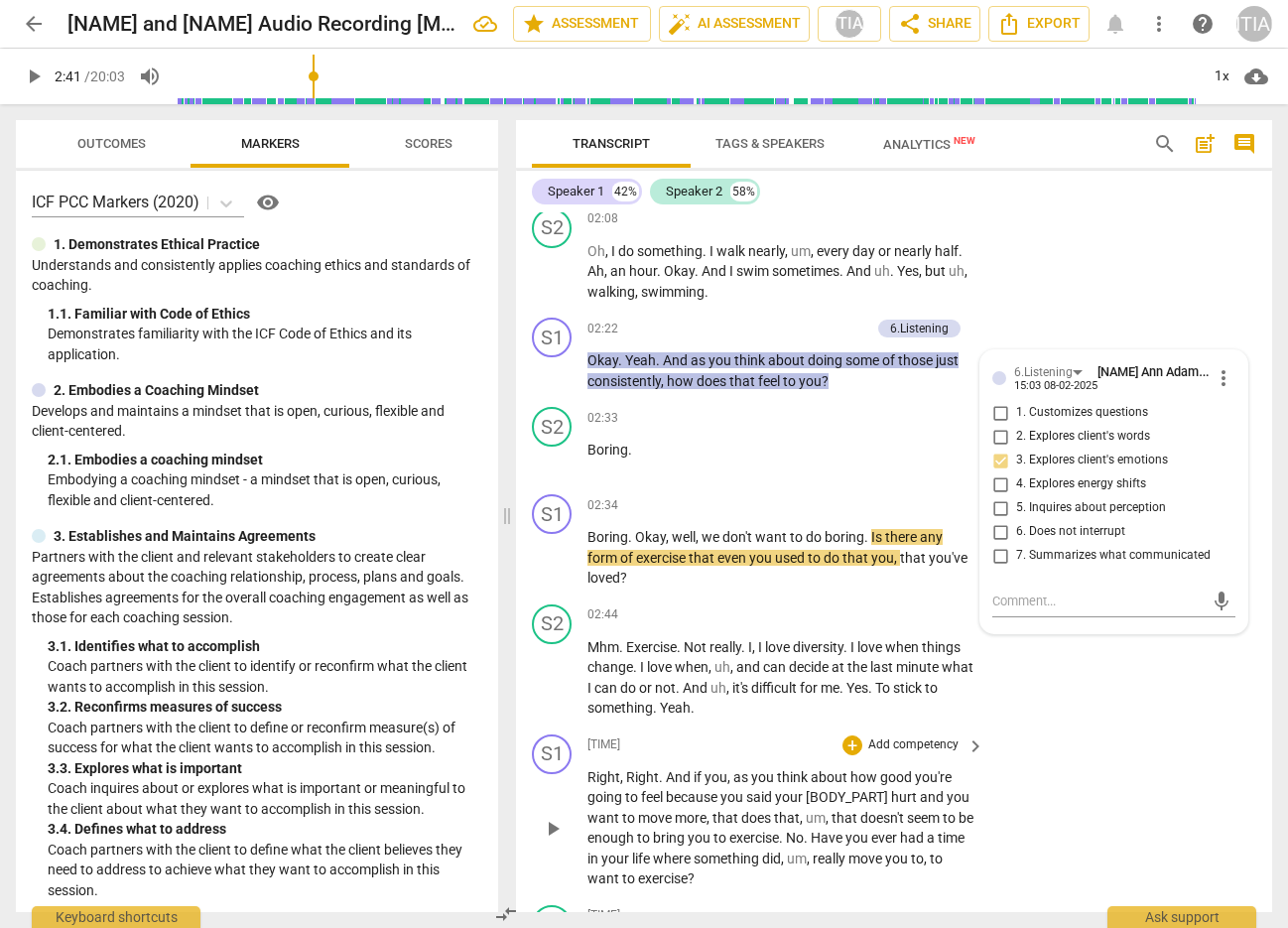 scroll, scrollTop: 1482, scrollLeft: 0, axis: vertical 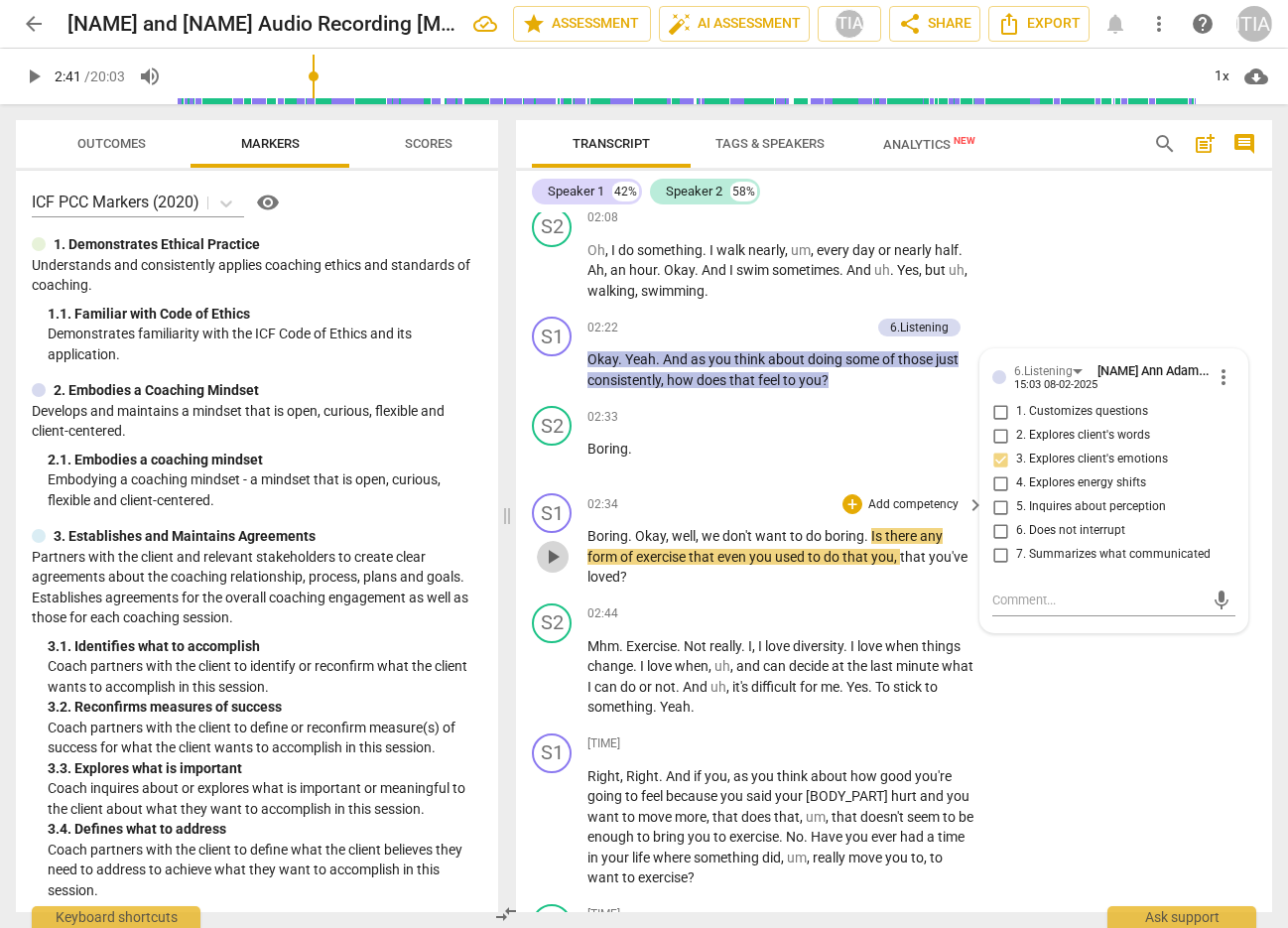 click on "play_arrow" at bounding box center (553, 557) 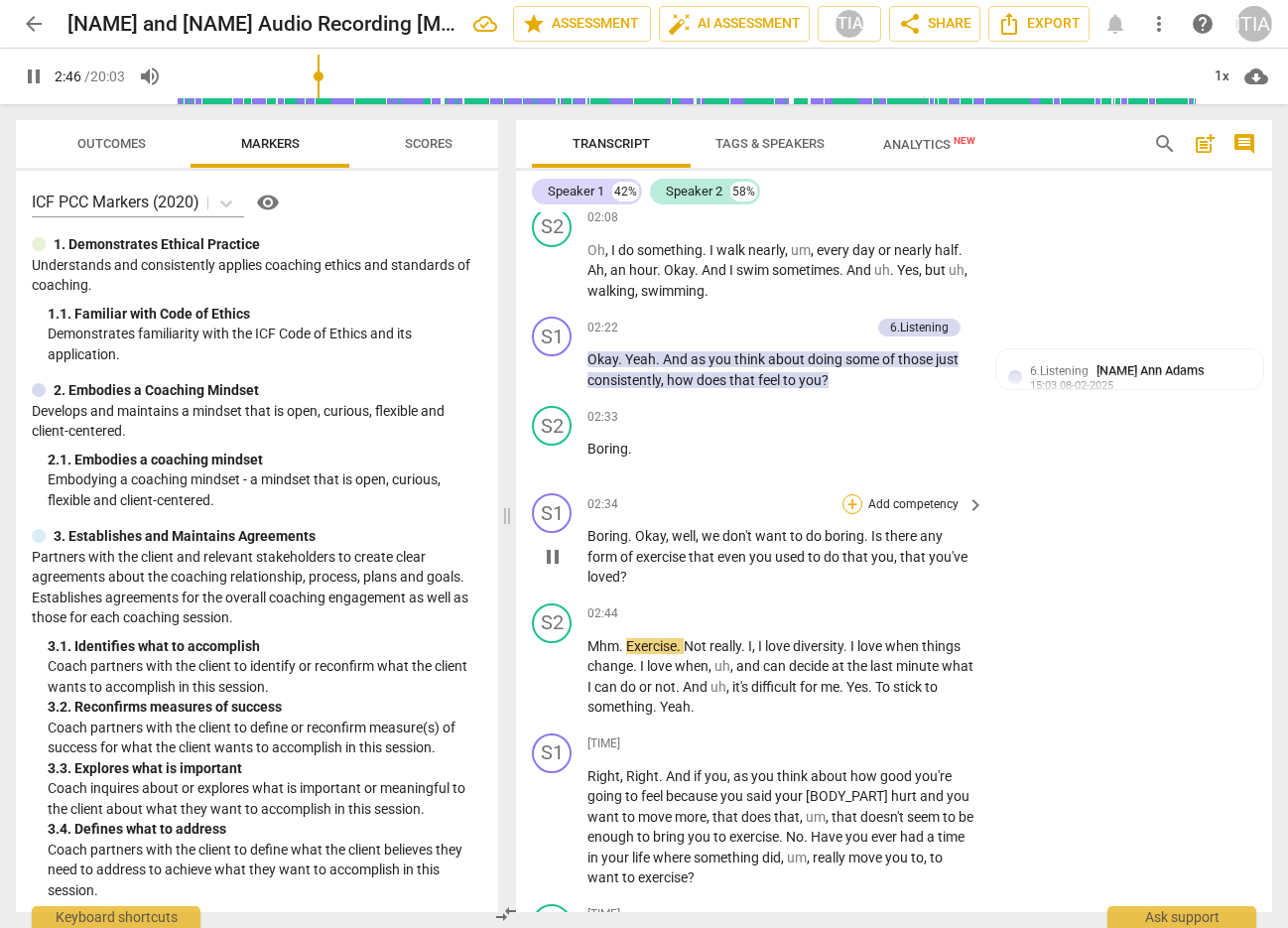 click on "+" at bounding box center (852, 504) 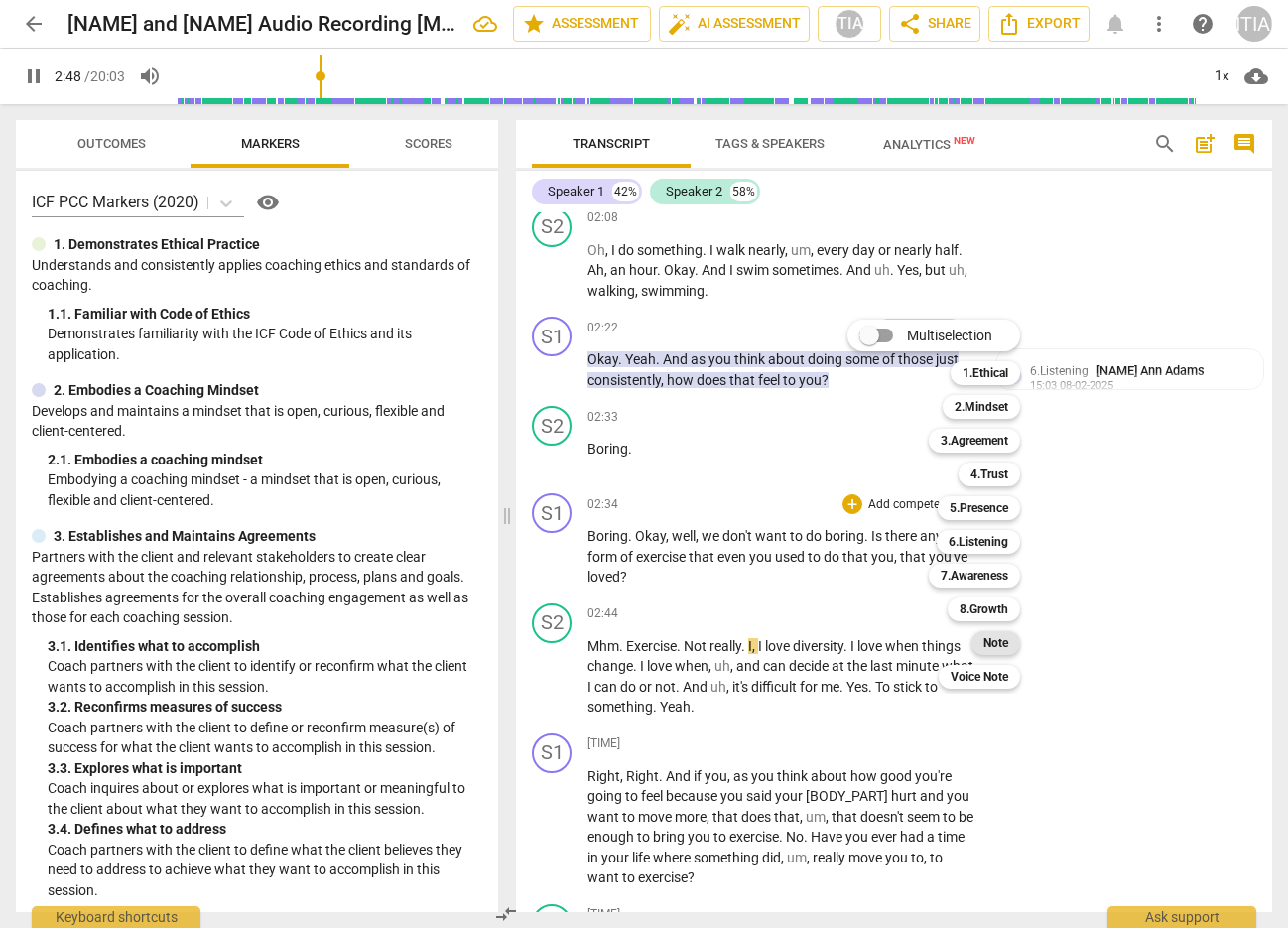 click on "Note" at bounding box center (995, 643) 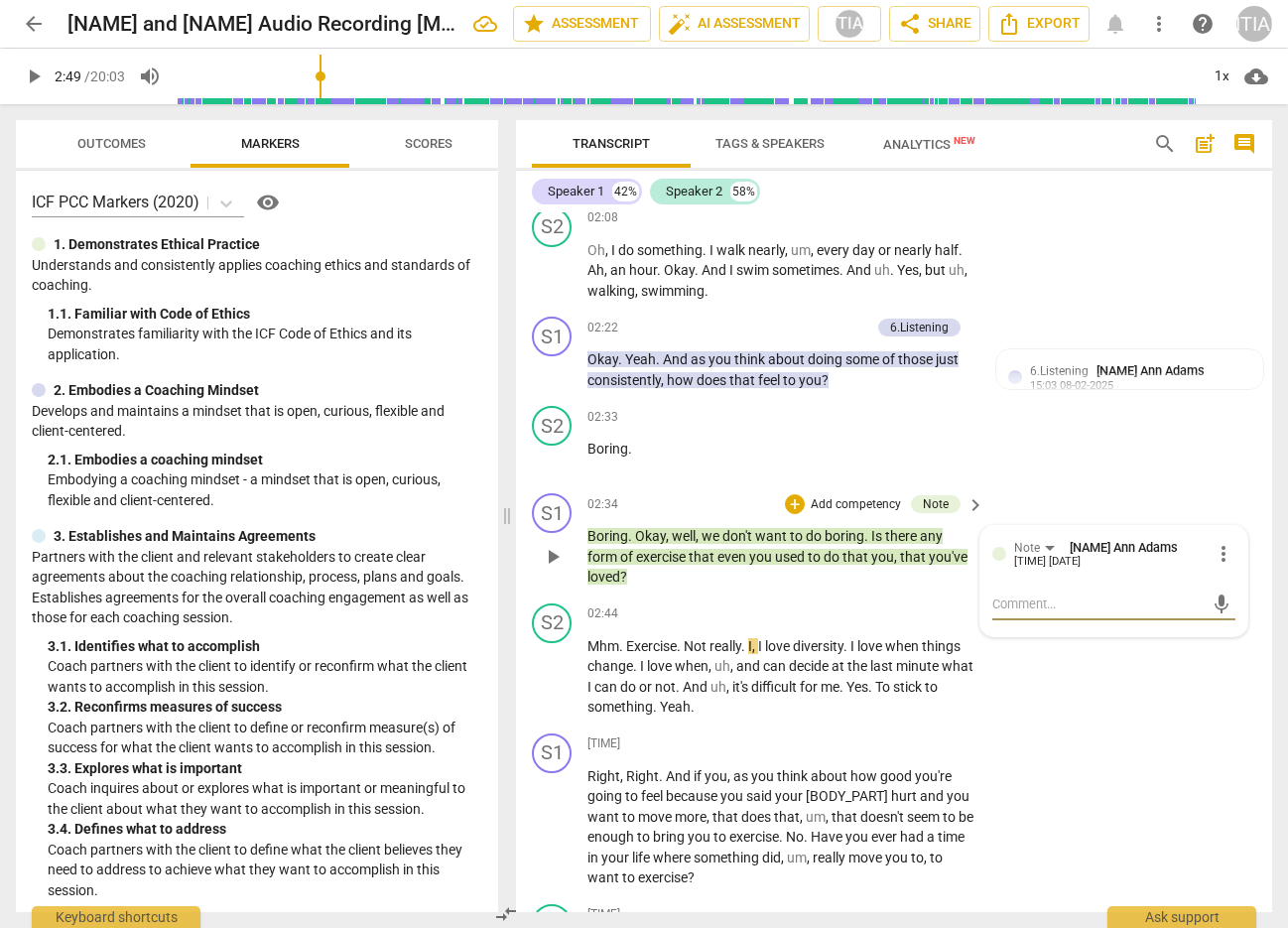click at bounding box center (1097, 603) 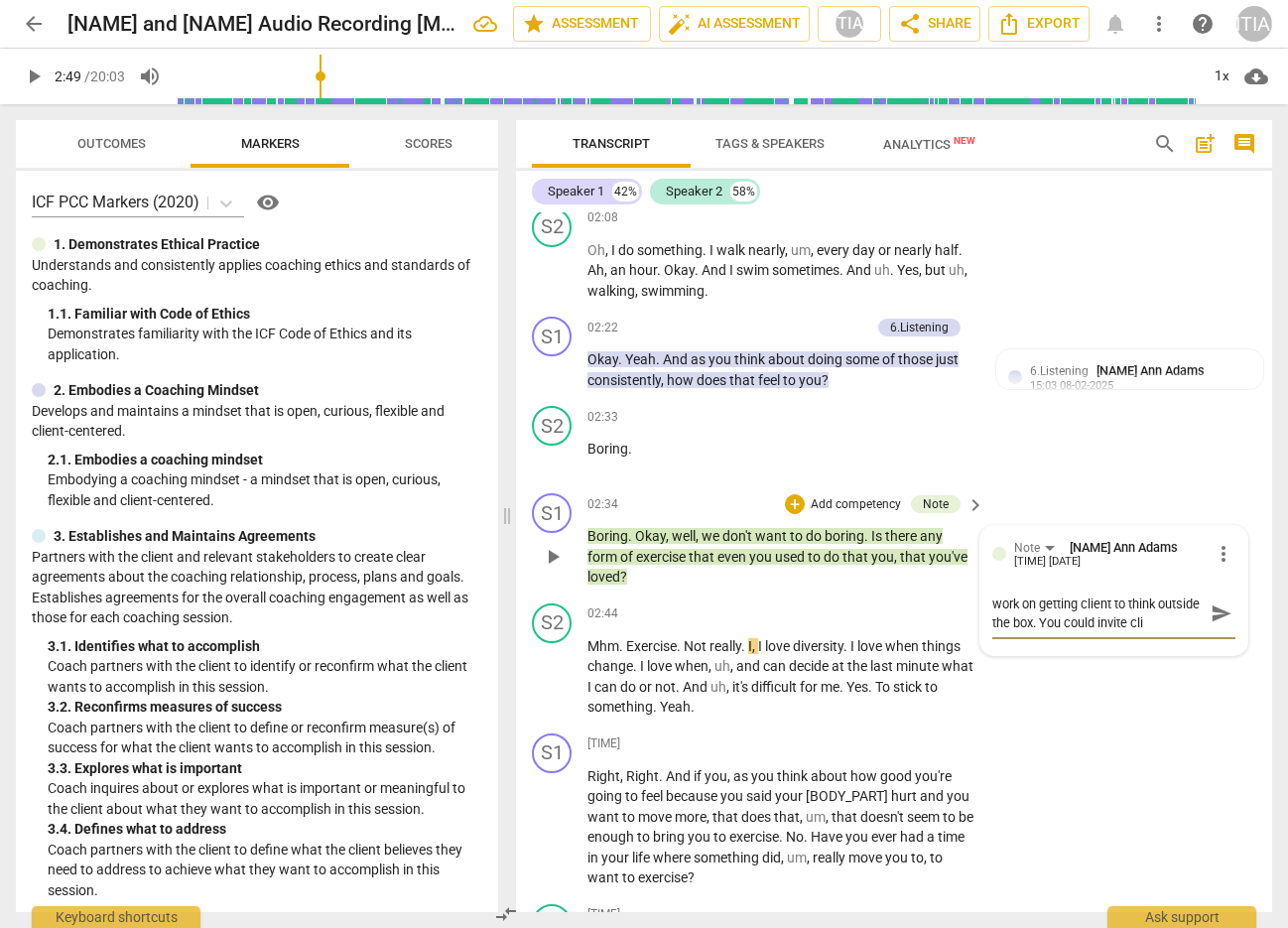 scroll, scrollTop: 0, scrollLeft: 0, axis: both 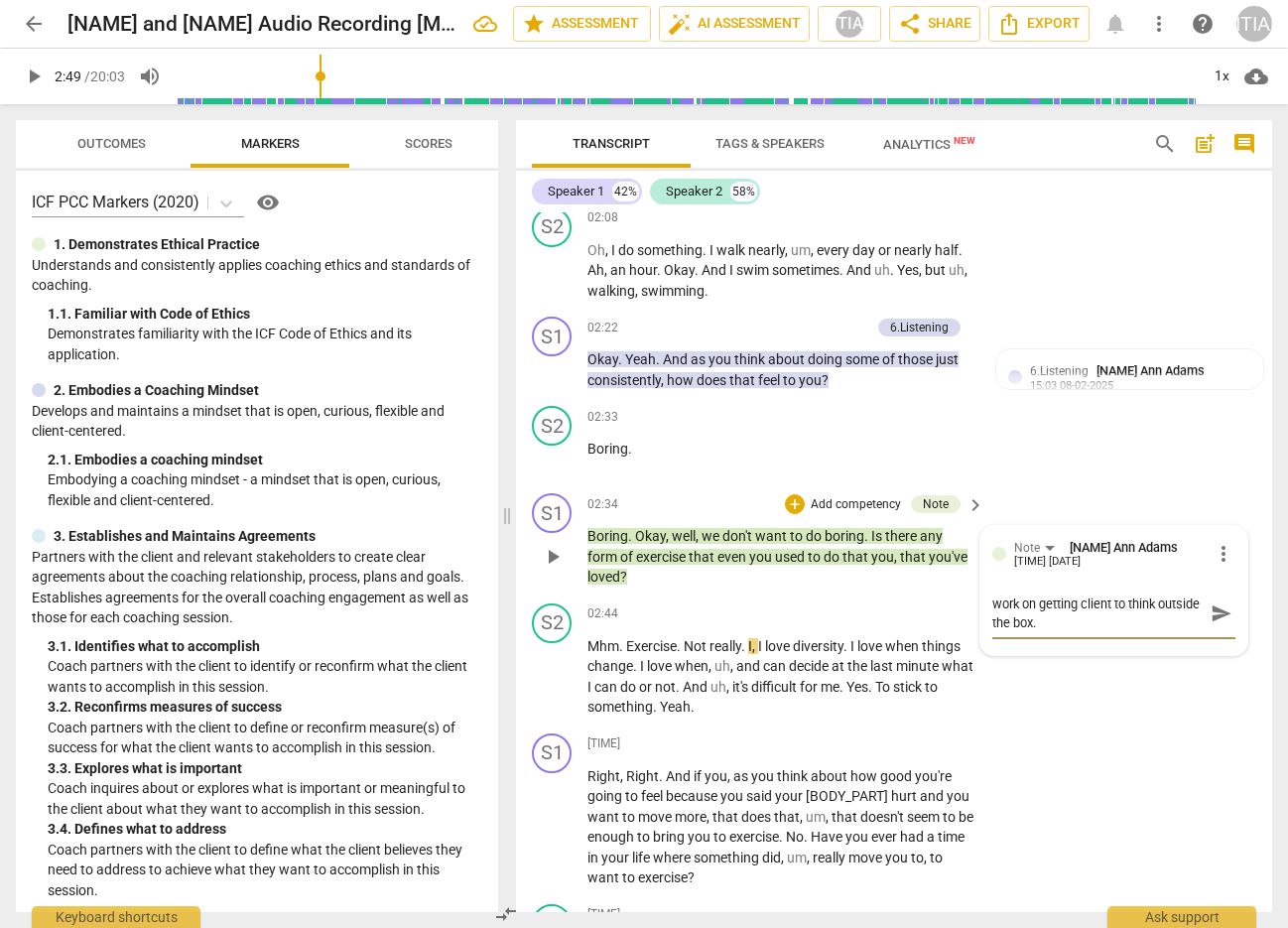 drag, startPoint x: 1095, startPoint y: 626, endPoint x: 987, endPoint y: 601, distance: 110.85576 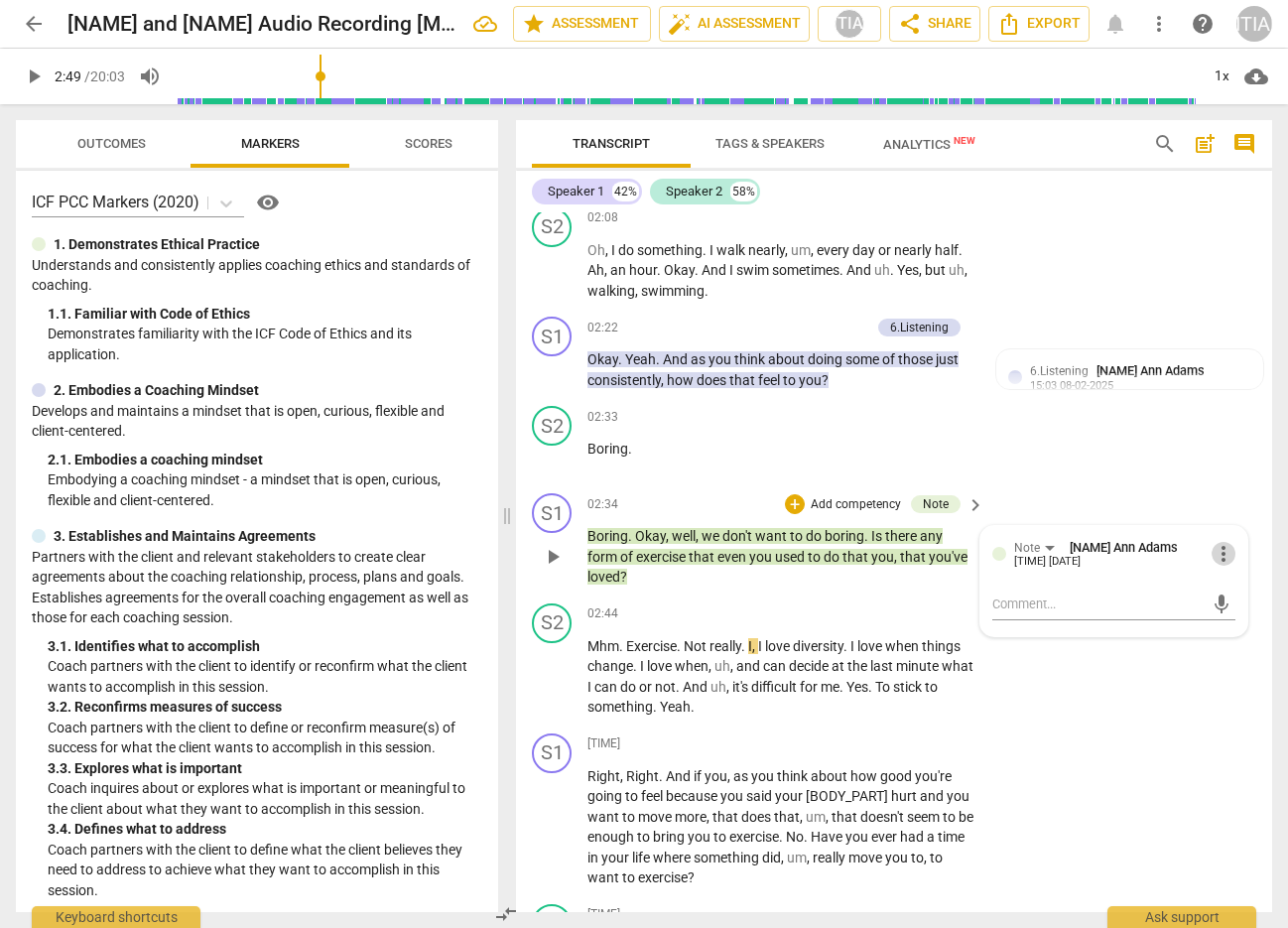 click on "more_vert" at bounding box center (1224, 554) 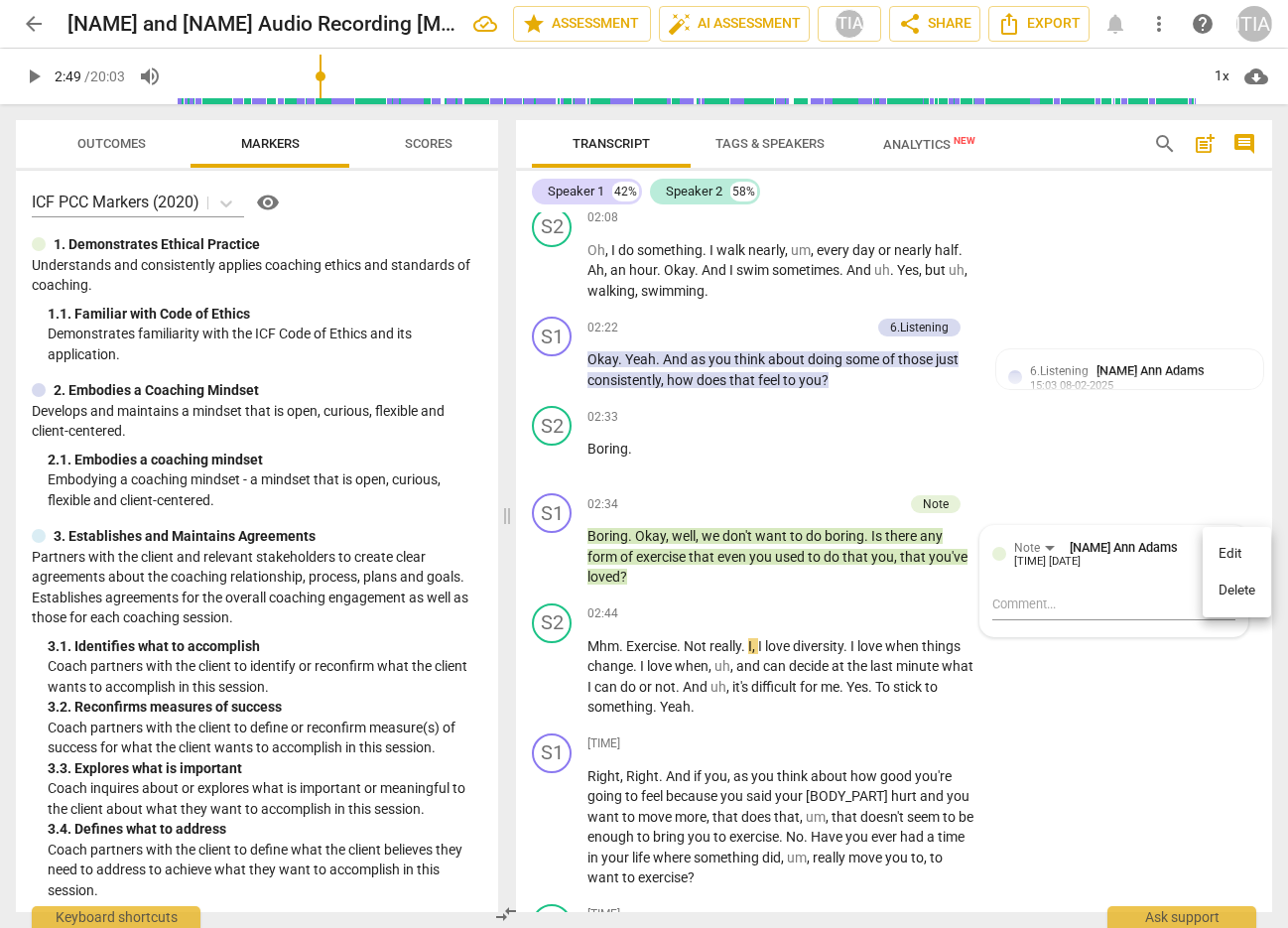 click on "Delete" at bounding box center (1236, 591) 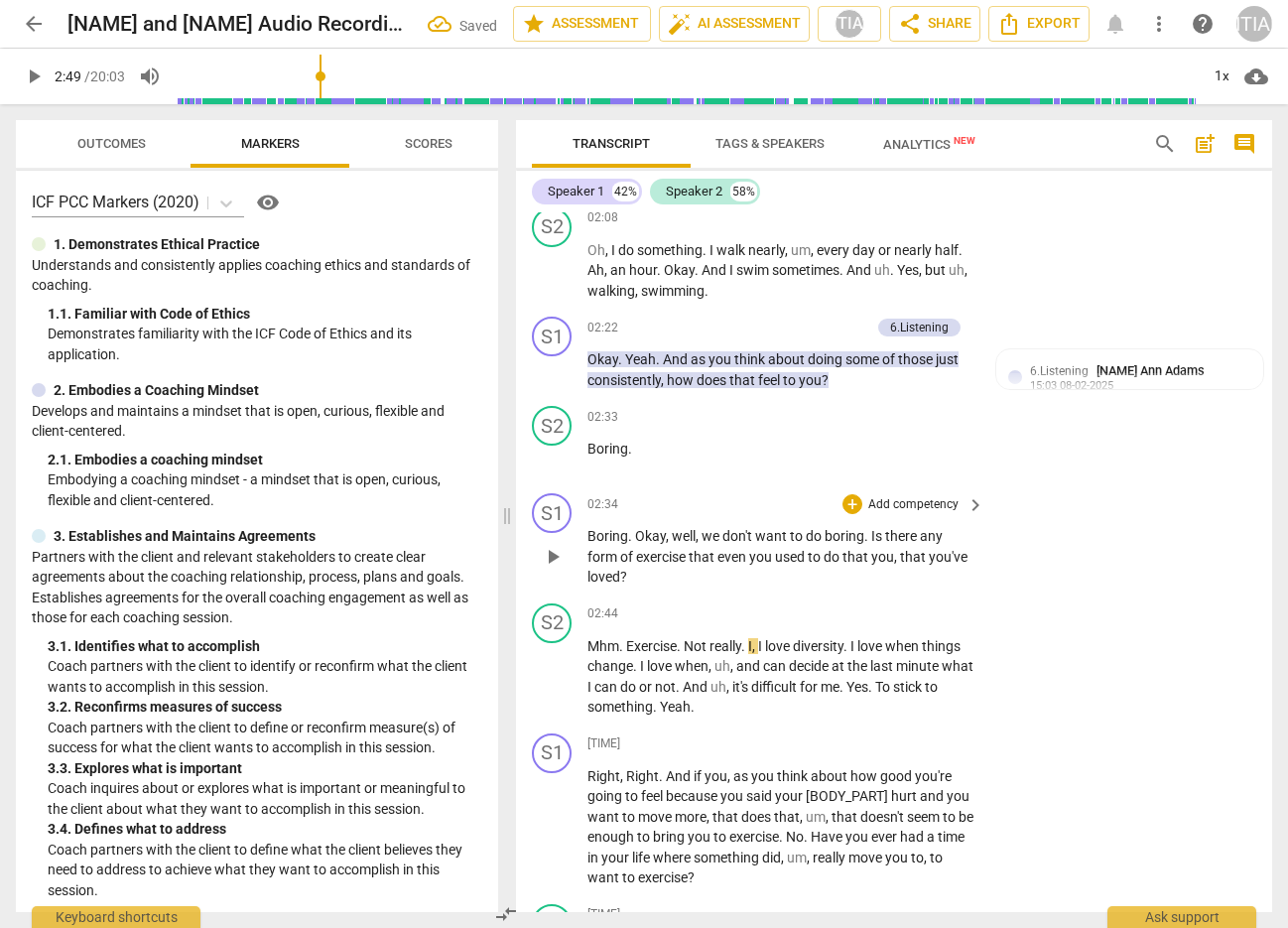 click on "02:34 + Add competency keyboard_arrow_right" at bounding box center [787, 504] 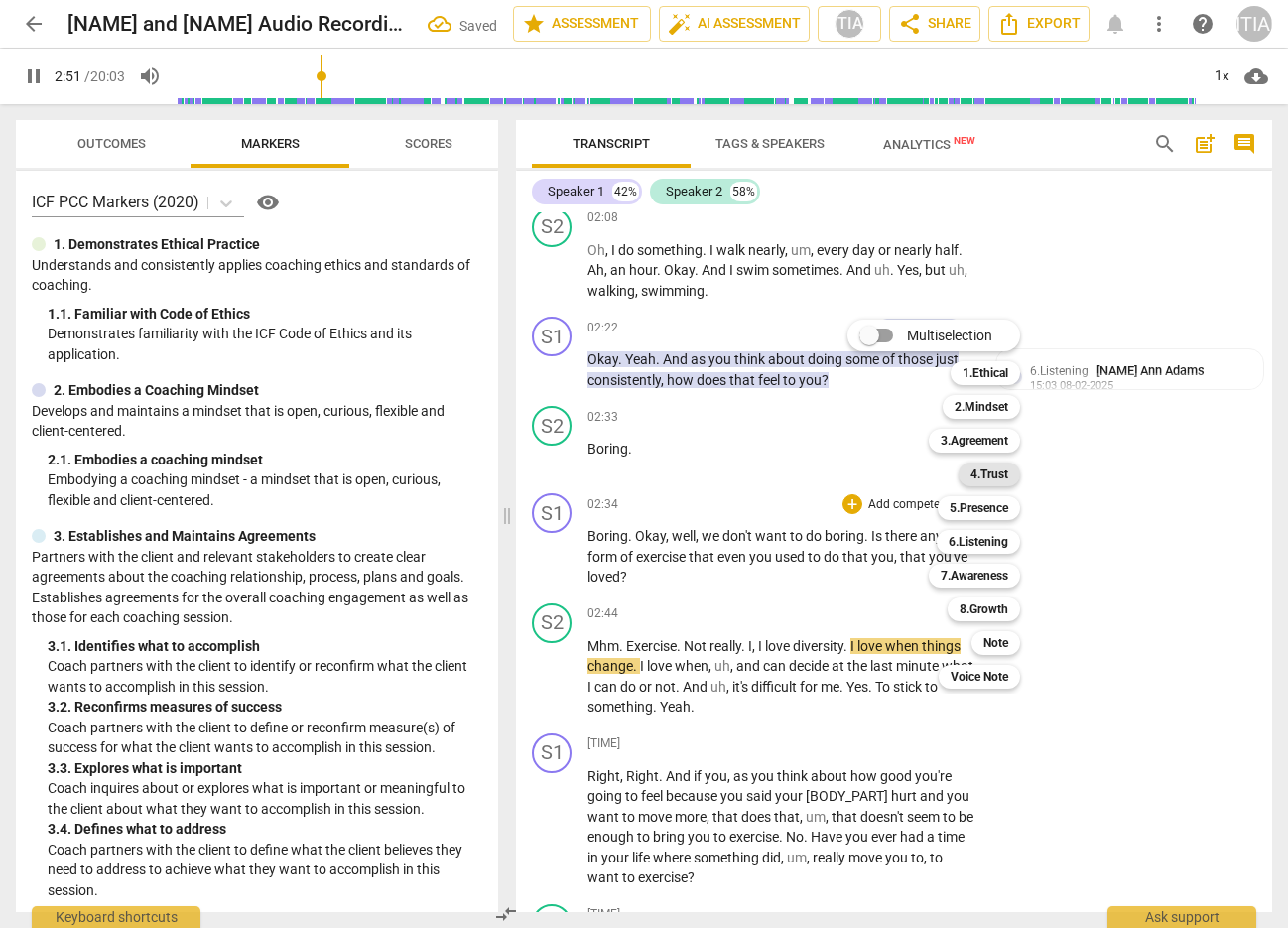 drag, startPoint x: 809, startPoint y: 505, endPoint x: 992, endPoint y: 474, distance: 185.60711 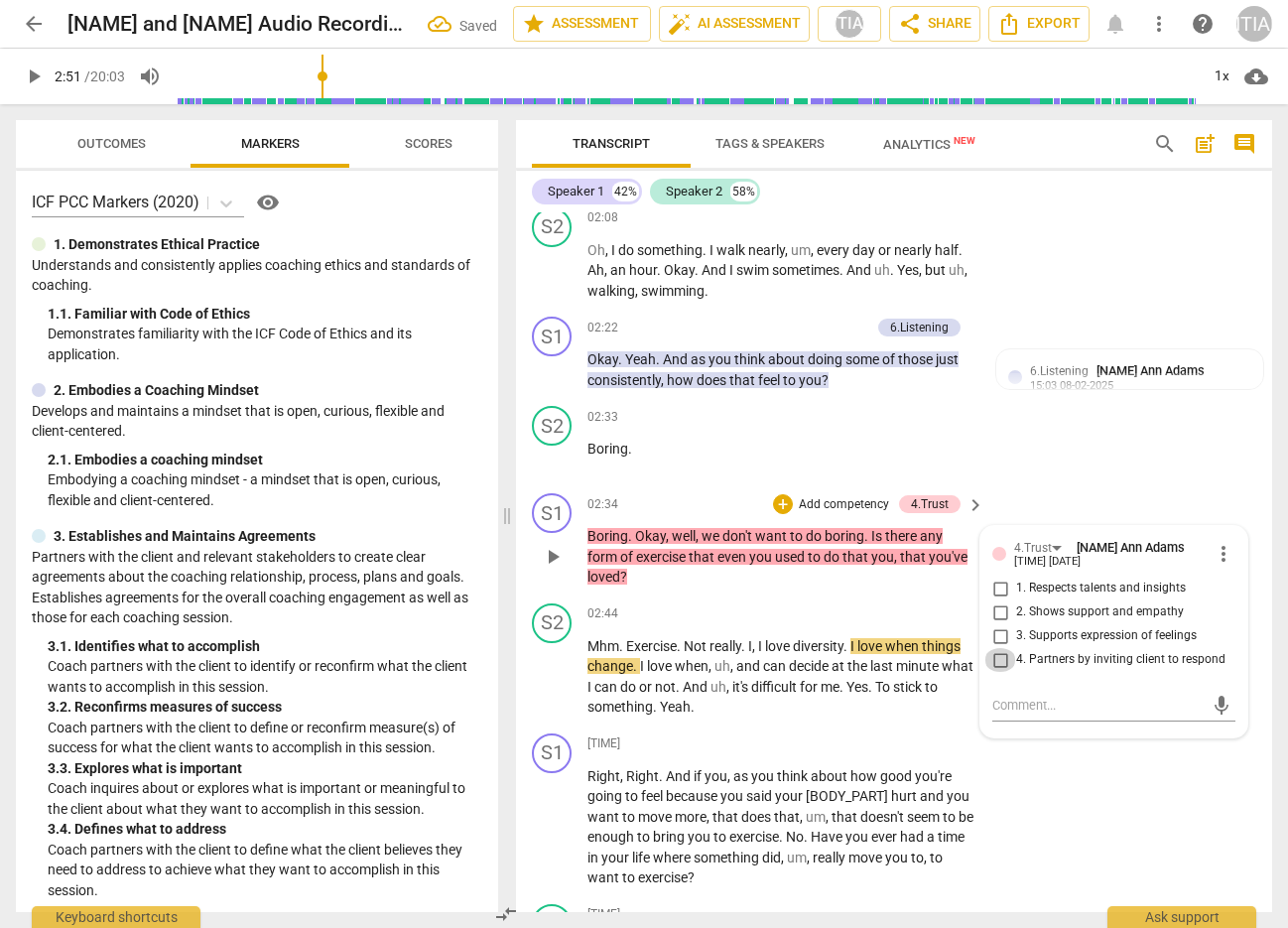 drag, startPoint x: 992, startPoint y: 474, endPoint x: 995, endPoint y: 661, distance: 187.02406 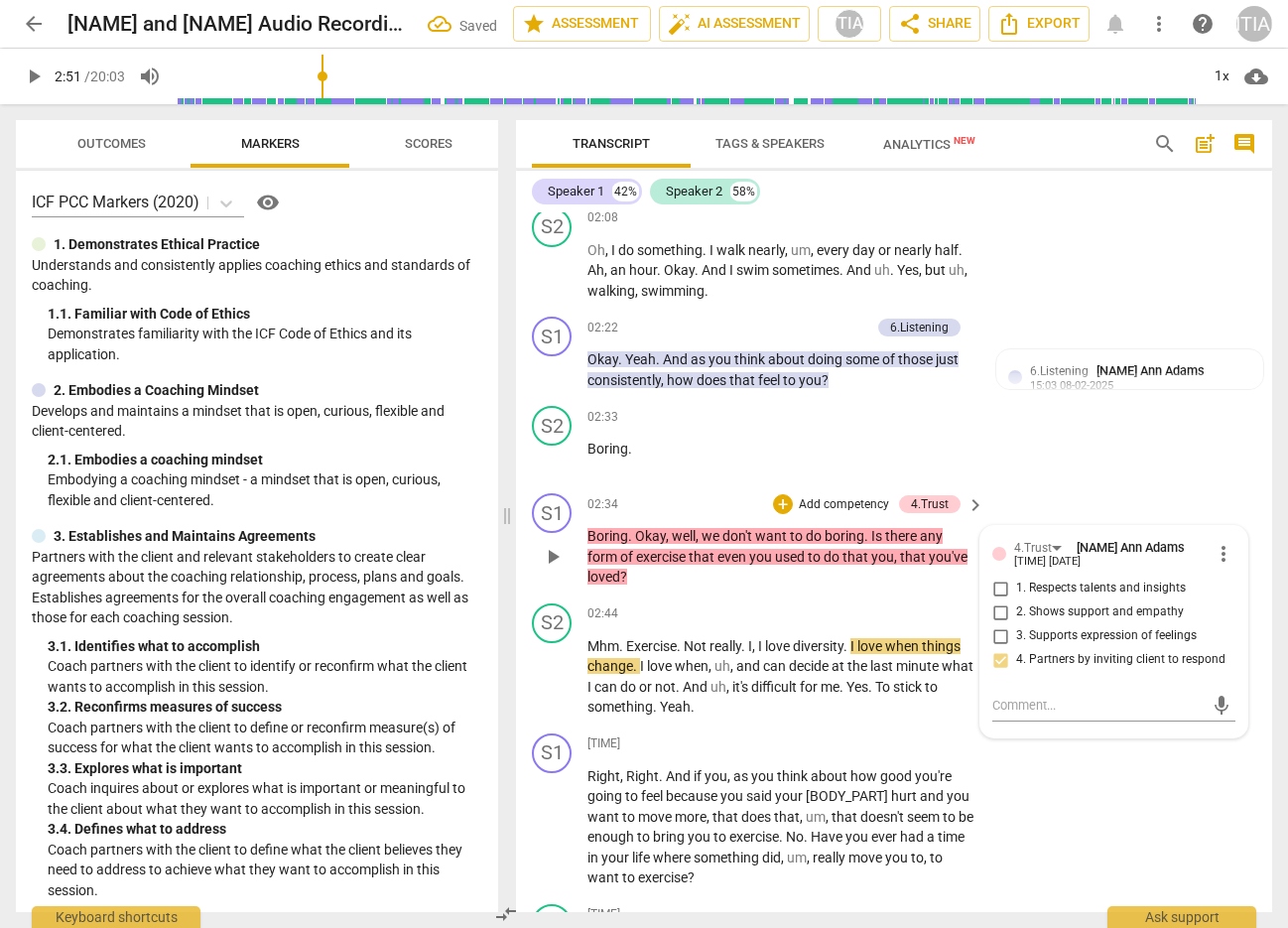 click on "+ Add competency 4.Trust" at bounding box center (866, 504) 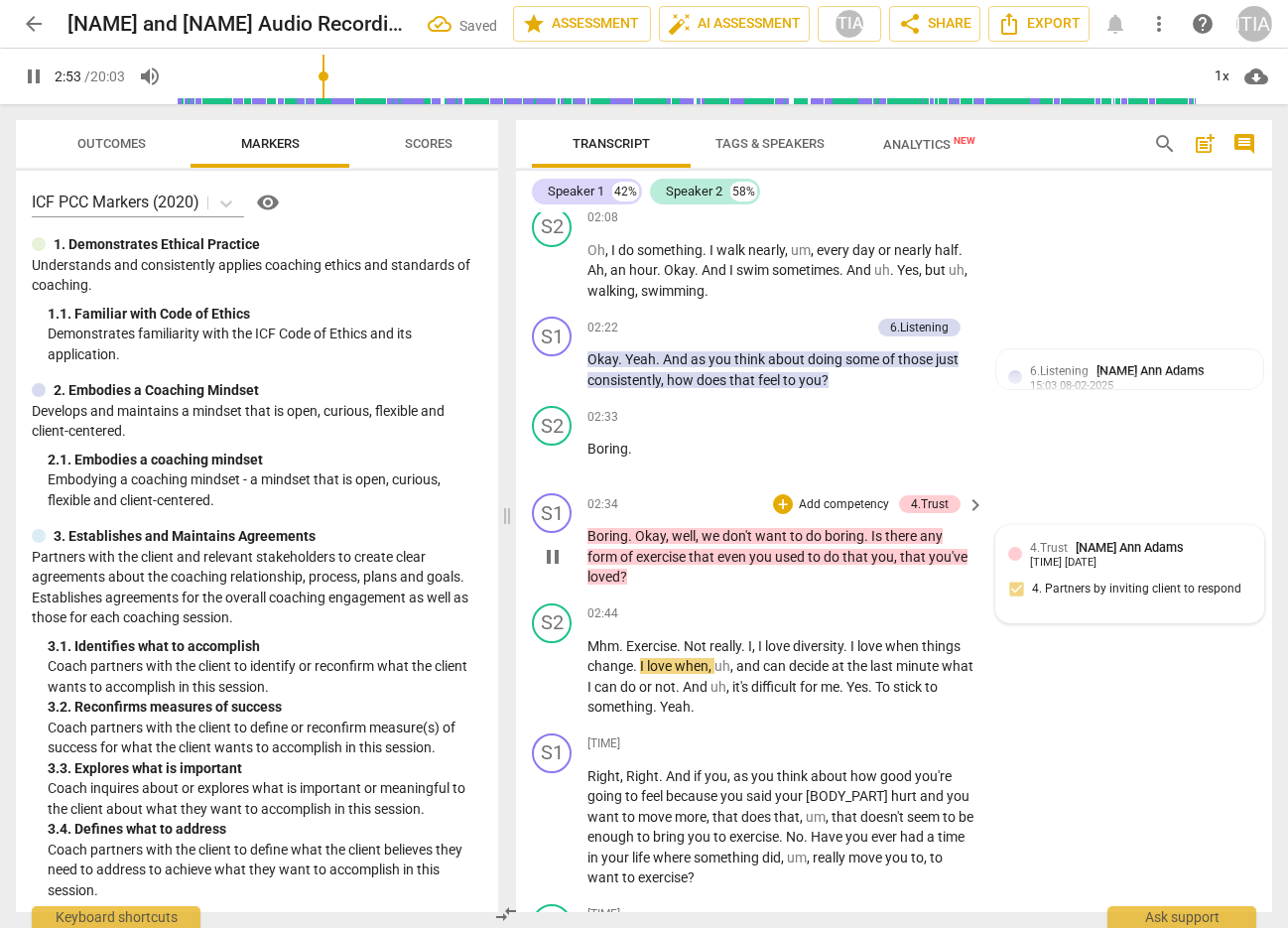 click on "+" at bounding box center (783, 504) 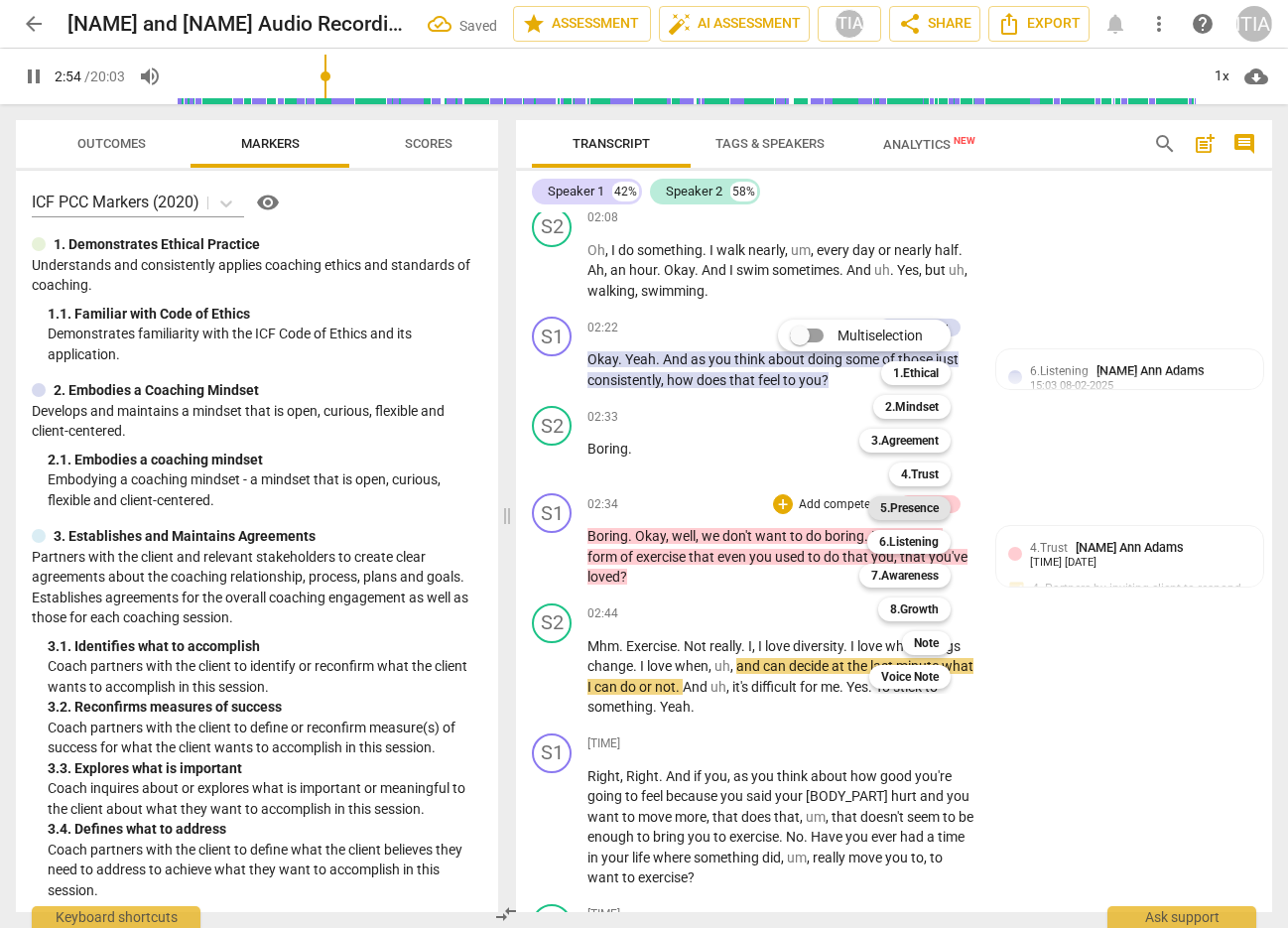 drag, startPoint x: 995, startPoint y: 661, endPoint x: 917, endPoint y: 502, distance: 177.10167 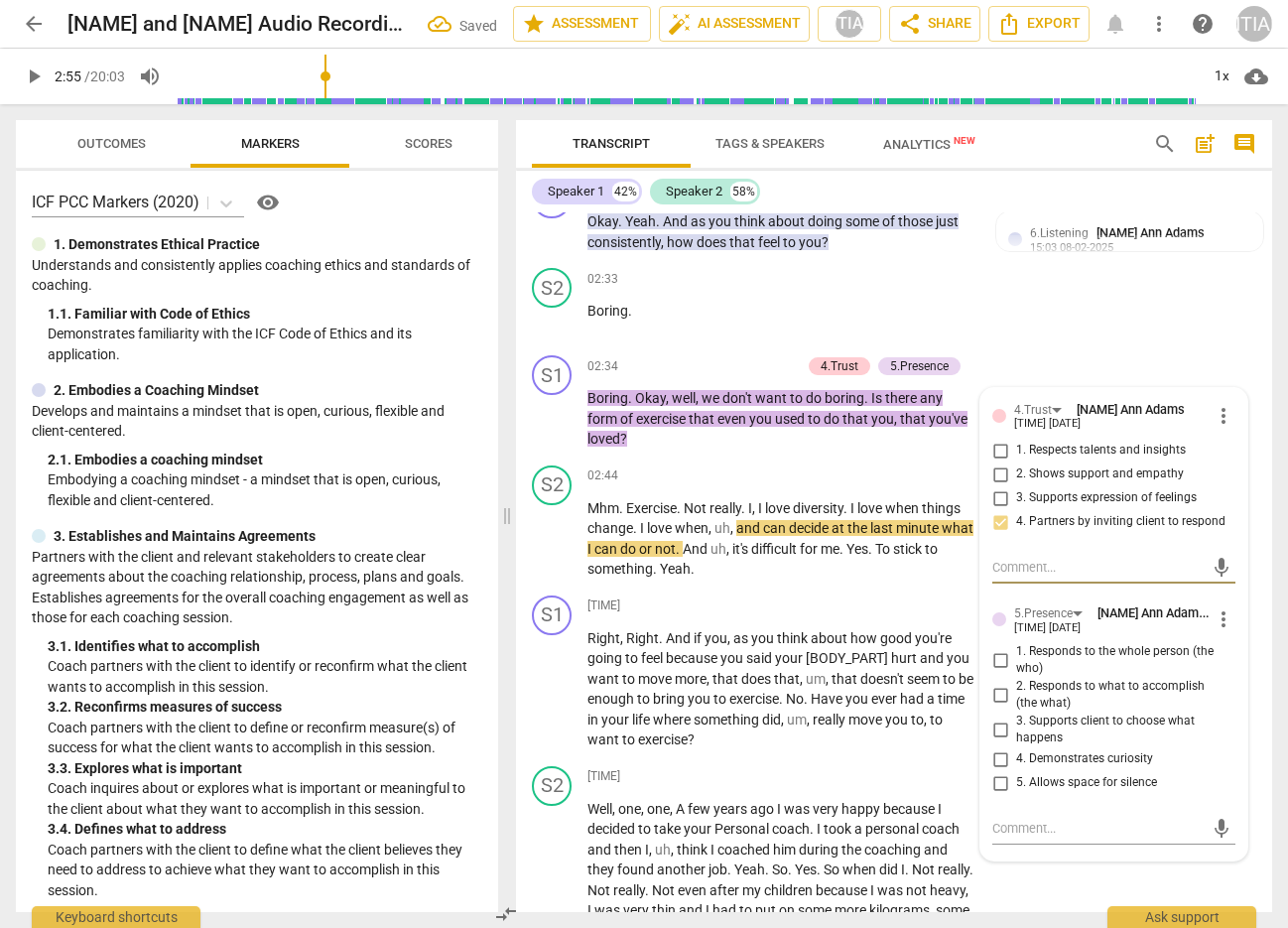 scroll, scrollTop: 1645, scrollLeft: 0, axis: vertical 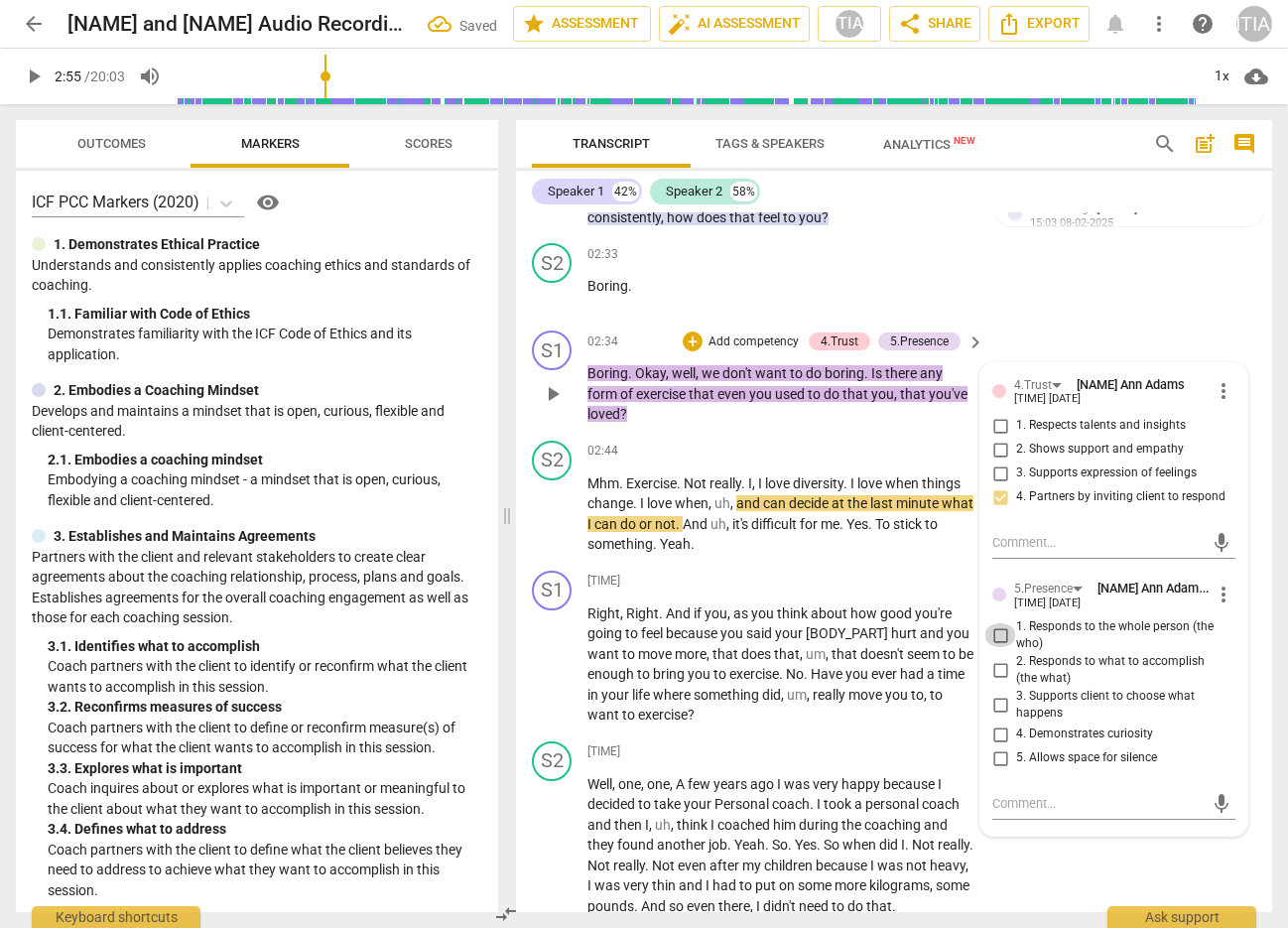 drag, startPoint x: 917, startPoint y: 502, endPoint x: 999, endPoint y: 638, distance: 158.80806 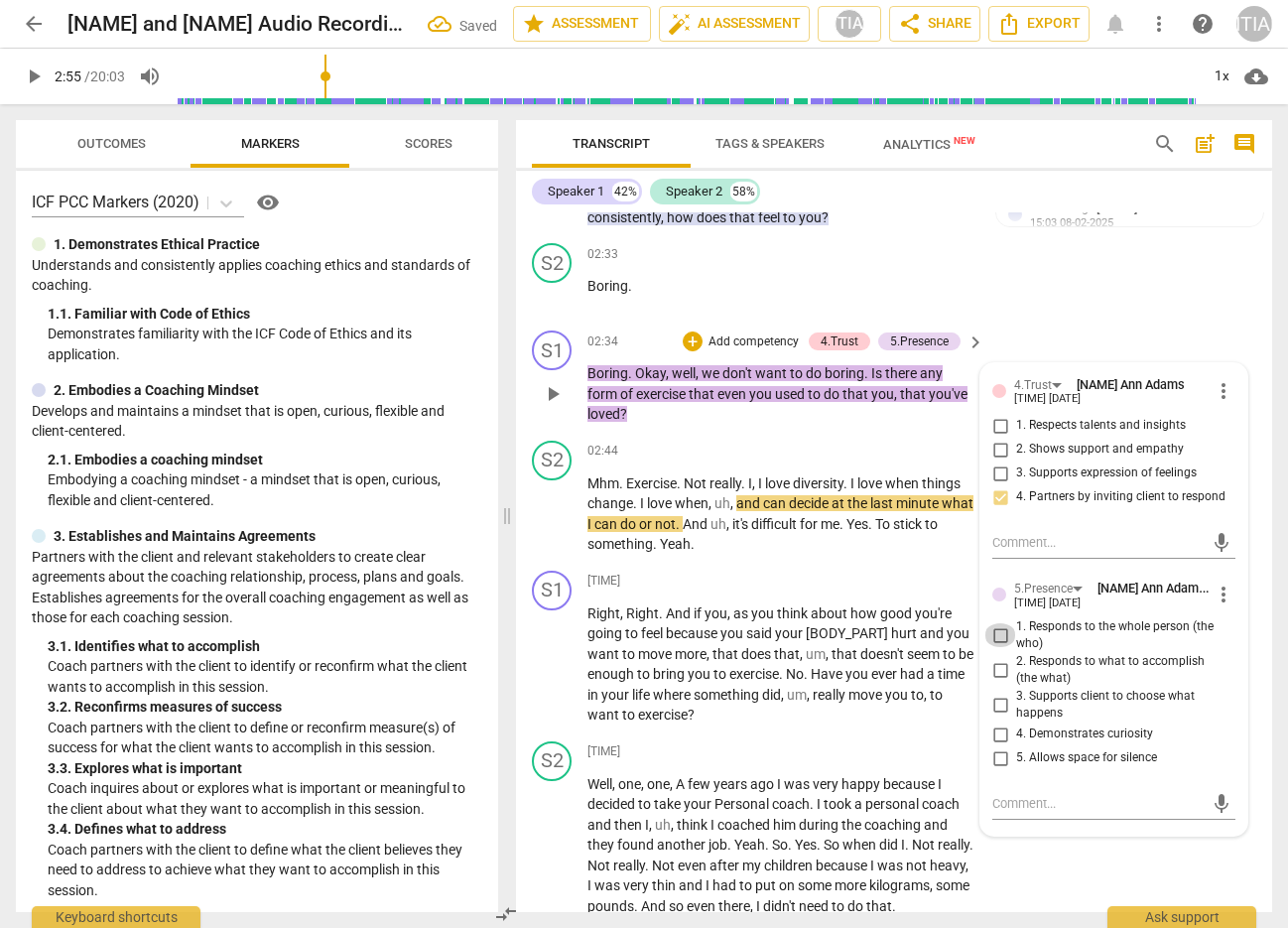 click on "1. Responds to the whole person (the who)" at bounding box center [1000, 635] 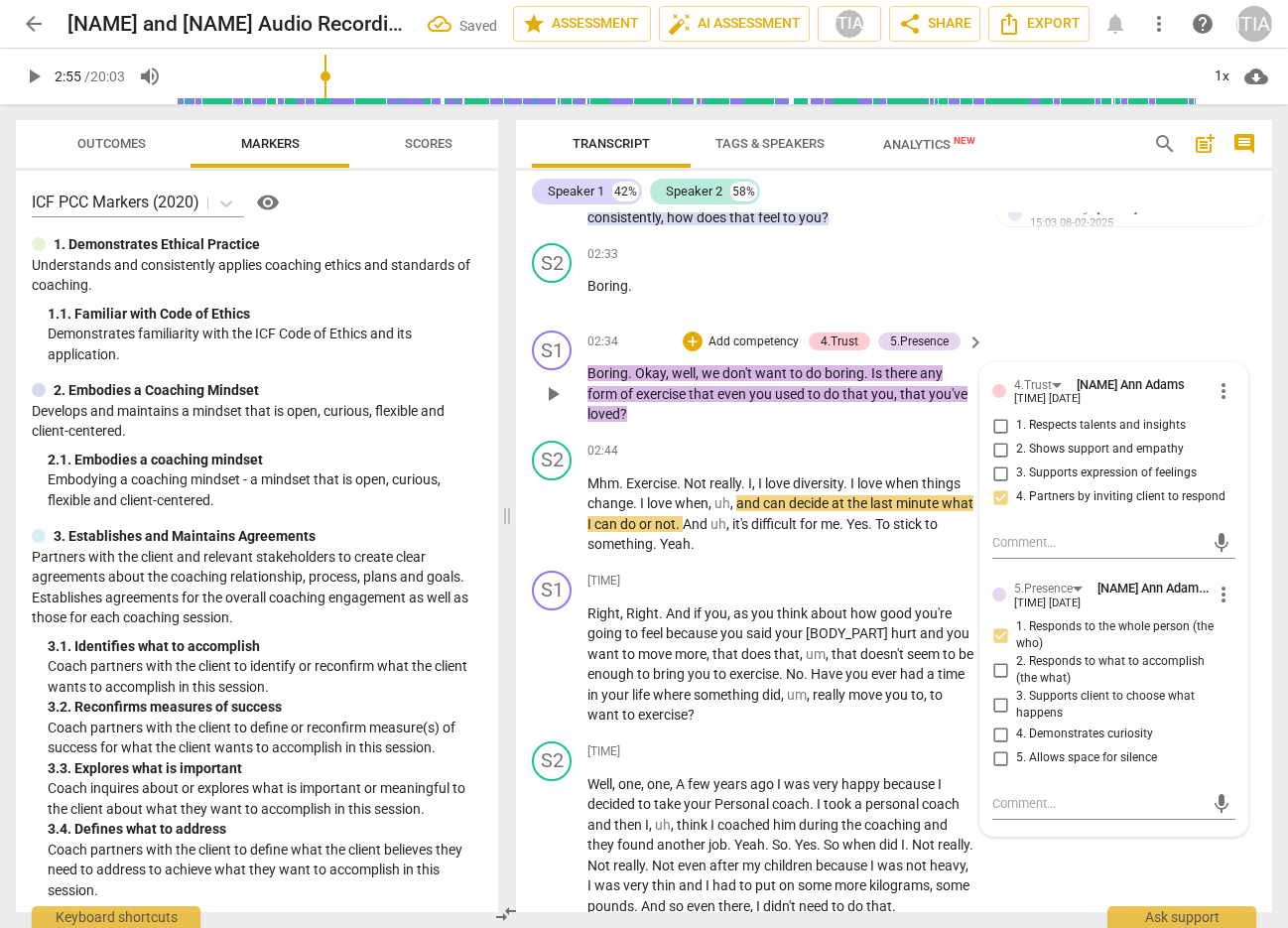 click on "play_arrow pause" at bounding box center (562, 514) 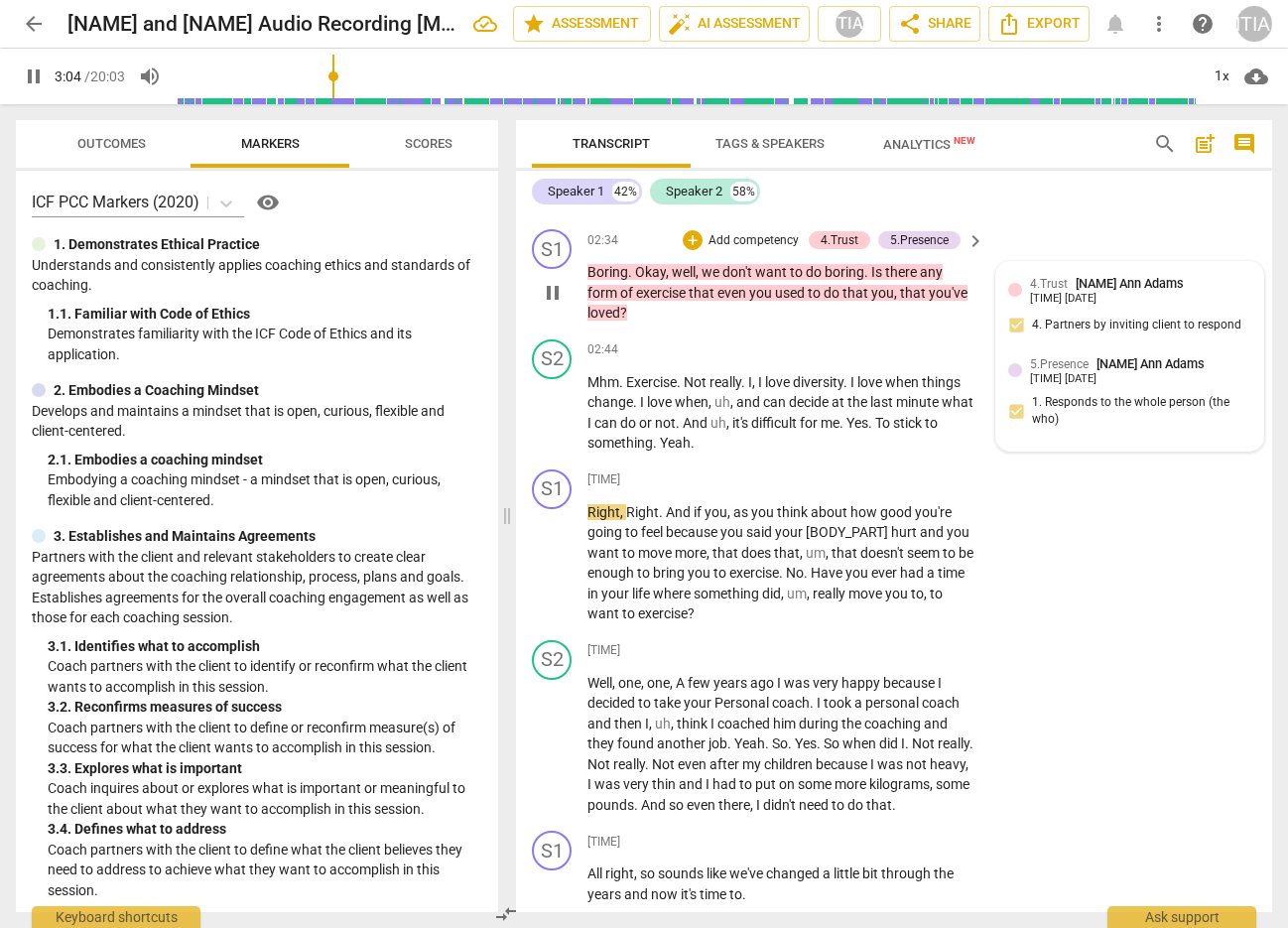scroll, scrollTop: 1747, scrollLeft: 0, axis: vertical 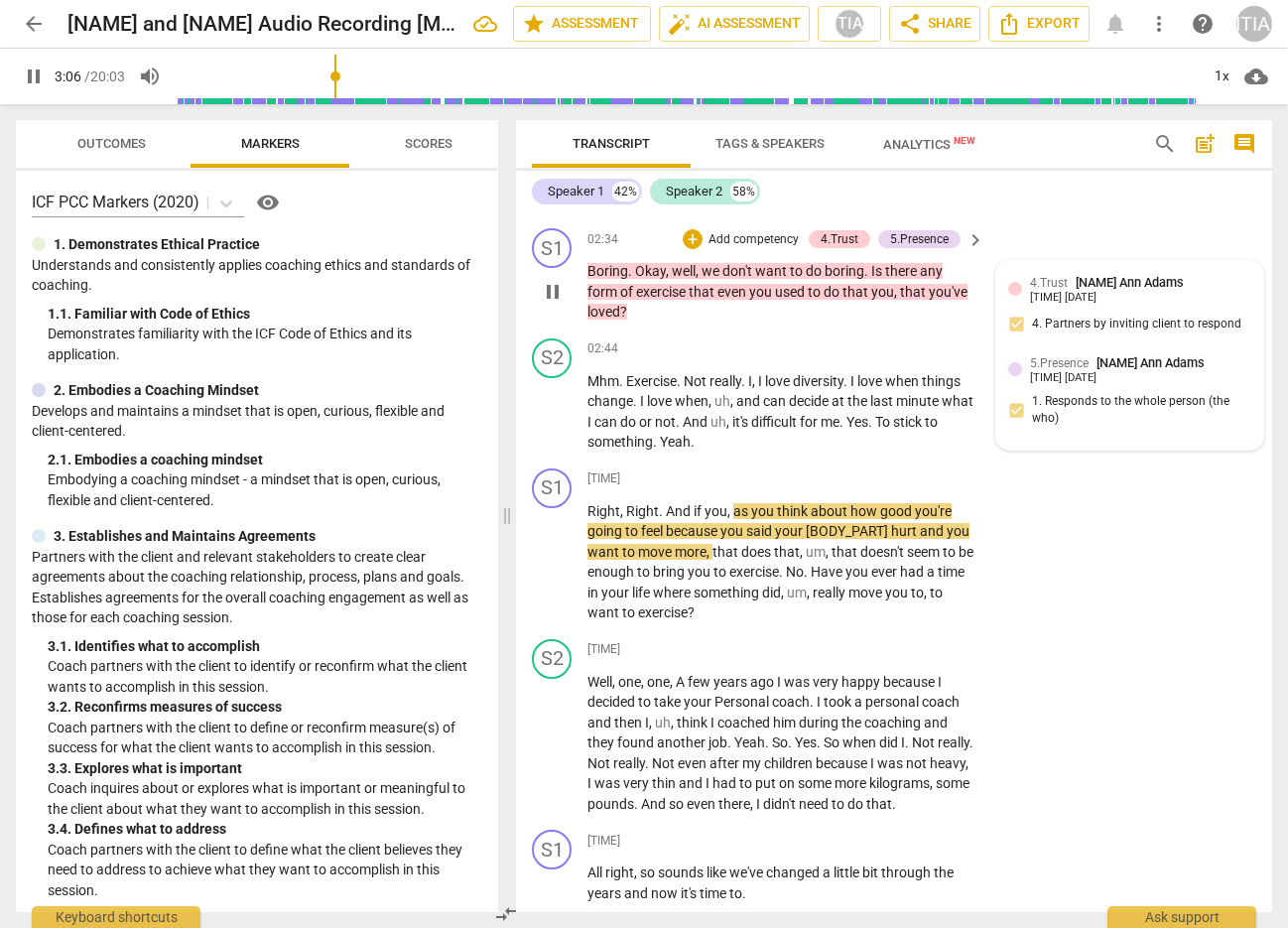 click on "+ Add competency" at bounding box center (901, 349) 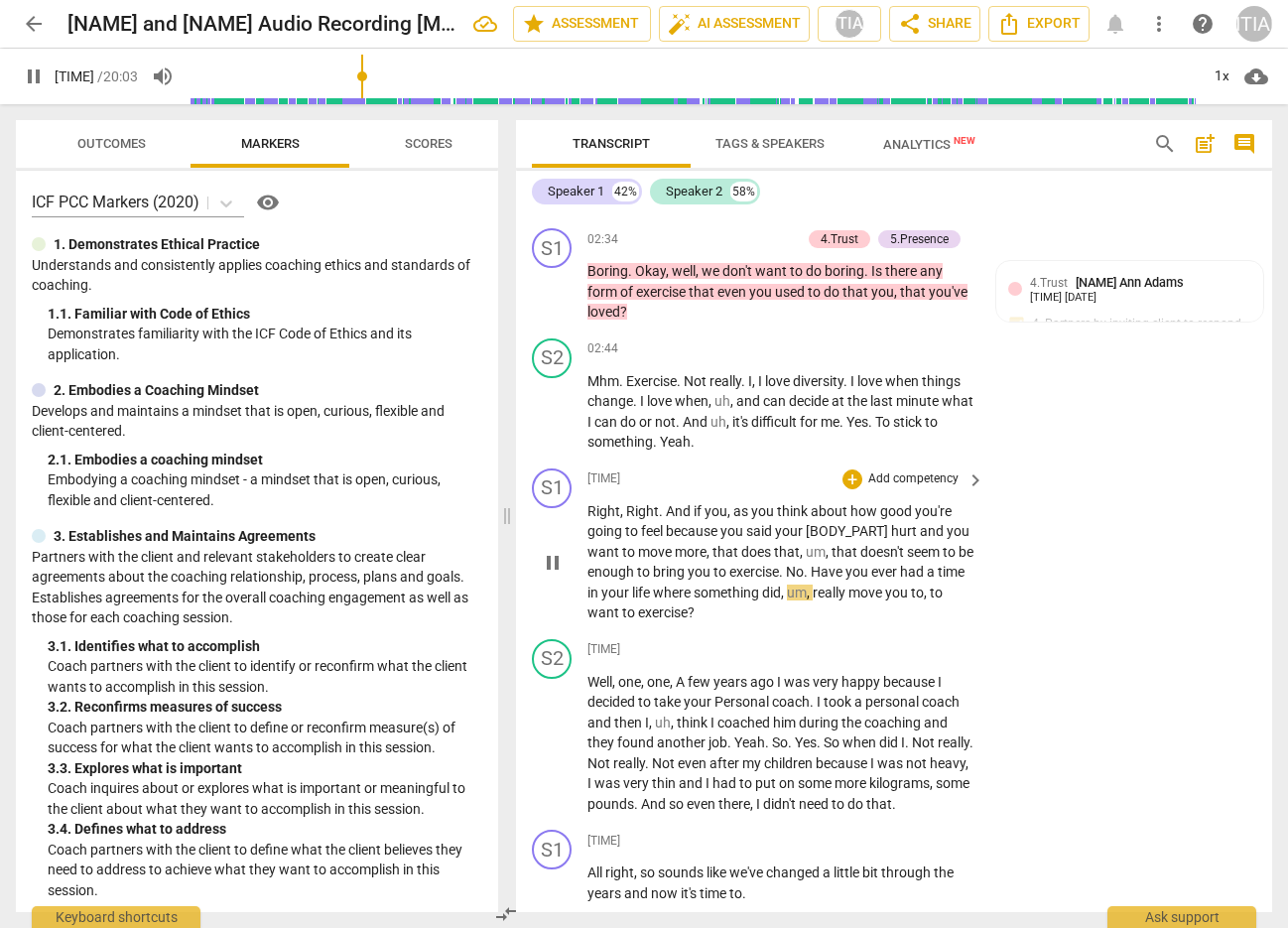 drag, startPoint x: 999, startPoint y: 638, endPoint x: 863, endPoint y: 490, distance: 200.99751 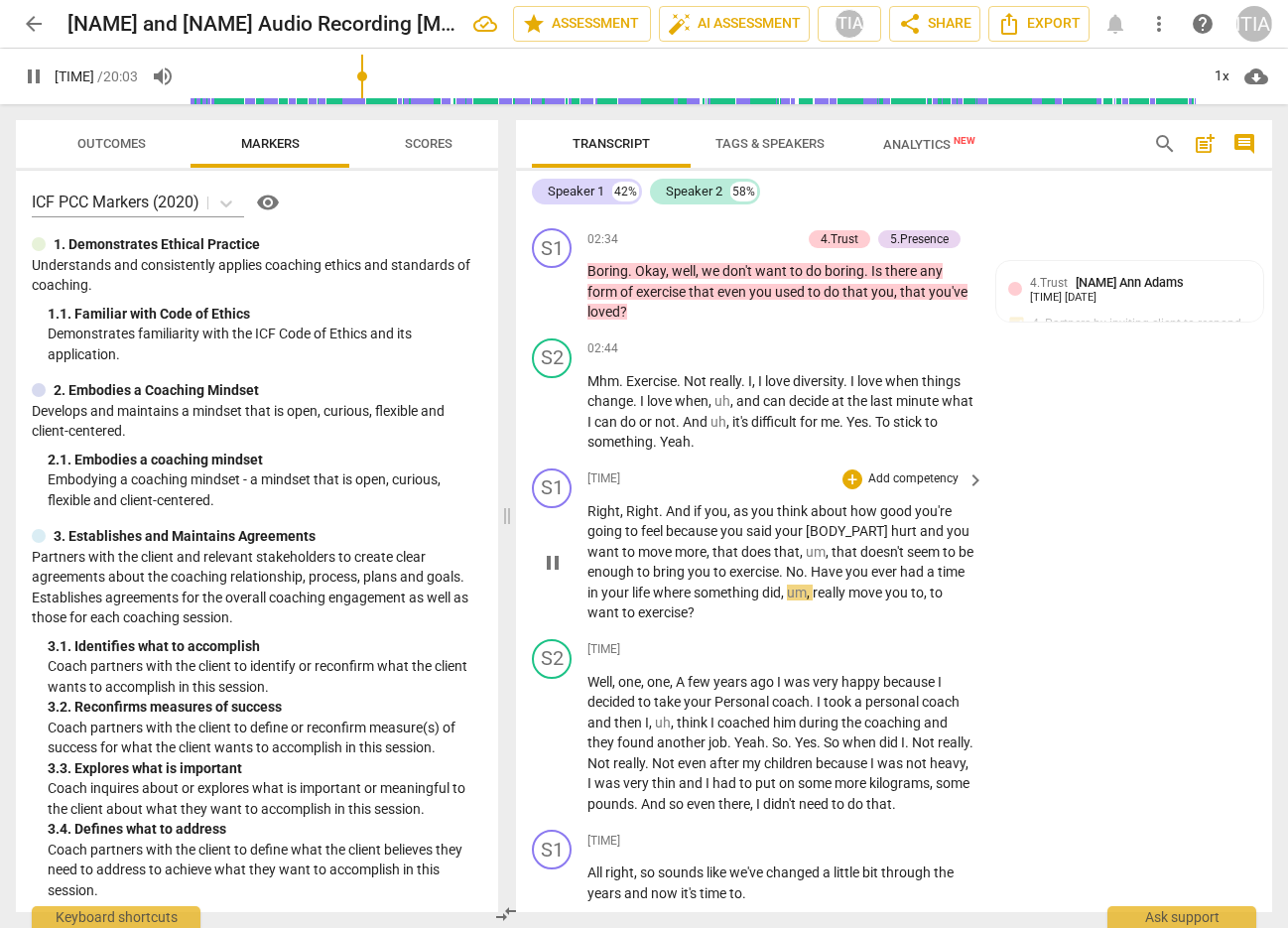 click on "03:03 + Add competency keyboard_arrow_right Right ,   Right .   And   if   you ,   as   you   think   about   how   good   you're   going   to   feel   because   you   said   your   joints   hurt   and   you   want   to   move   more ,   that   does   that ,   um ,   that   doesn't   seem   to   be   enough   to   bring   you   to   exercise .   No .   Have   you   ever   had   a   time   in   your   life   where   something   did ,   um ,   really   move   you   to ,   to   want   to   exercise ?" at bounding box center [787, 546] 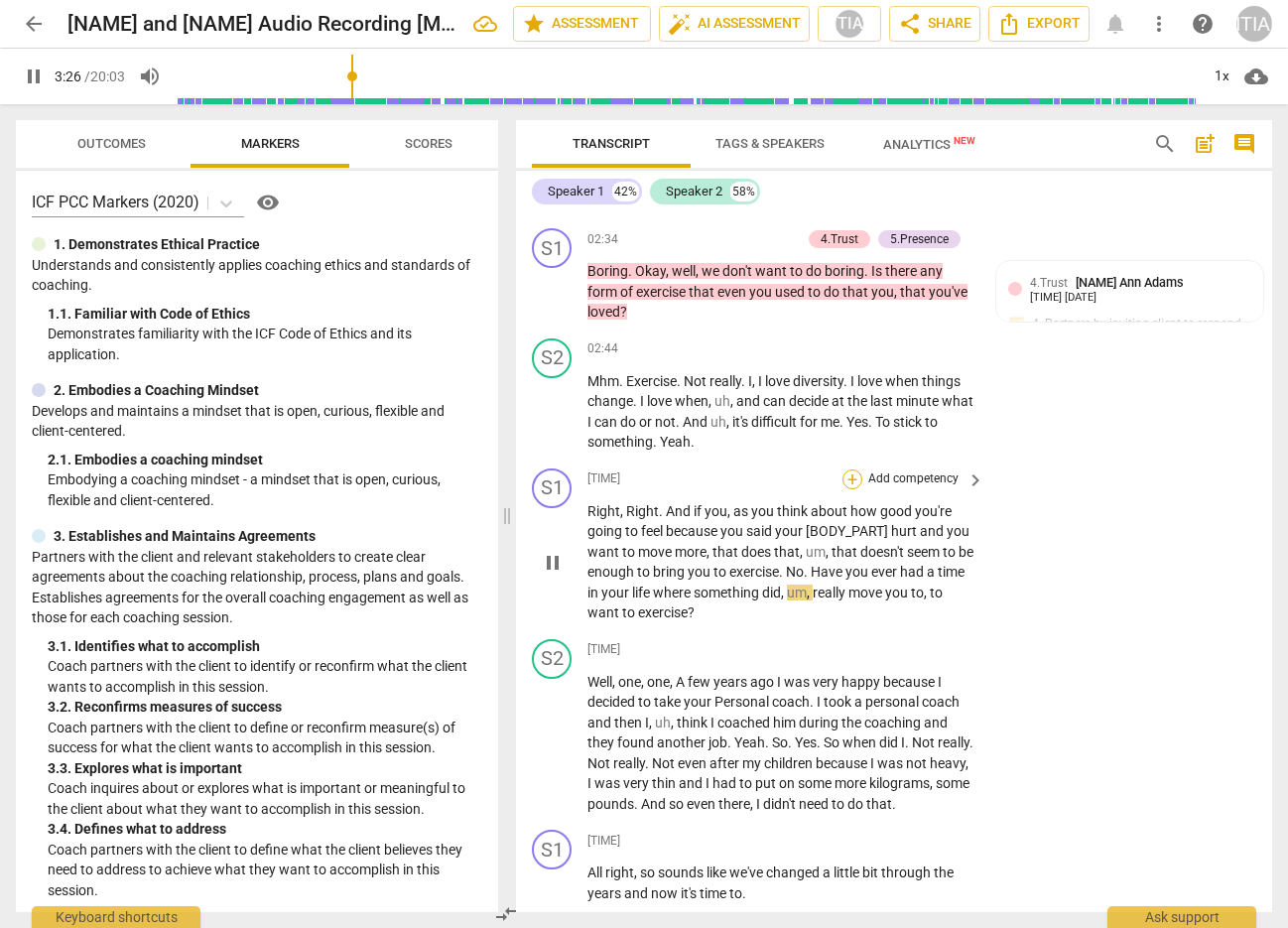 drag, startPoint x: 863, startPoint y: 490, endPoint x: 846, endPoint y: 472, distance: 24.758837 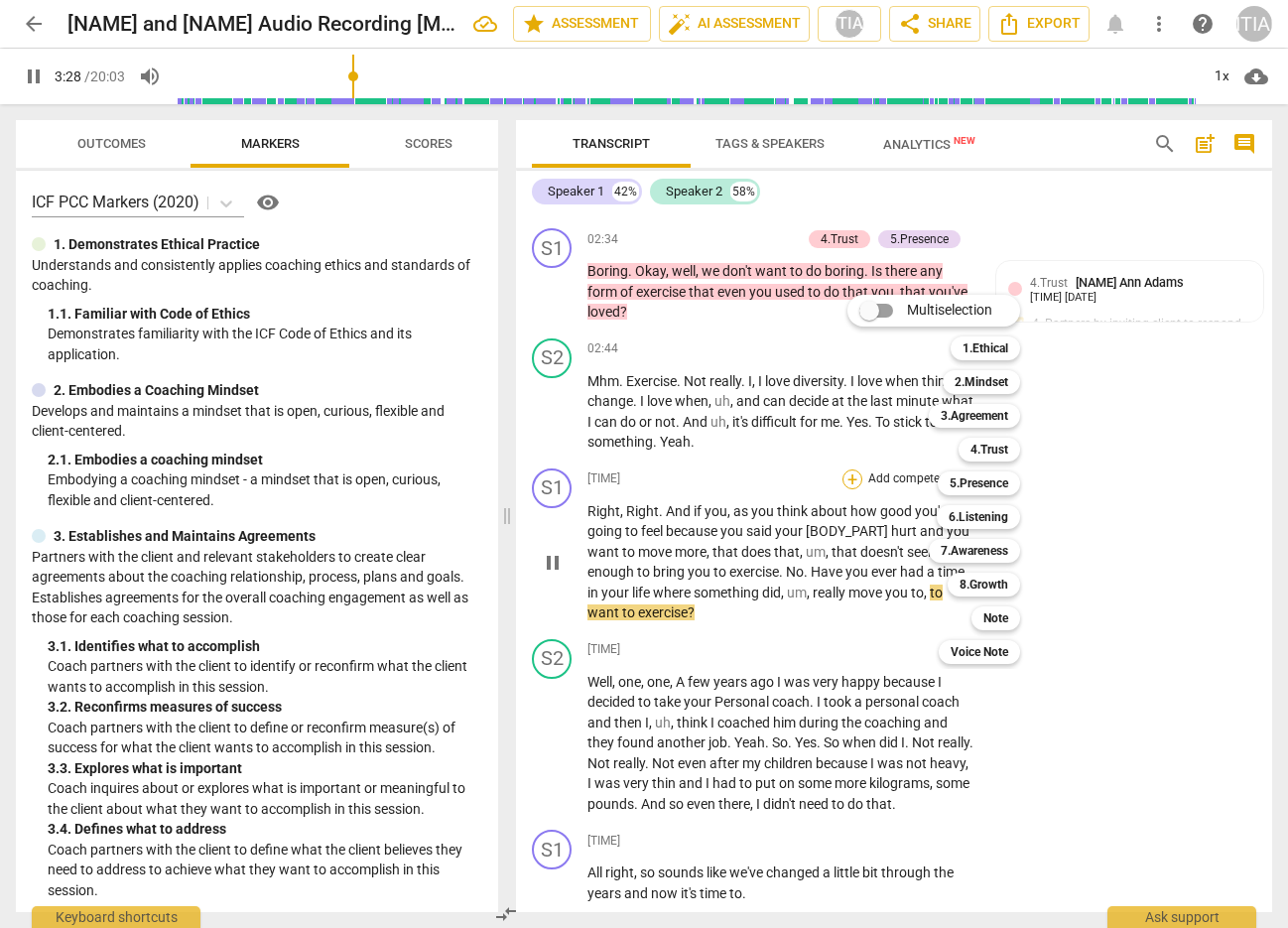 click on "Note" at bounding box center (995, 618) 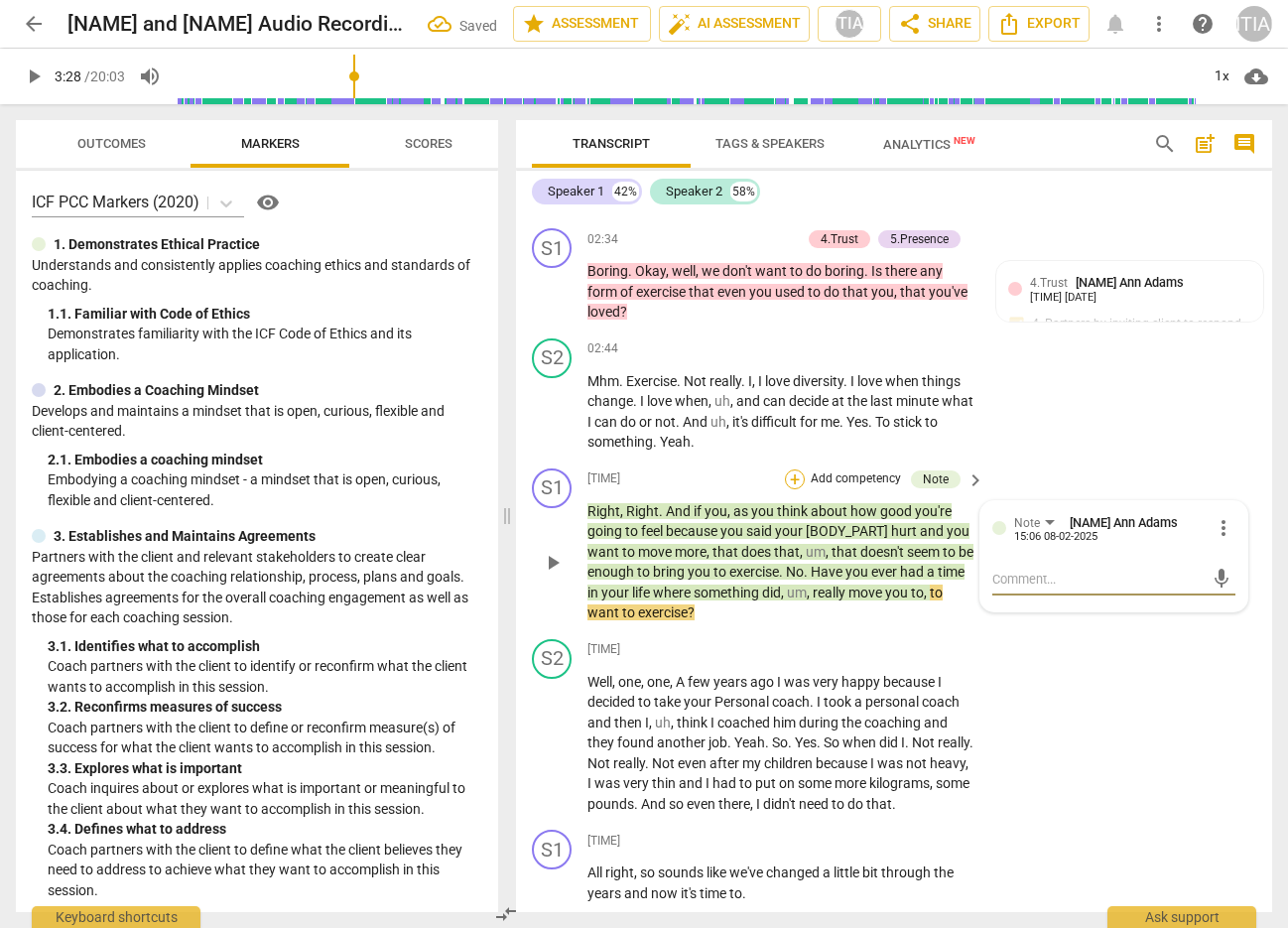 click at bounding box center [1097, 579] 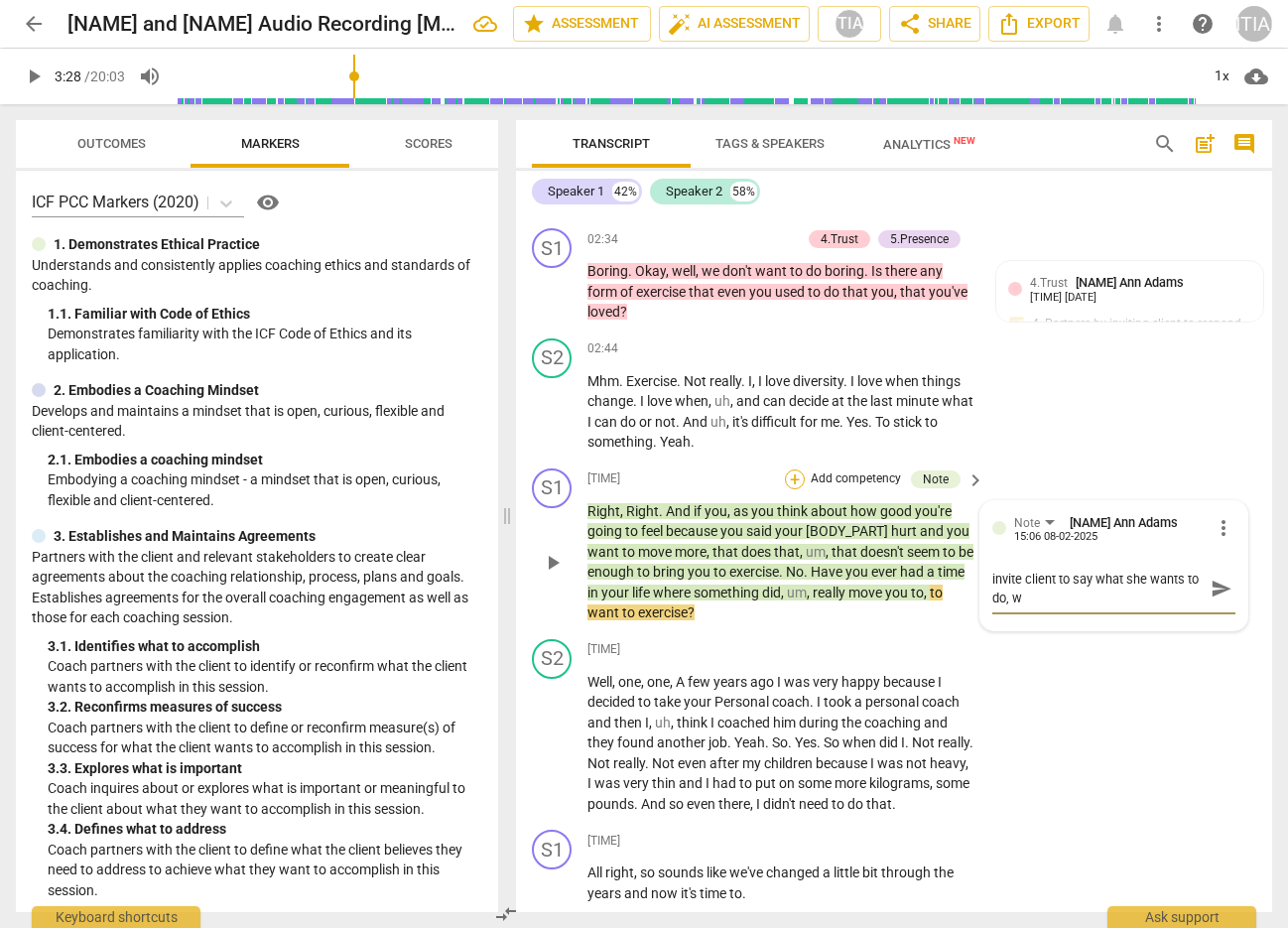 scroll, scrollTop: 17, scrollLeft: 0, axis: vertical 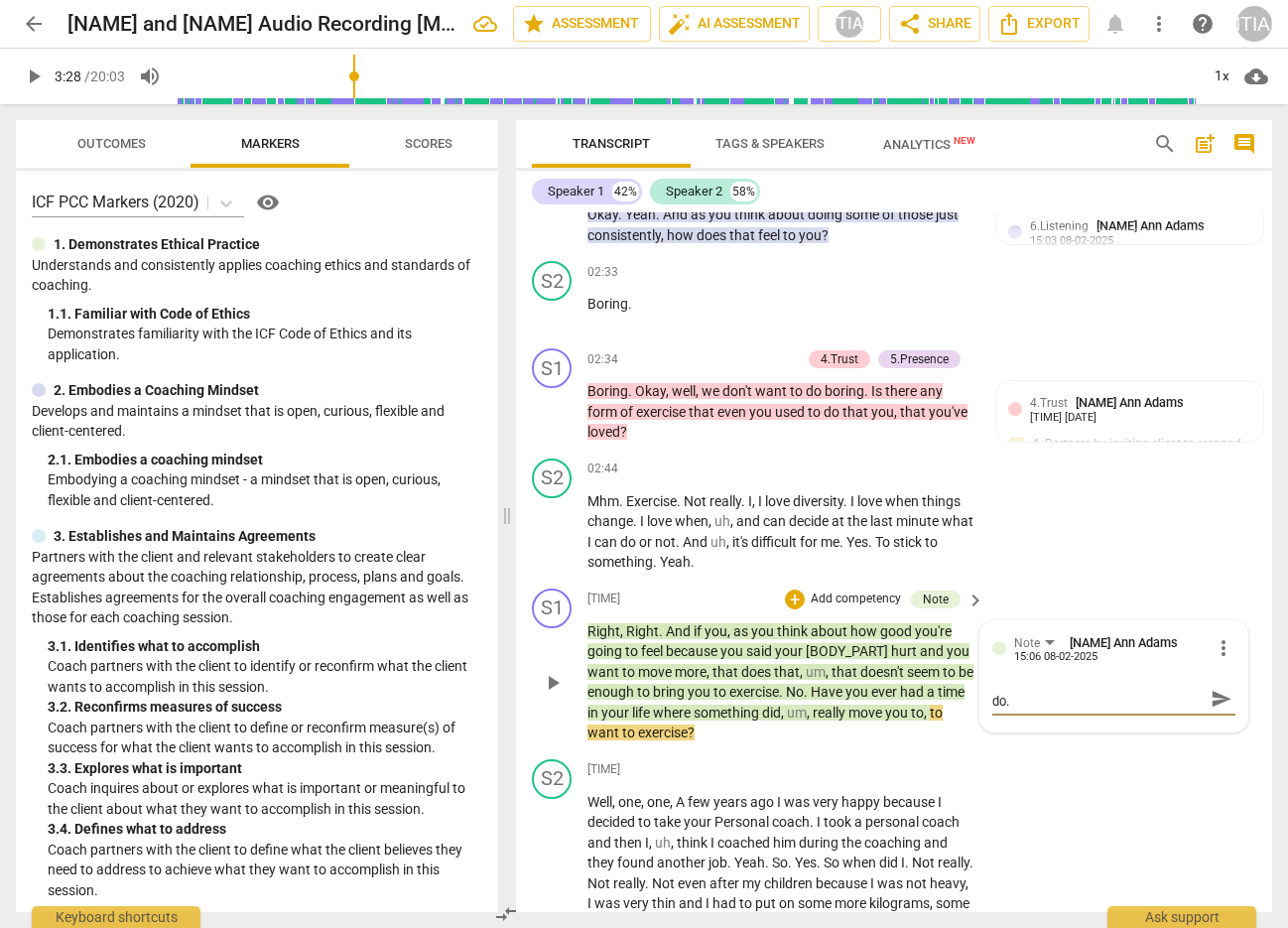 click on "Note [FIRST] [LAST] 15:06 08-02-2025 more_vert" at bounding box center (1113, 654) 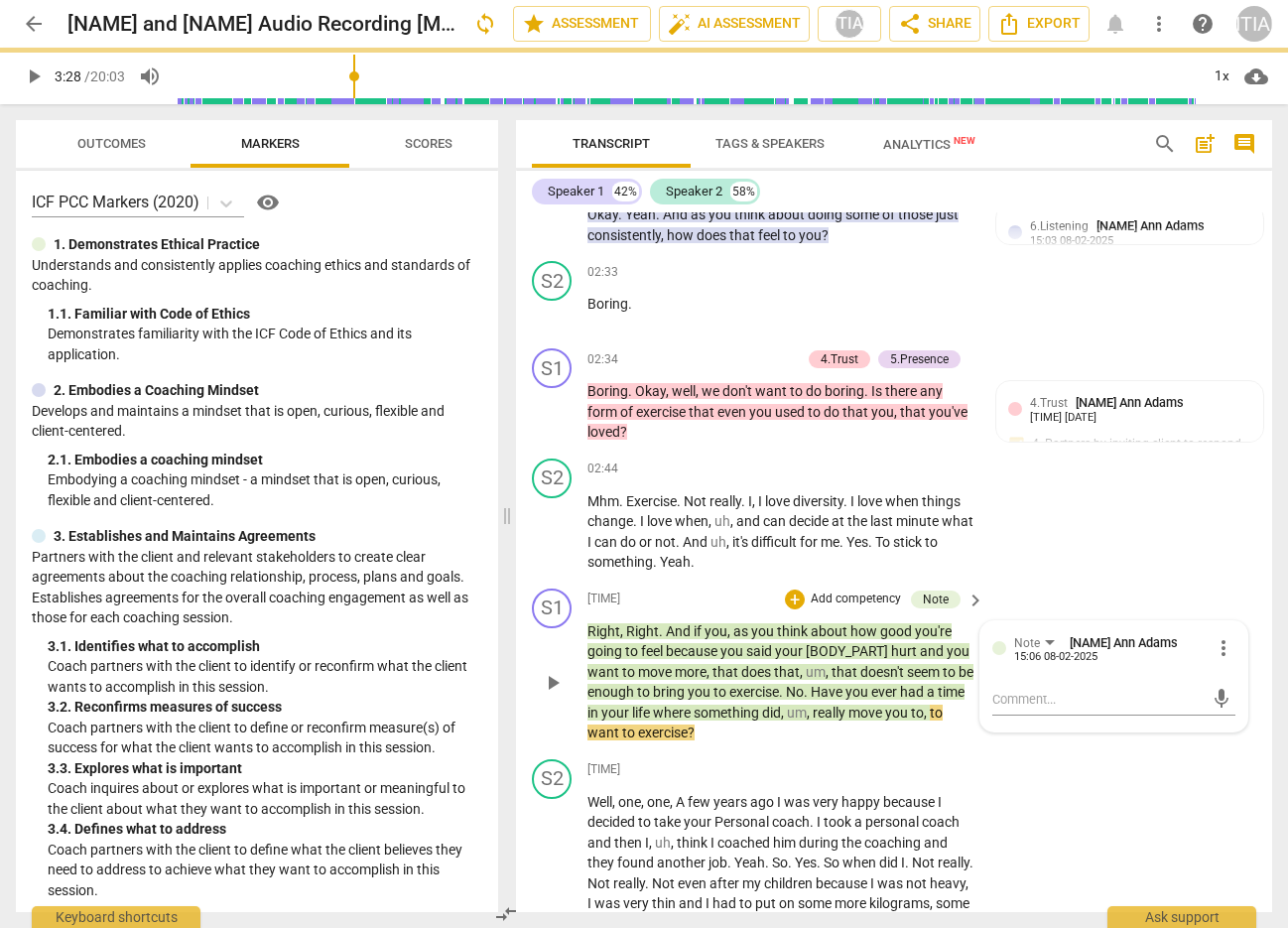 scroll, scrollTop: 0, scrollLeft: 0, axis: both 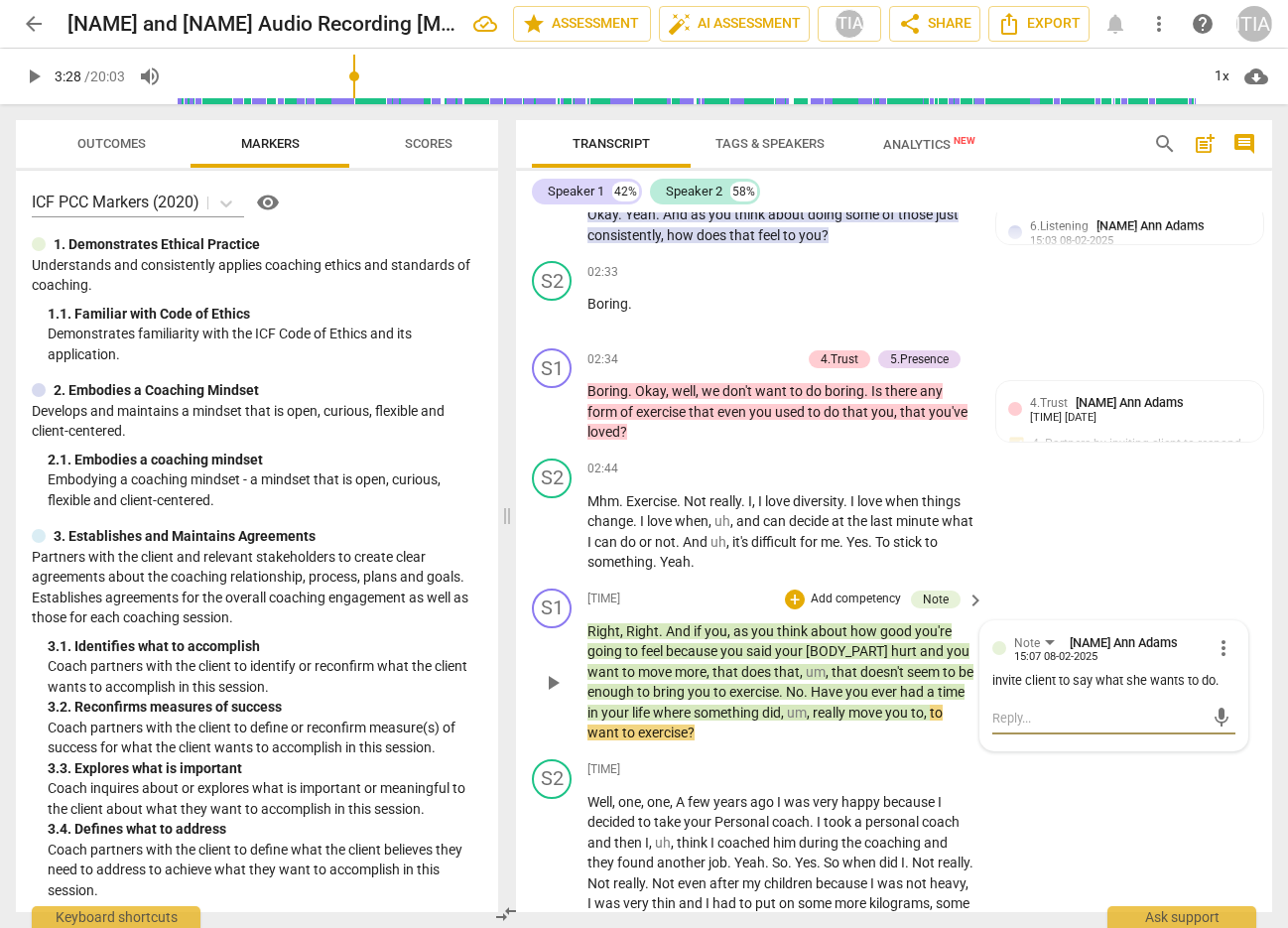 click at bounding box center (1097, 718) 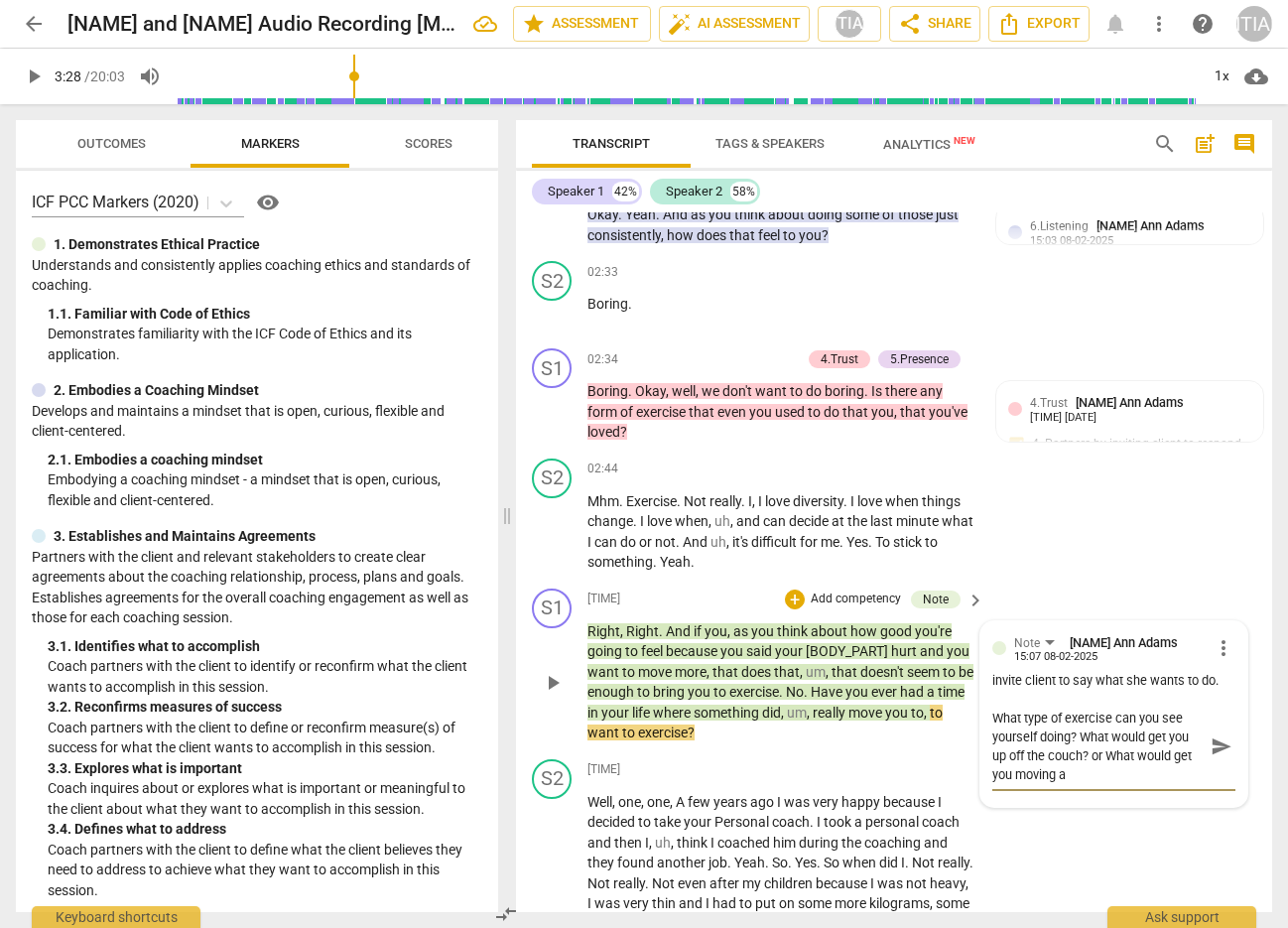 scroll, scrollTop: 0, scrollLeft: 0, axis: both 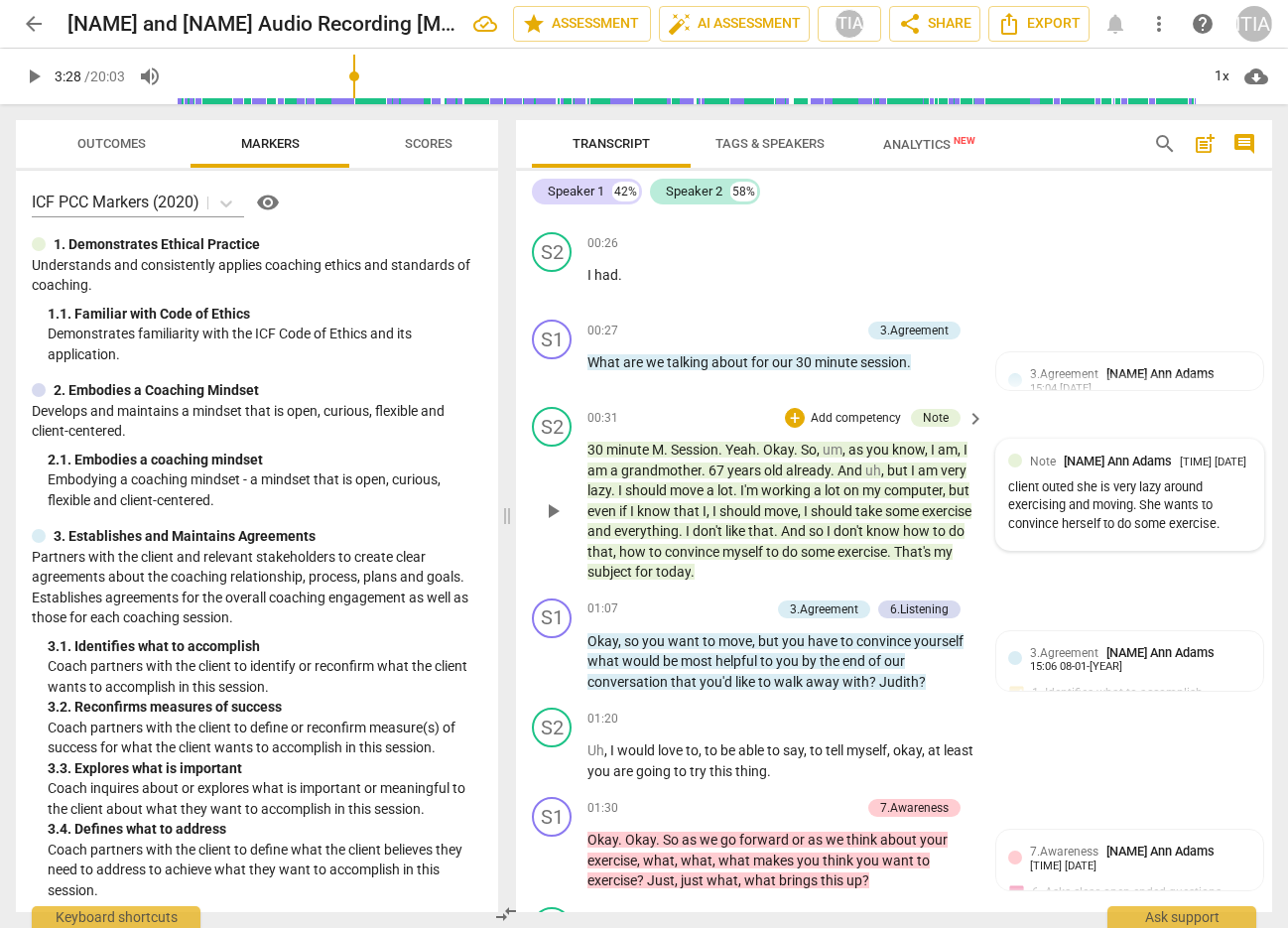 click on "client outed she is very lazy around exercising and moving. She wants to convince herself to do some exercise." at bounding box center (1129, 506) 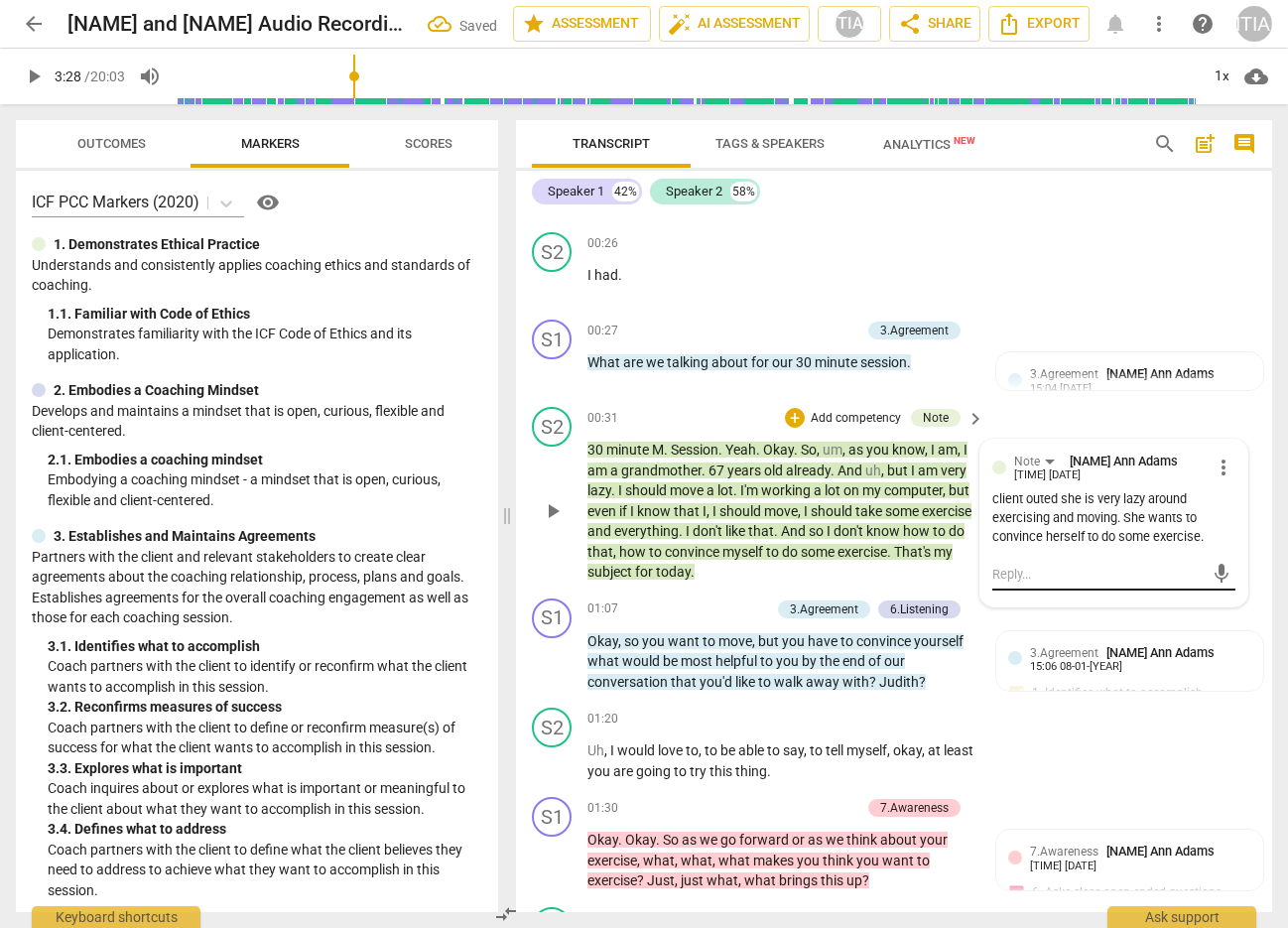 click at bounding box center (1097, 574) 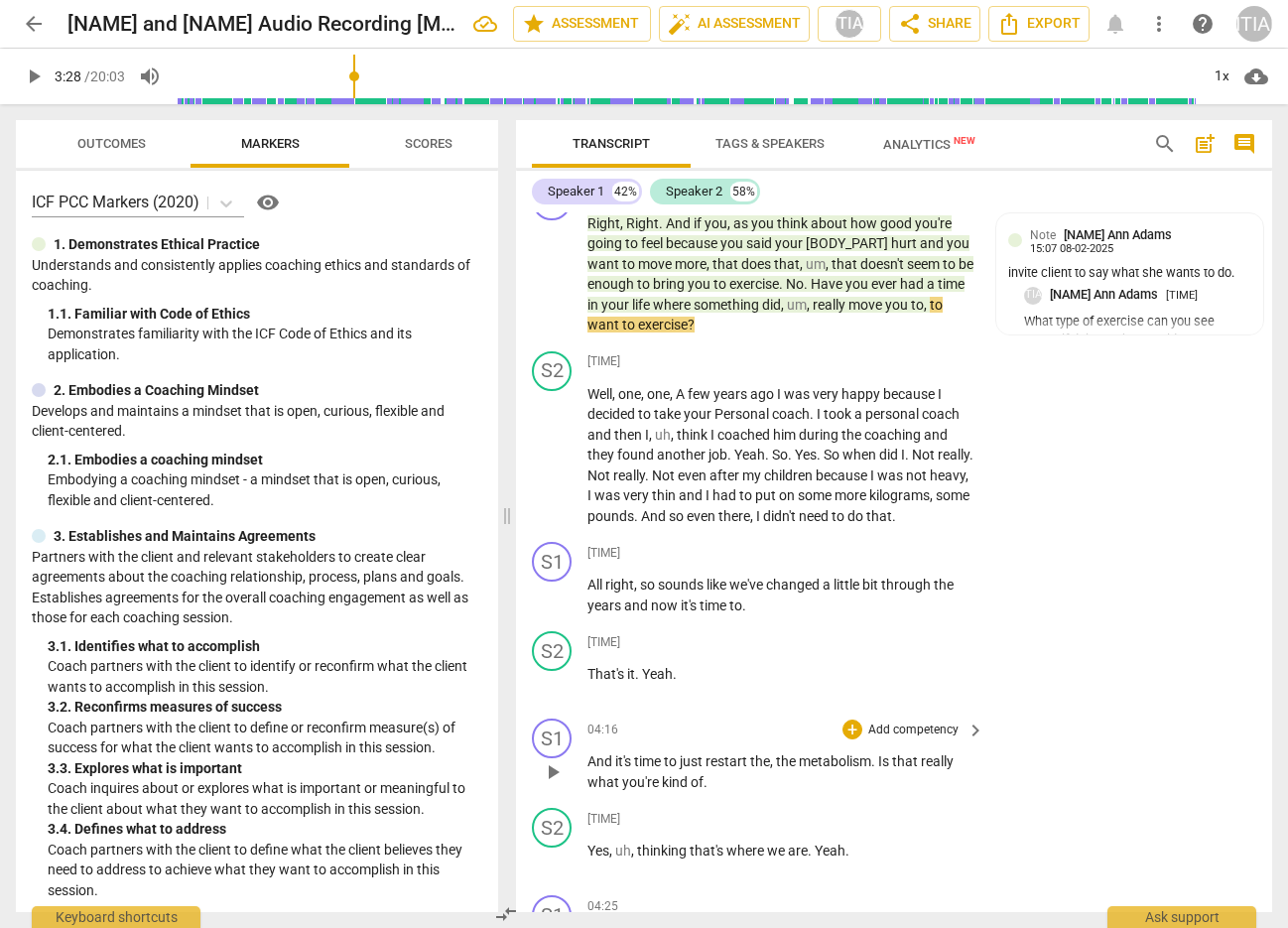 scroll, scrollTop: 2043, scrollLeft: 0, axis: vertical 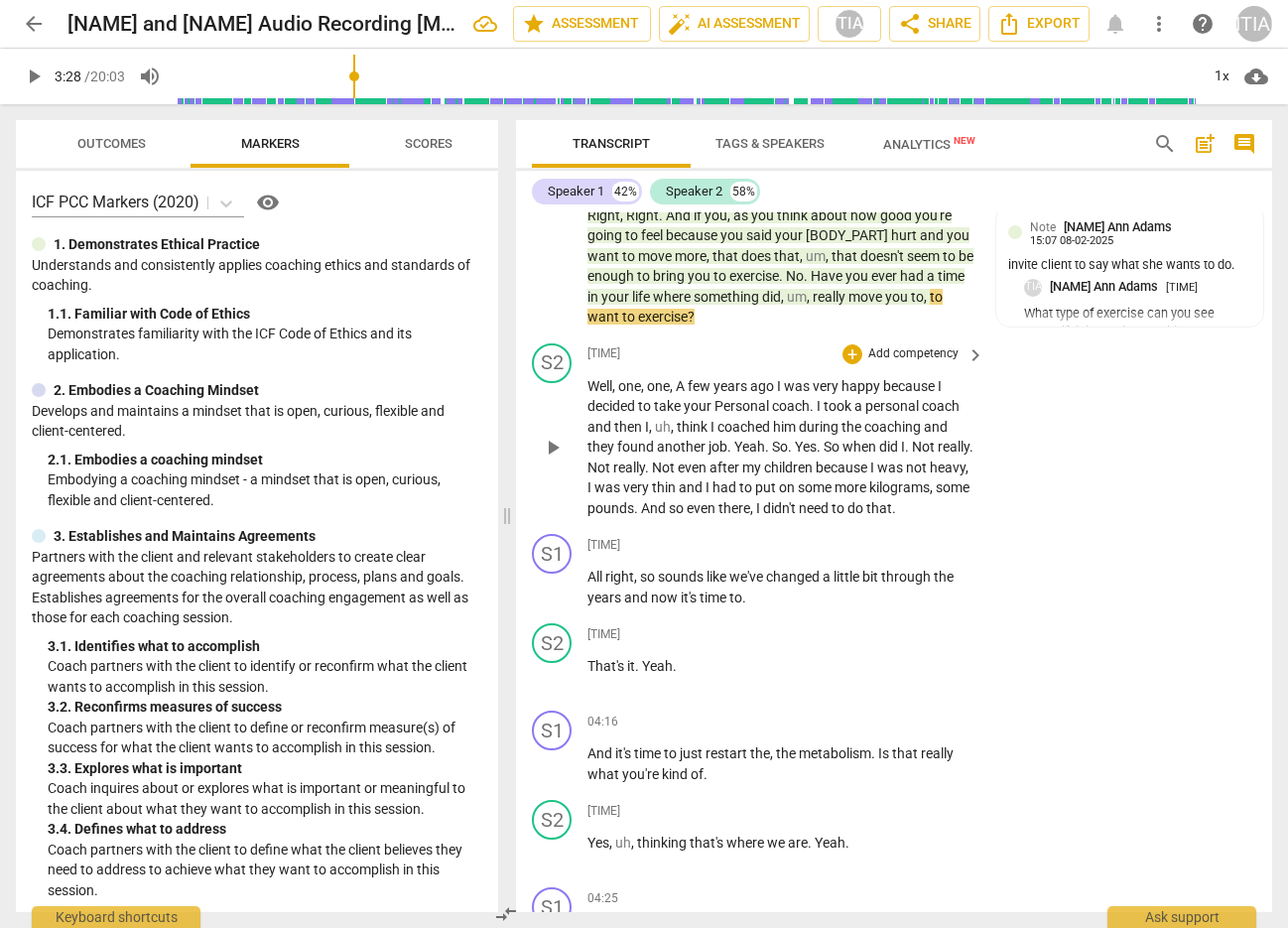 click on "play_arrow" at bounding box center (553, 448) 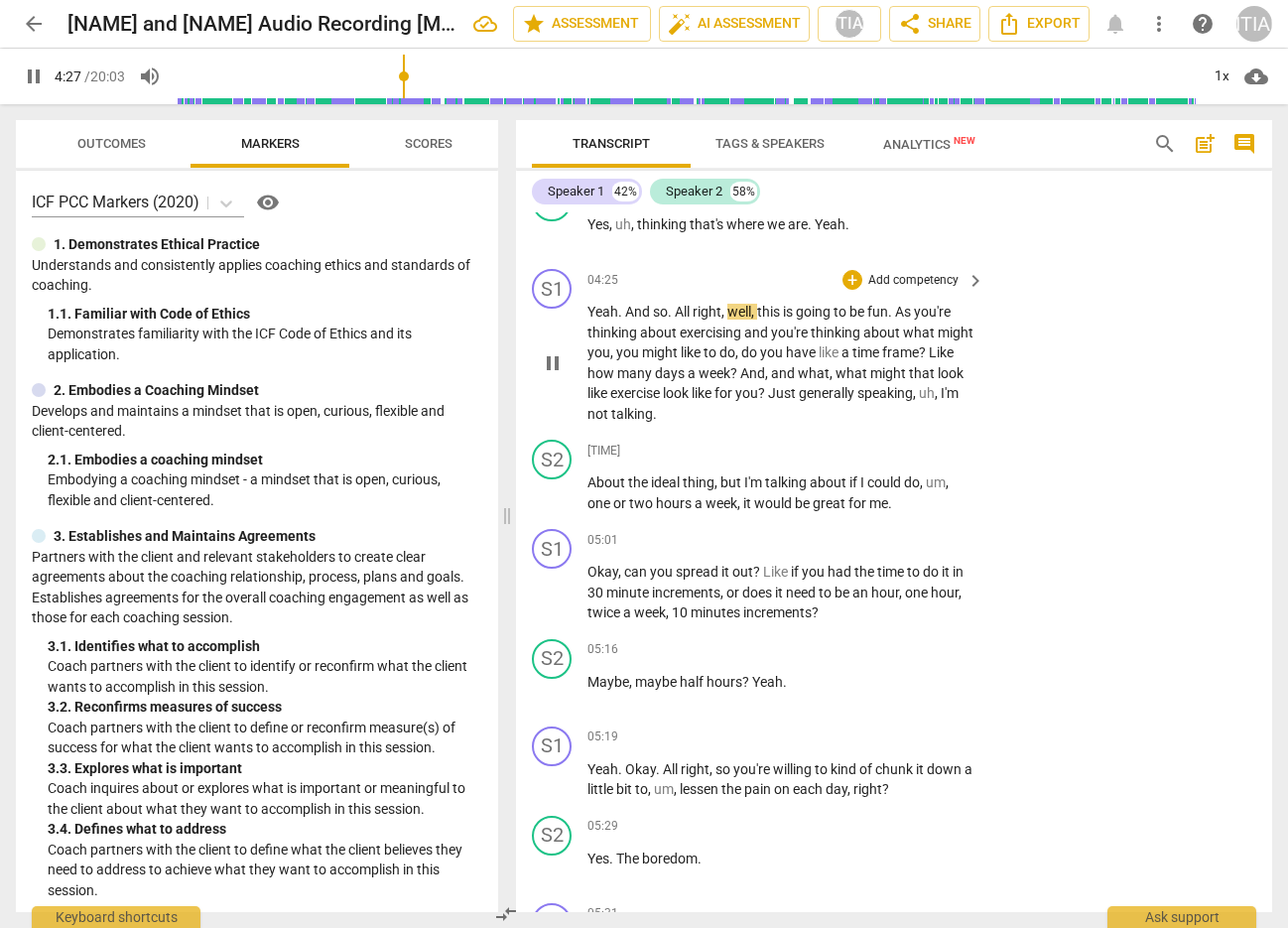 scroll, scrollTop: 2670, scrollLeft: 0, axis: vertical 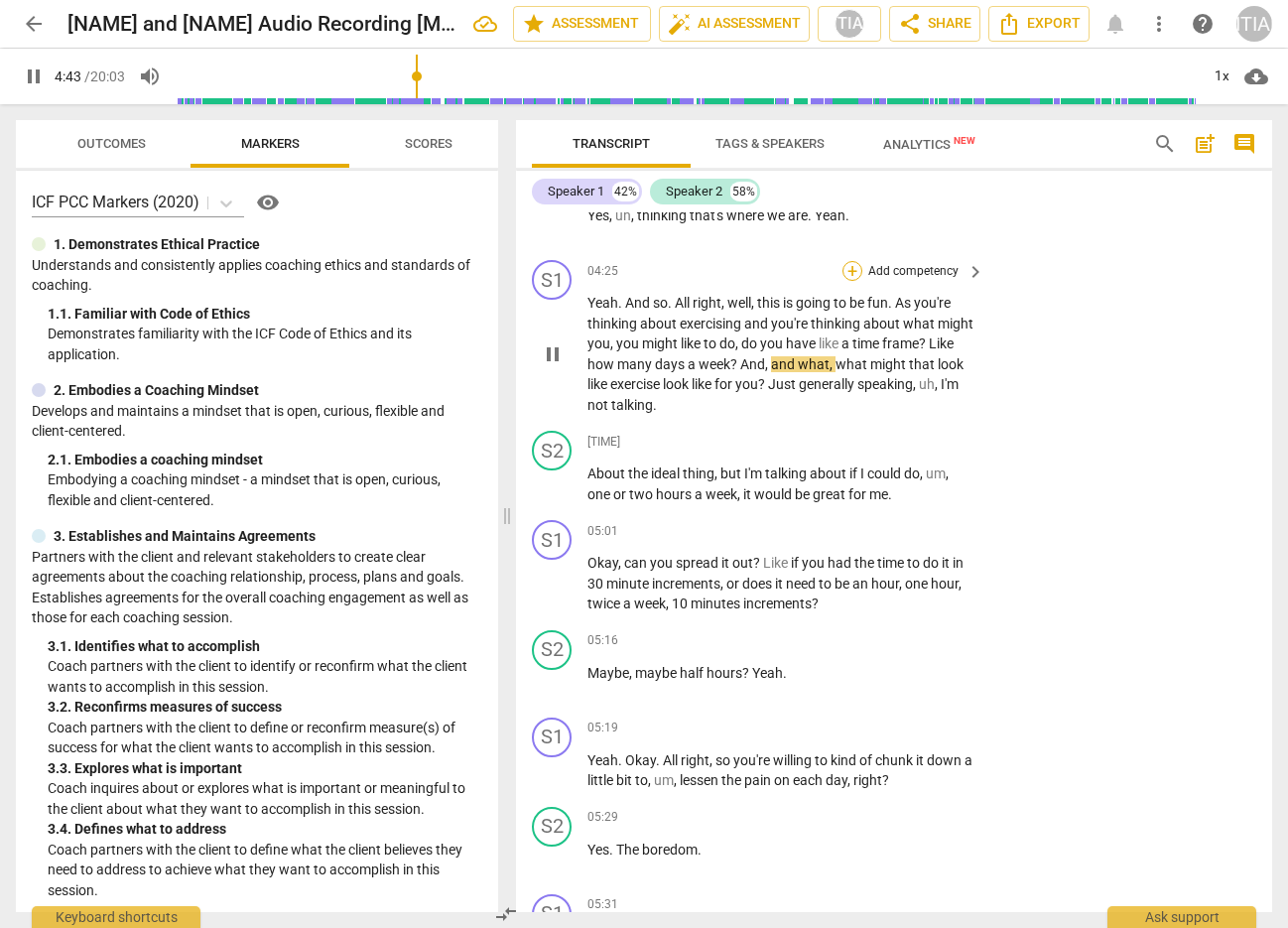 click on "+" at bounding box center (852, 271) 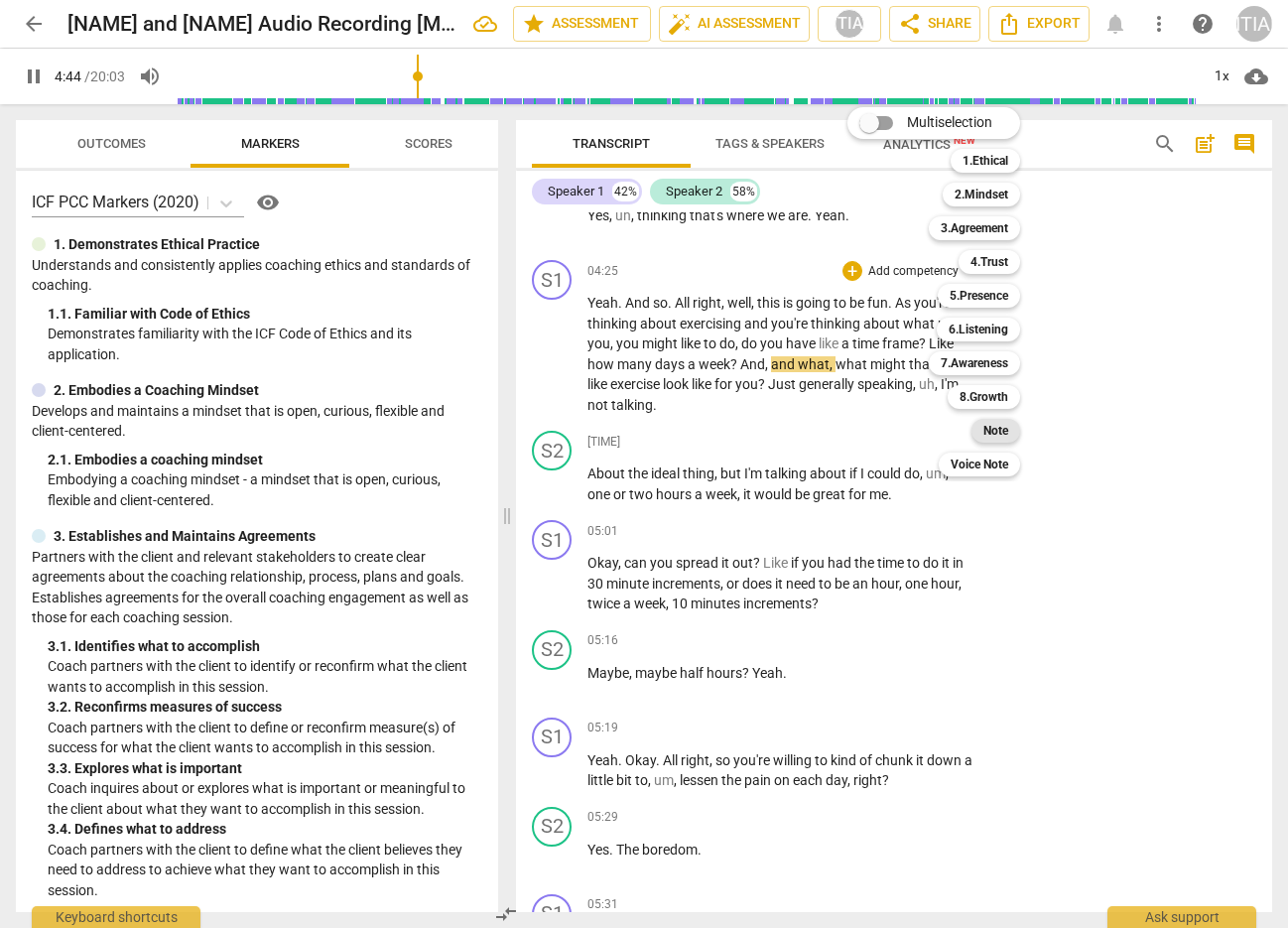 click on "Note" at bounding box center (995, 431) 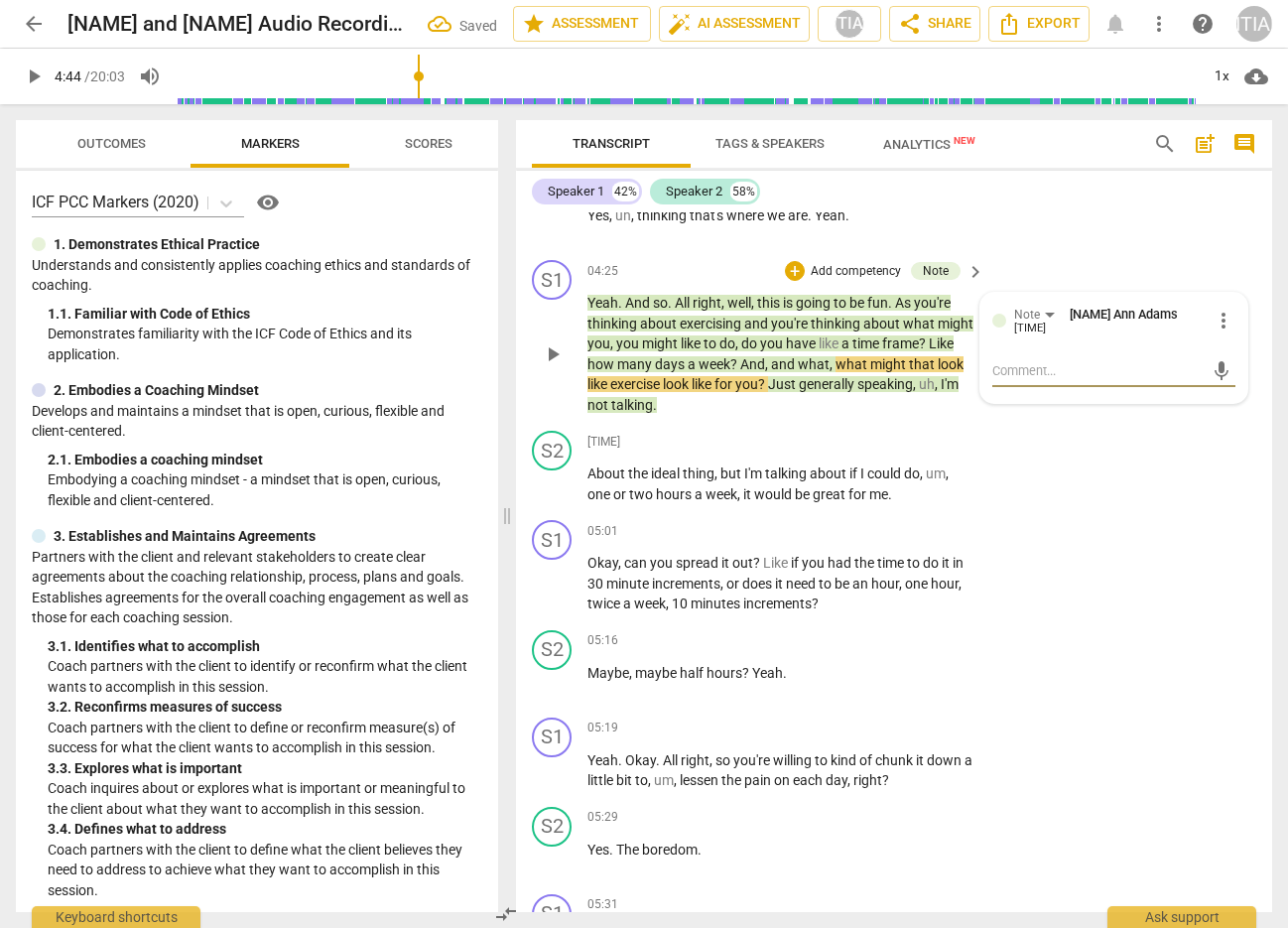 click at bounding box center (1097, 370) 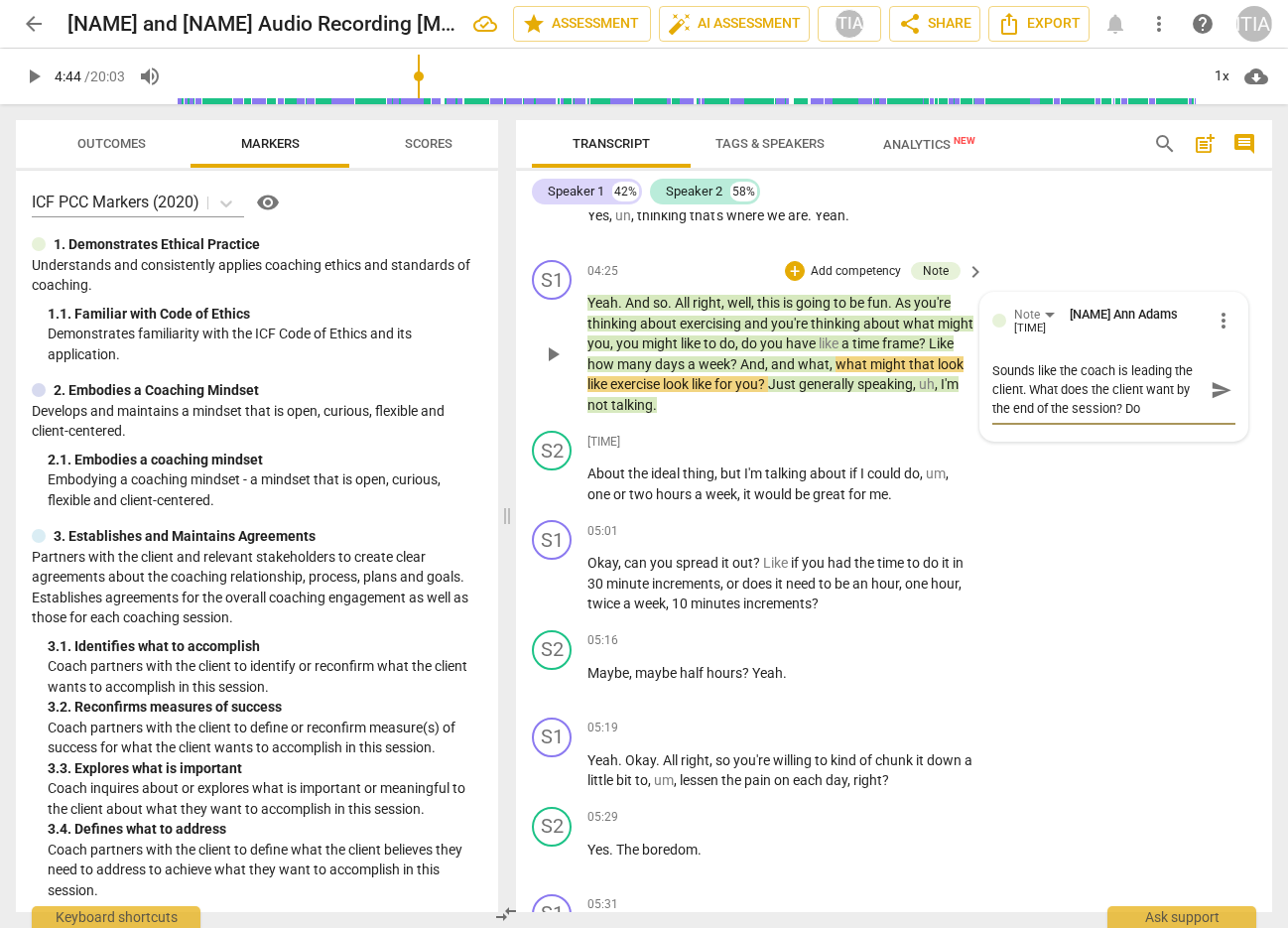 scroll, scrollTop: 0, scrollLeft: 0, axis: both 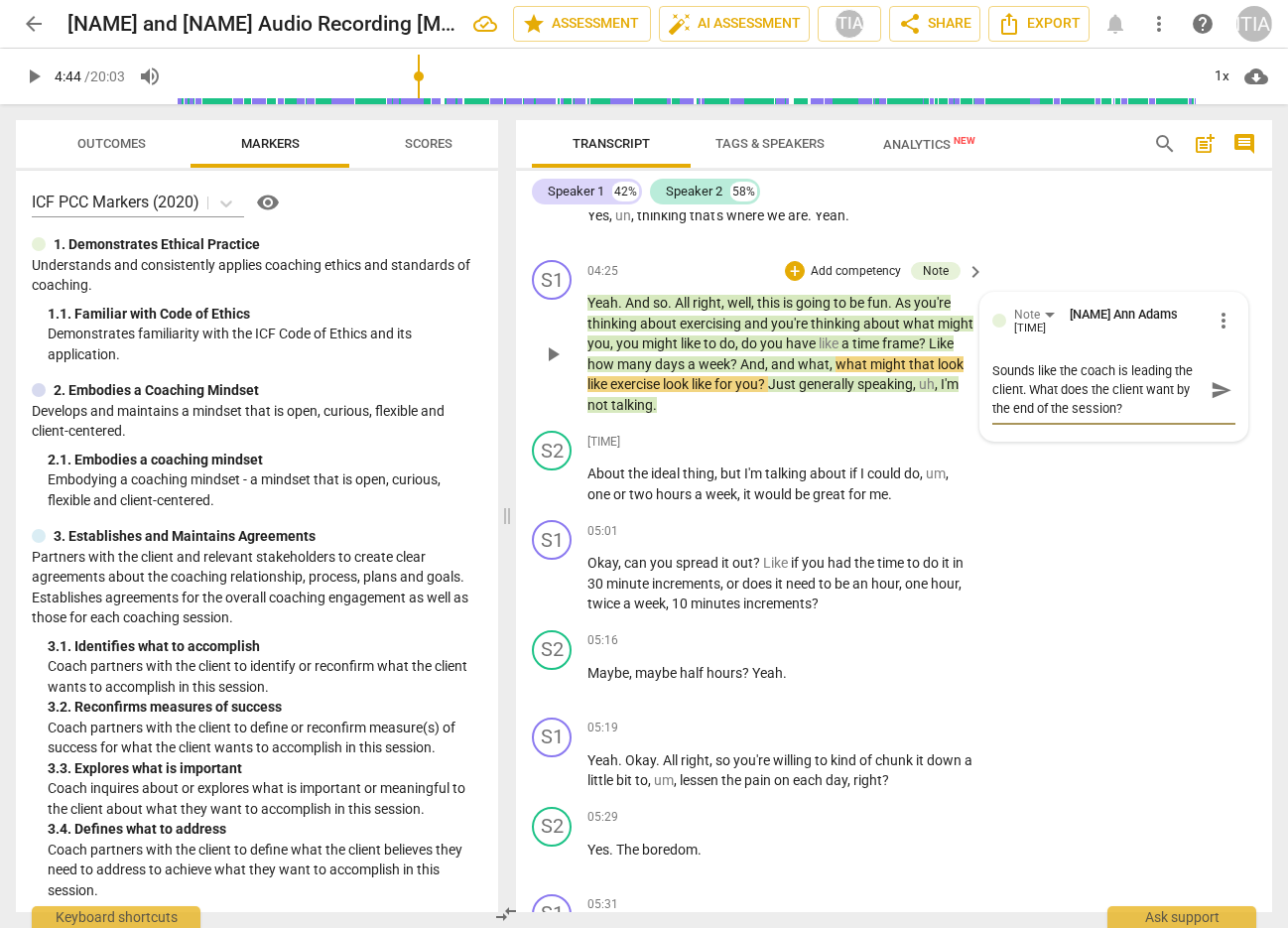 drag, startPoint x: 1027, startPoint y: 413, endPoint x: 1037, endPoint y: 412, distance: 10.049876 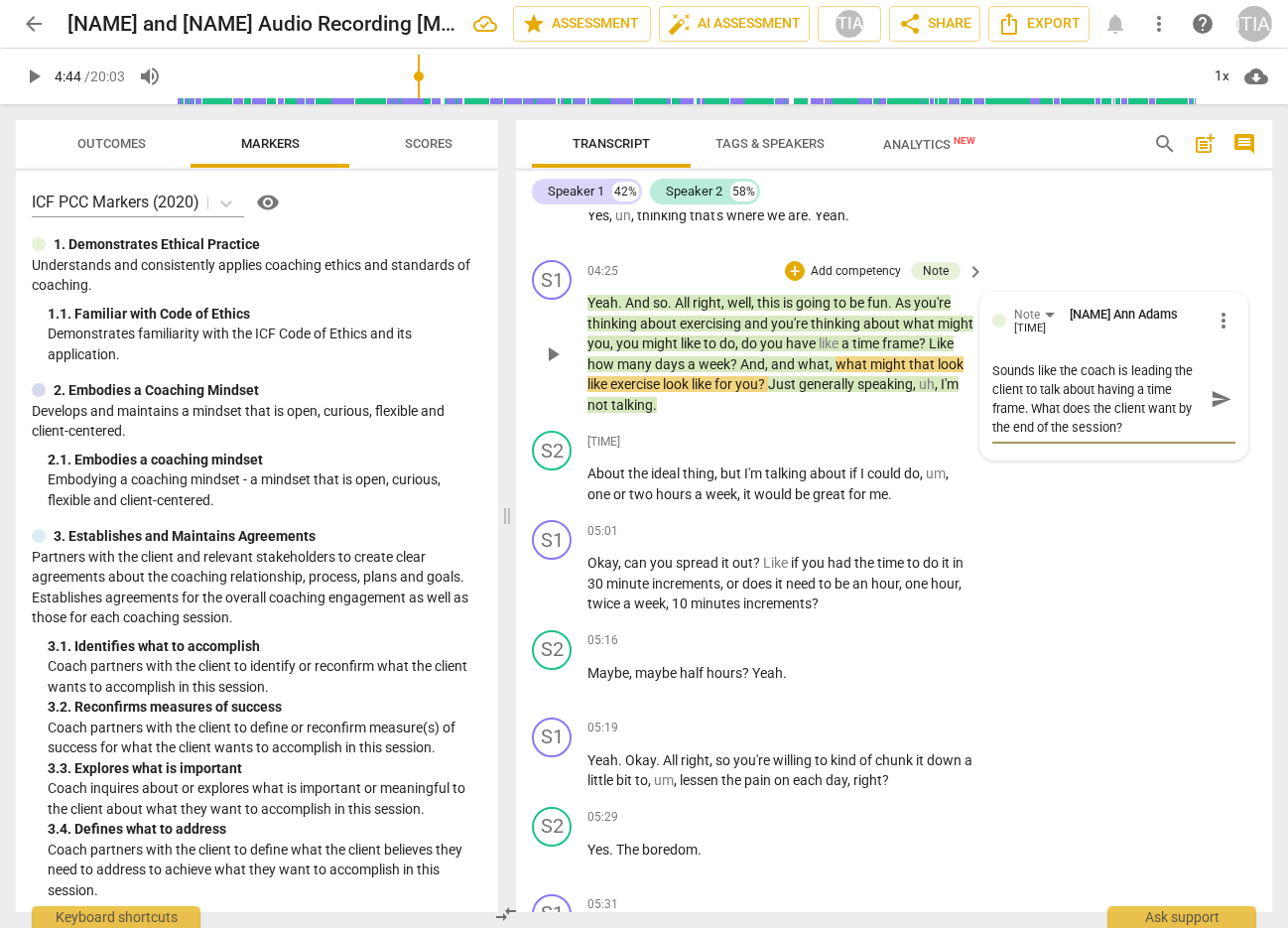 click on "Sounds like the coach is leading the client to talk about having a time frame. What does the client want by the end of the session?" at bounding box center (1097, 399) 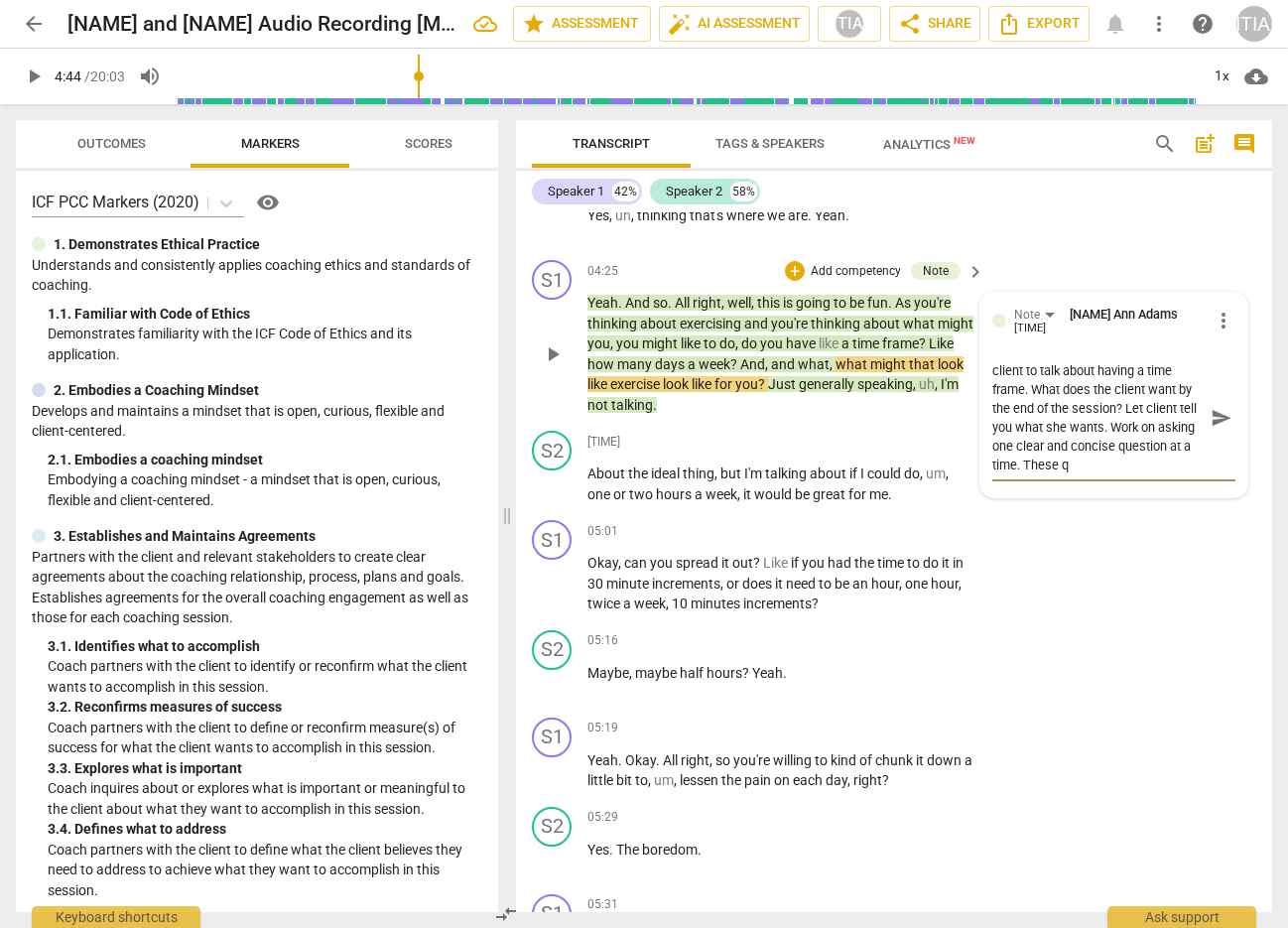 scroll, scrollTop: 19, scrollLeft: 0, axis: vertical 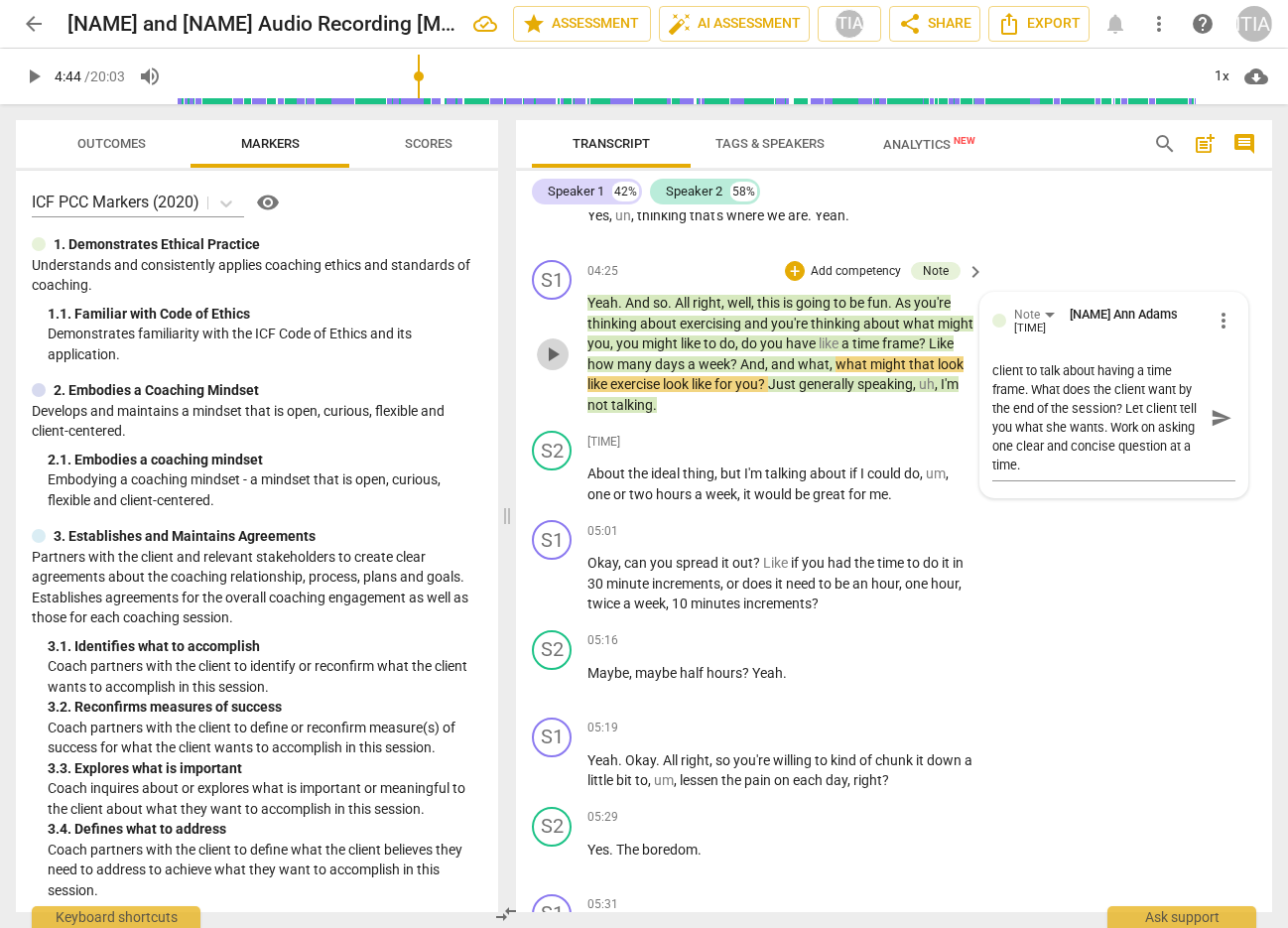 click on "play_arrow" at bounding box center [553, 354] 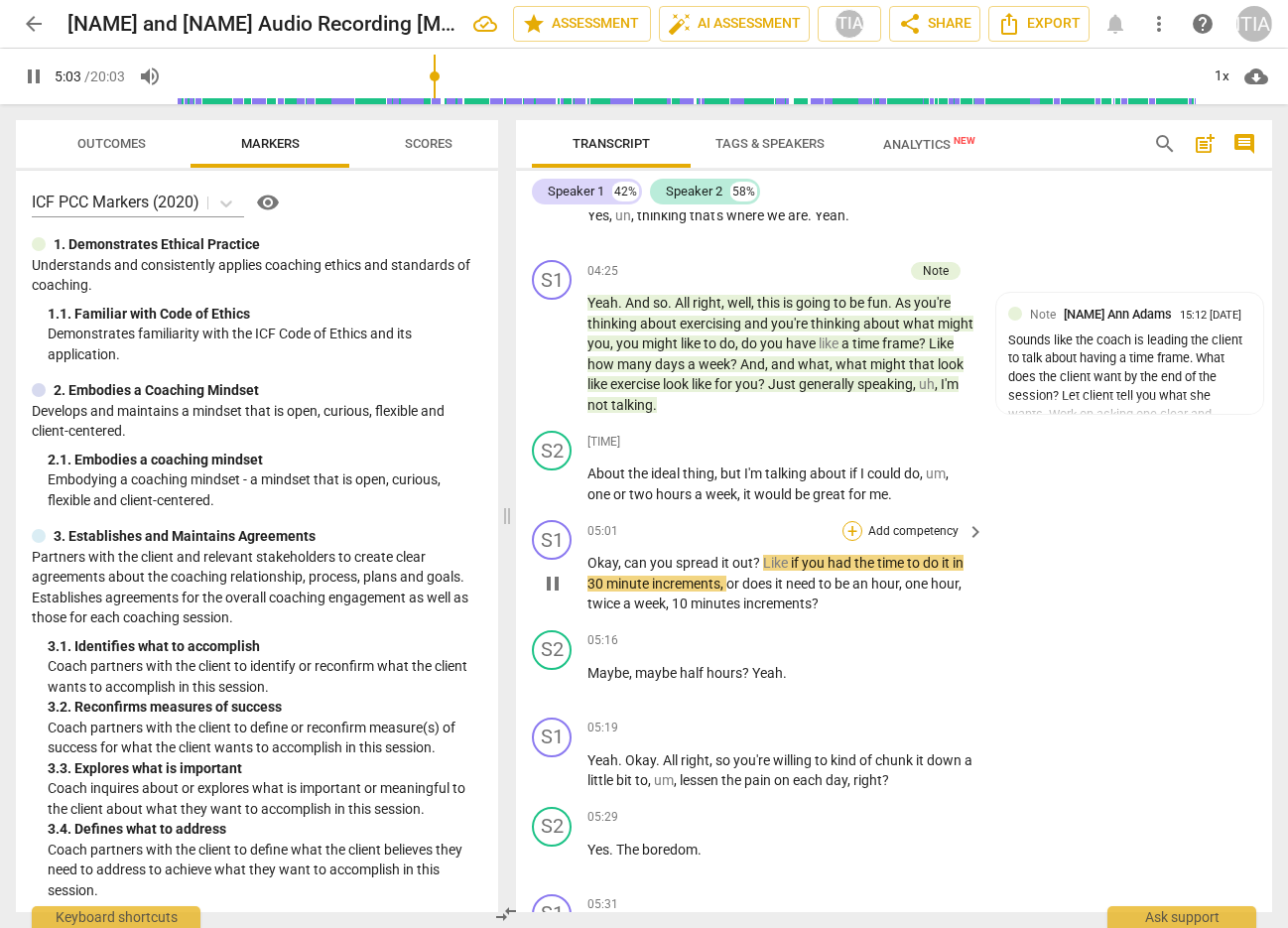 click on "+" at bounding box center [852, 531] 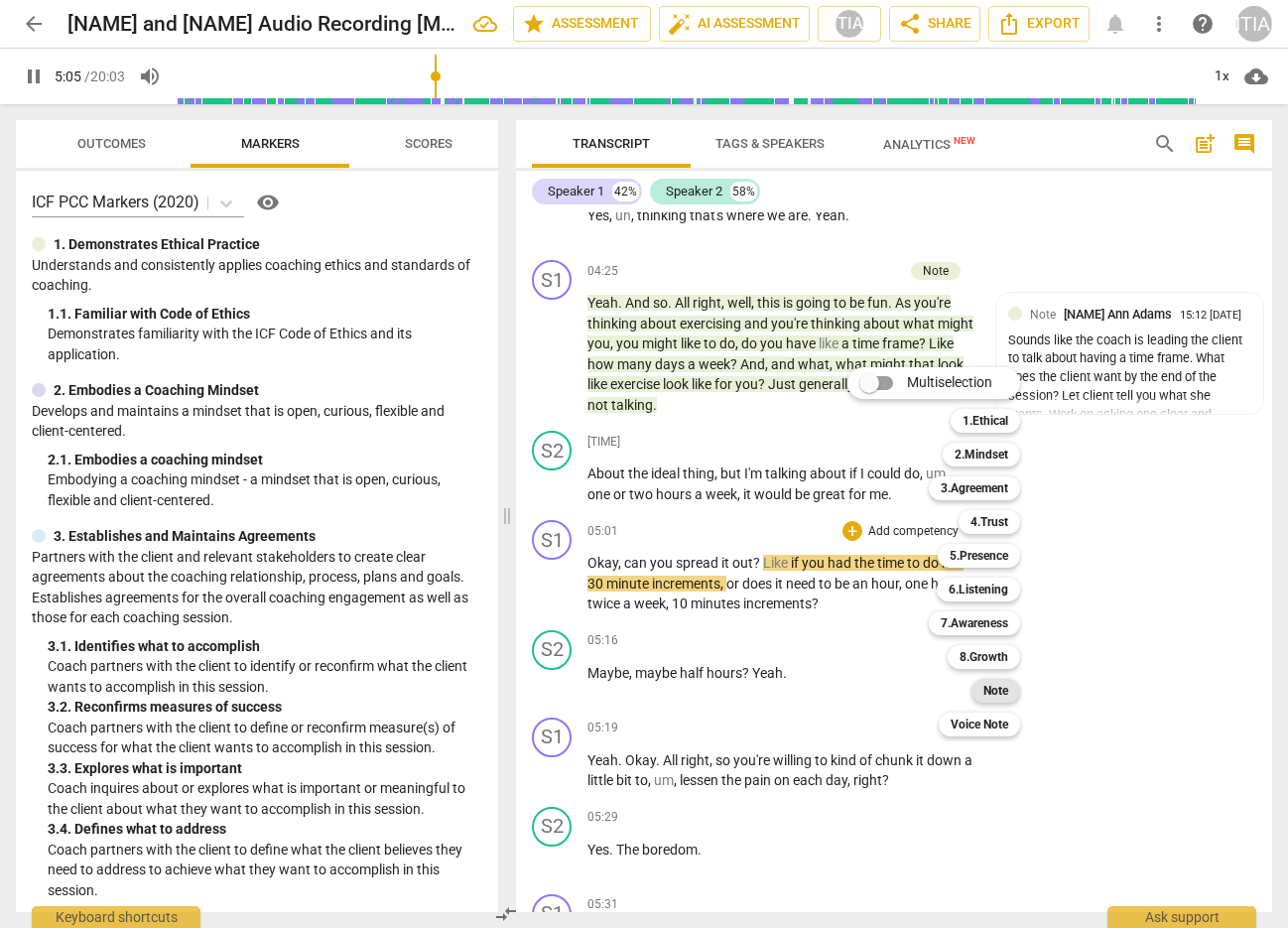 click on "Note" at bounding box center [995, 691] 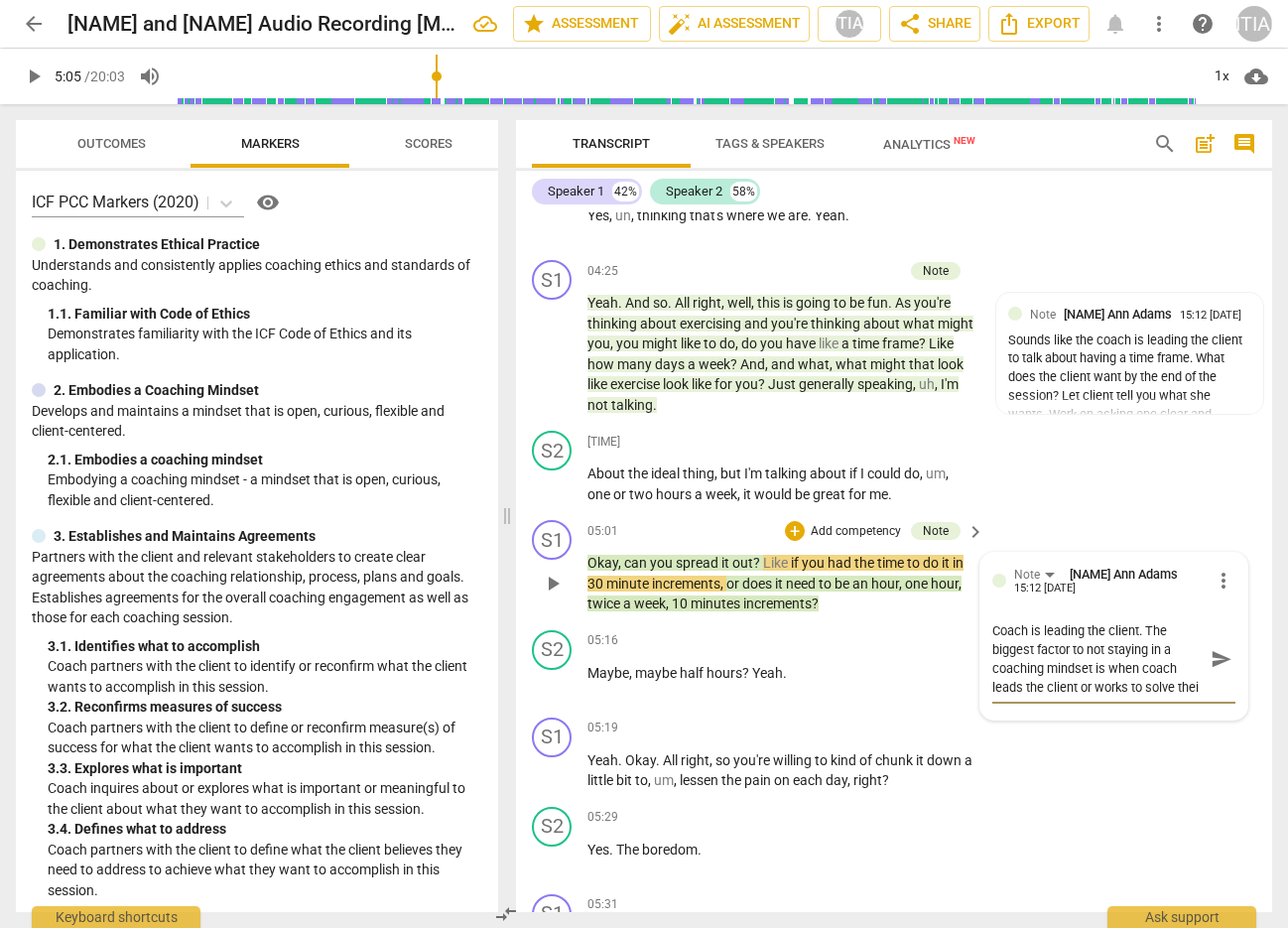 scroll, scrollTop: 17, scrollLeft: 0, axis: vertical 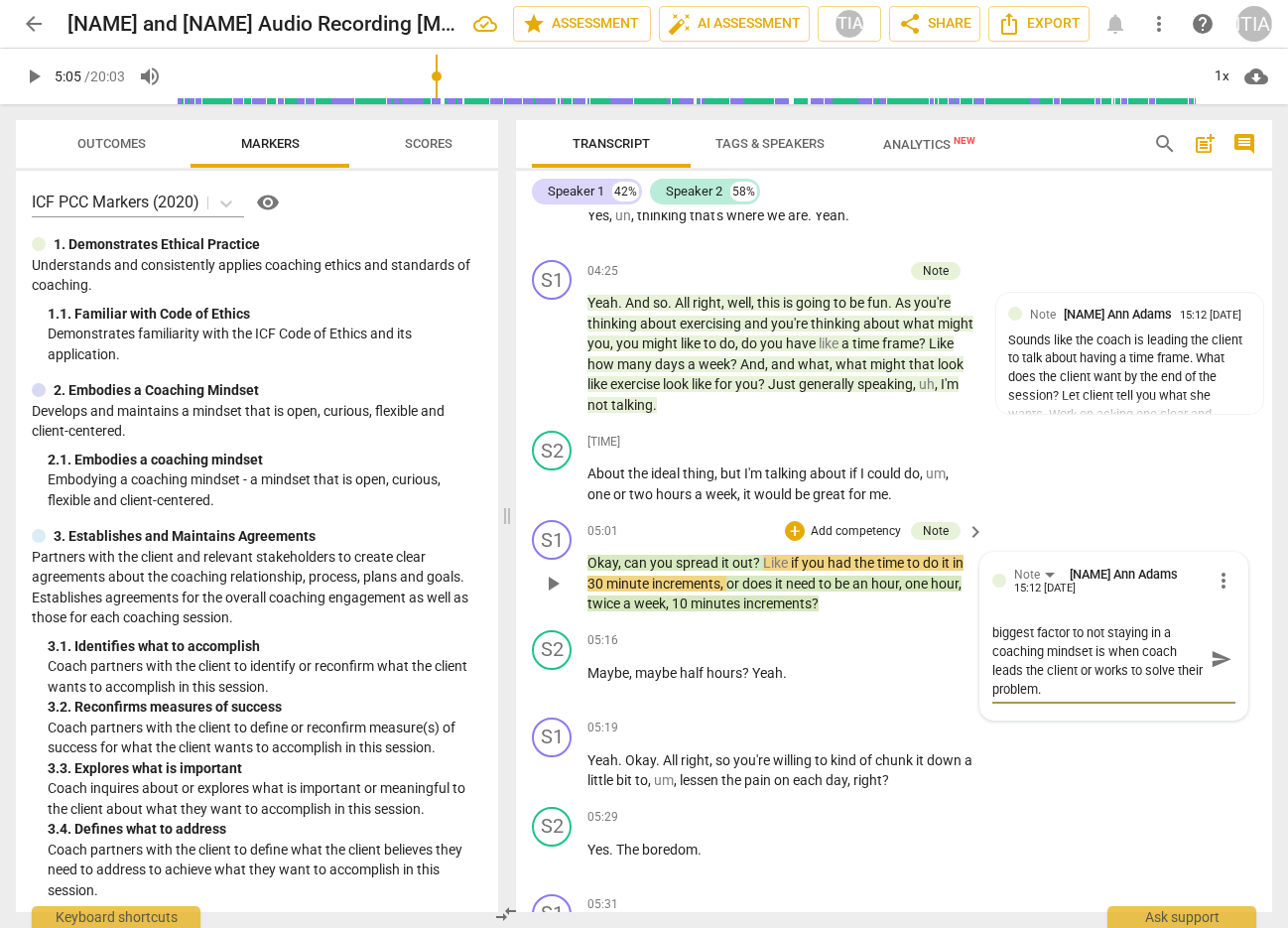 click on "send" at bounding box center [1222, 659] 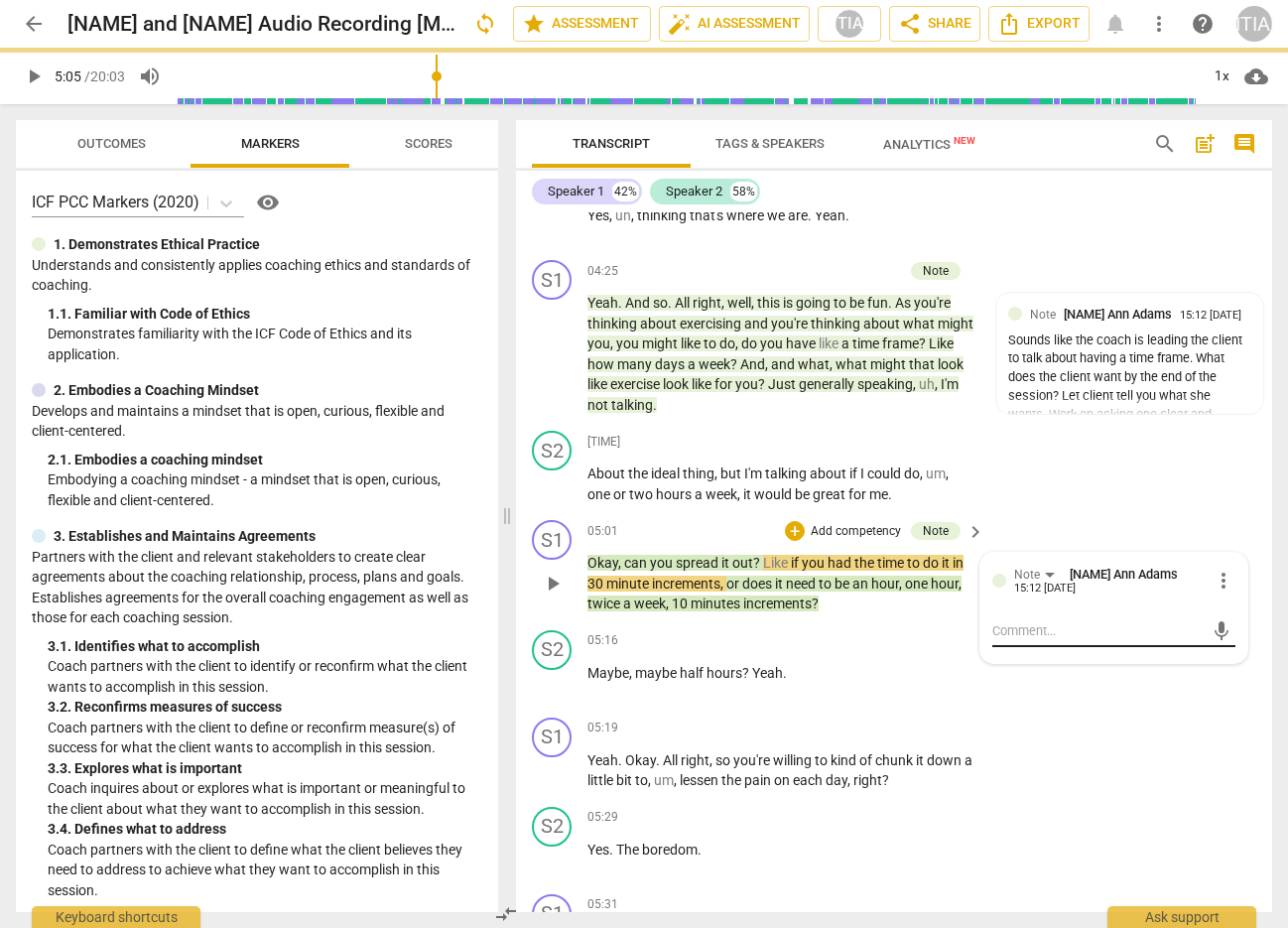 scroll, scrollTop: 0, scrollLeft: 0, axis: both 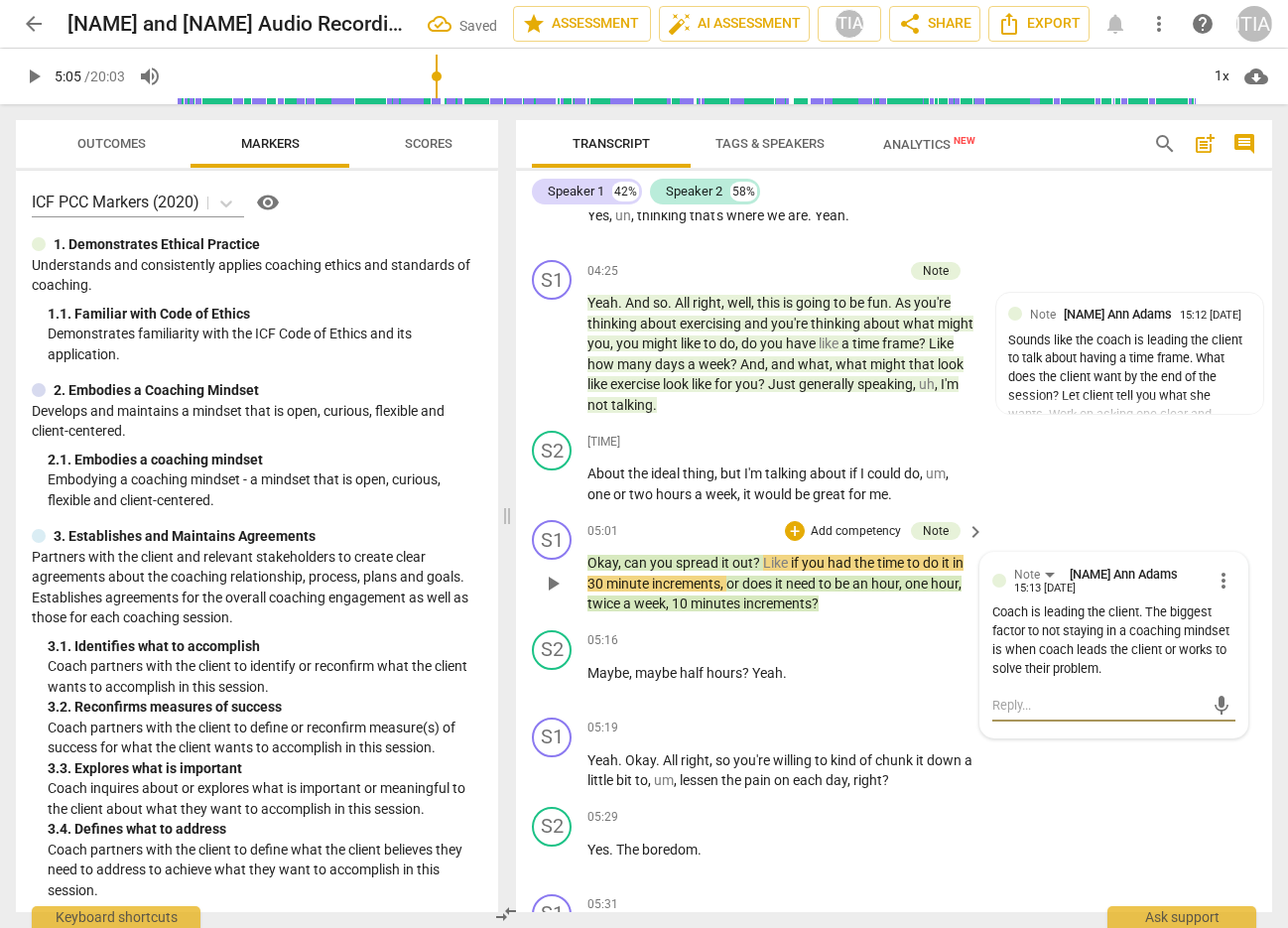 click at bounding box center (1097, 705) 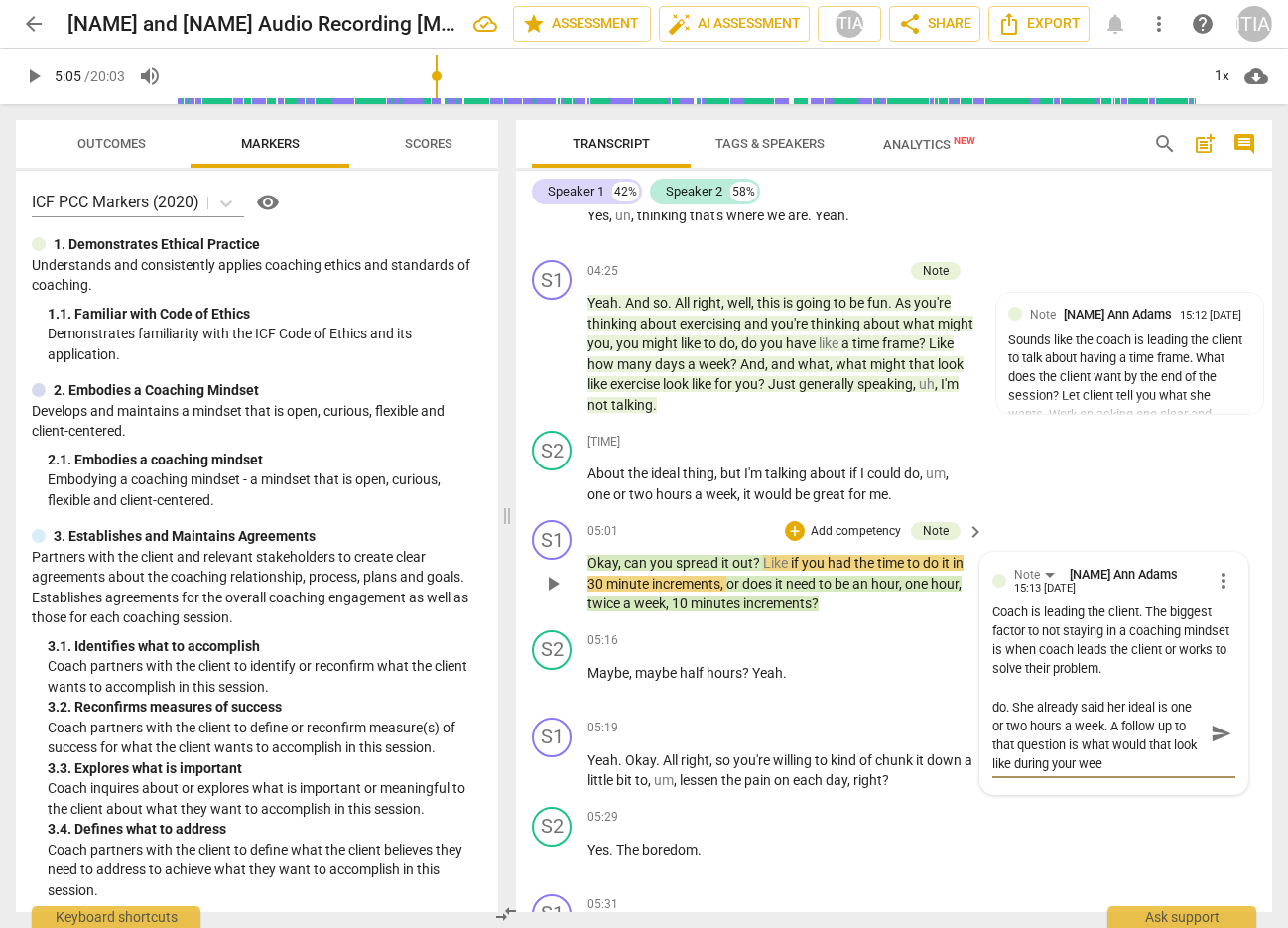 scroll, scrollTop: 0, scrollLeft: 0, axis: both 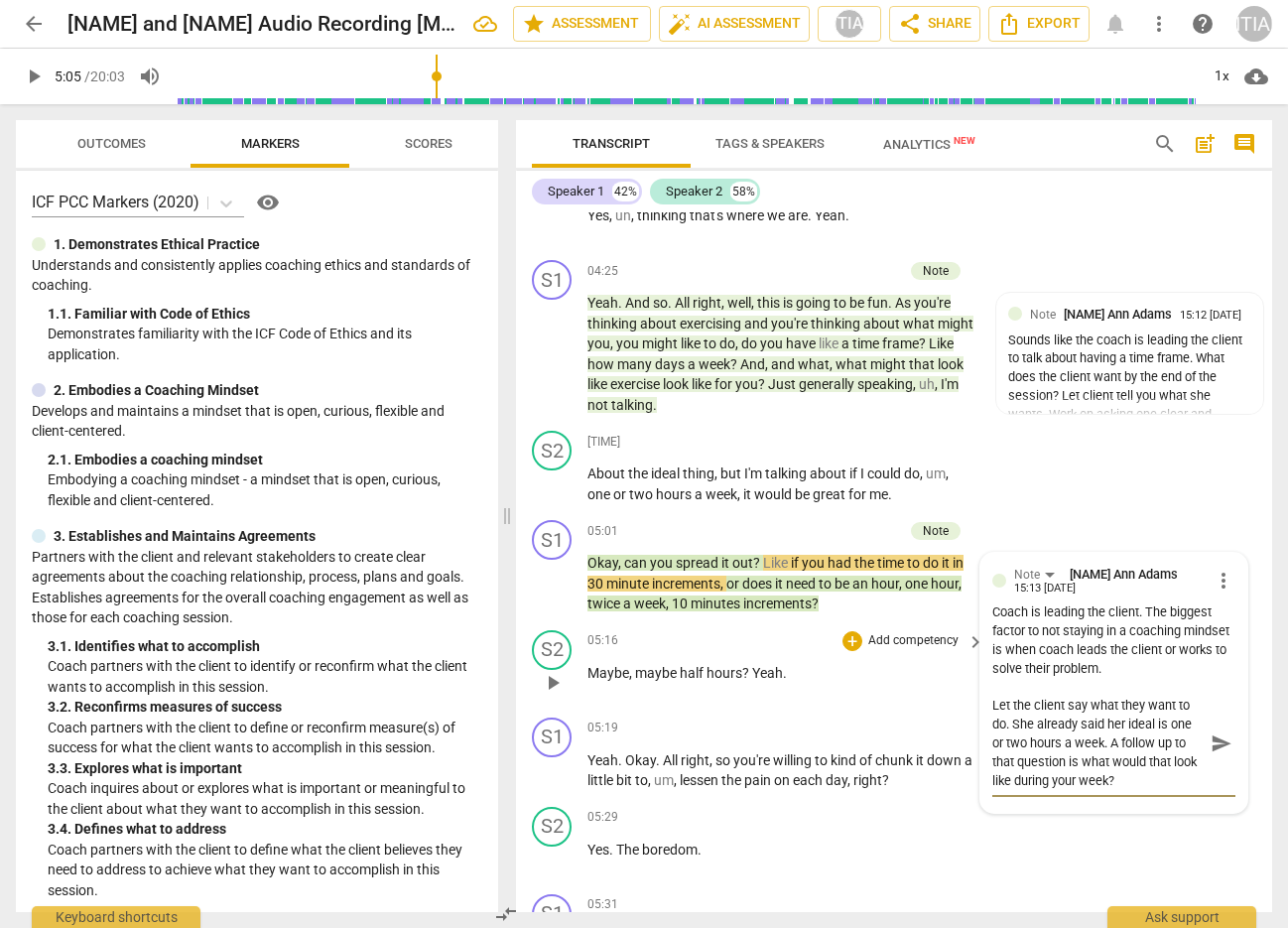 click on "play_arrow" at bounding box center (553, 683) 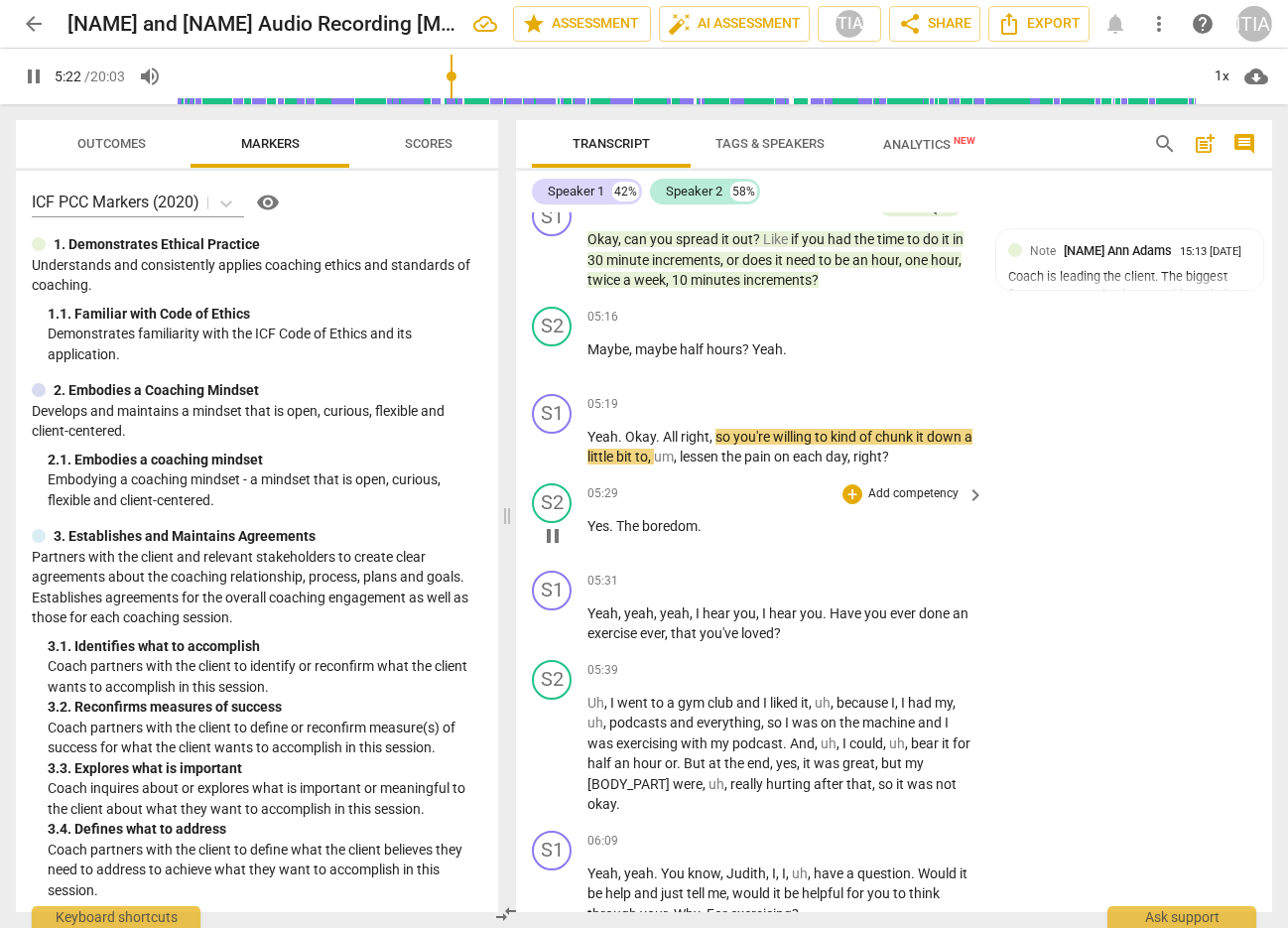 scroll, scrollTop: 3029, scrollLeft: 0, axis: vertical 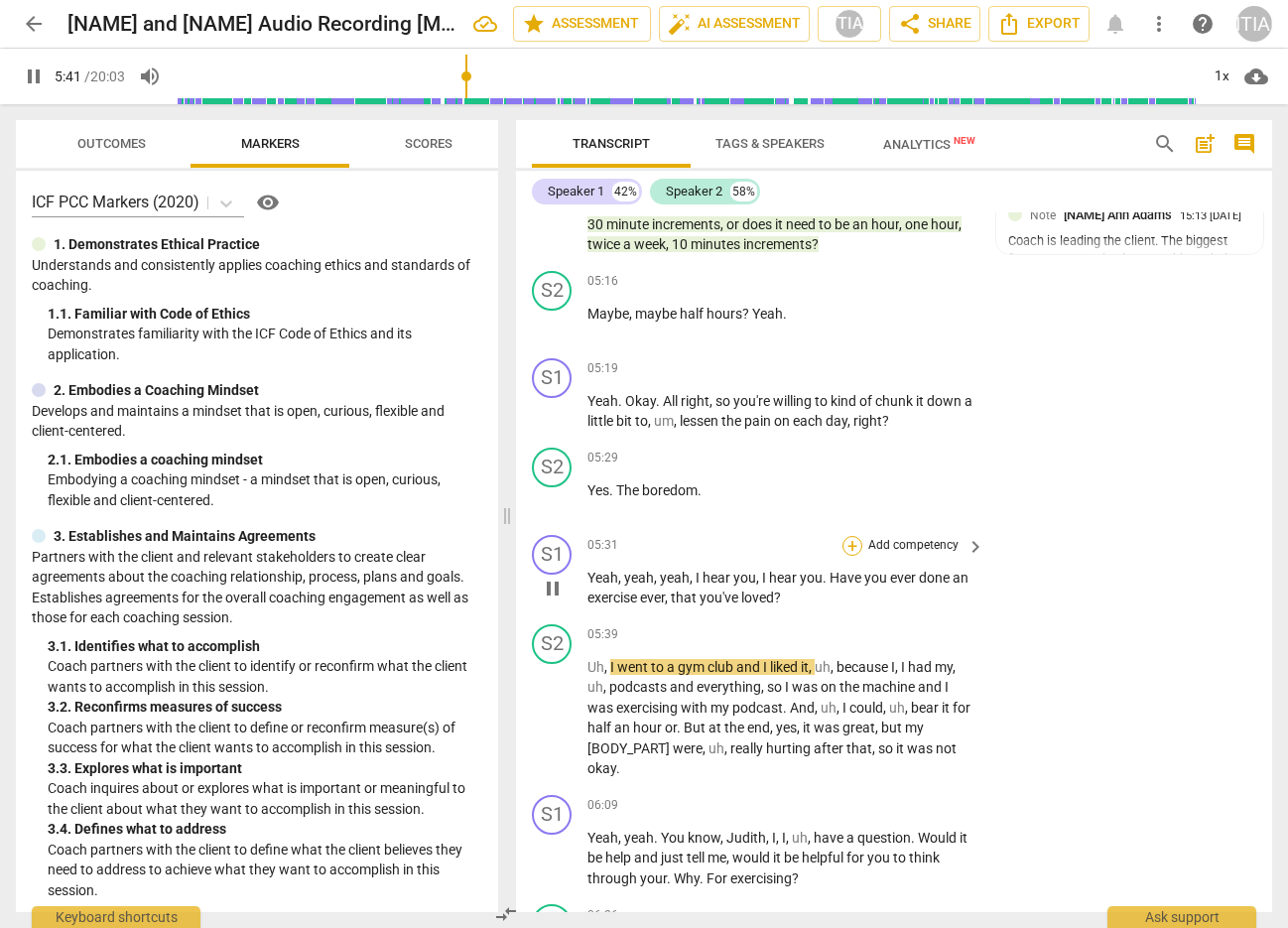 click on "+" at bounding box center (852, 546) 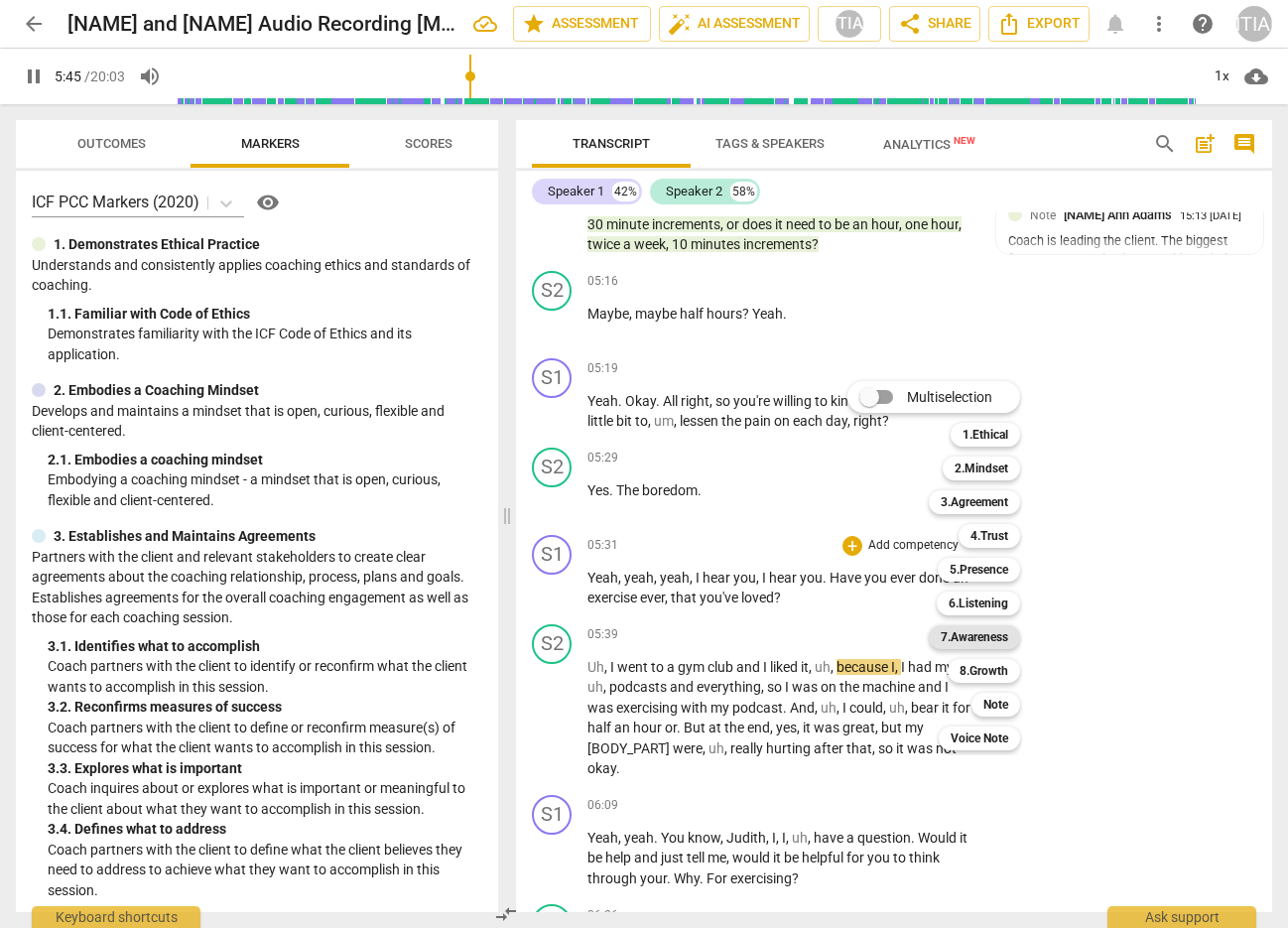 click on "7.Awareness" at bounding box center (974, 637) 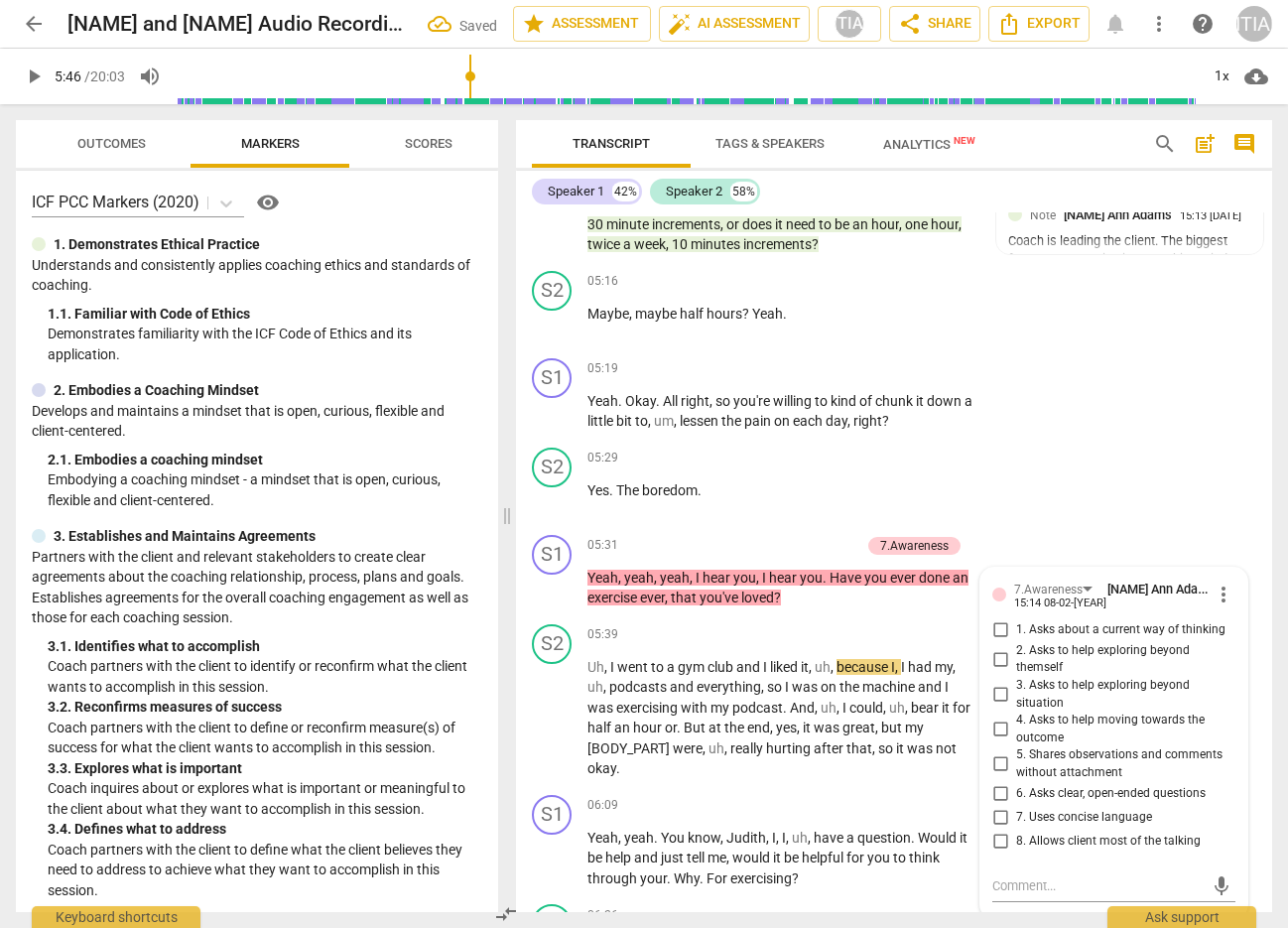 scroll, scrollTop: 3031, scrollLeft: 0, axis: vertical 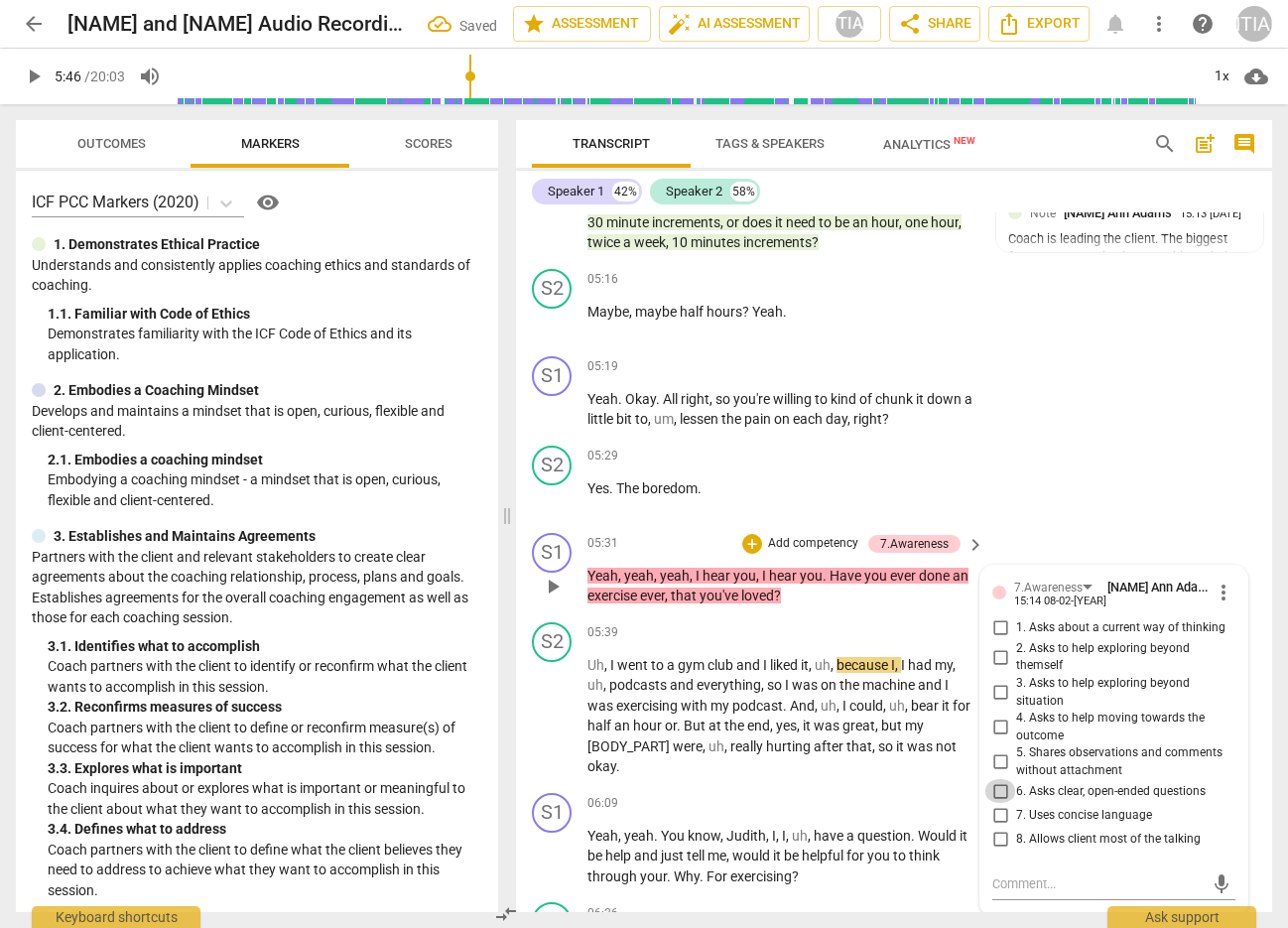 click on "6. Asks clear, open-ended questions" at bounding box center [1000, 791] 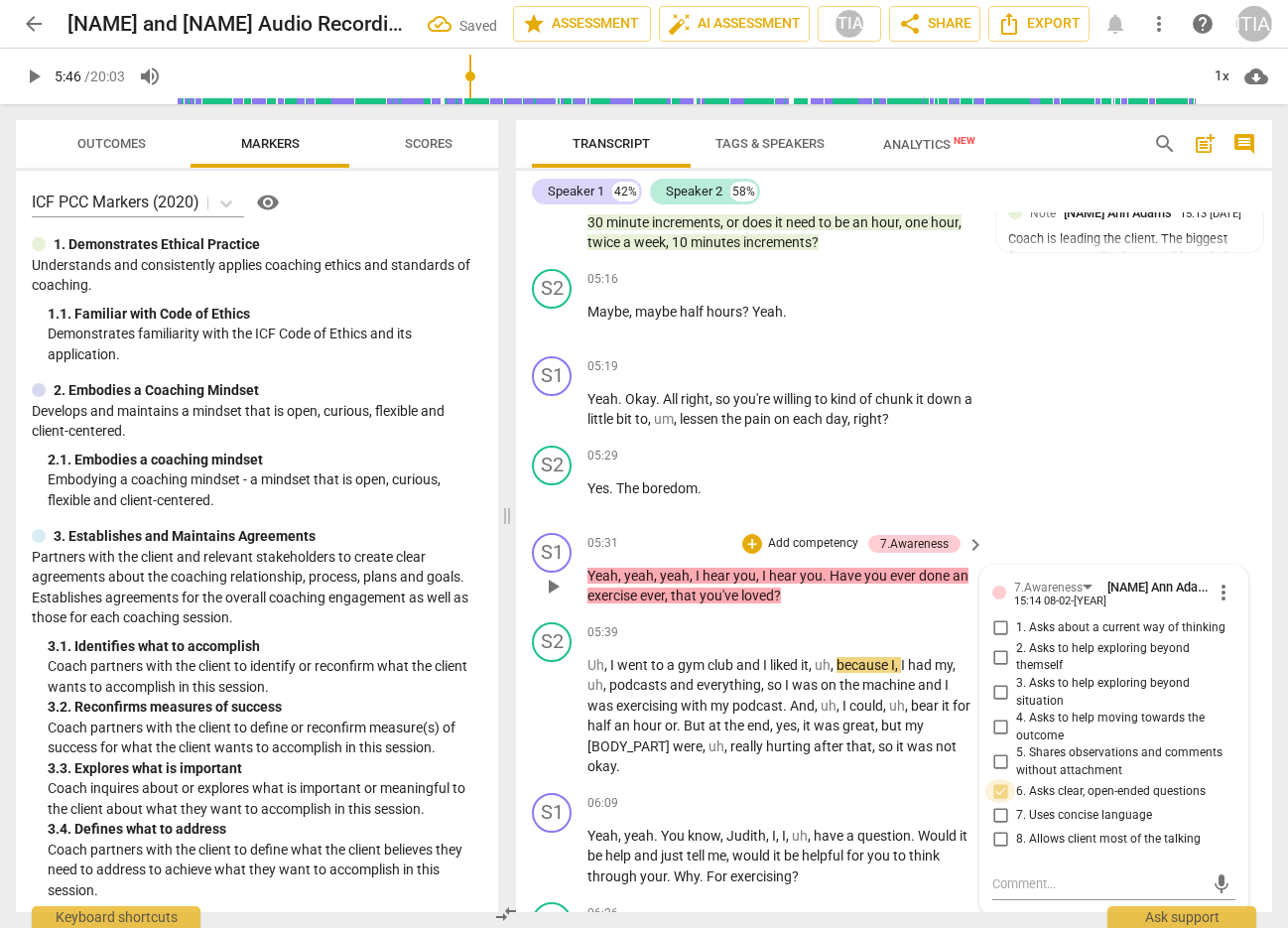 drag, startPoint x: 995, startPoint y: 809, endPoint x: 1010, endPoint y: 819, distance: 18.027756 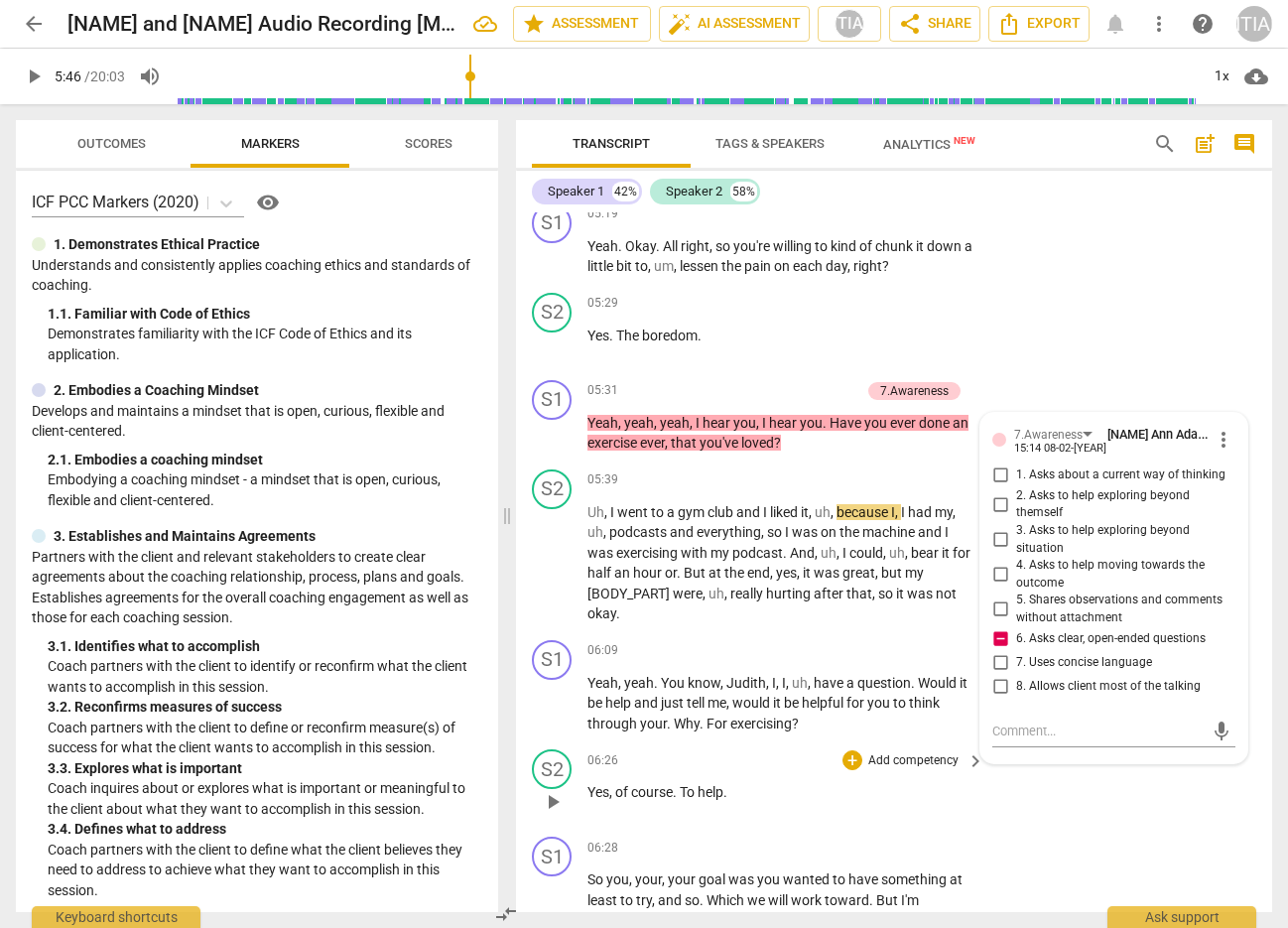 scroll, scrollTop: 3188, scrollLeft: 0, axis: vertical 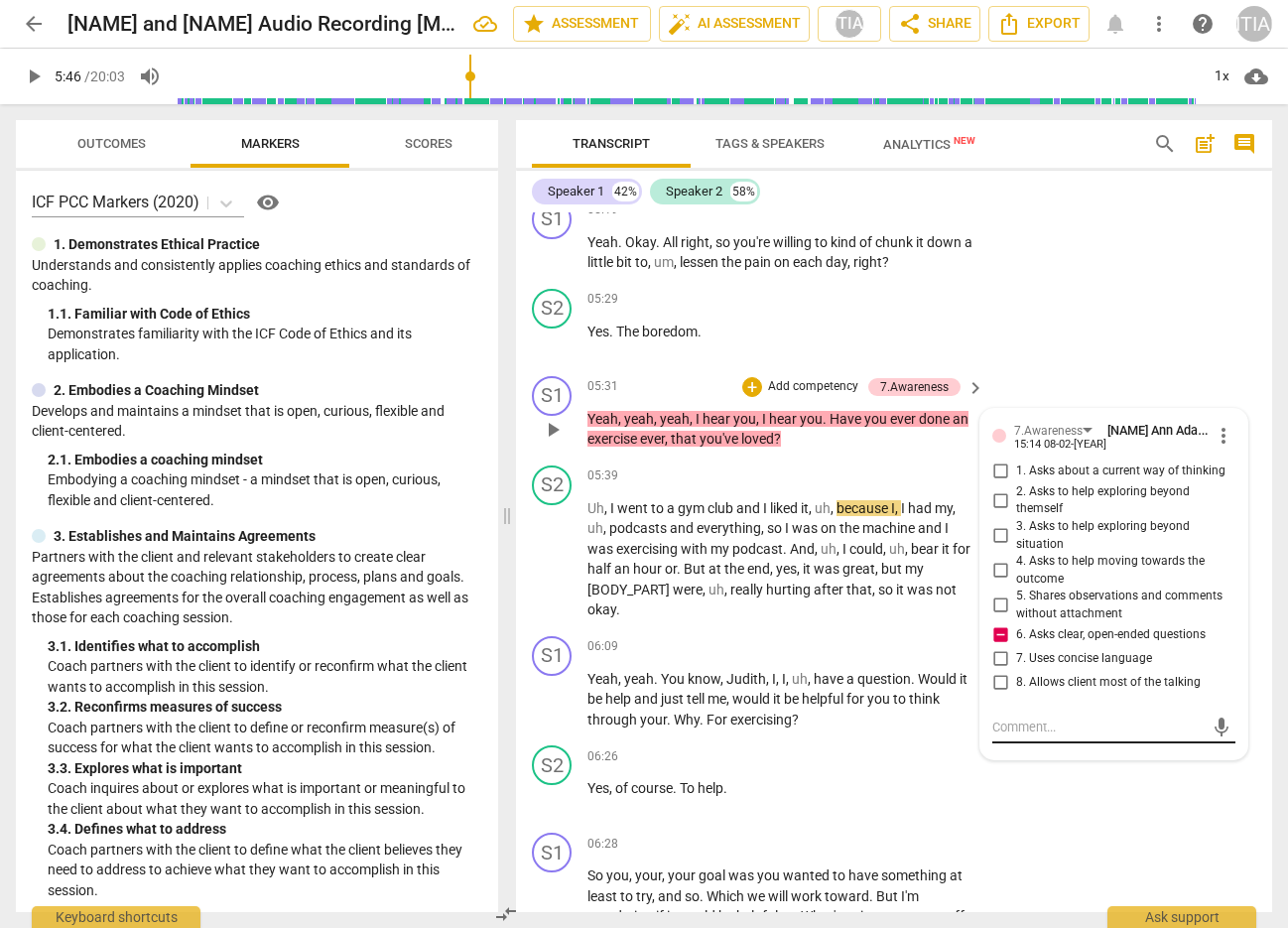 click at bounding box center [1097, 727] 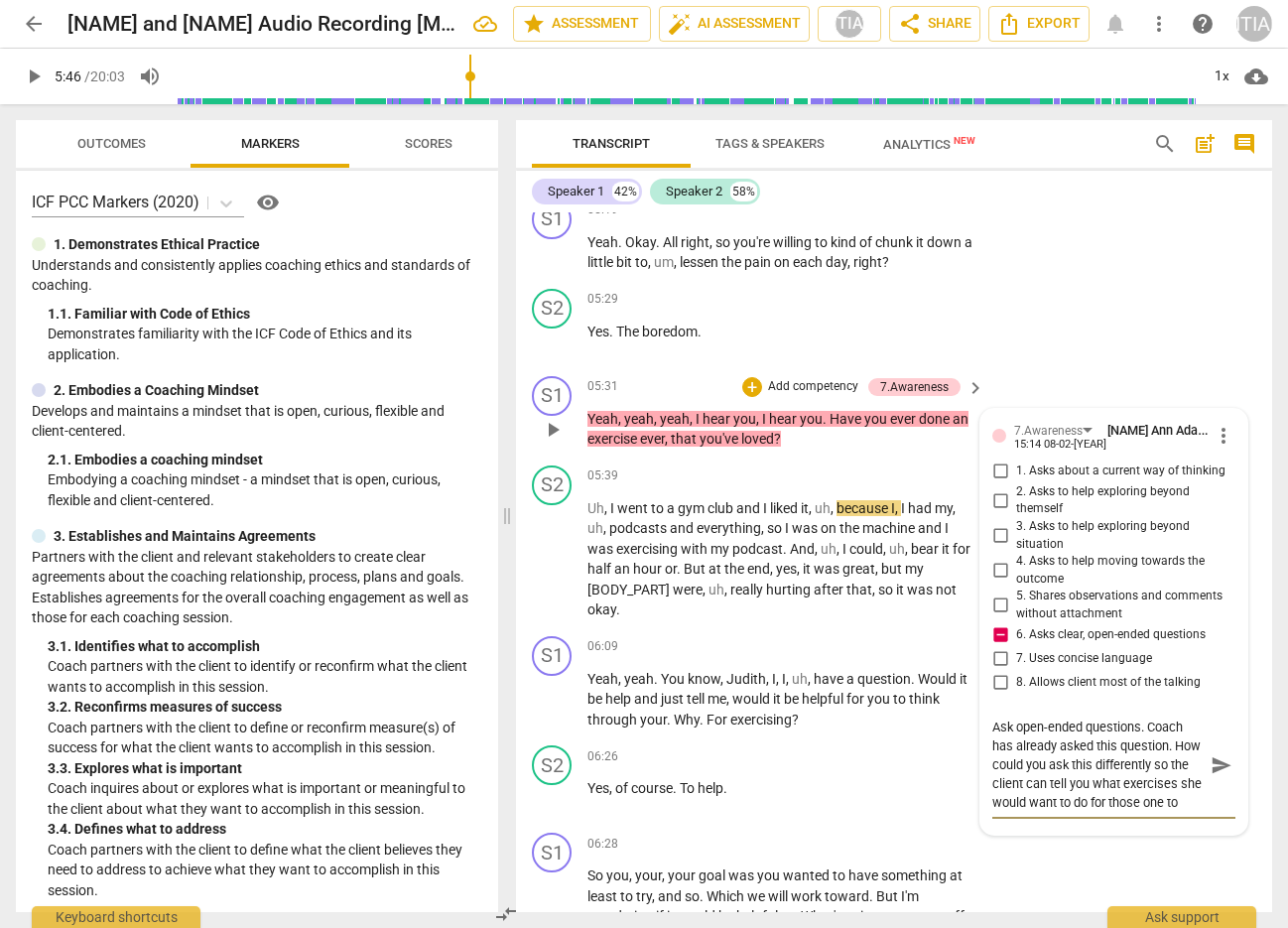 scroll, scrollTop: 17, scrollLeft: 0, axis: vertical 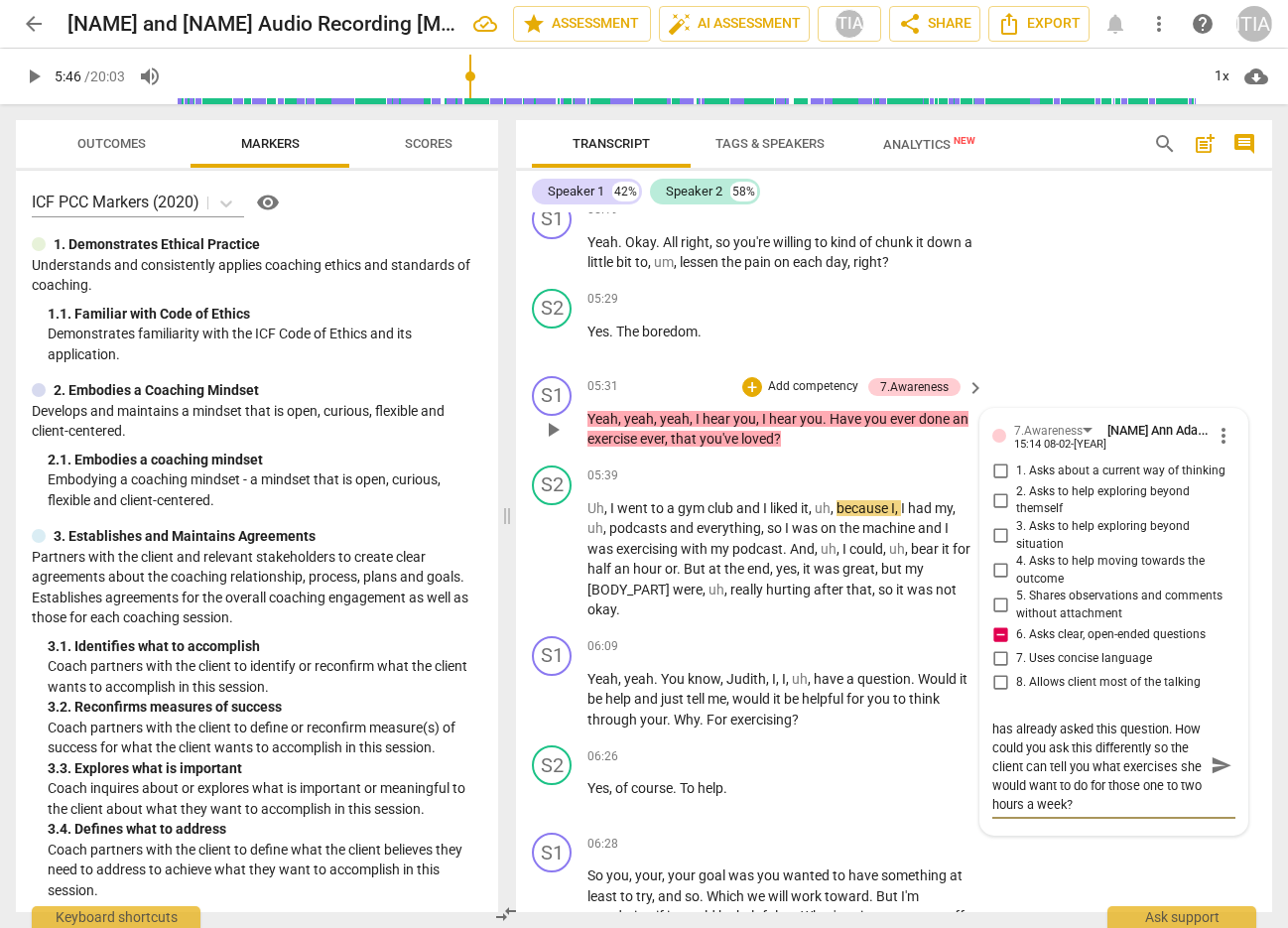 click on "send" at bounding box center (1222, 765) 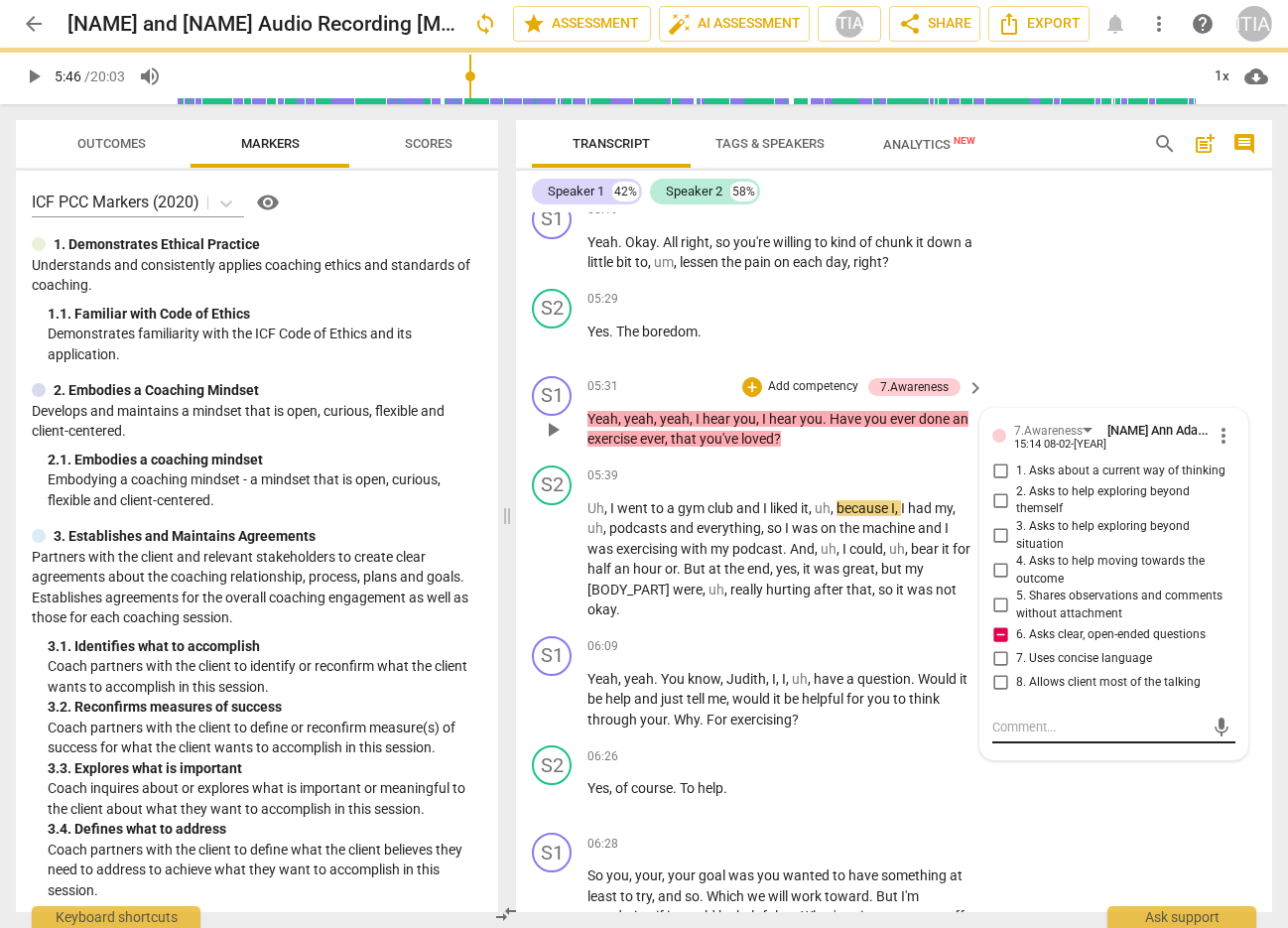 scroll, scrollTop: 0, scrollLeft: 0, axis: both 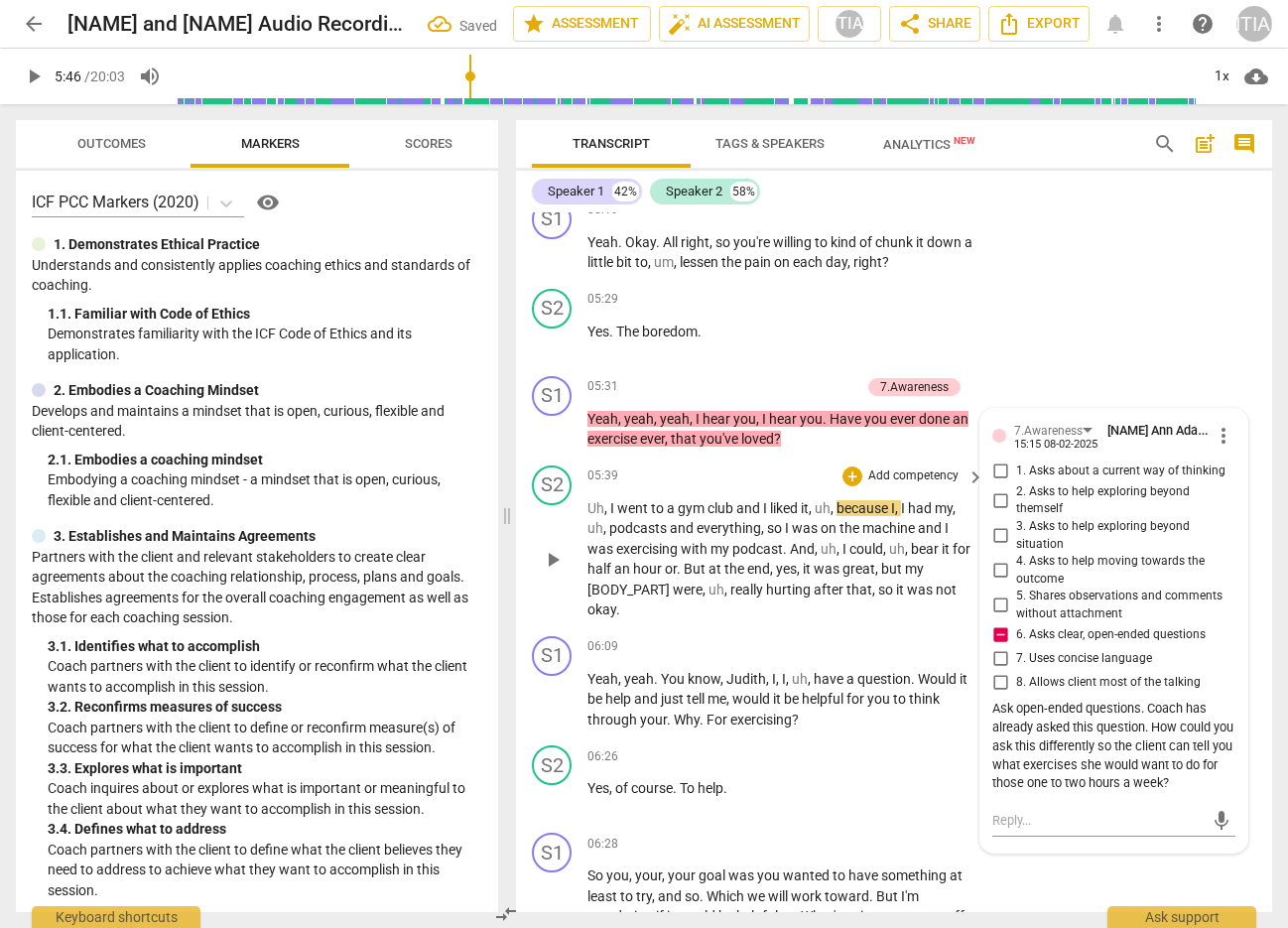click on "play_arrow" at bounding box center [553, 560] 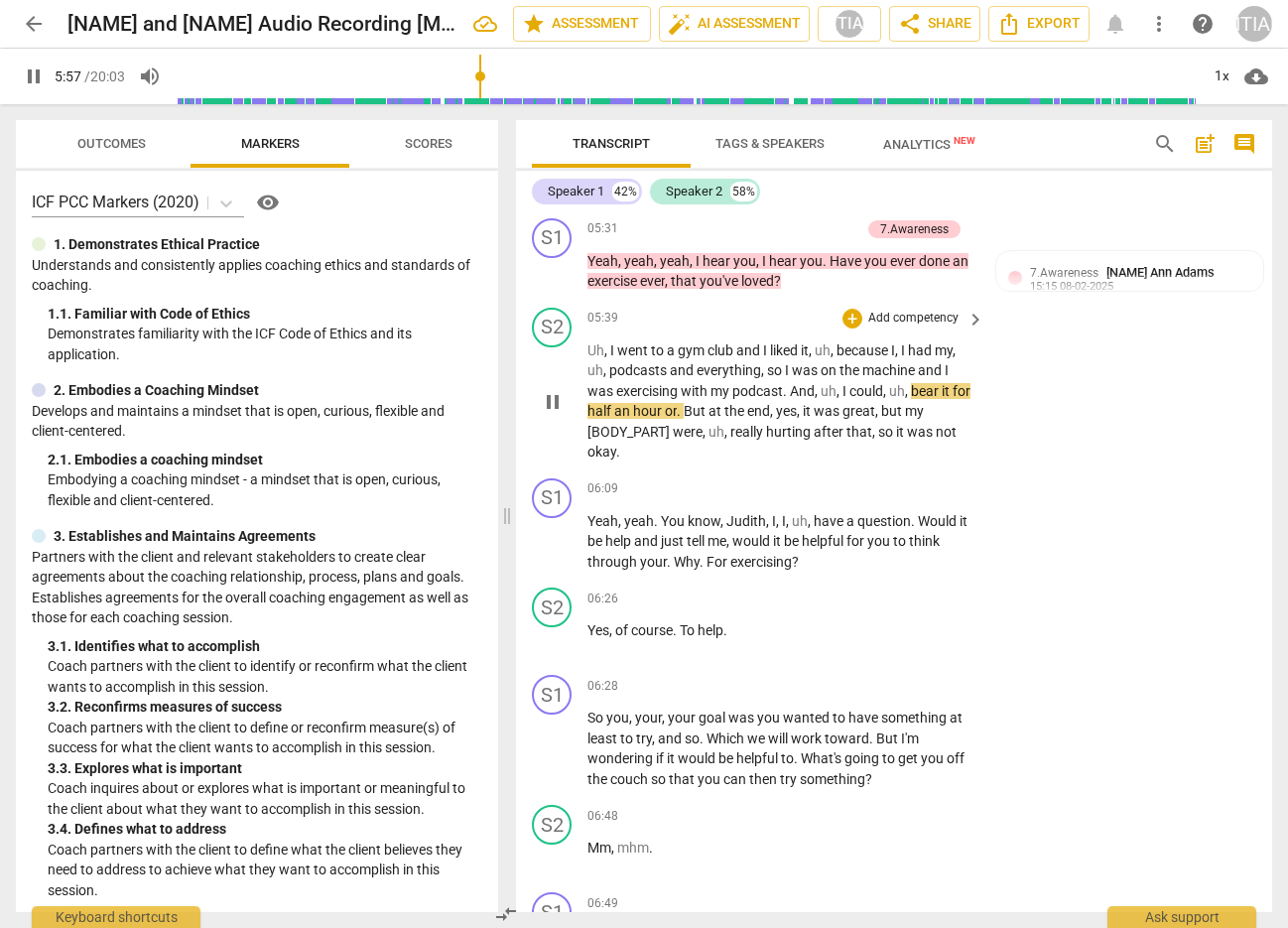 scroll, scrollTop: 3349, scrollLeft: 0, axis: vertical 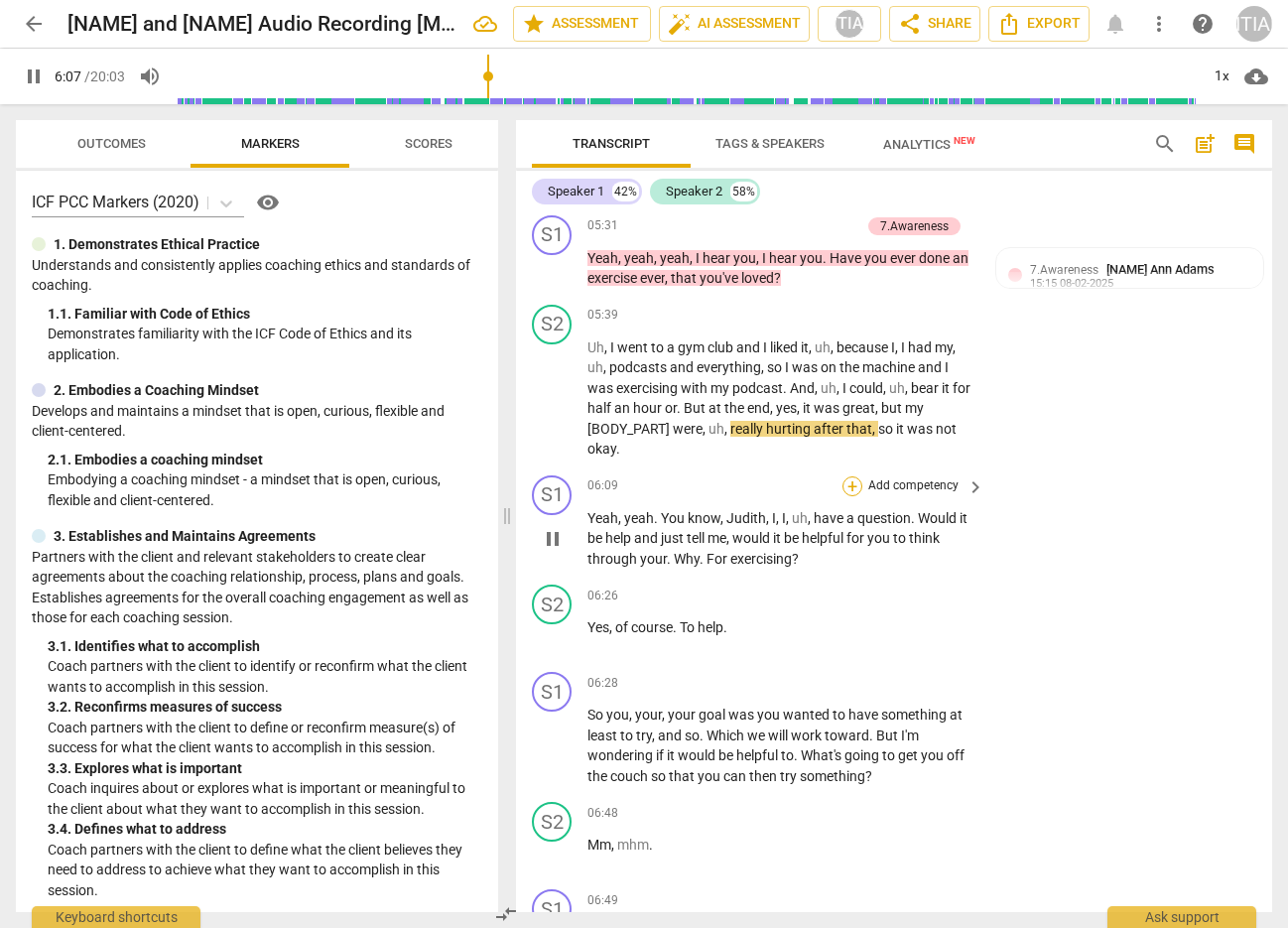 click on "+" at bounding box center [852, 486] 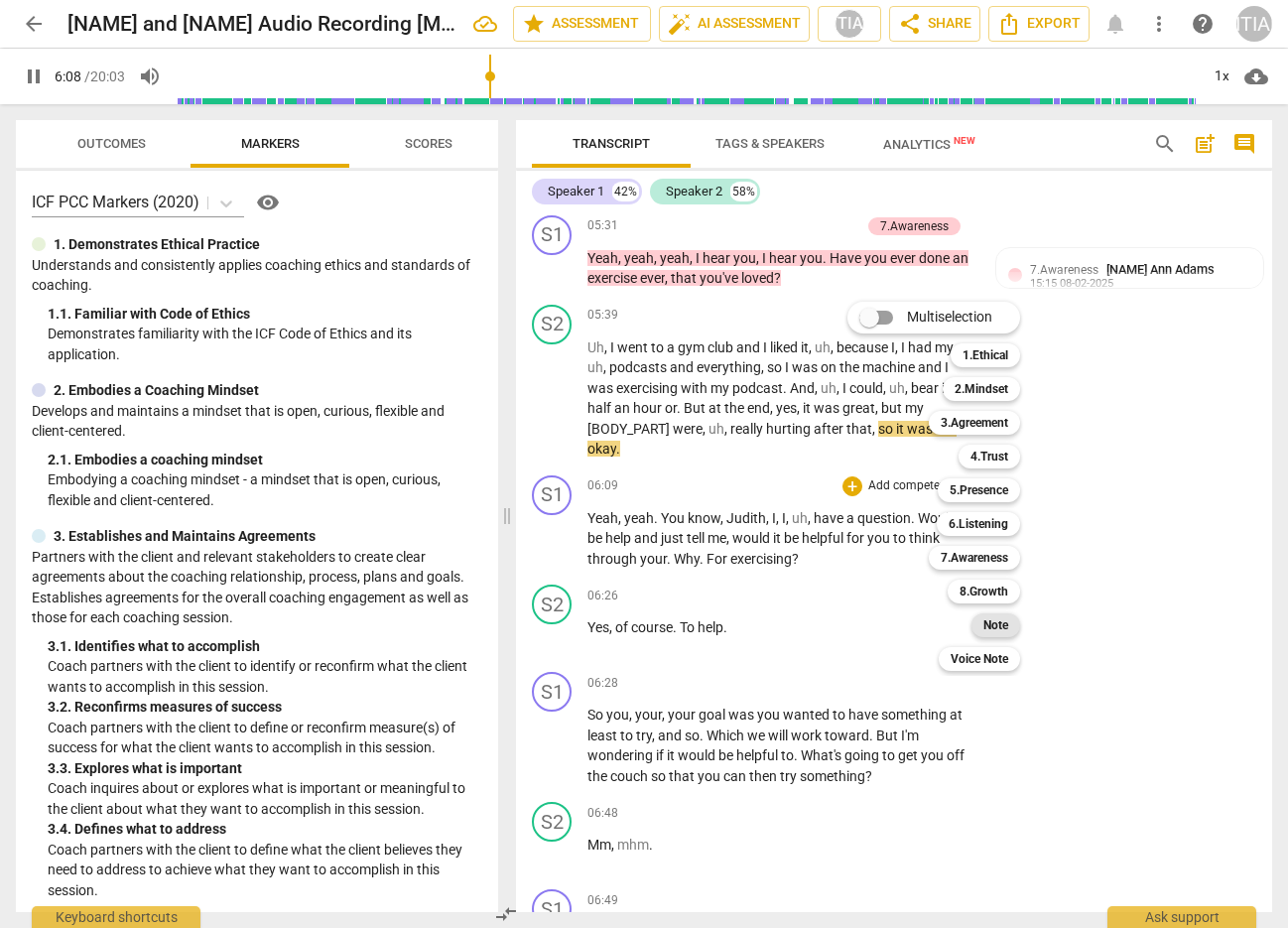 click on "Note" at bounding box center (995, 625) 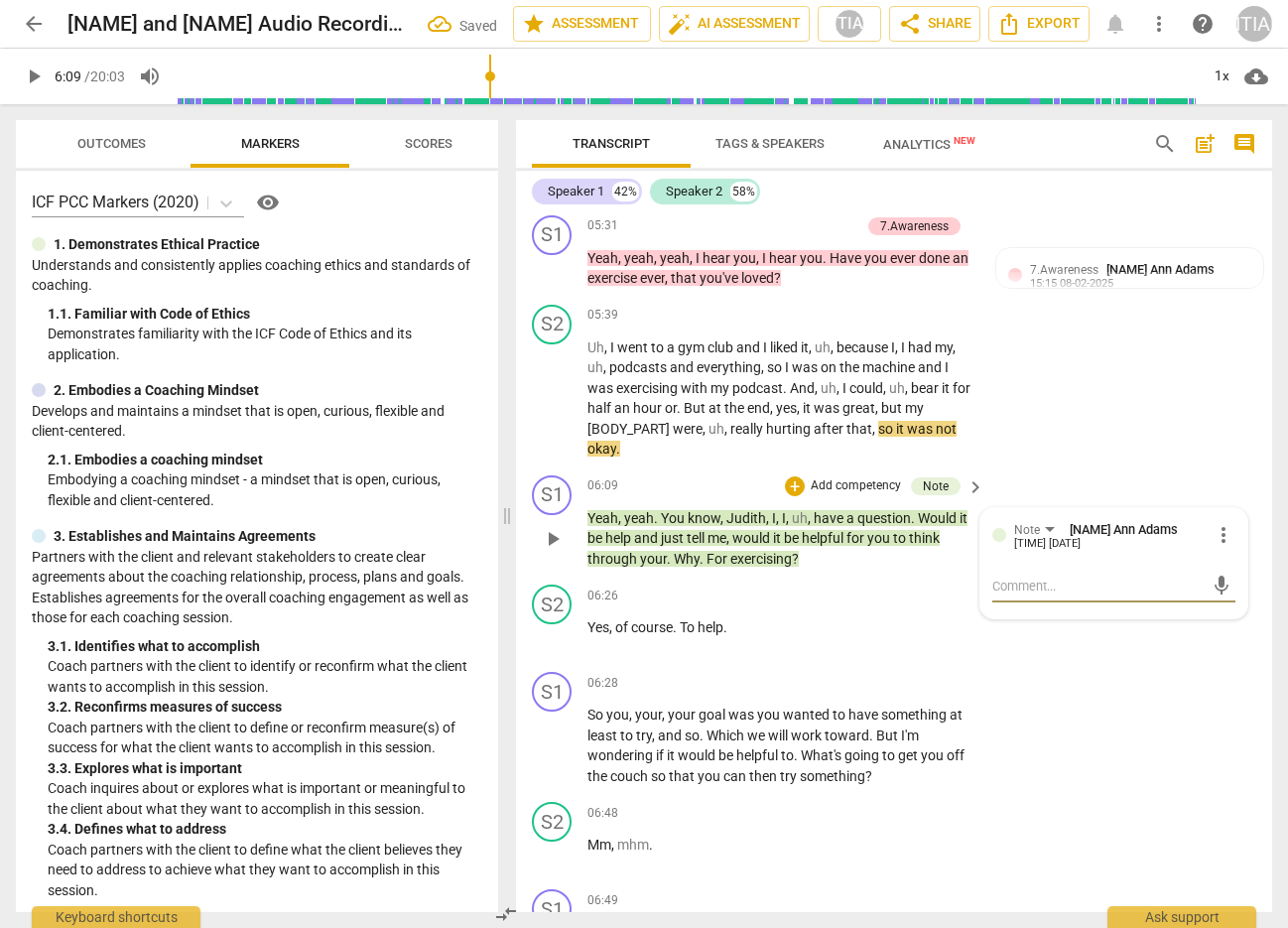 click at bounding box center (1097, 586) 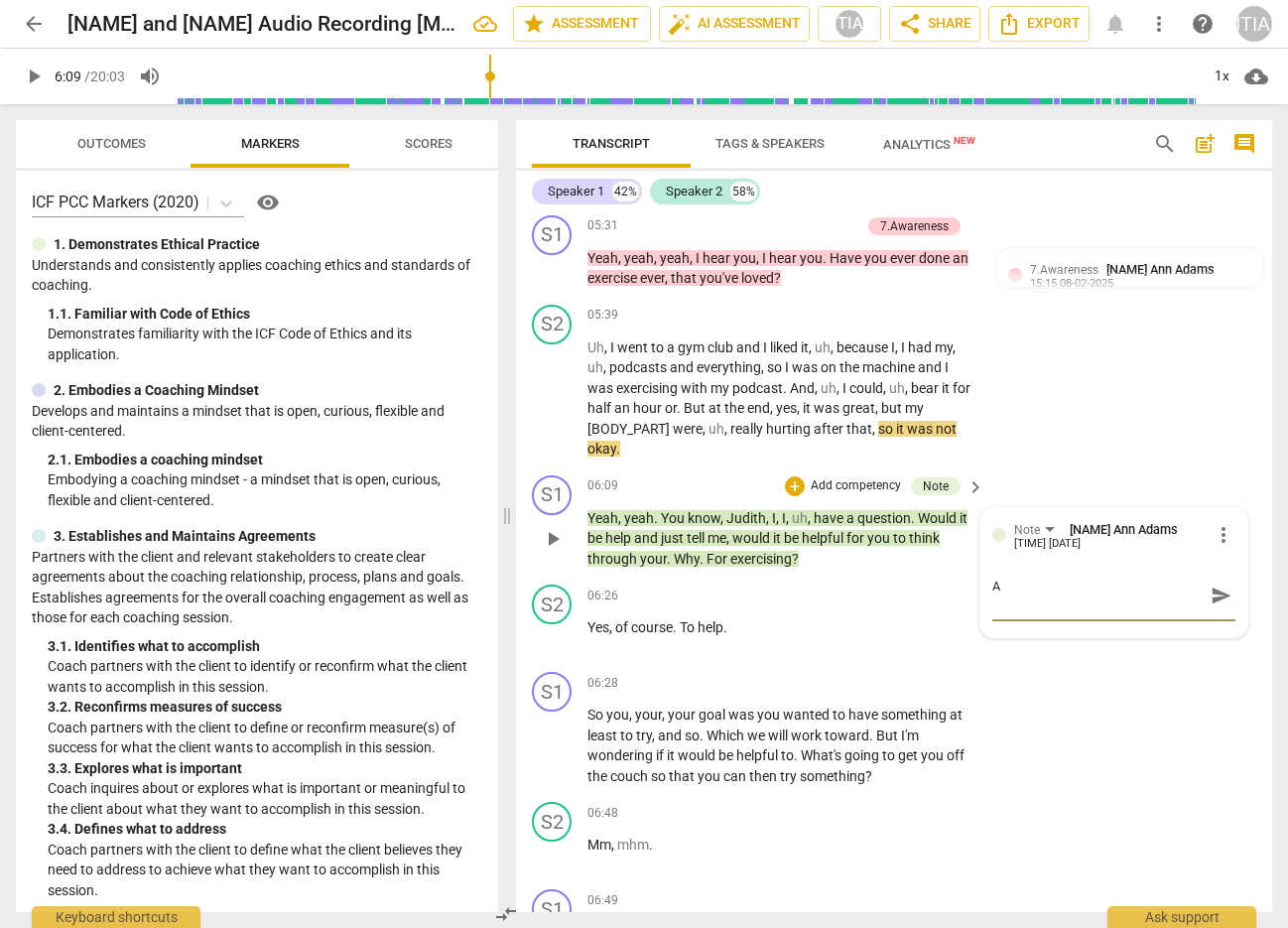 click on "A" at bounding box center [1097, 596] 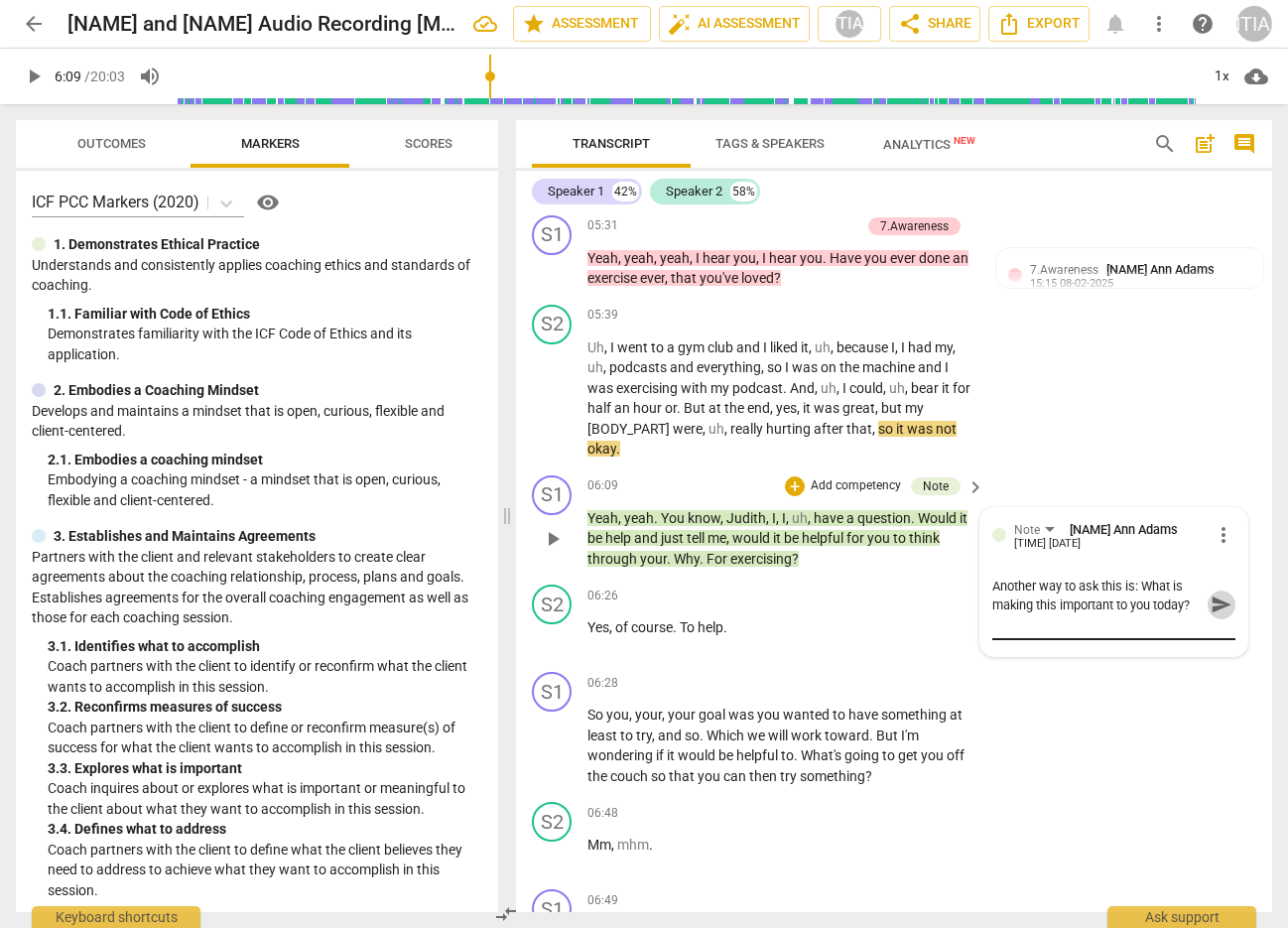 click on "send" at bounding box center [1222, 604] 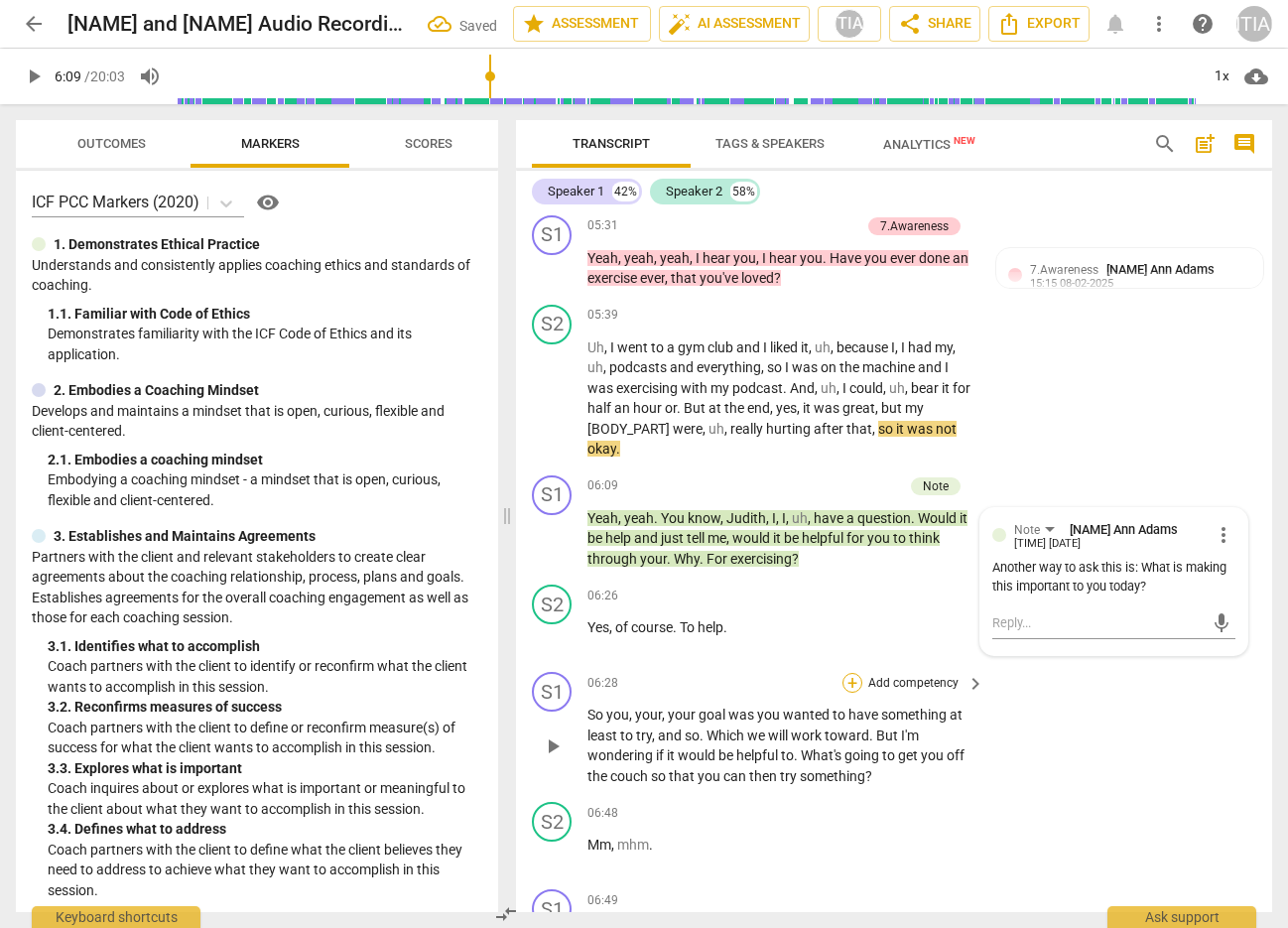 click on "+" at bounding box center (852, 683) 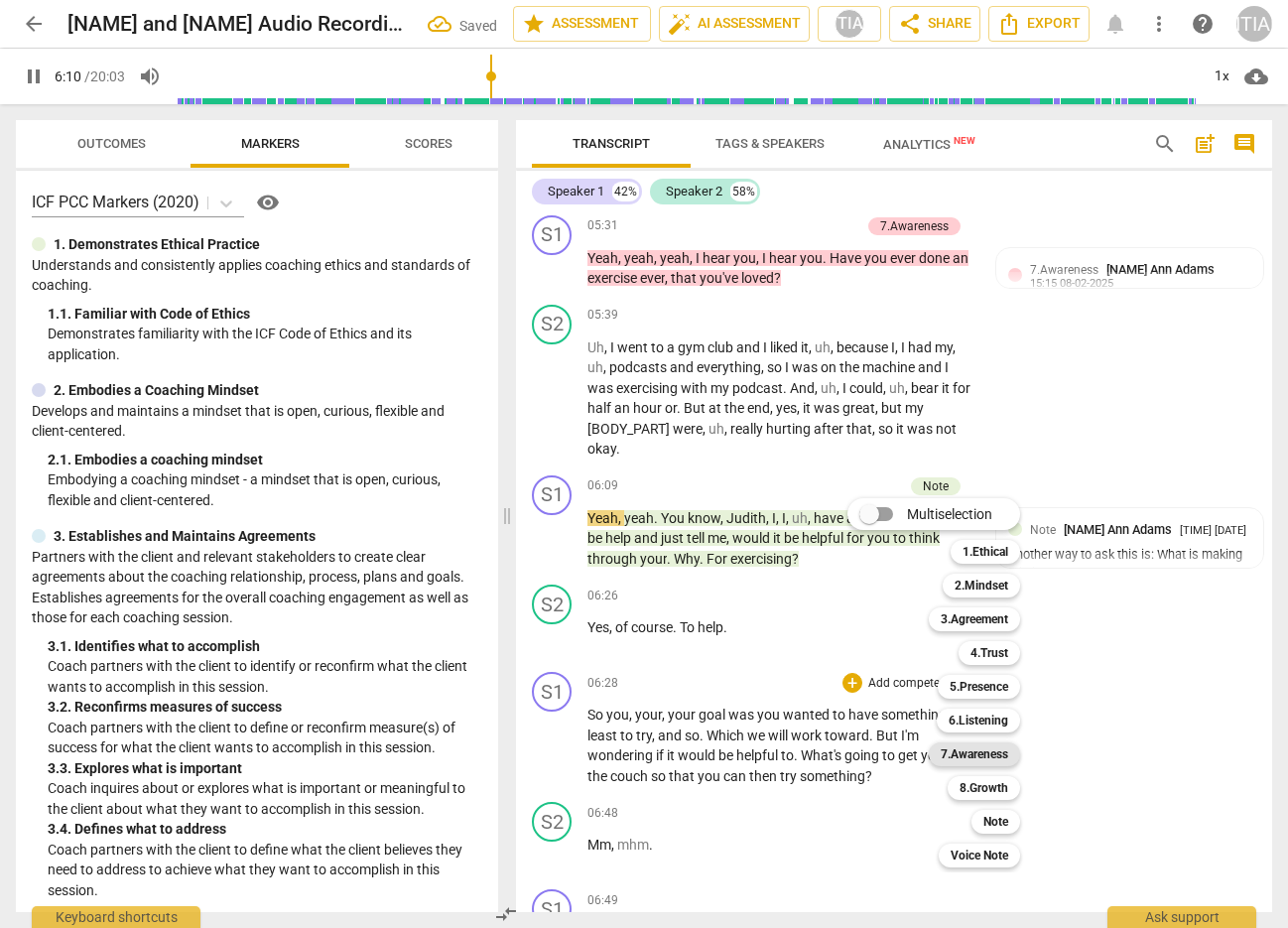 click on "7.Awareness" at bounding box center (974, 754) 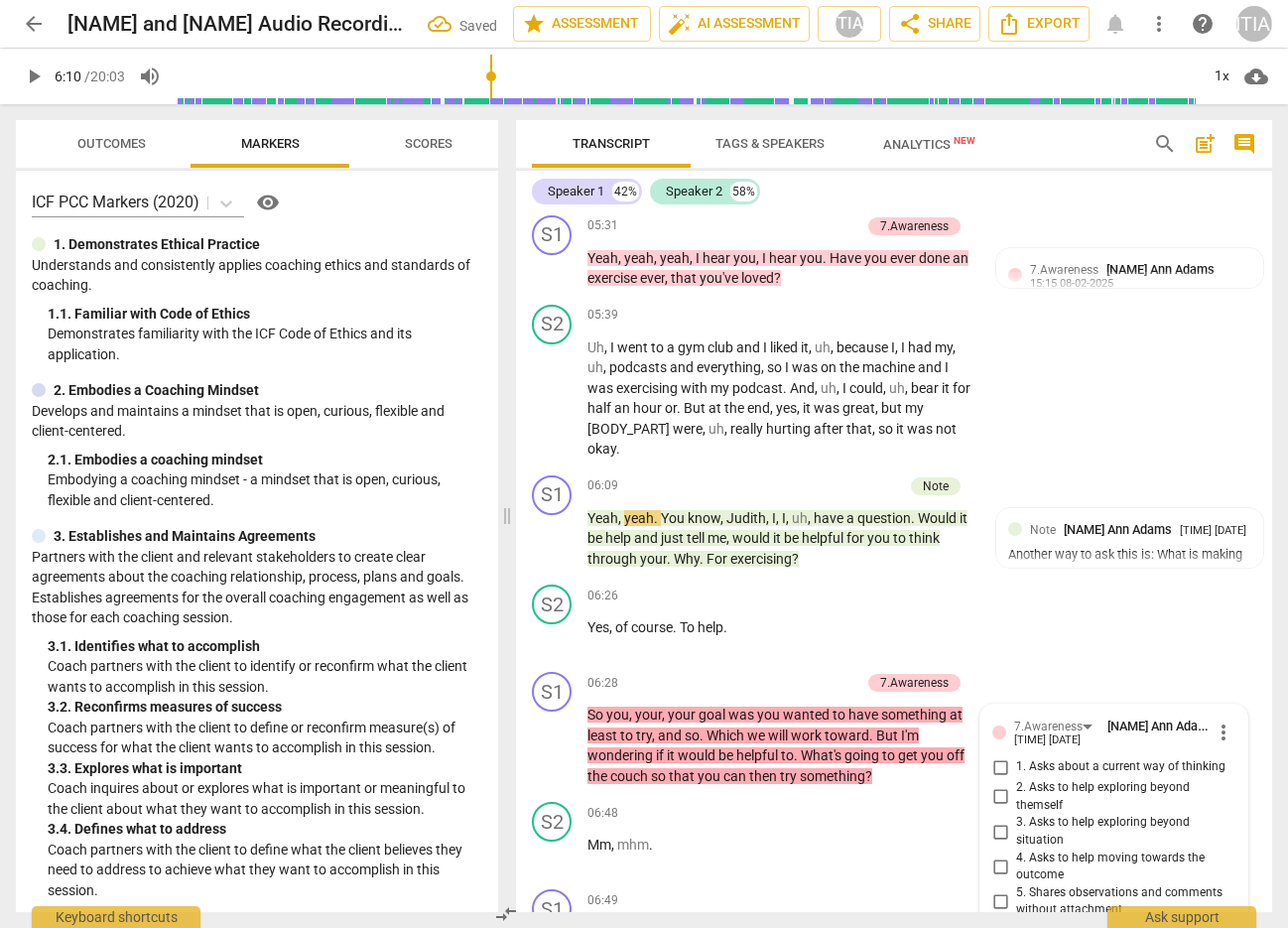 scroll, scrollTop: 3810, scrollLeft: 0, axis: vertical 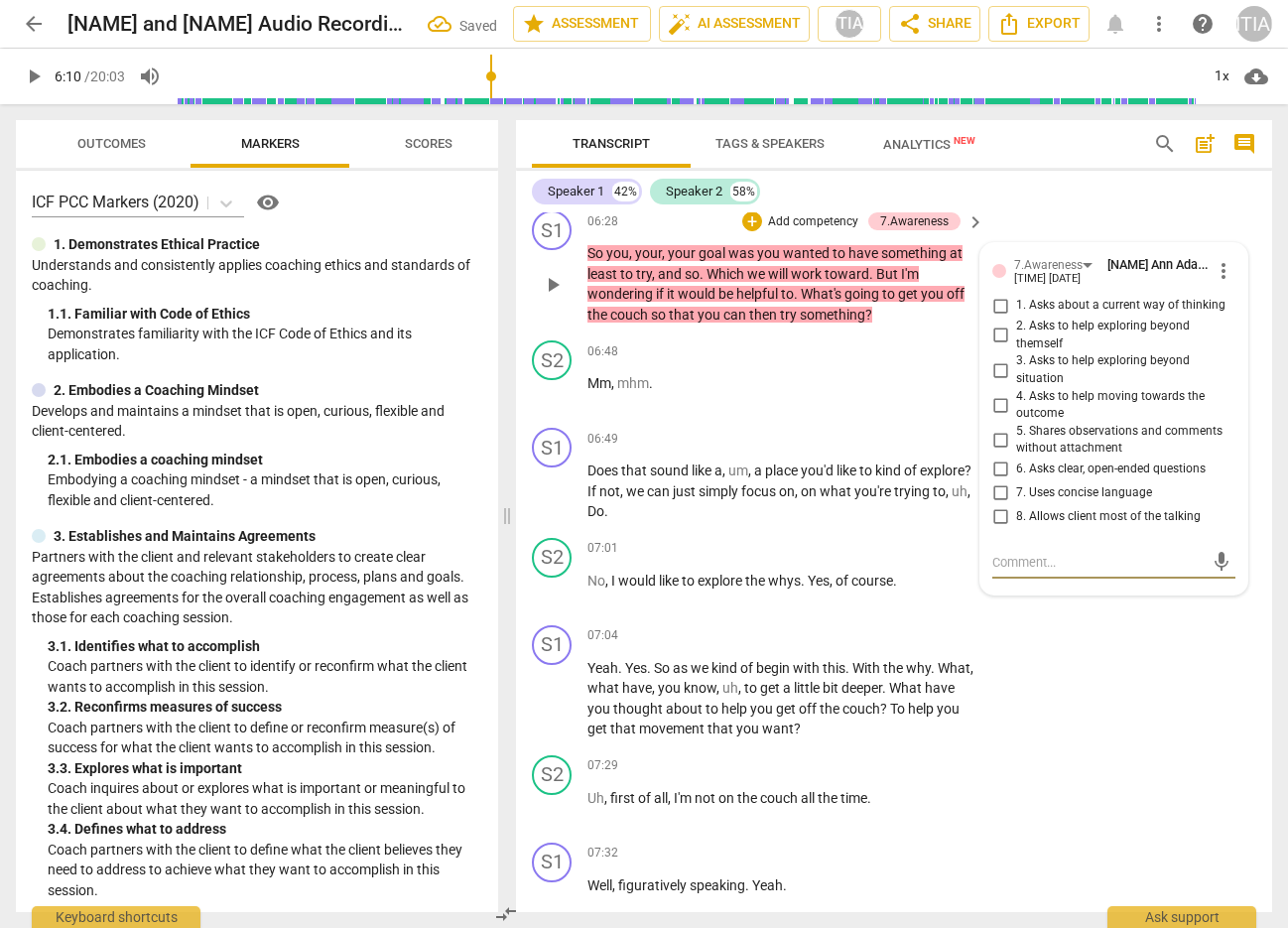 drag, startPoint x: 1001, startPoint y: 466, endPoint x: 1008, endPoint y: 510, distance: 44.553339 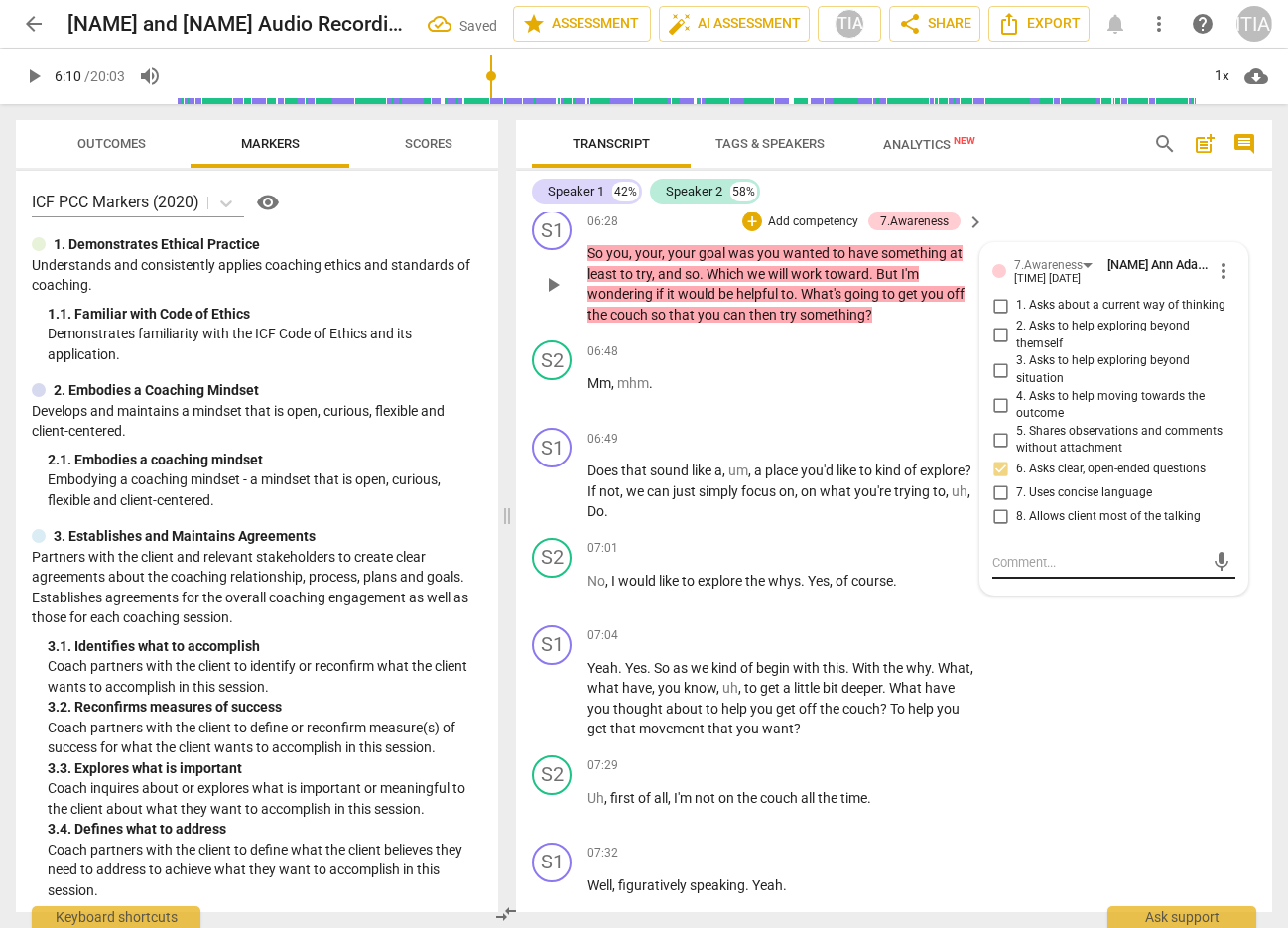 click at bounding box center [1097, 562] 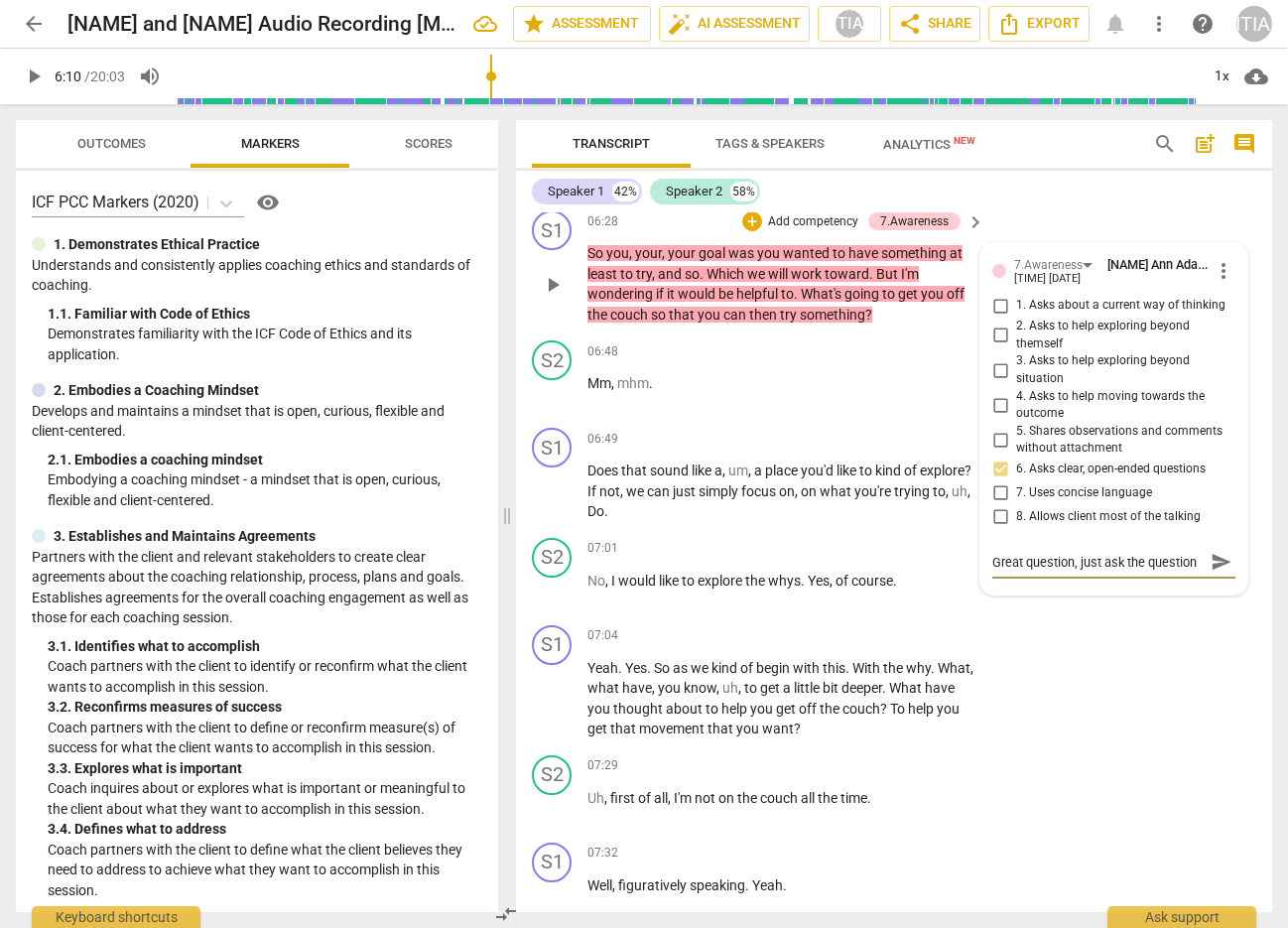 scroll, scrollTop: 17, scrollLeft: 0, axis: vertical 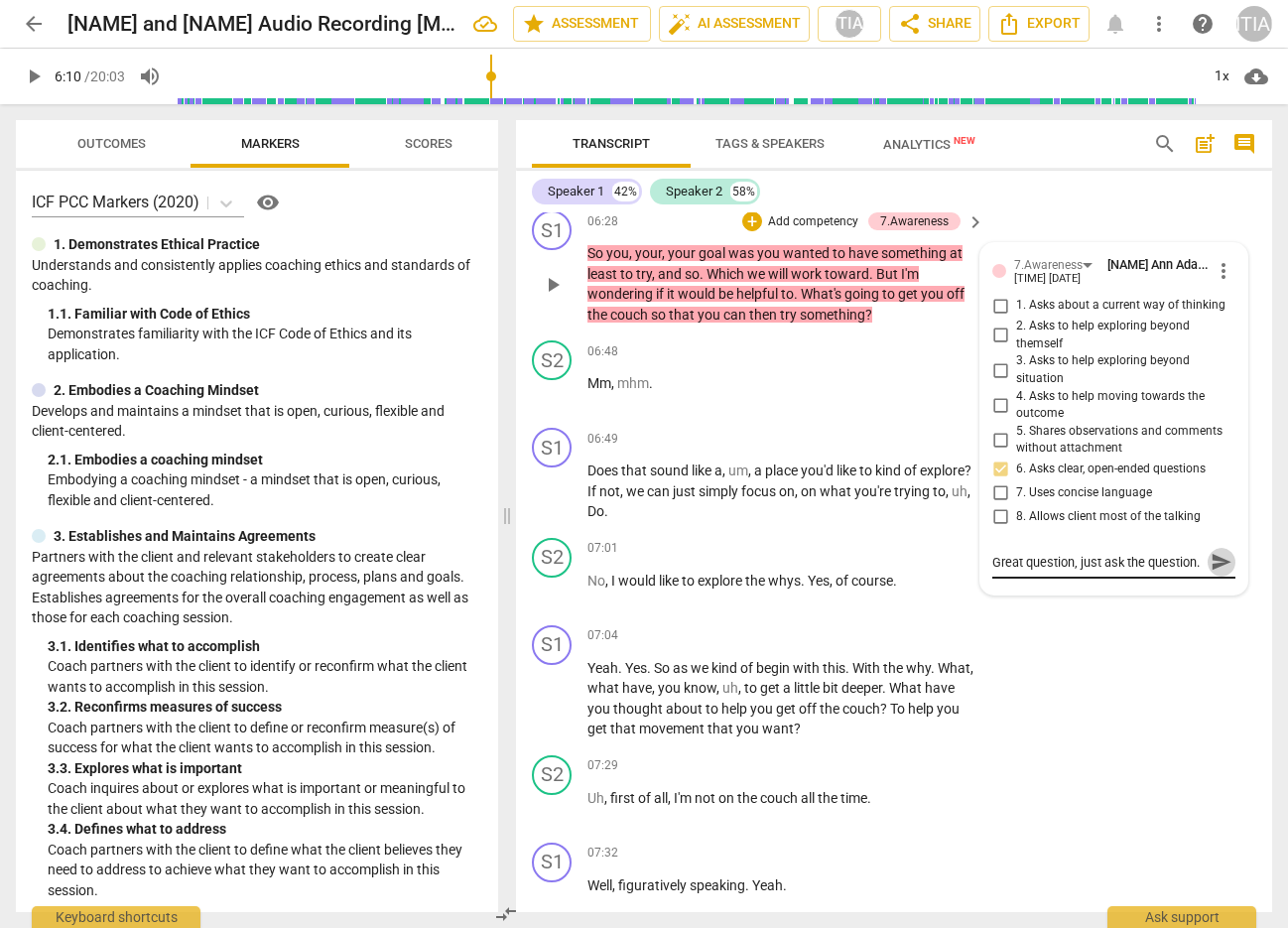 drag, startPoint x: 1212, startPoint y: 559, endPoint x: 1198, endPoint y: 564, distance: 14.866069 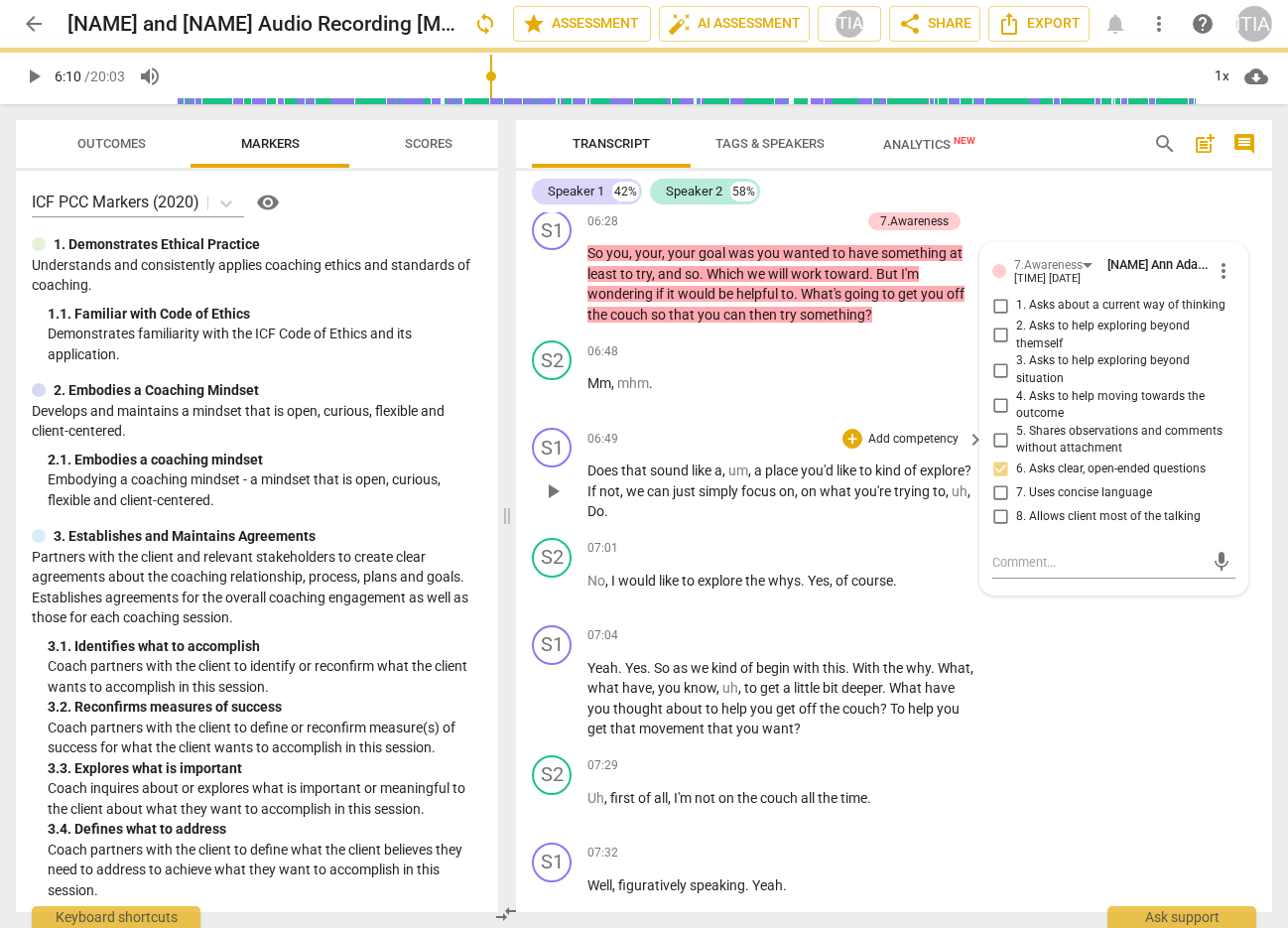 scroll, scrollTop: 0, scrollLeft: 0, axis: both 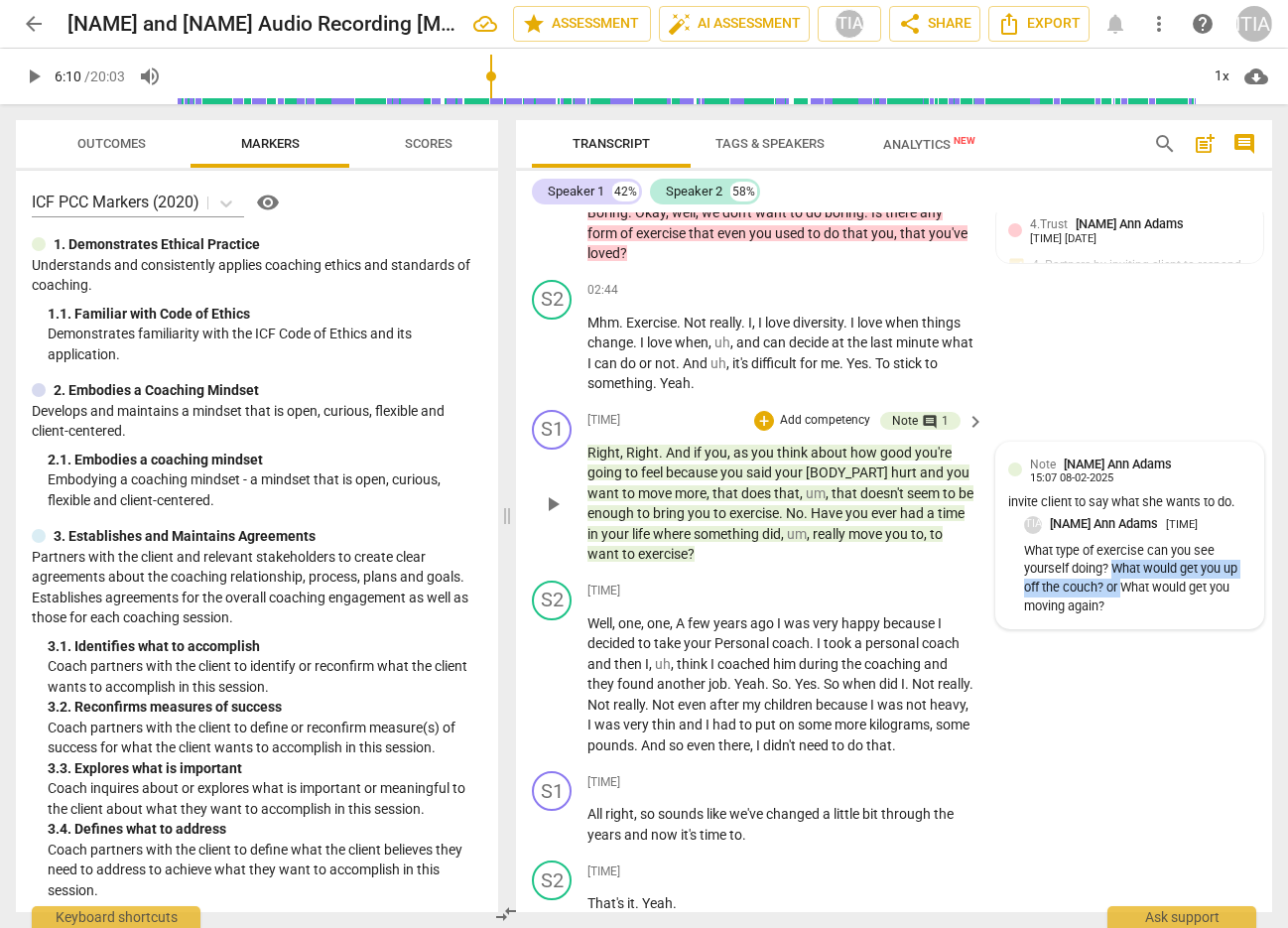 drag, startPoint x: 1110, startPoint y: 579, endPoint x: 1118, endPoint y: 591, distance: 14.422205 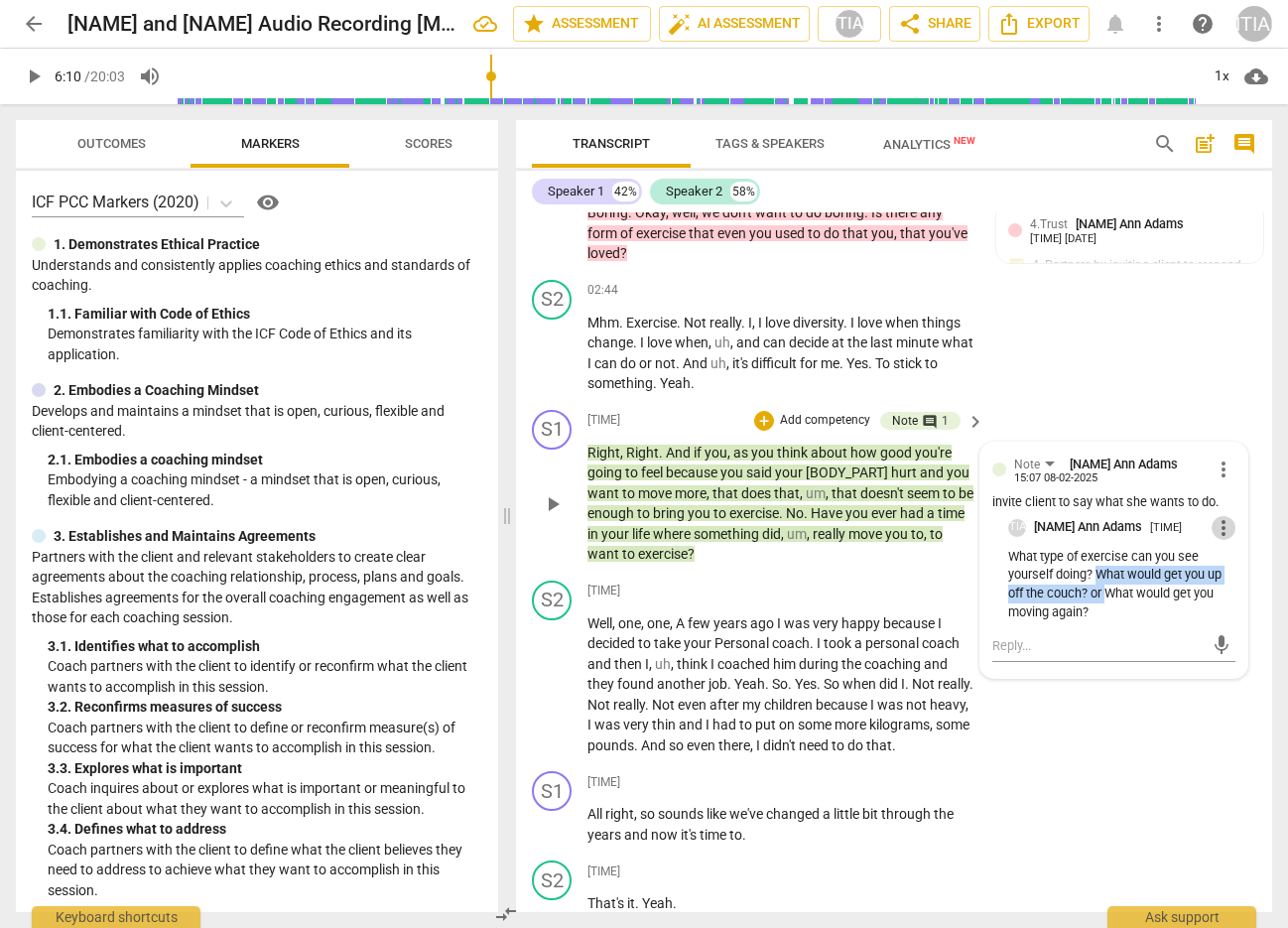 click on "more_vert" at bounding box center [1224, 528] 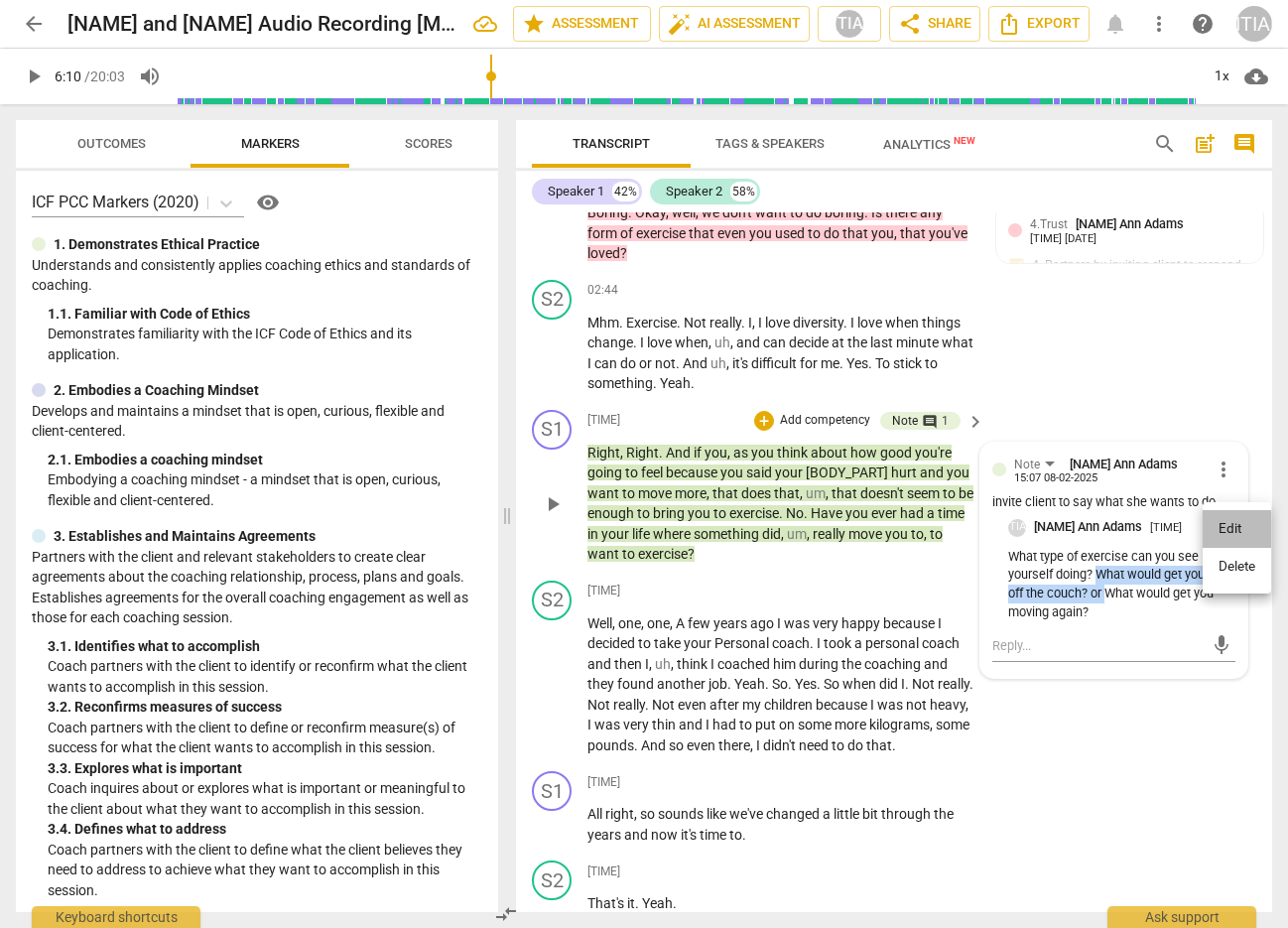 click on "Edit" at bounding box center (1236, 529) 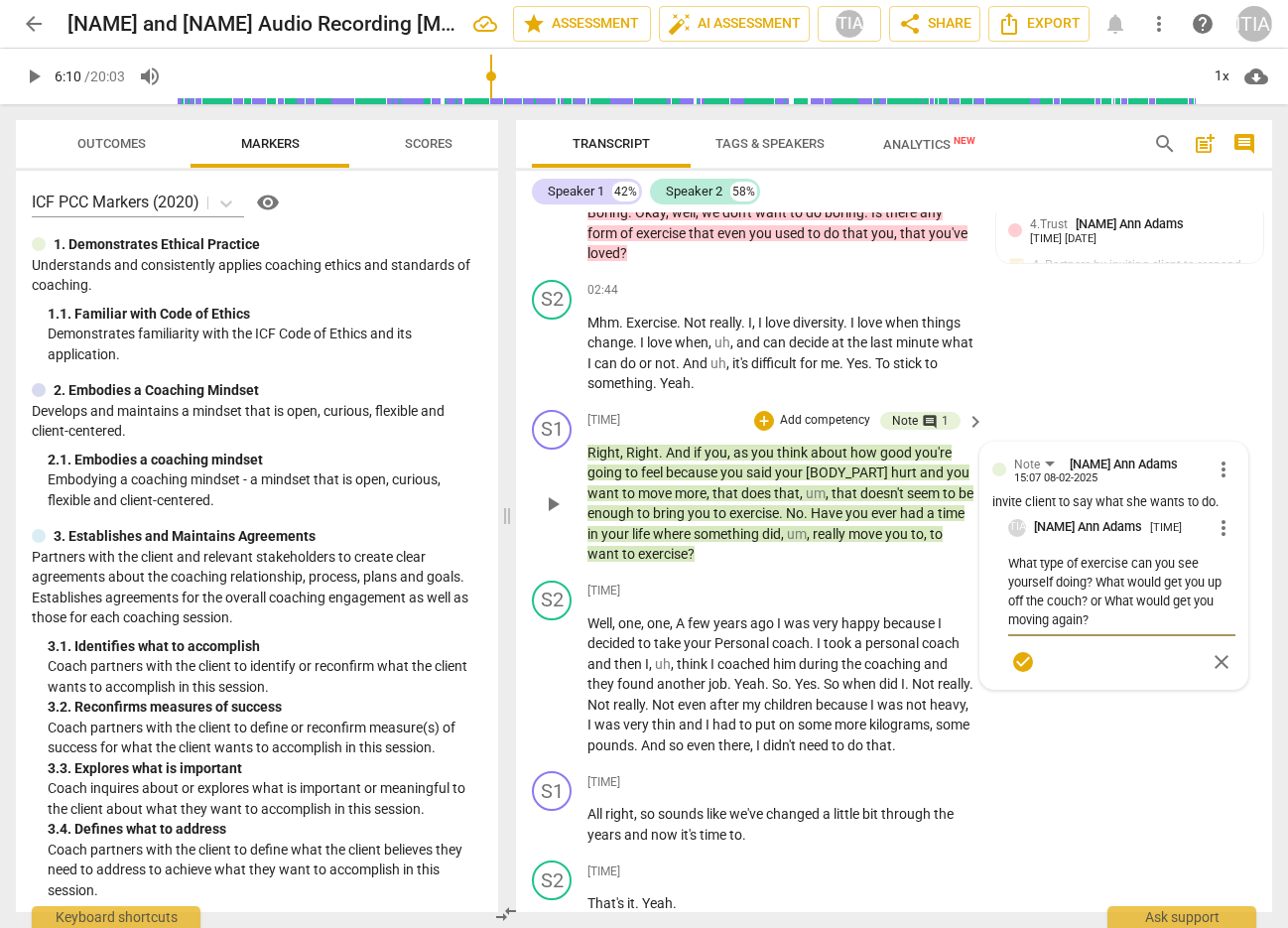 drag, startPoint x: 1095, startPoint y: 585, endPoint x: 1105, endPoint y: 605, distance: 22.36068 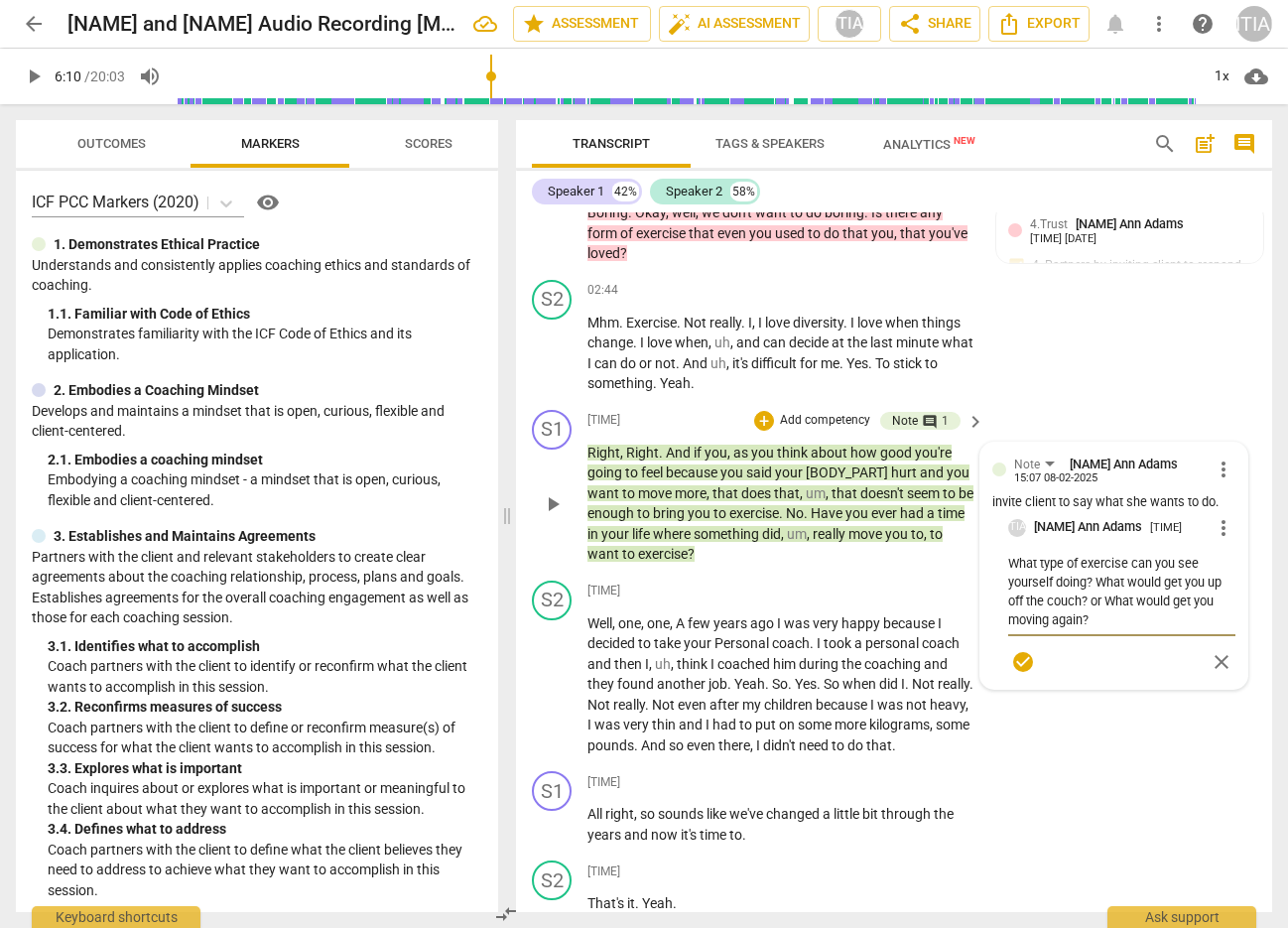 click on "What type of exercise can you see yourself doing? What would get you up off the couch? or What would get you moving again?" at bounding box center (1121, 592) 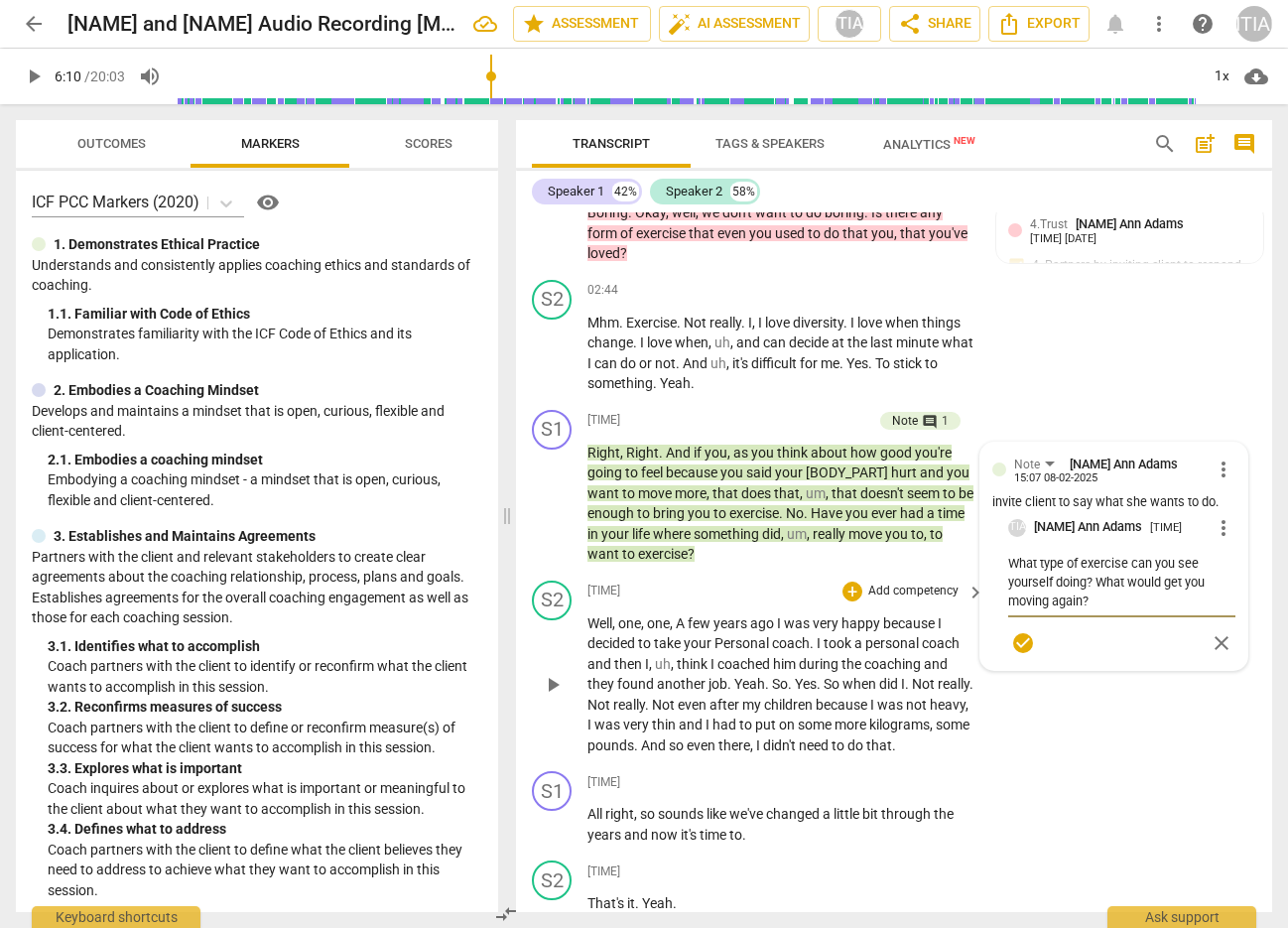 click on "S2 play_arrow pause 03:31 + Add competency keyboard_arrow_right Well , one , one , A few years ago I was very happy because I decided to take your Personal coach . I took a personal coach and then I , uh , think I coached him during the coaching and they found another job . Yeah . So . Yes . So when did I . Not really . Not really . Not even after my children because I was not heavy , I was very thin and I had to put on some more kilograms , some pounds . And so even there , I didn't need to do that ." at bounding box center [894, 668] 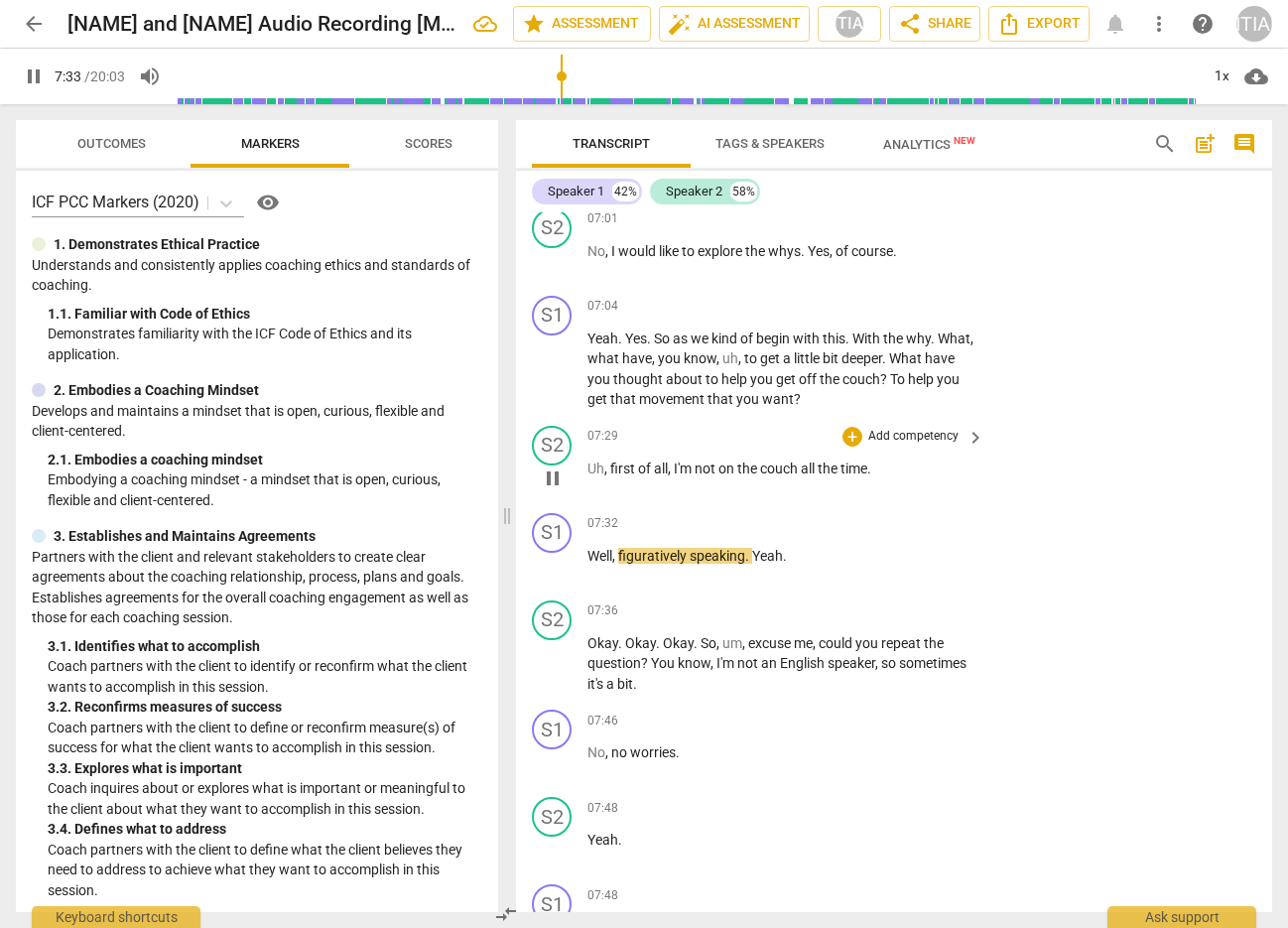 scroll, scrollTop: 4138, scrollLeft: 0, axis: vertical 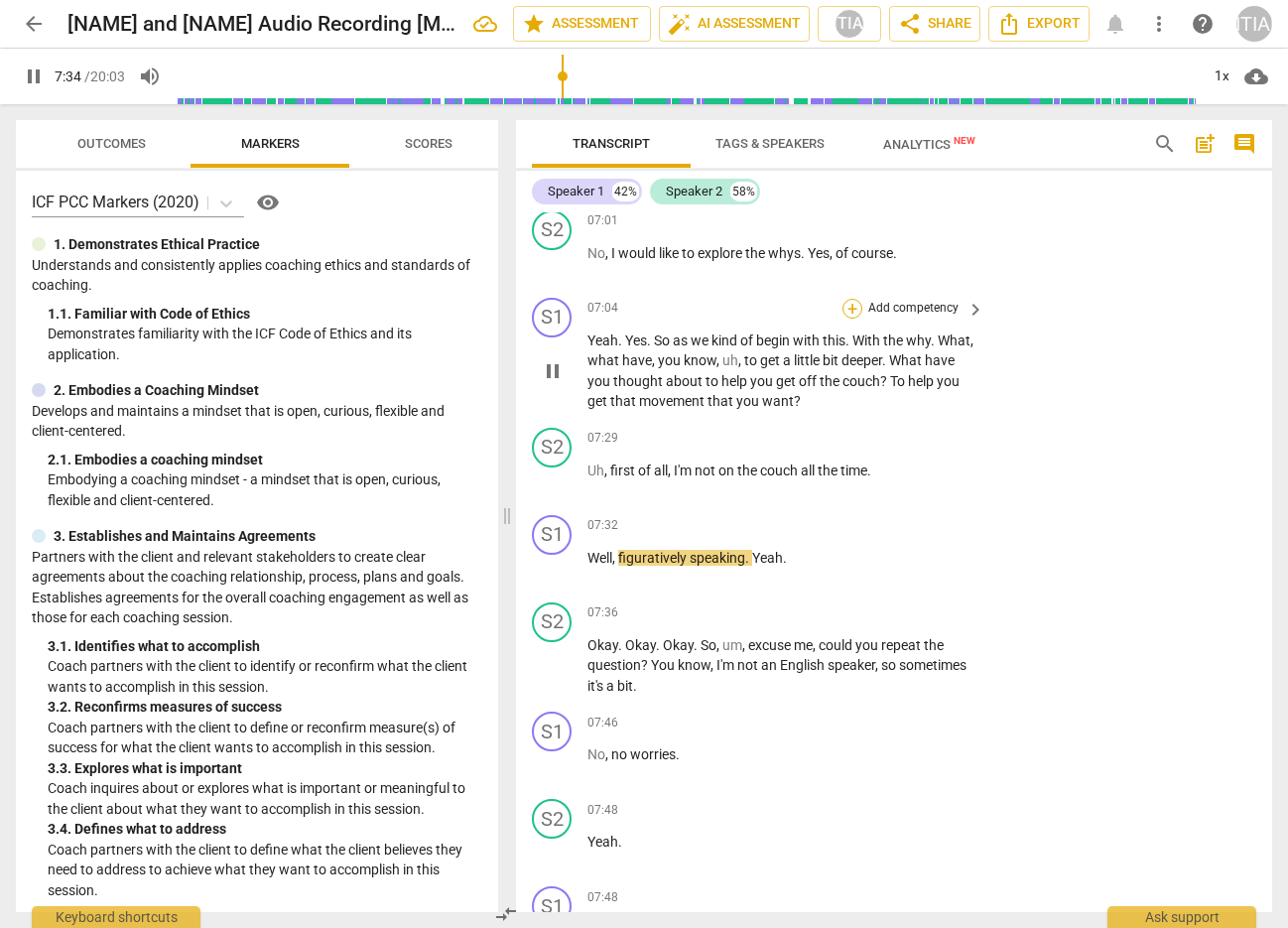 click on "+" at bounding box center (852, 309) 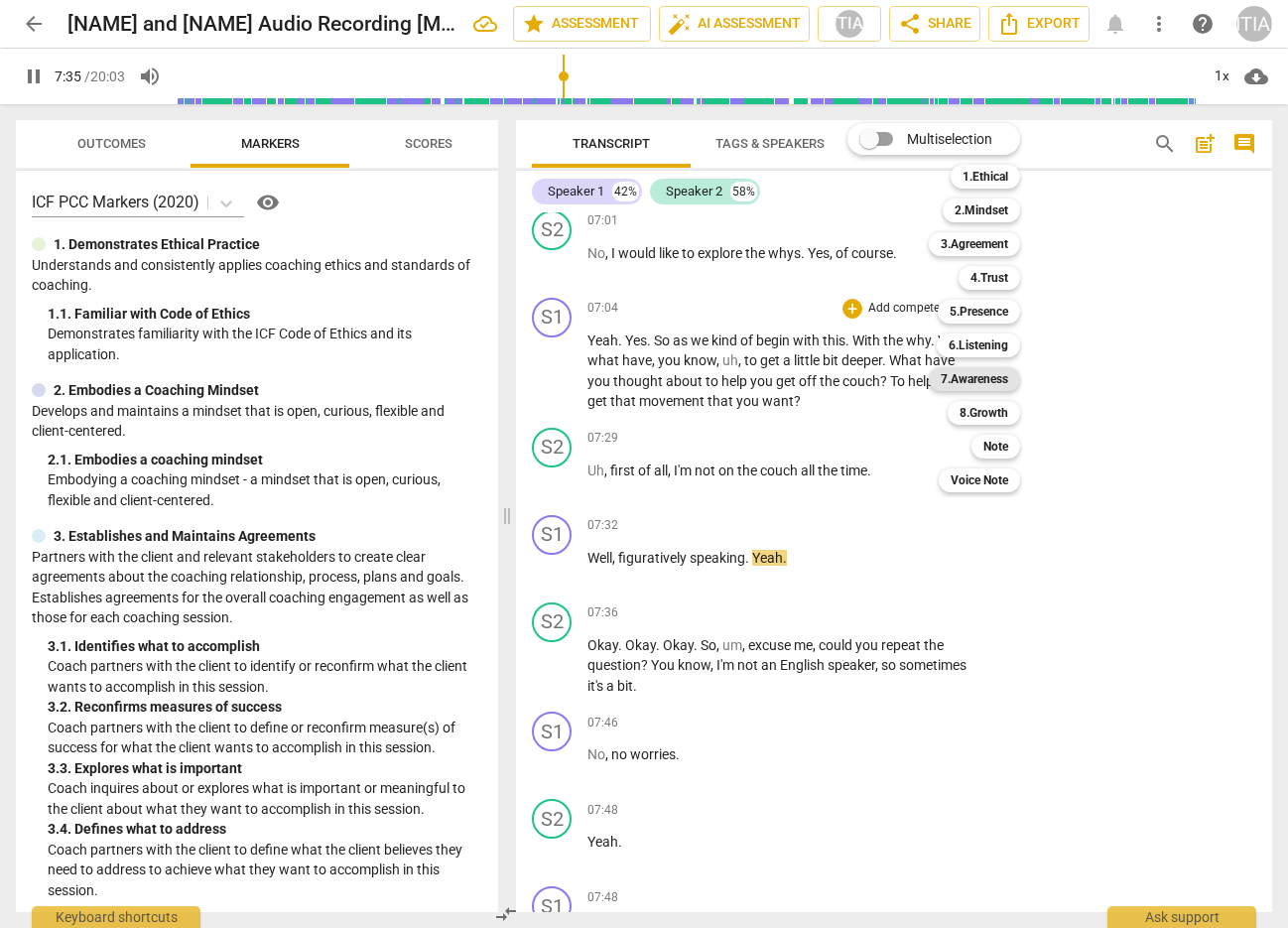 click on "7.Awareness" at bounding box center (974, 379) 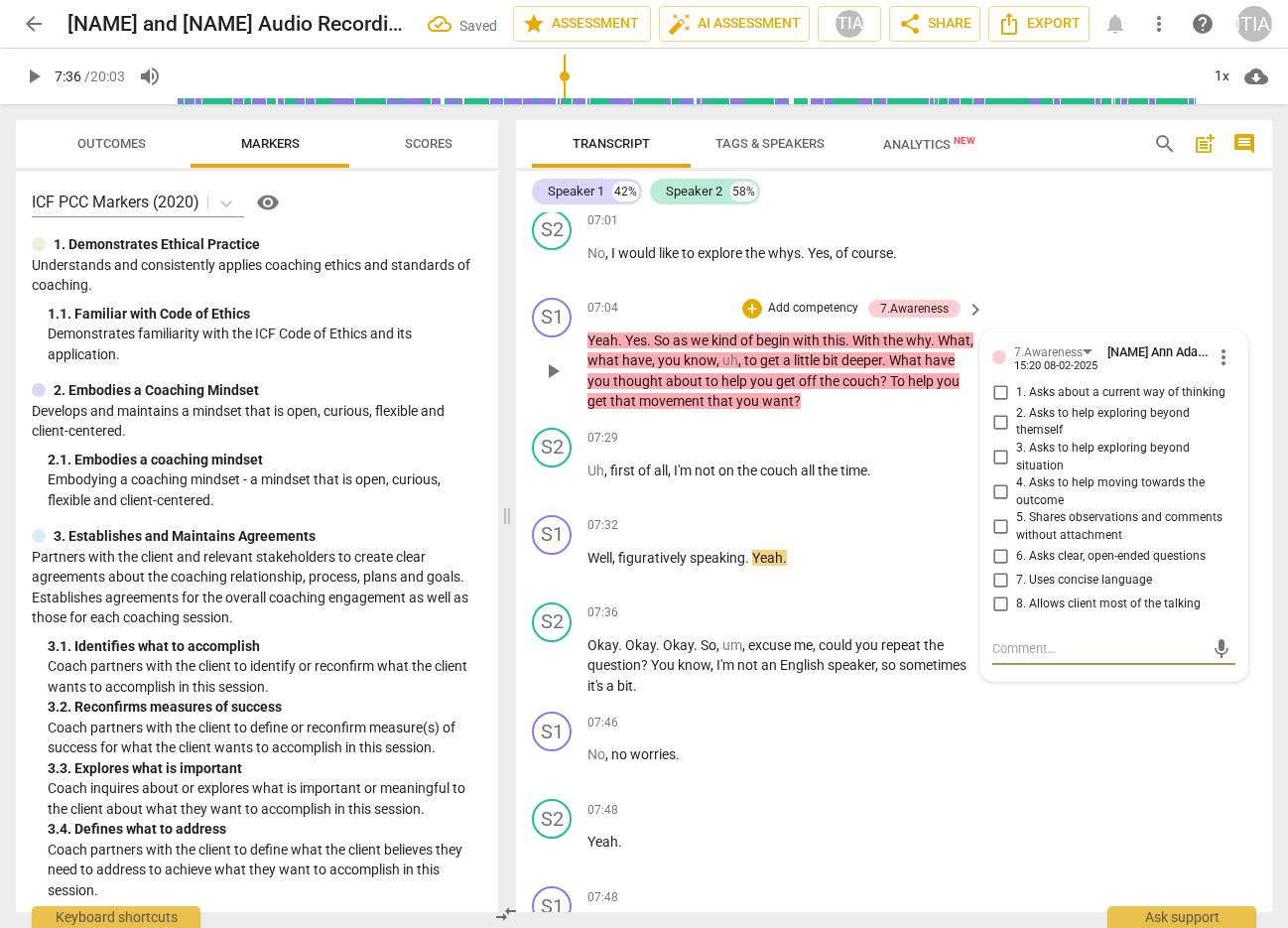 click on "6. Asks clear, open-ended questions" at bounding box center (1000, 556) 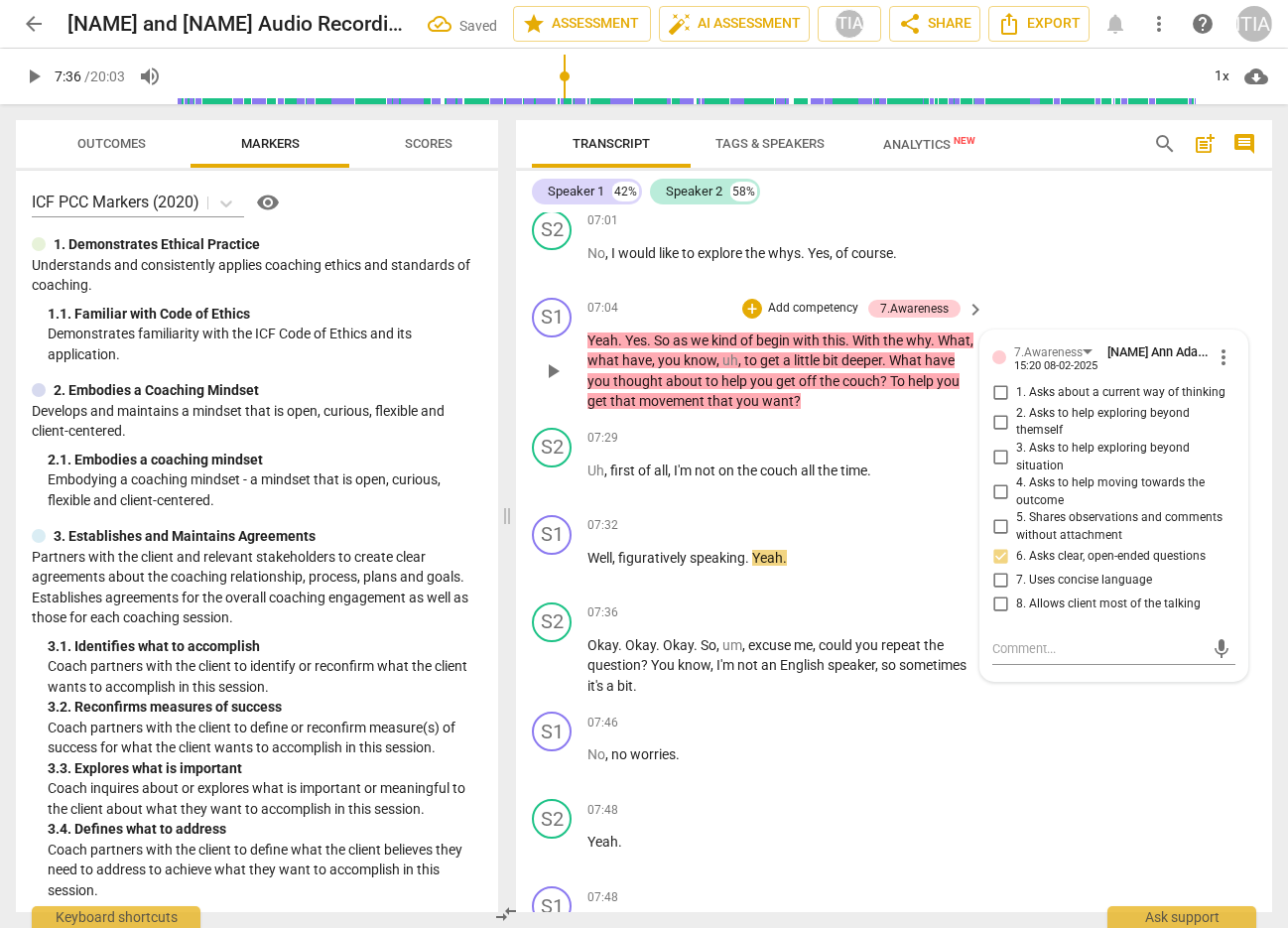 click on "6. Asks clear, open-ended questions" at bounding box center (1000, 556) 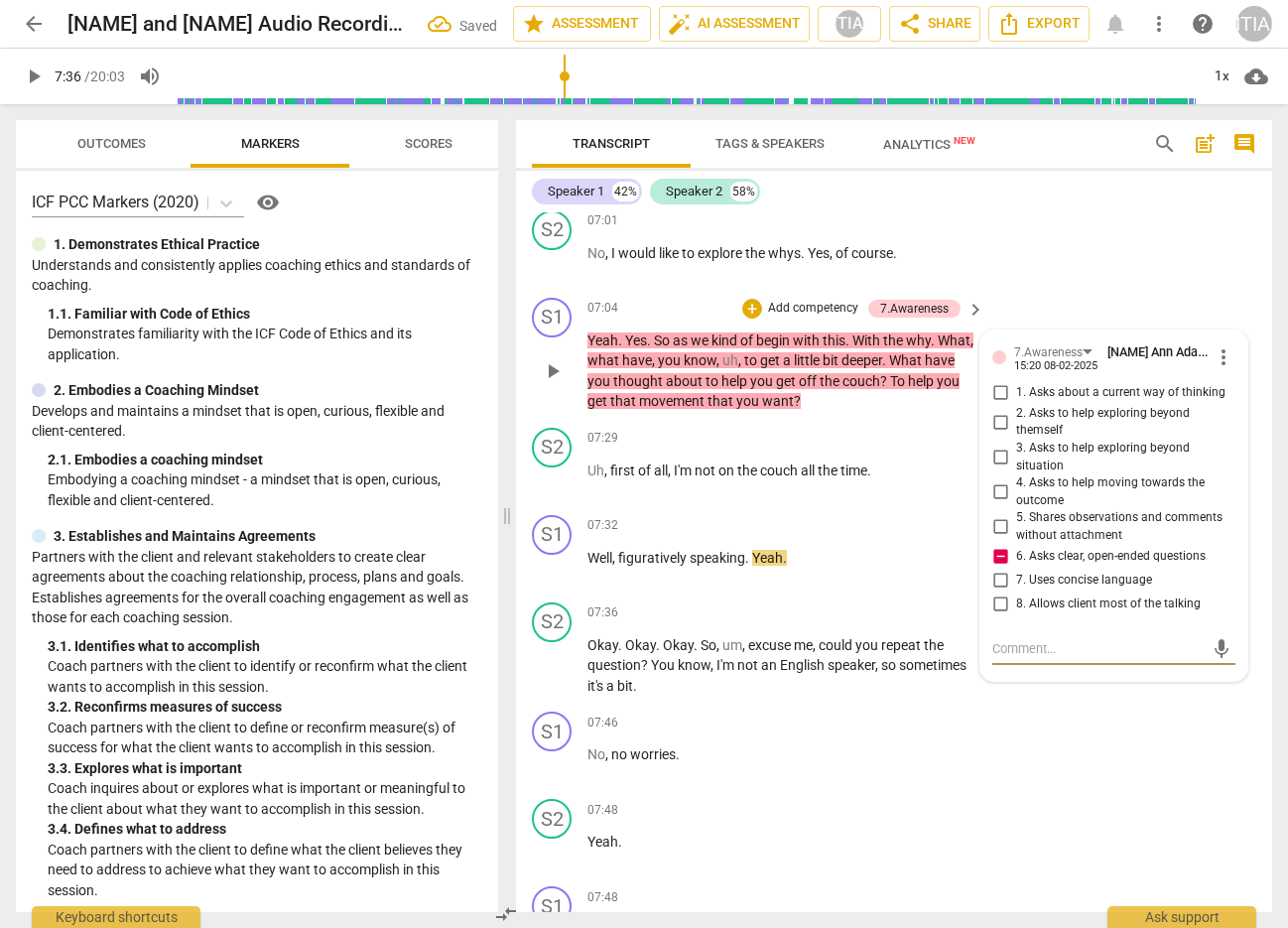 click at bounding box center (1097, 648) 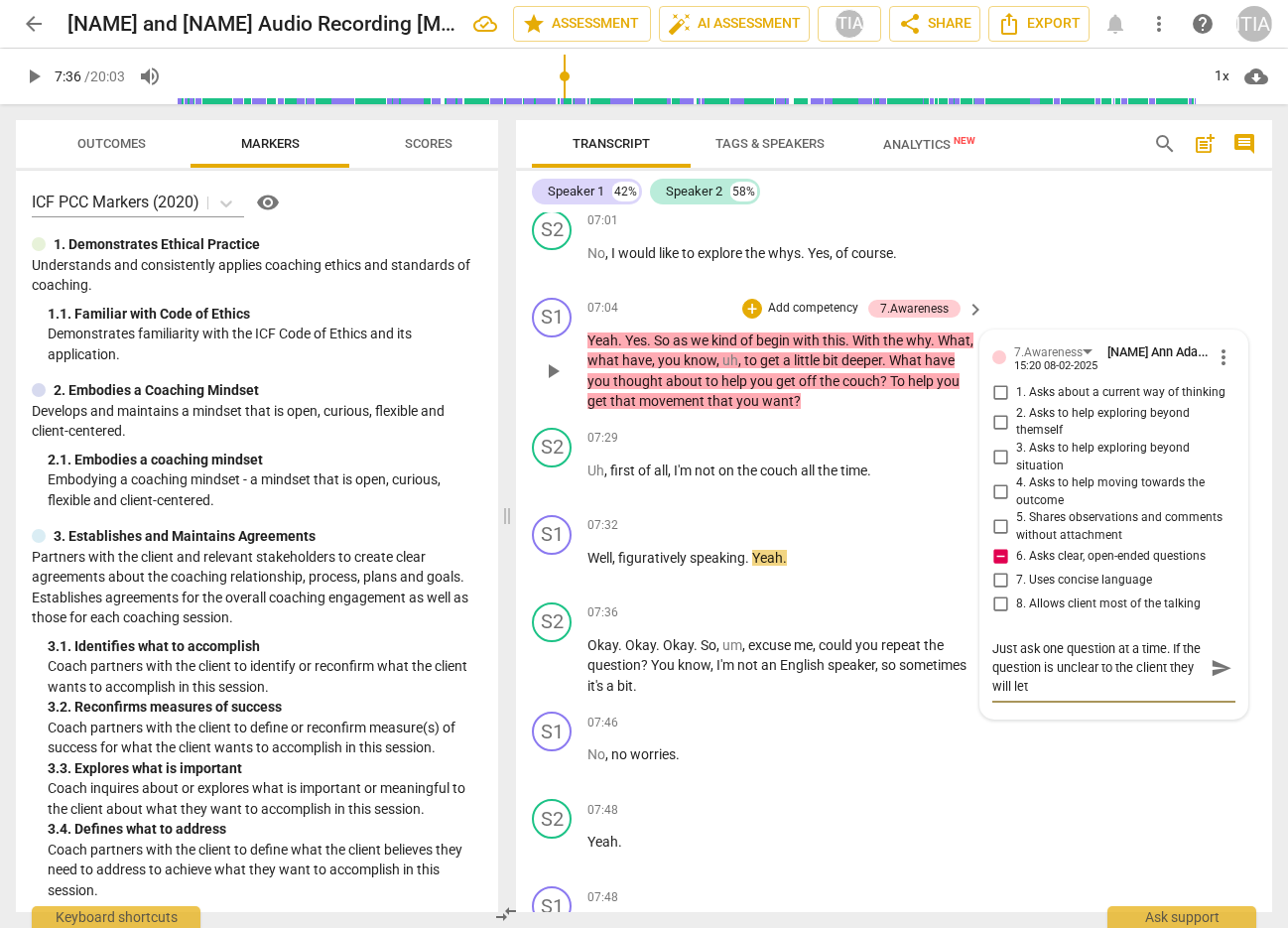 scroll, scrollTop: 0, scrollLeft: 0, axis: both 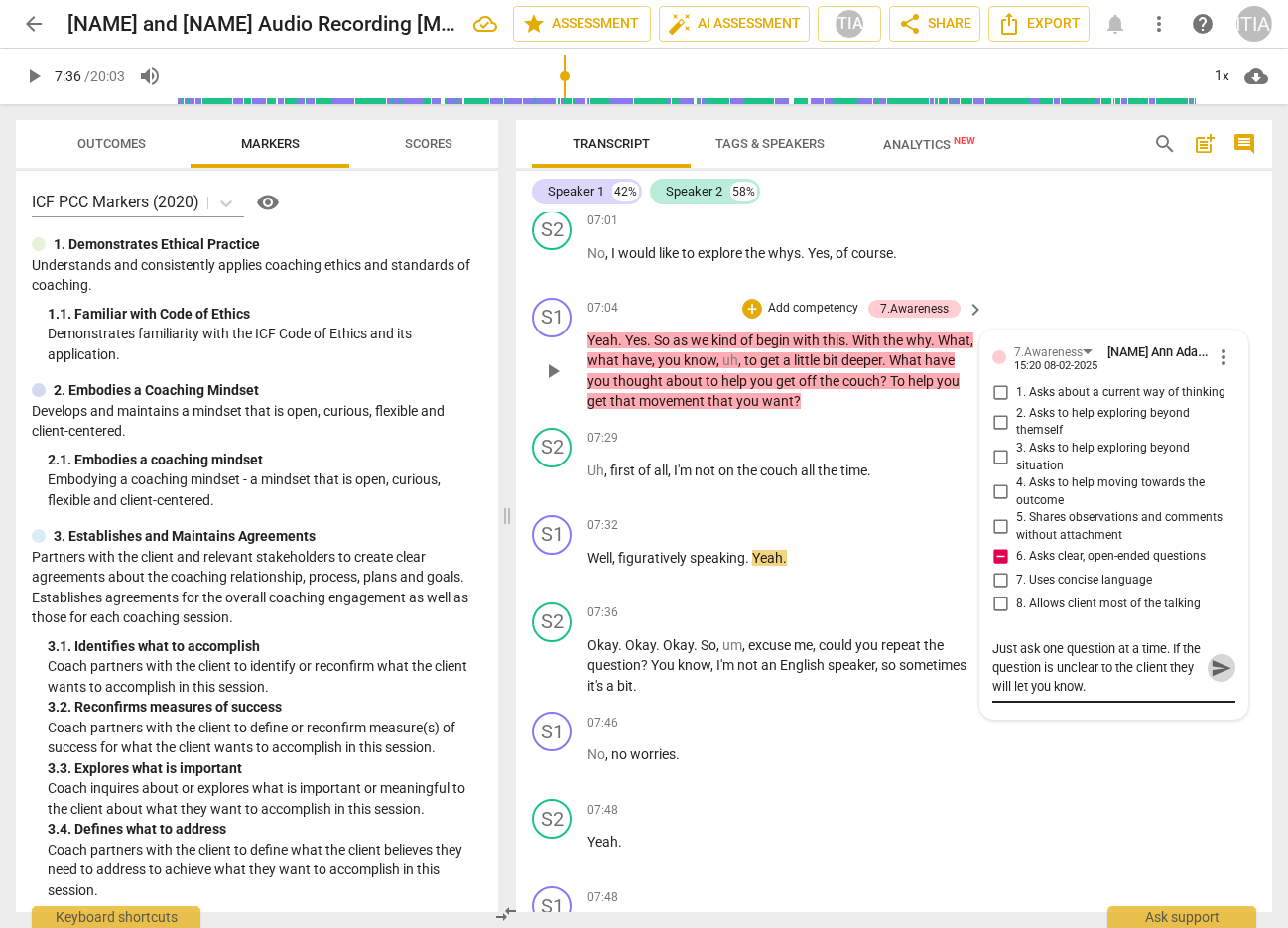 click on "send" at bounding box center [1222, 668] 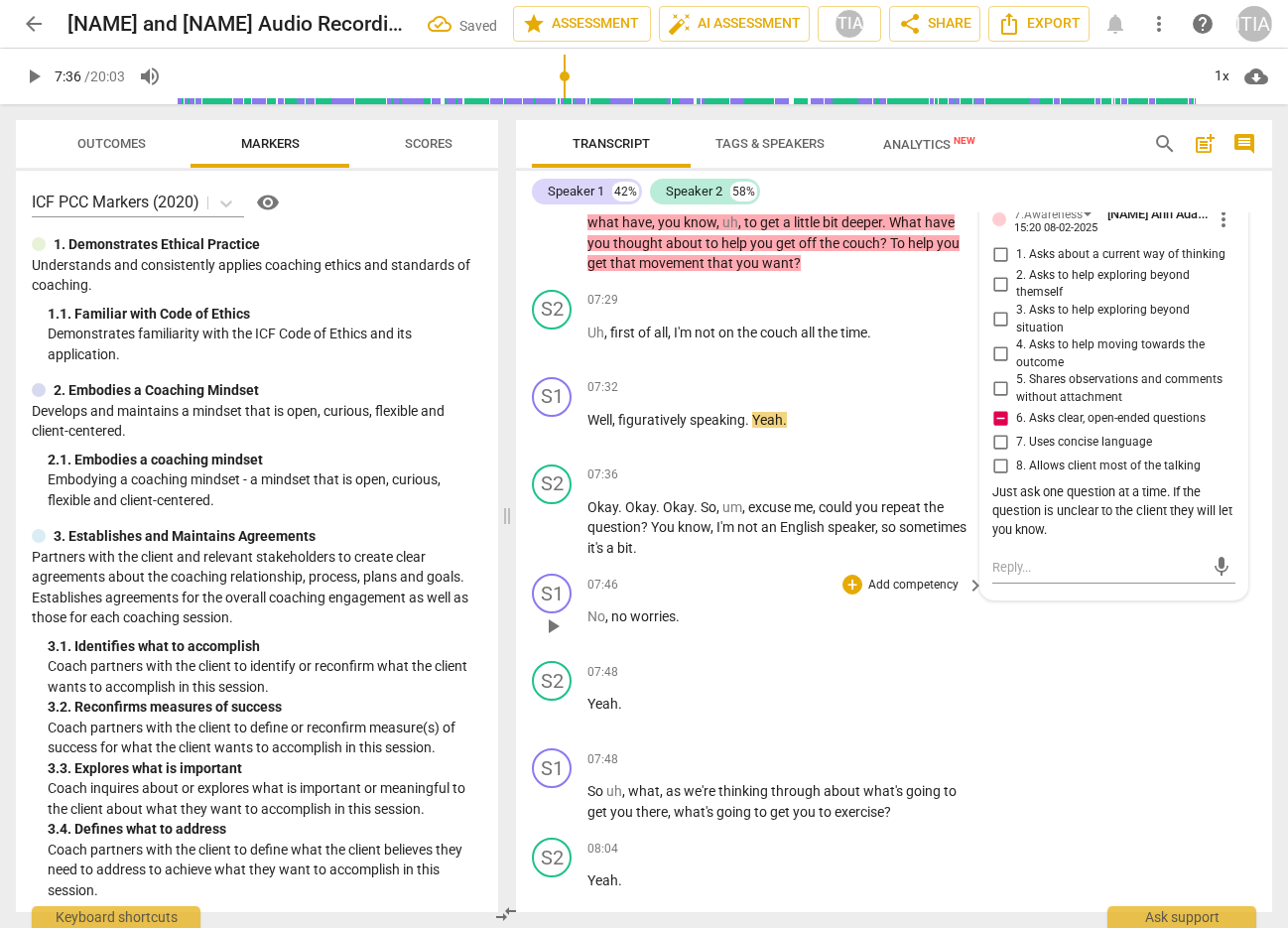 scroll, scrollTop: 4279, scrollLeft: 0, axis: vertical 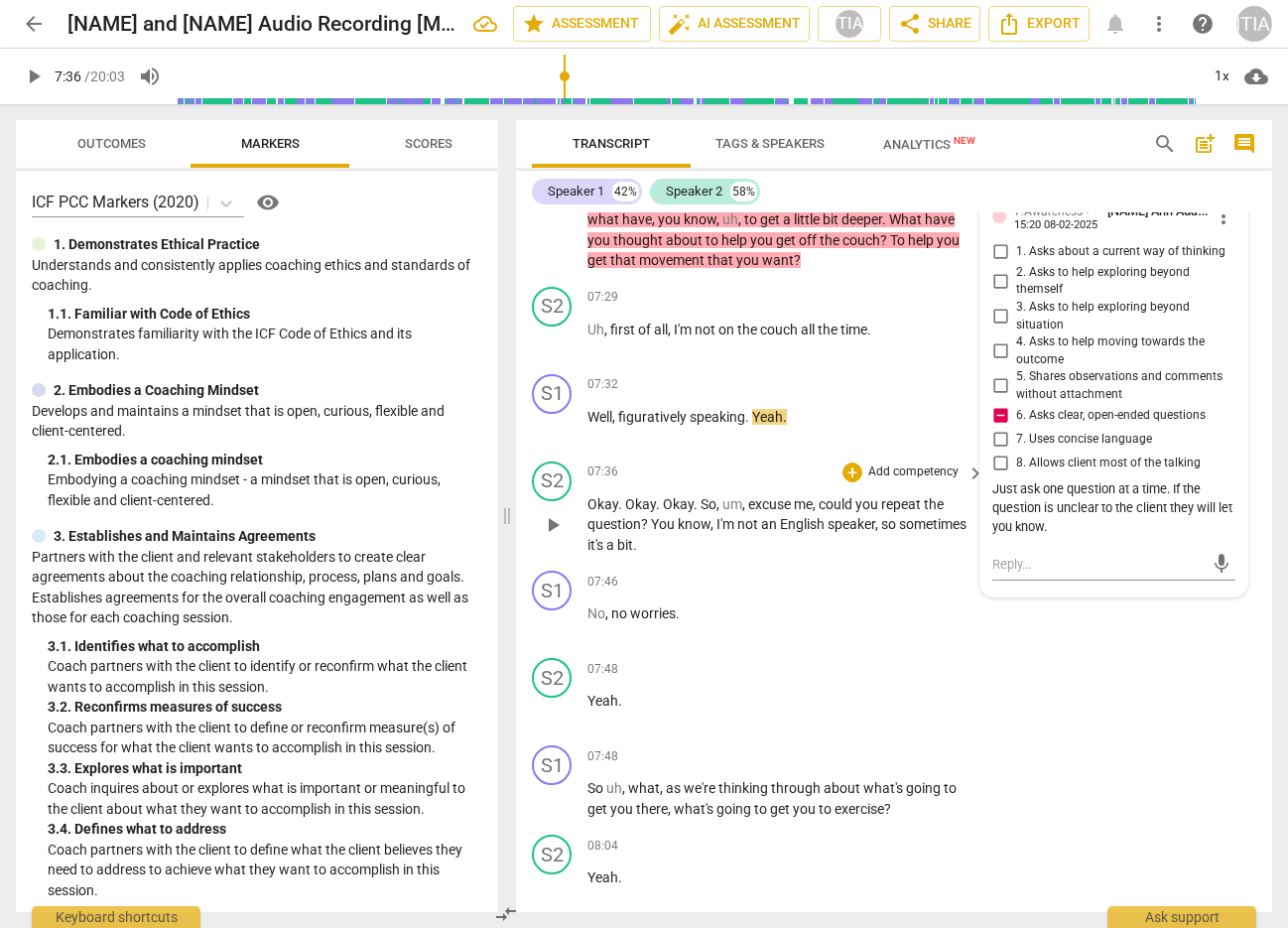 click on "play_arrow" at bounding box center [553, 525] 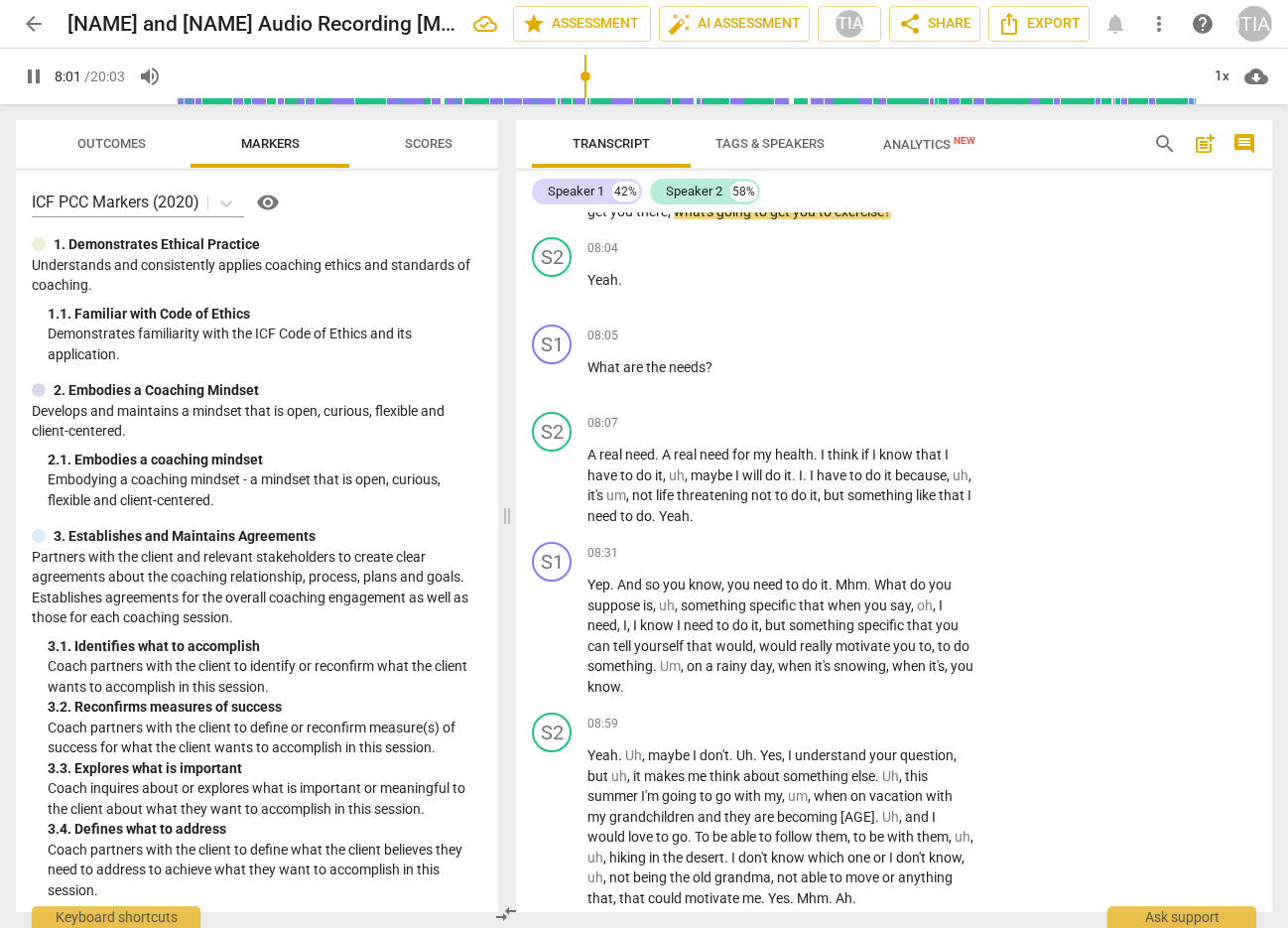 scroll, scrollTop: 4883, scrollLeft: 0, axis: vertical 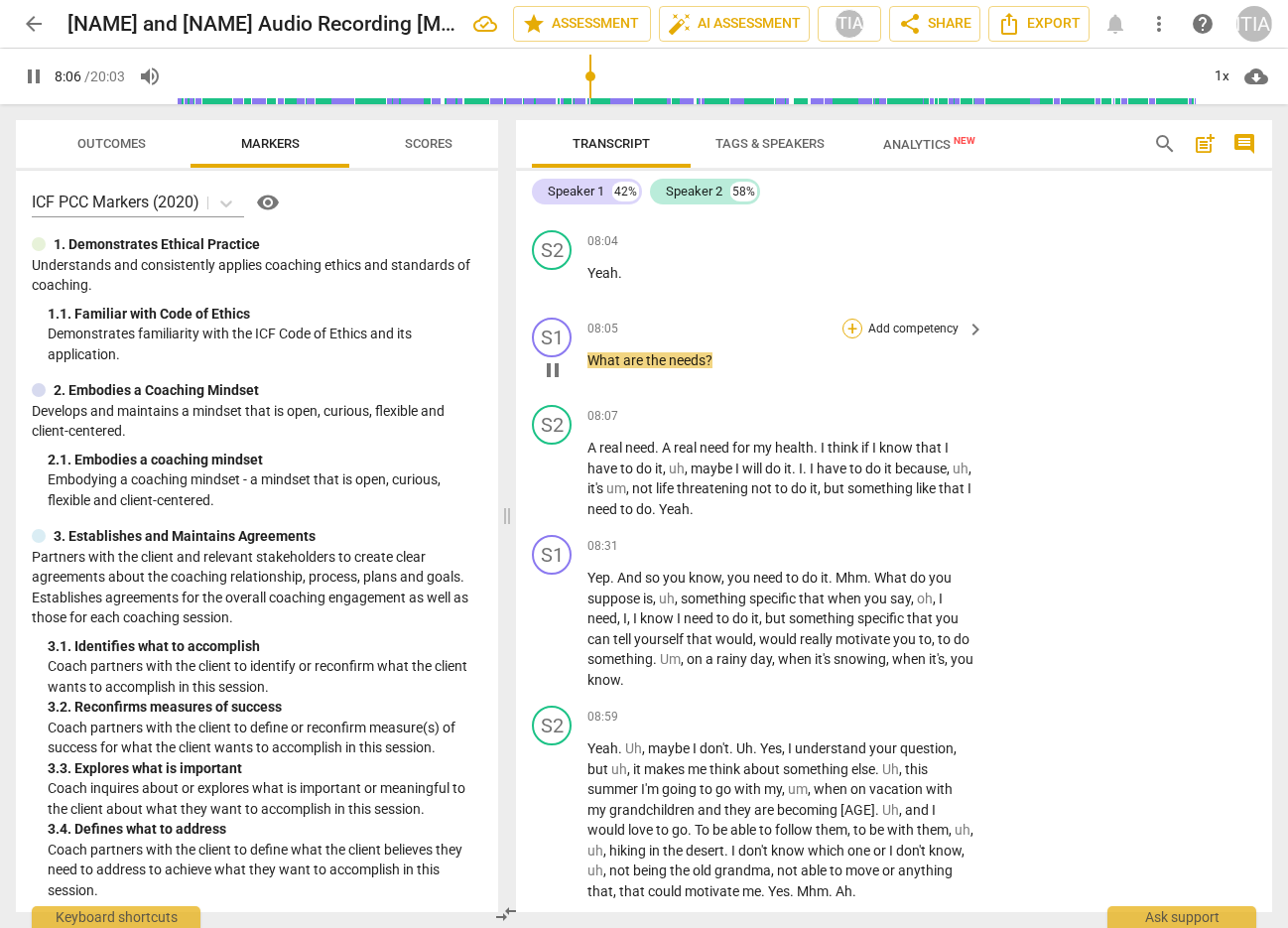 click on "+" at bounding box center (852, 329) 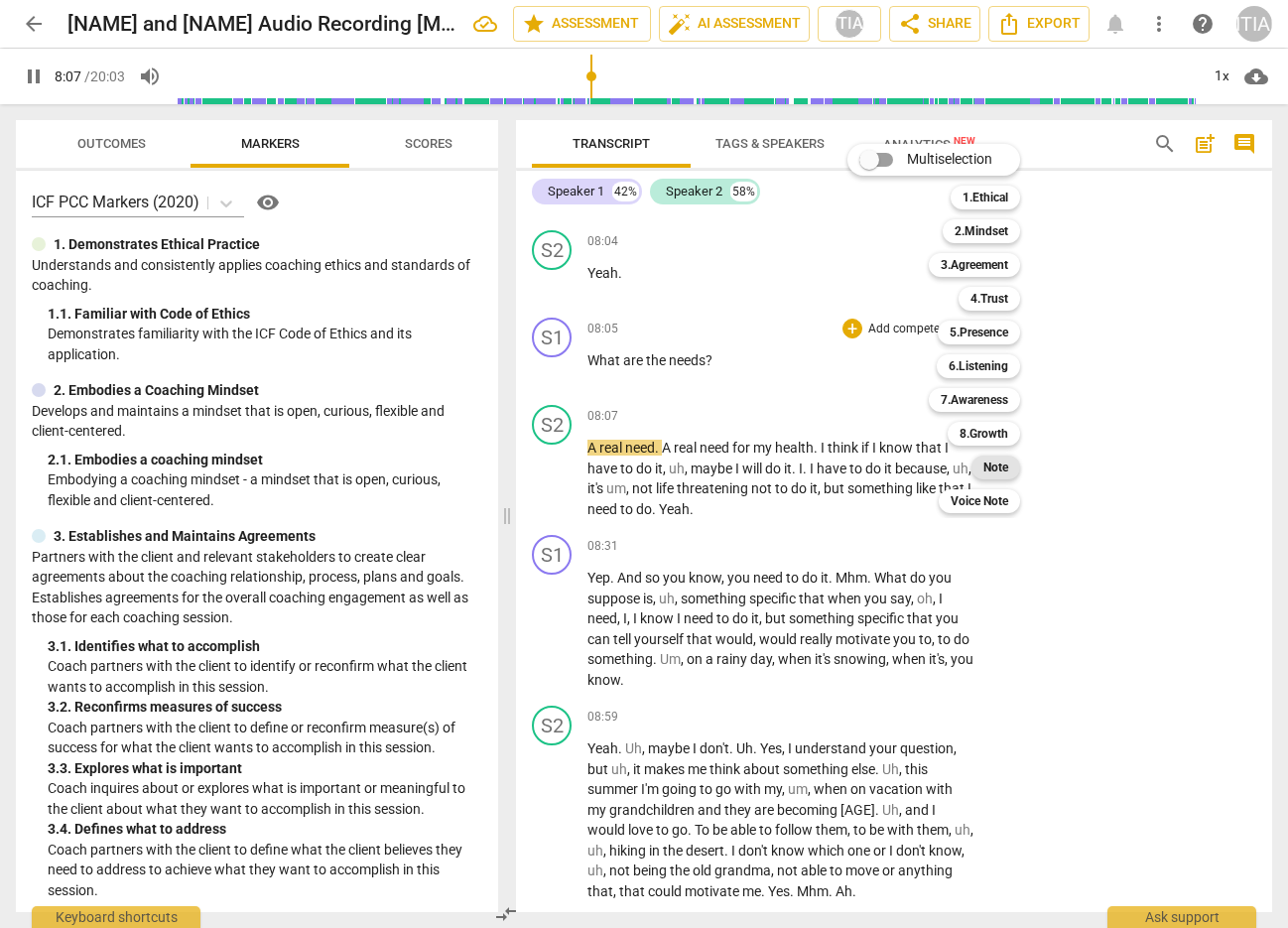 click on "Note" at bounding box center [995, 467] 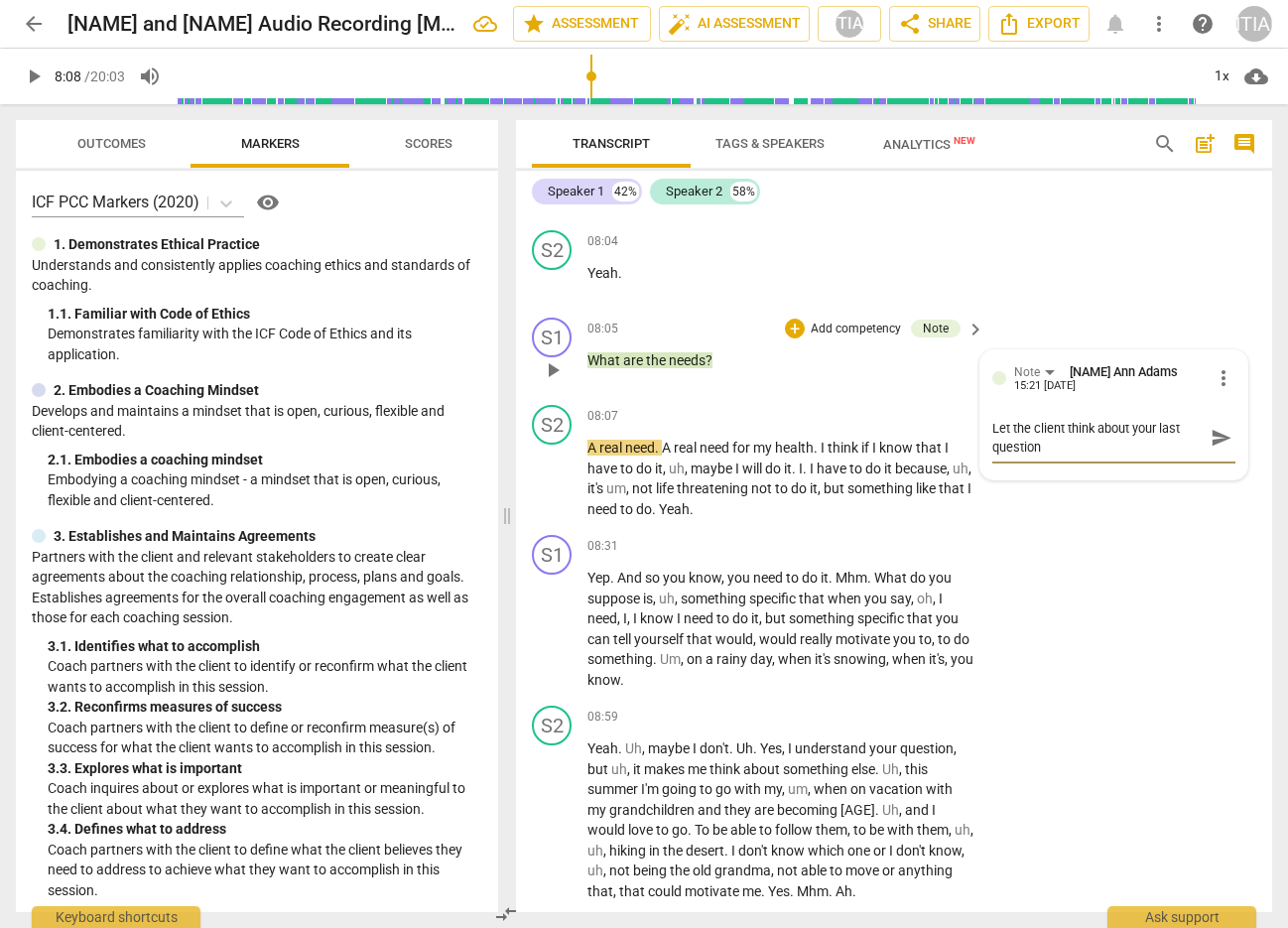 scroll, scrollTop: 0, scrollLeft: 0, axis: both 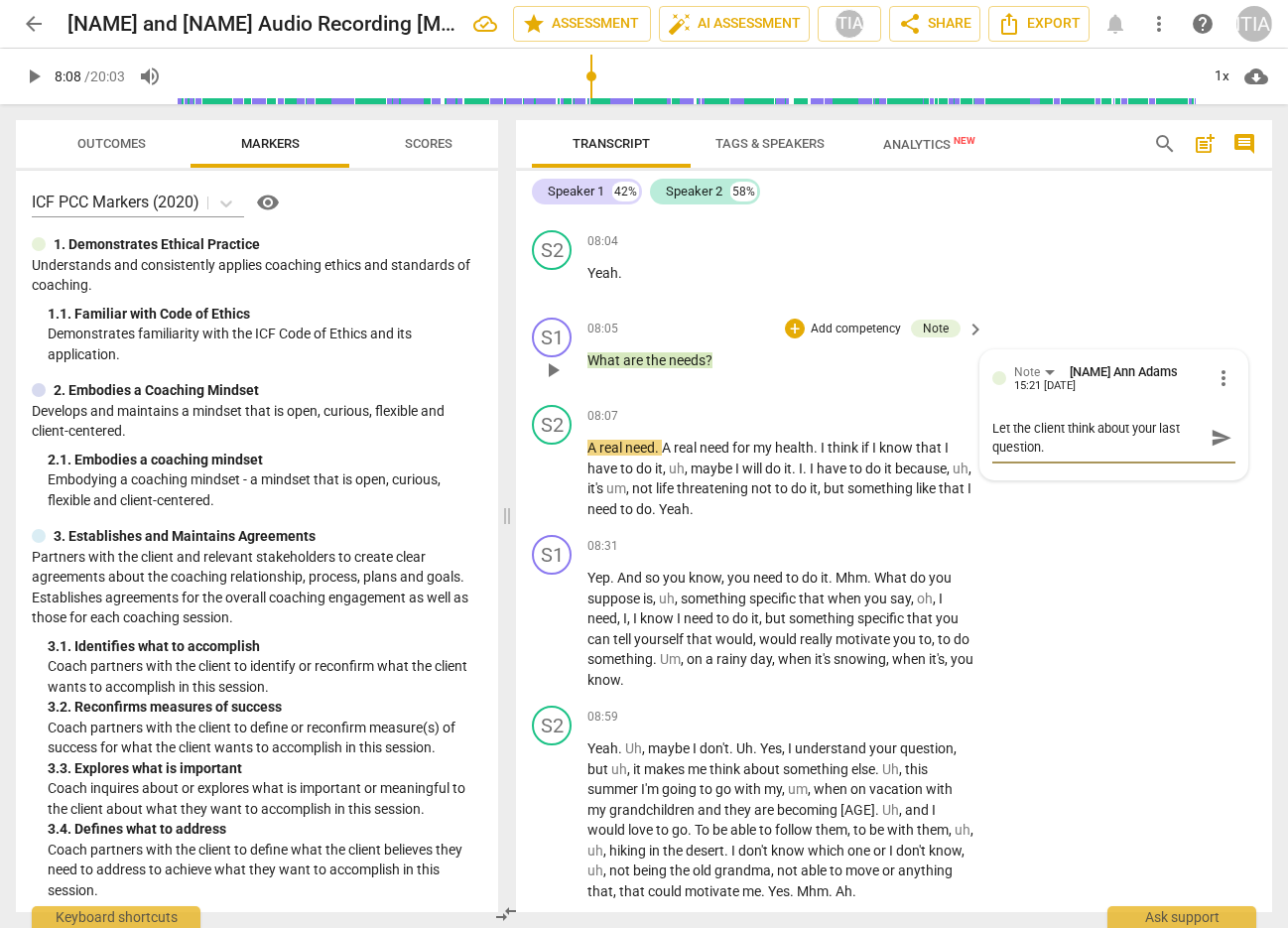 click on "send" at bounding box center (1222, 438) 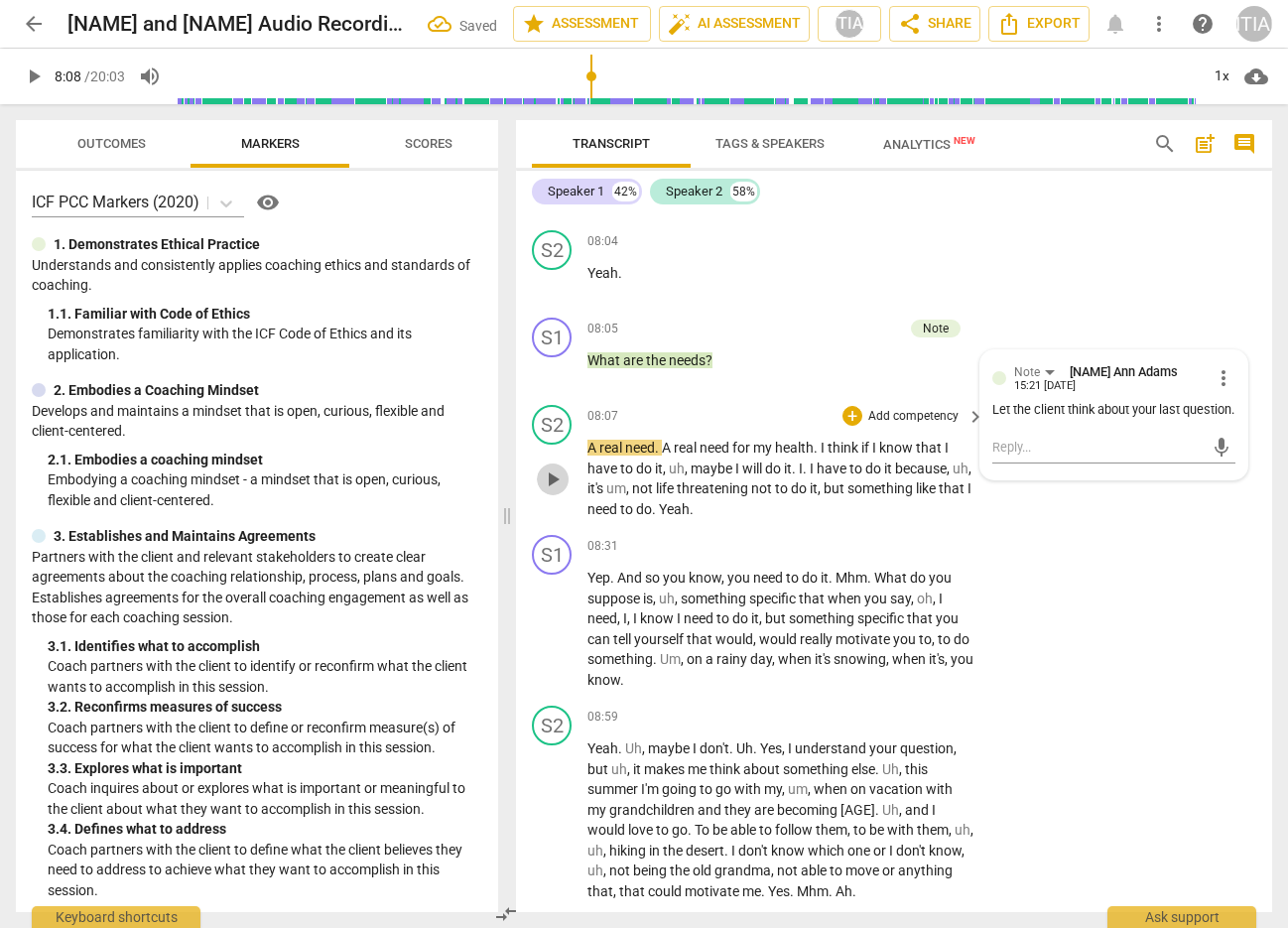 click on "play_arrow" at bounding box center (553, 479) 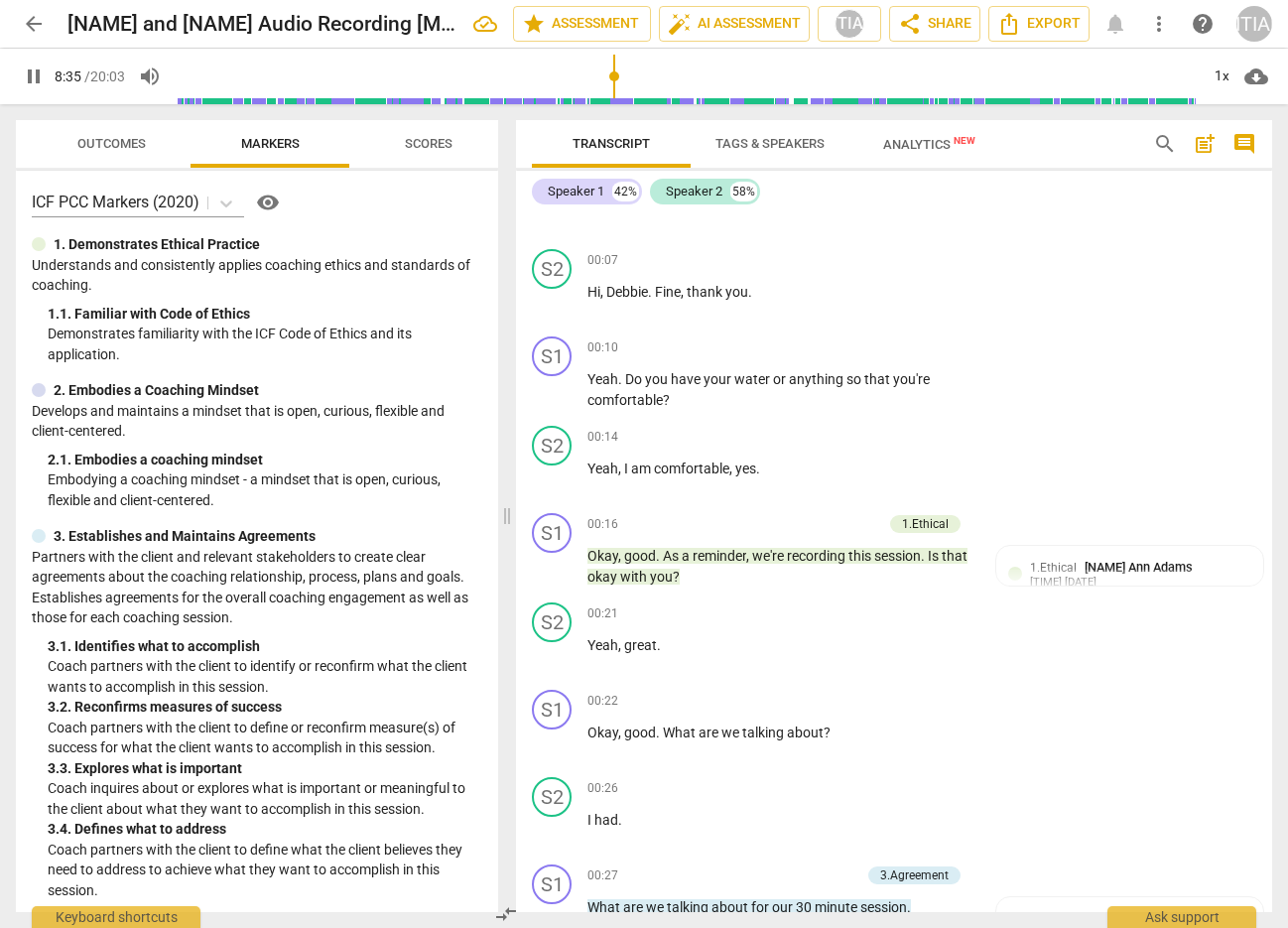 scroll, scrollTop: 0, scrollLeft: 0, axis: both 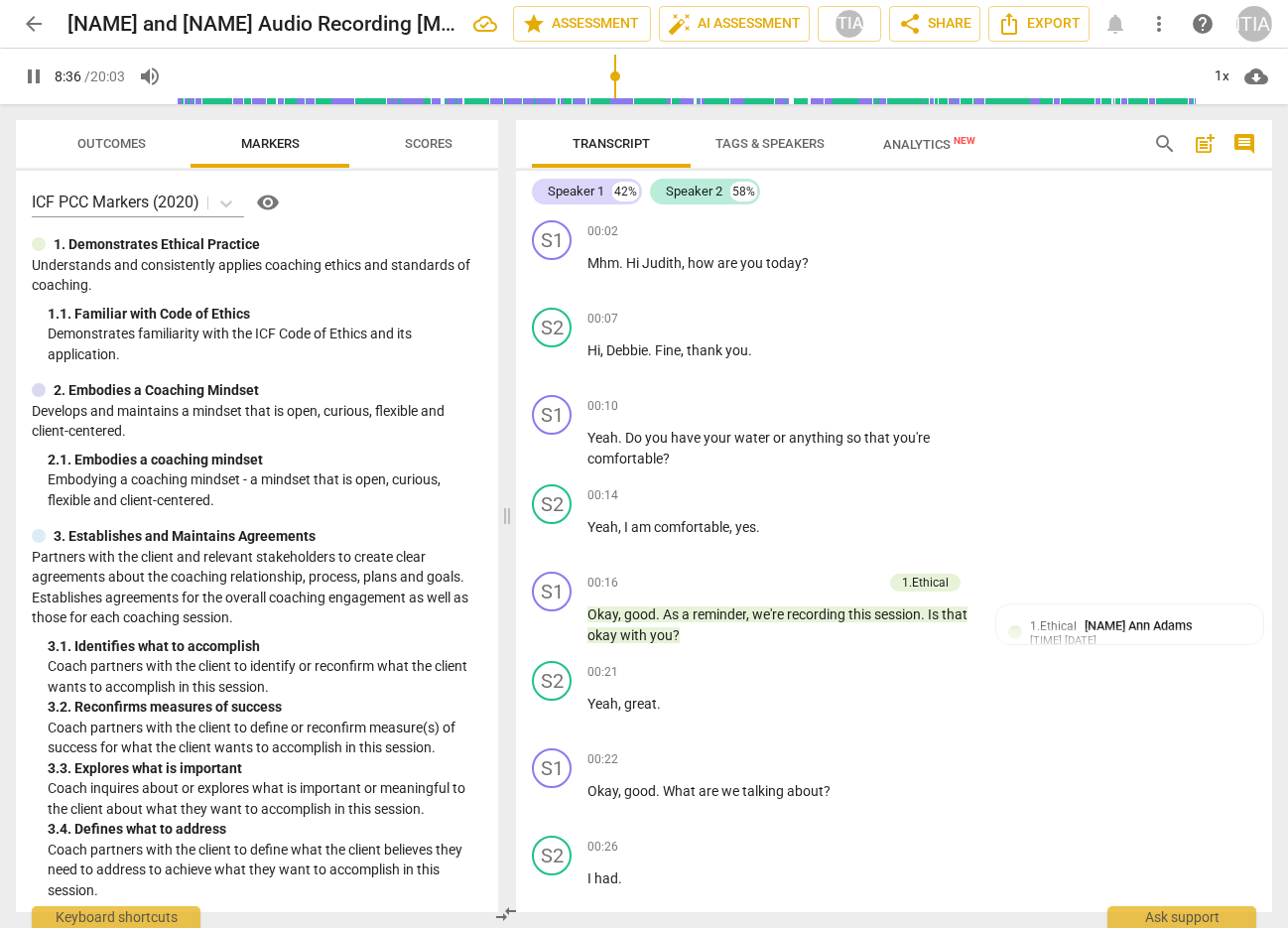 click on "post_add" at bounding box center [1205, 144] 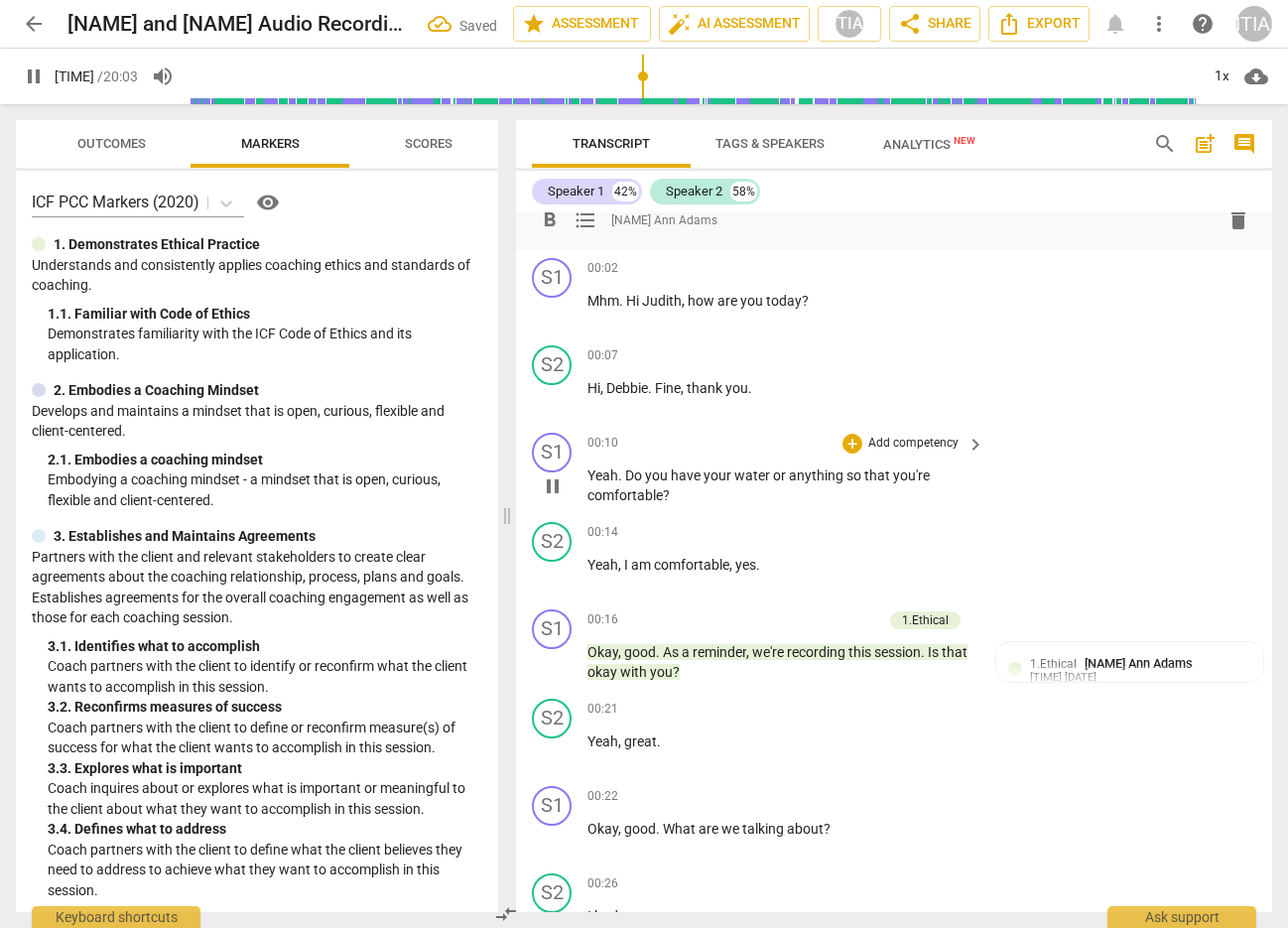 scroll, scrollTop: 0, scrollLeft: 0, axis: both 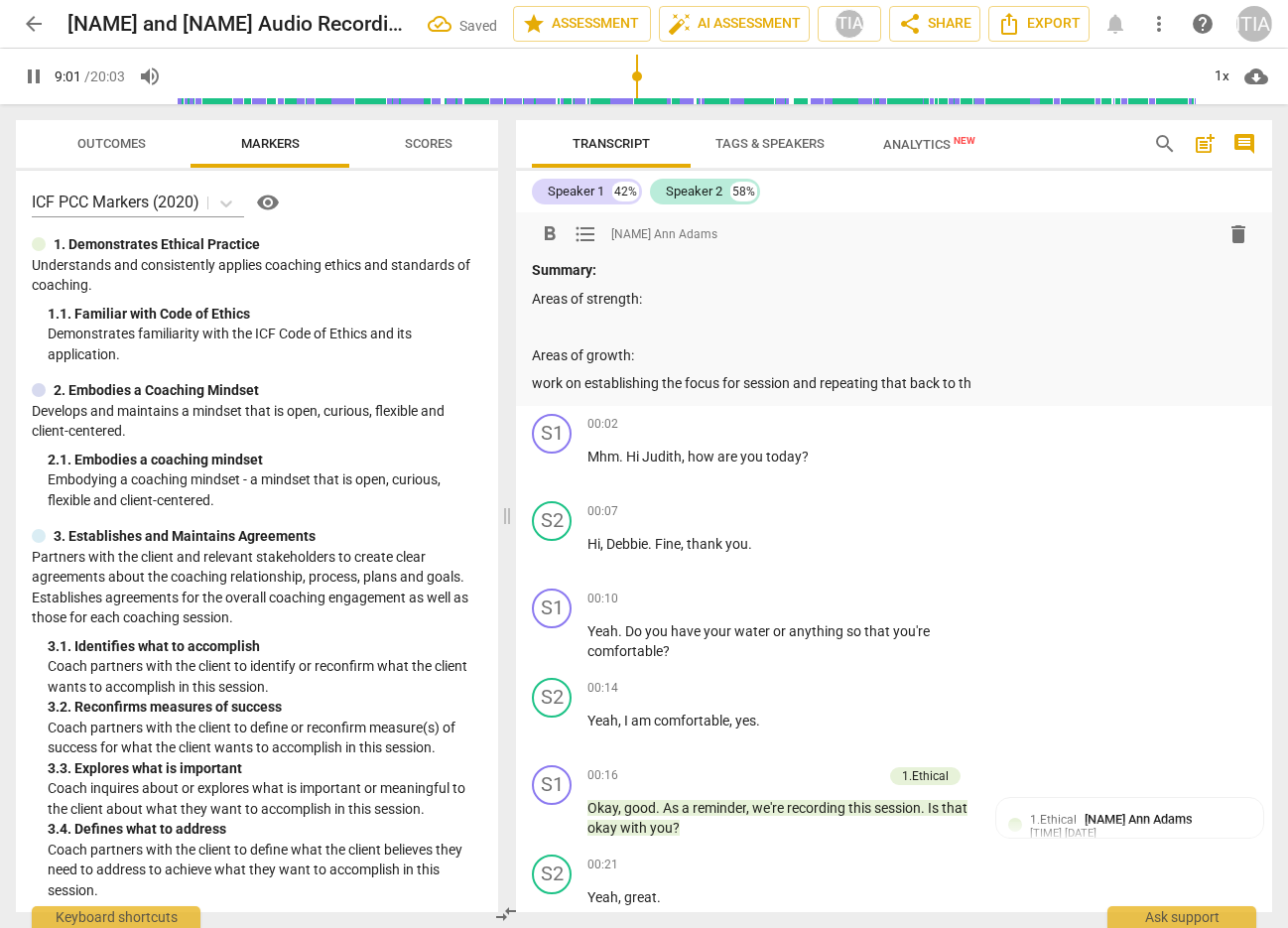 click on "work on establishing the focus for session and repeating that back to th" at bounding box center [894, 383] 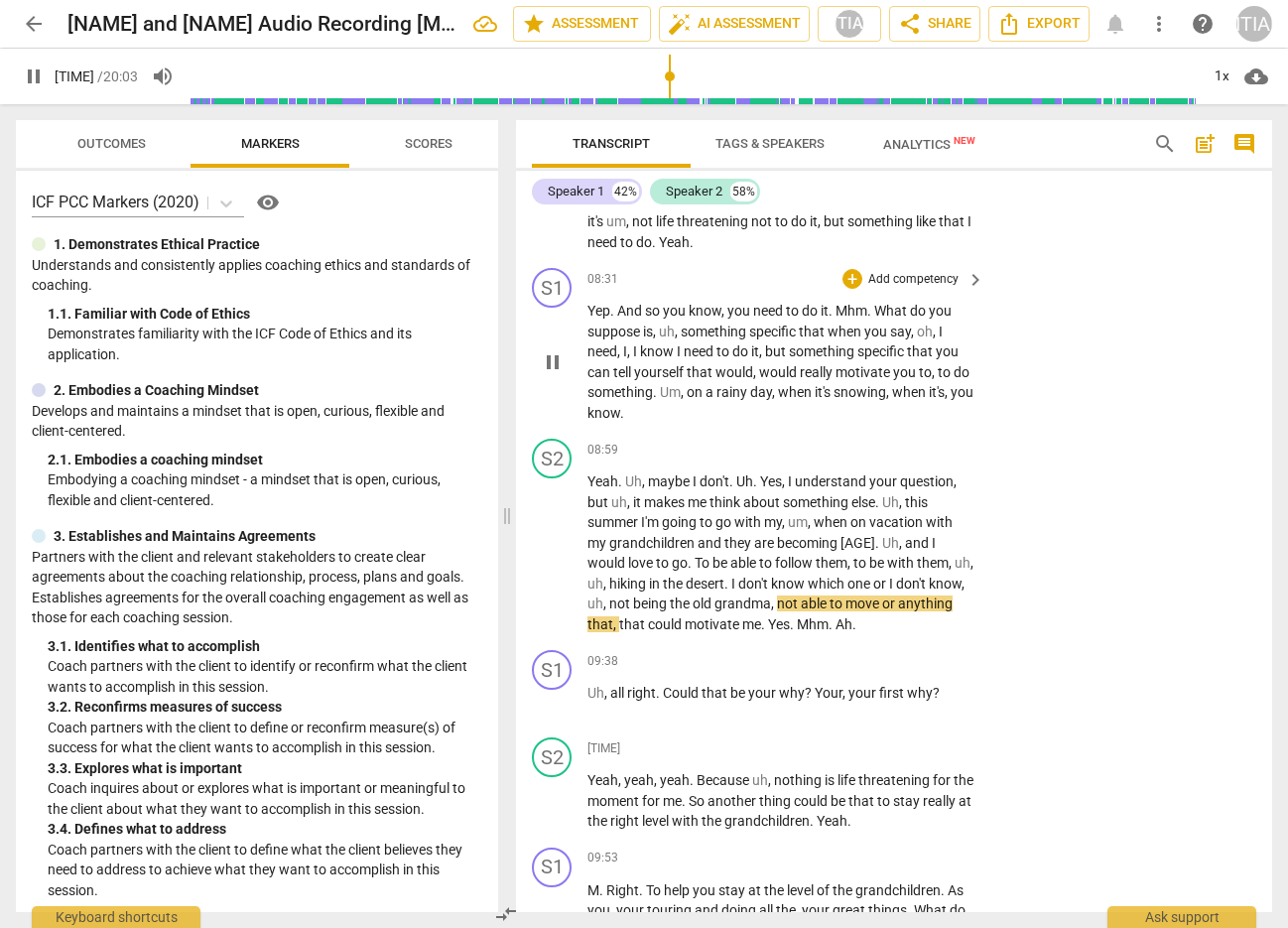 scroll, scrollTop: 5372, scrollLeft: 0, axis: vertical 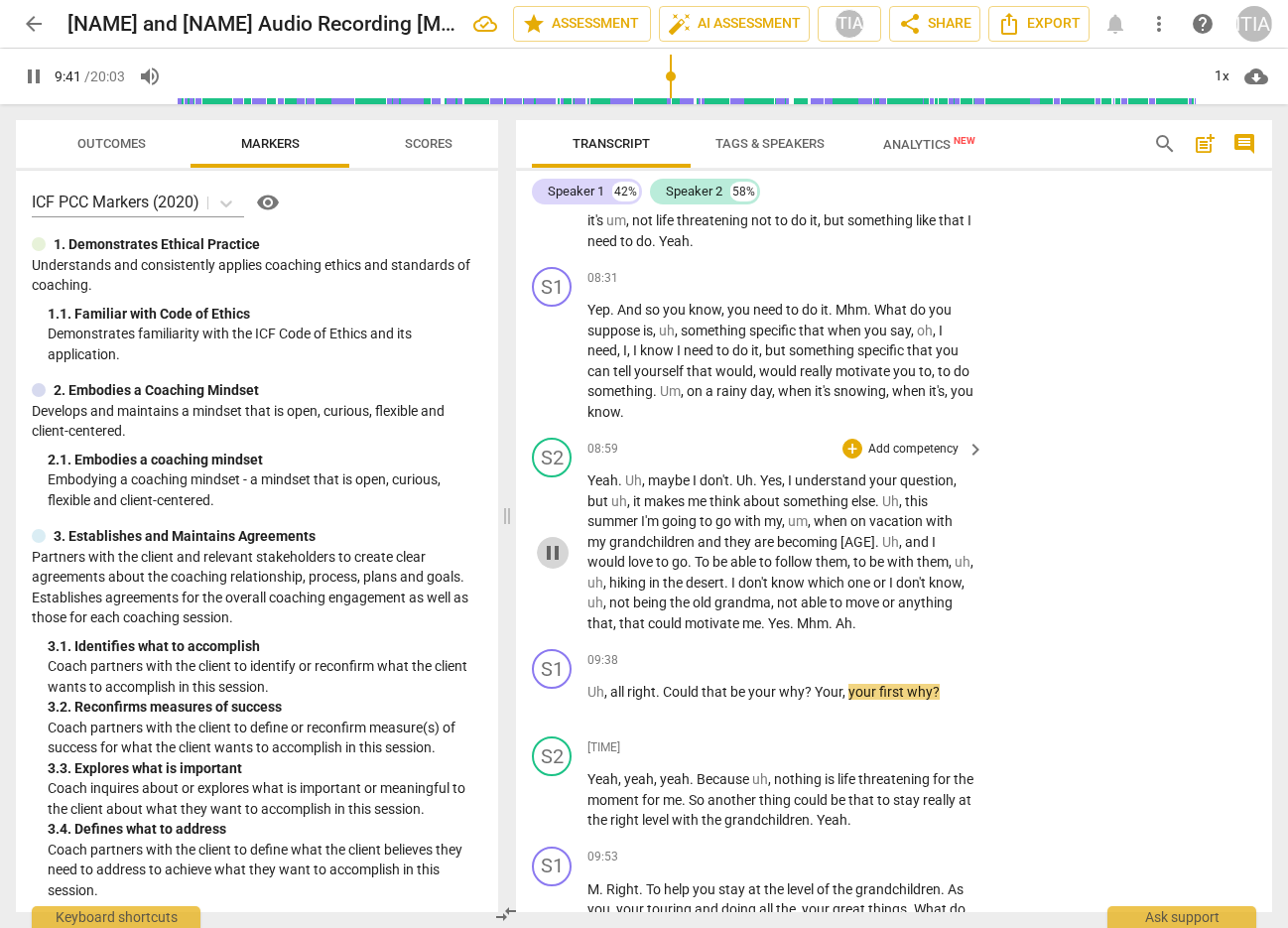 click on "pause" at bounding box center (553, 553) 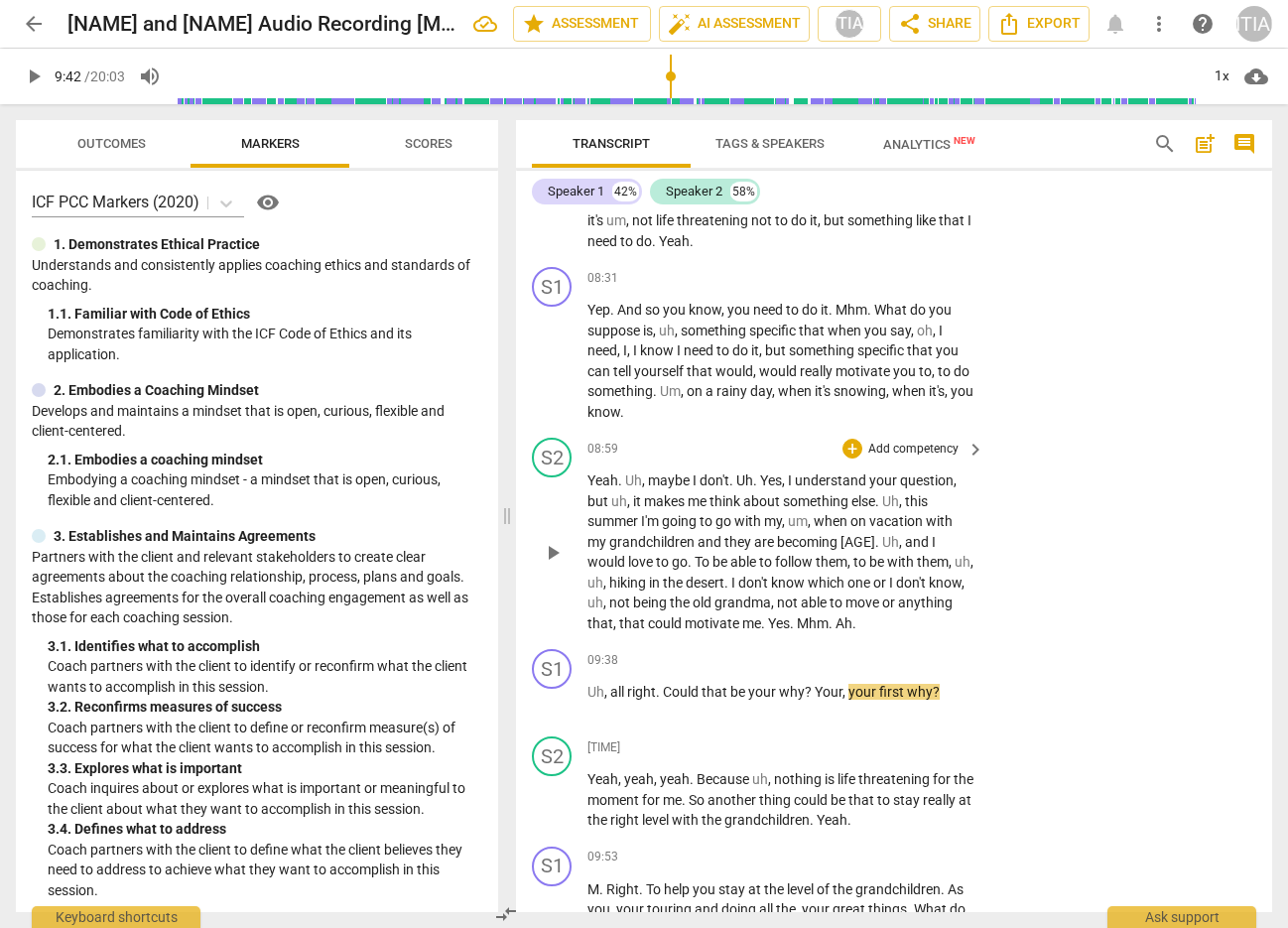 click on "play_arrow" at bounding box center (553, 553) 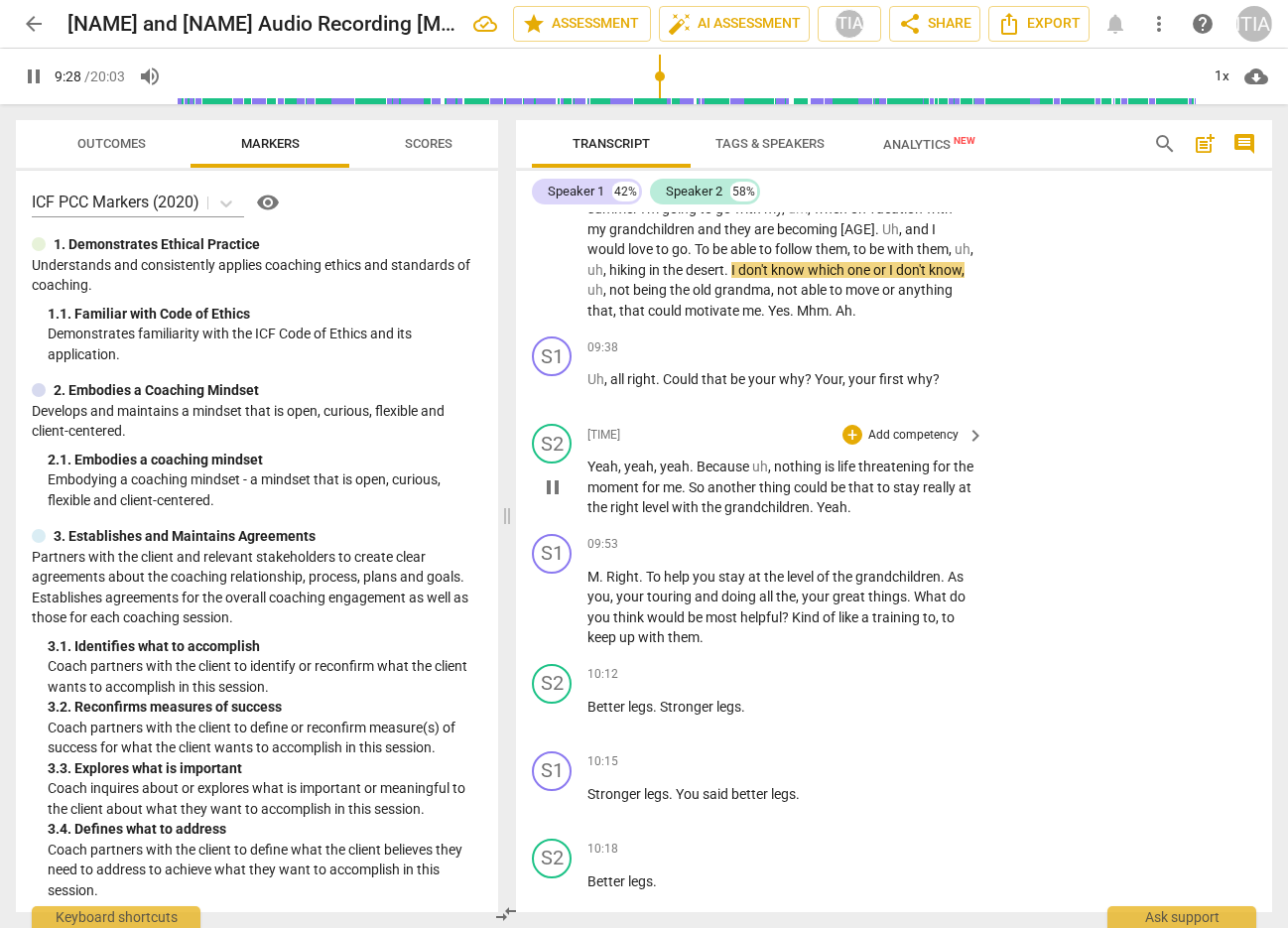 scroll, scrollTop: 5719, scrollLeft: 0, axis: vertical 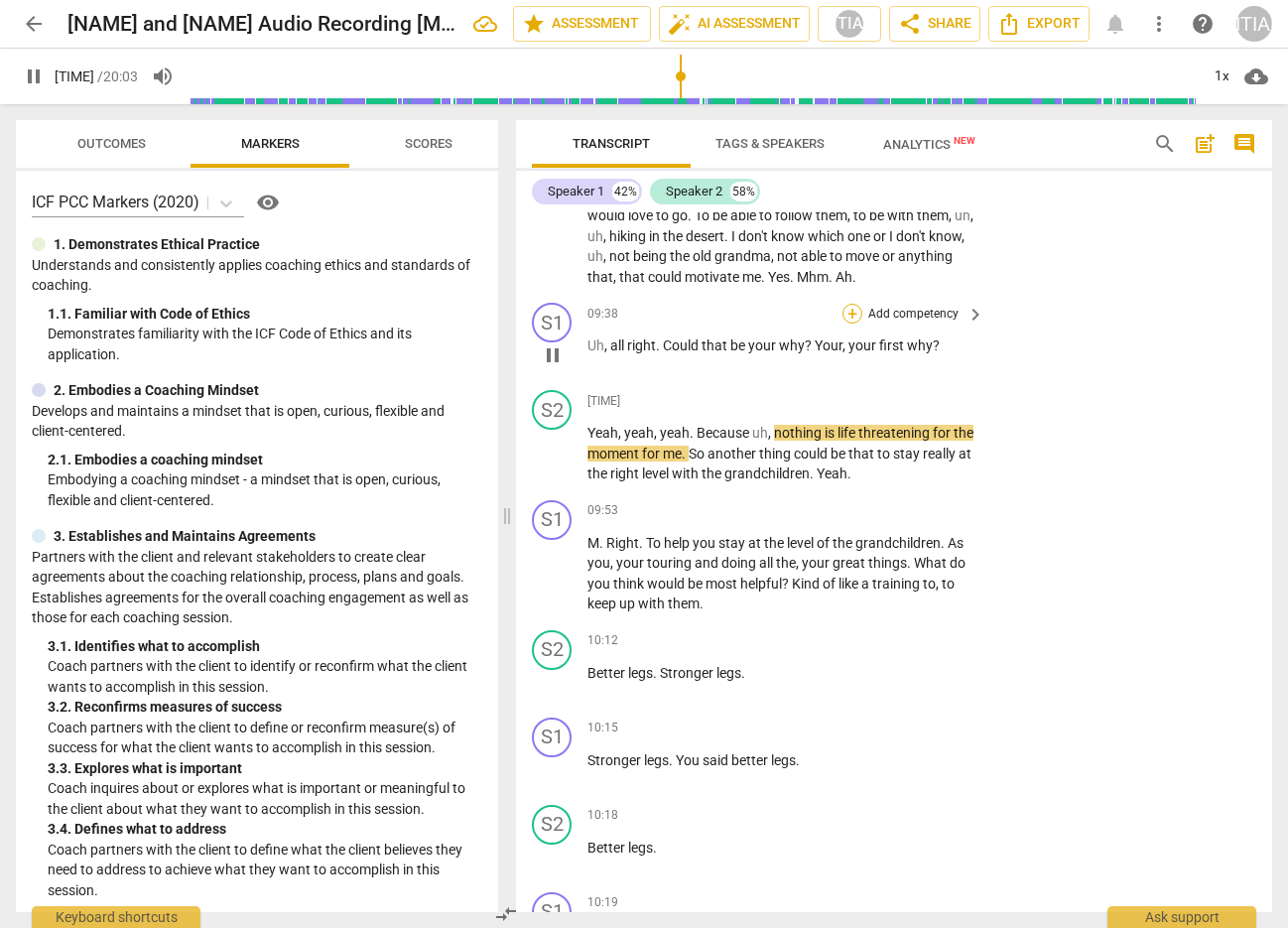 click on "+" at bounding box center (852, 314) 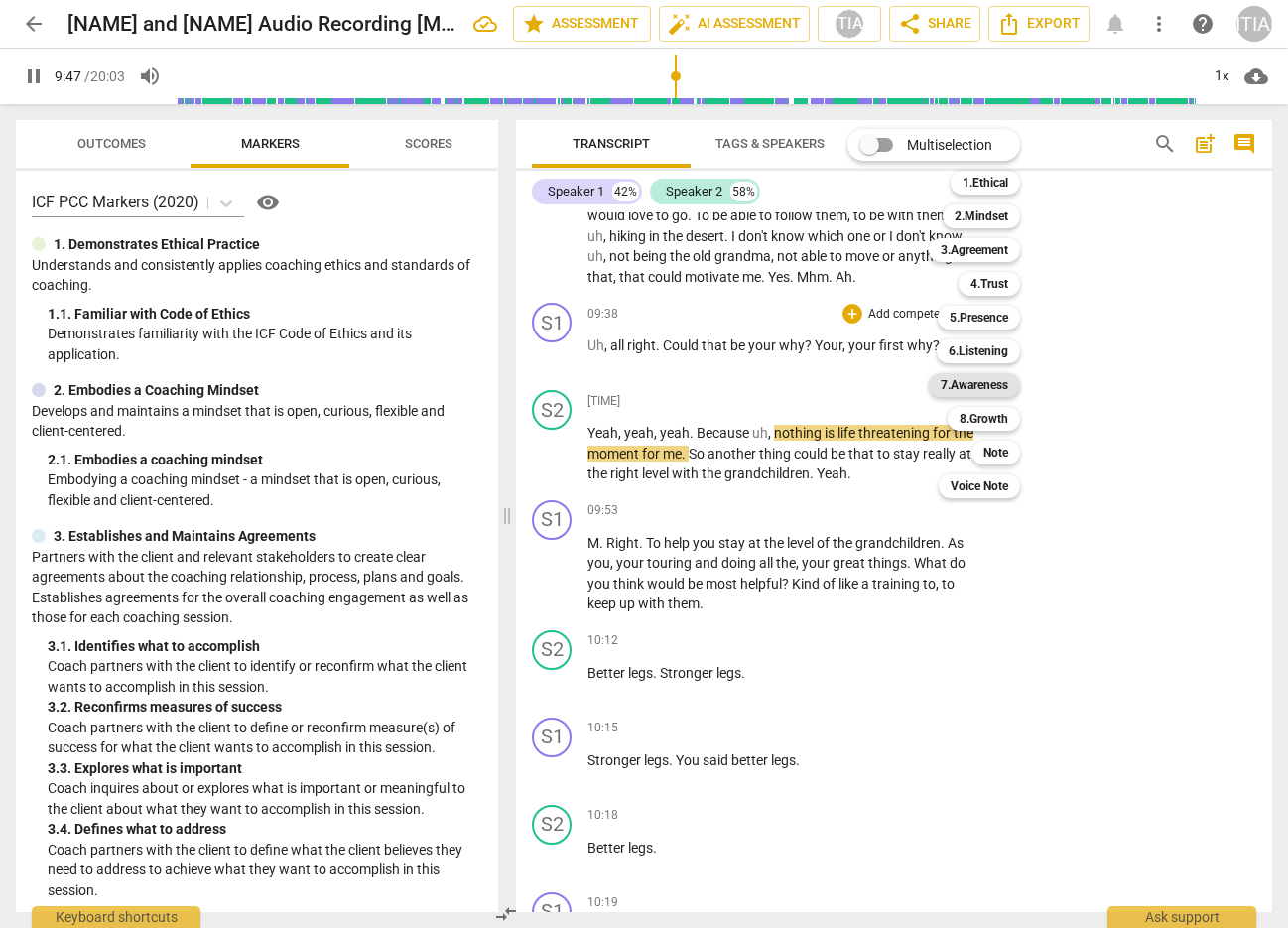 click on "7.Awareness" at bounding box center [974, 385] 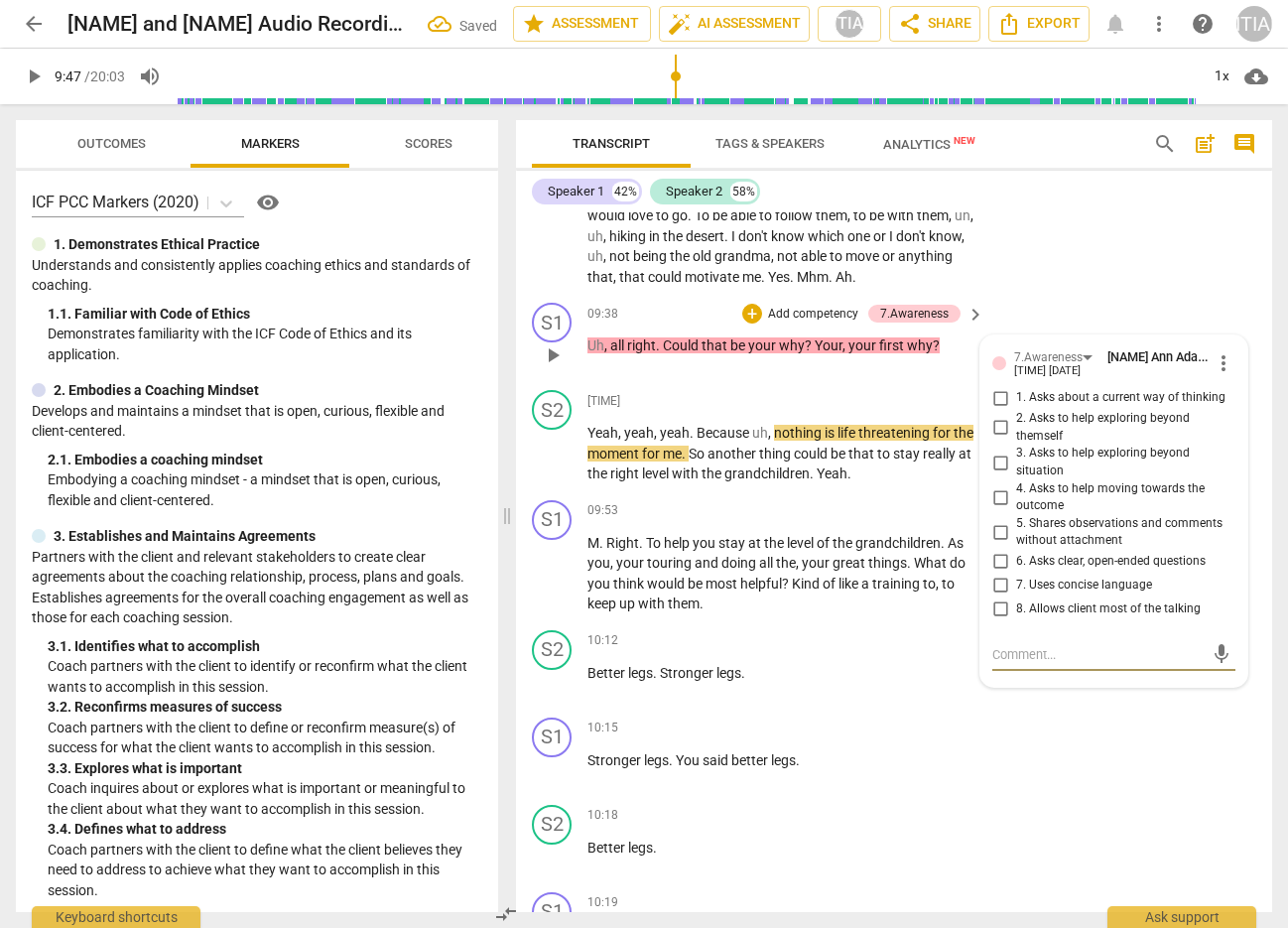 click on "6. Asks clear, open-ended questions" at bounding box center (1000, 562) 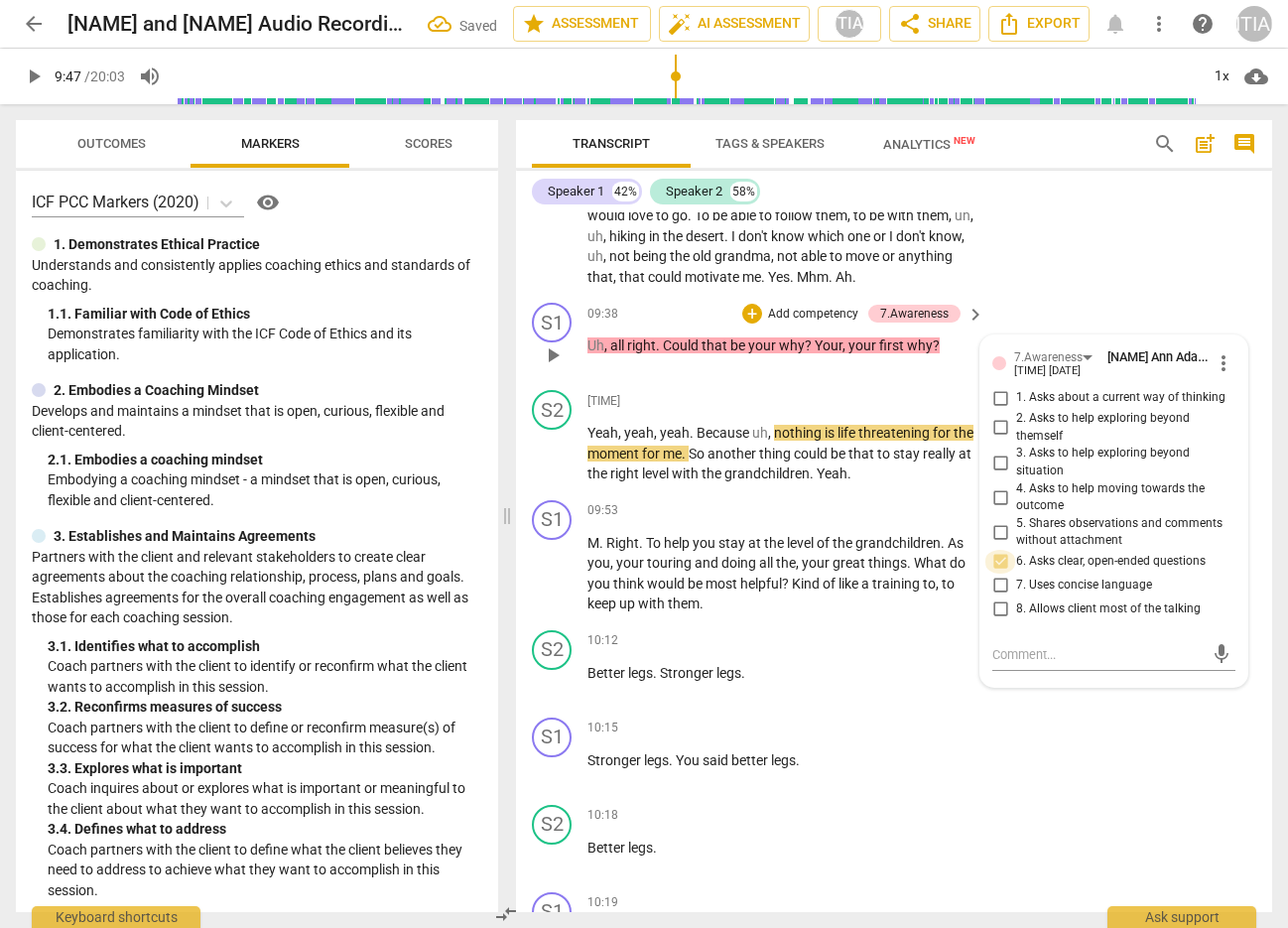 drag, startPoint x: 996, startPoint y: 560, endPoint x: 997, endPoint y: 587, distance: 27.018512 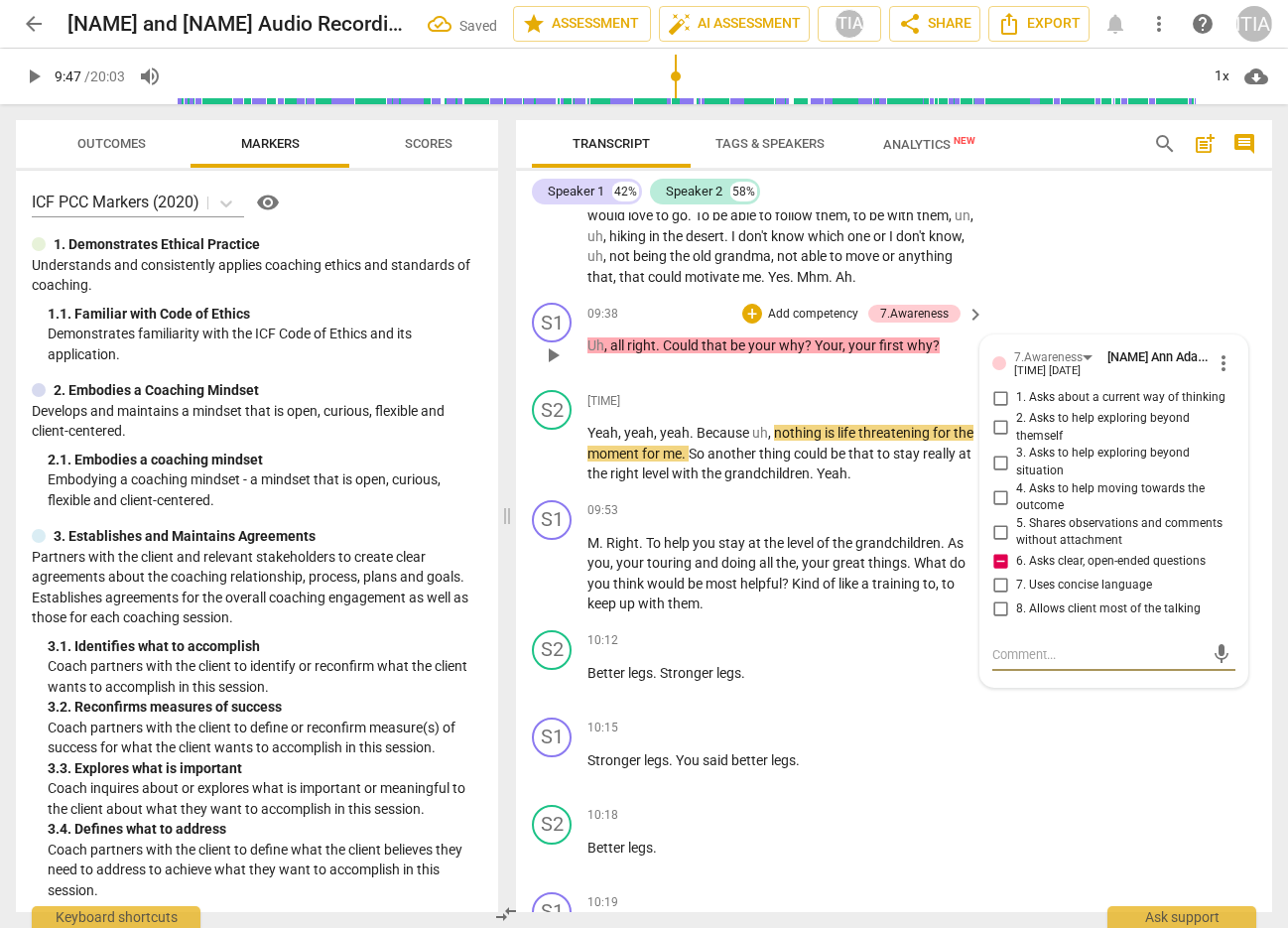 click at bounding box center [1097, 654] 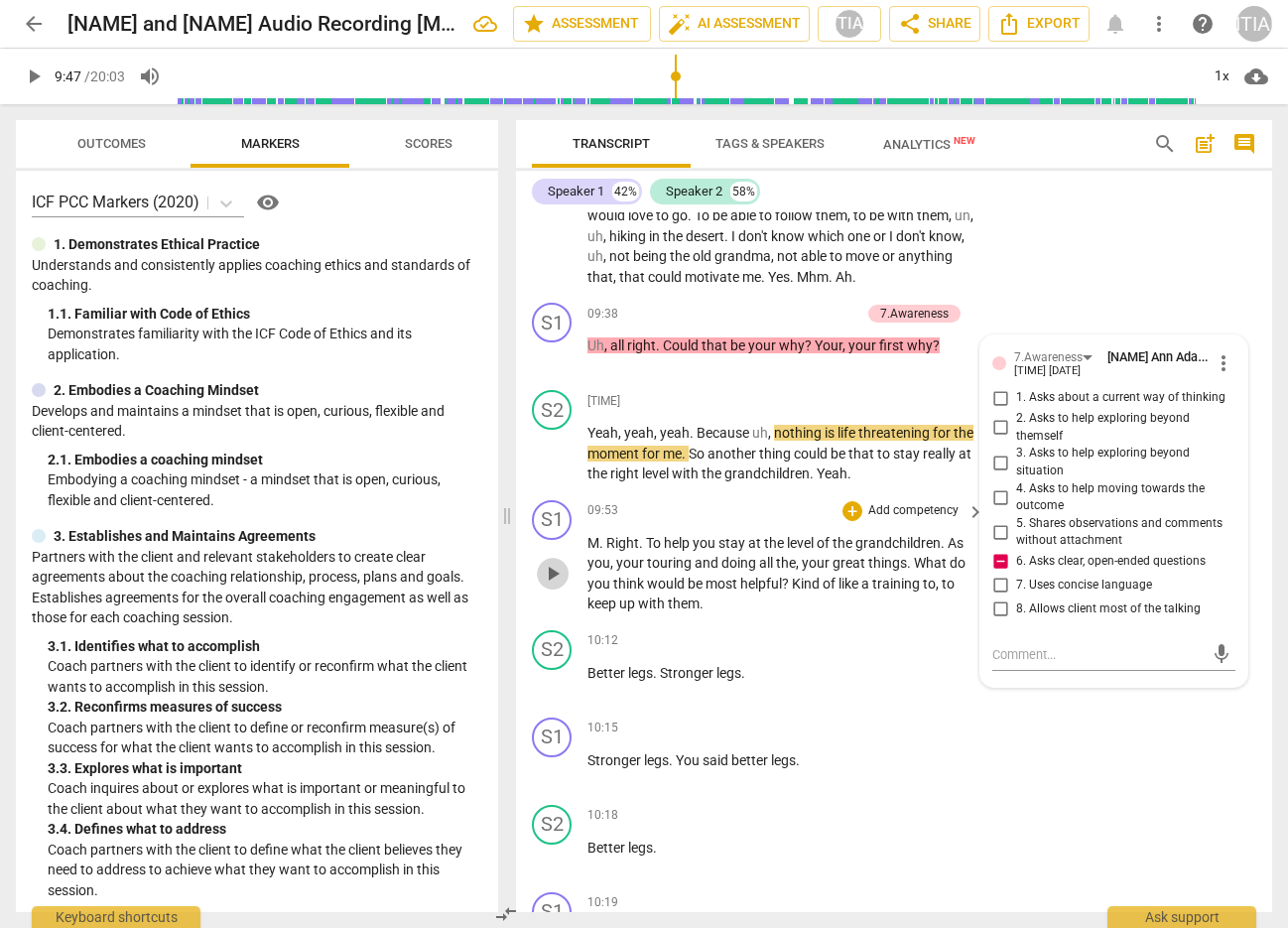 click on "play_arrow" at bounding box center (553, 574) 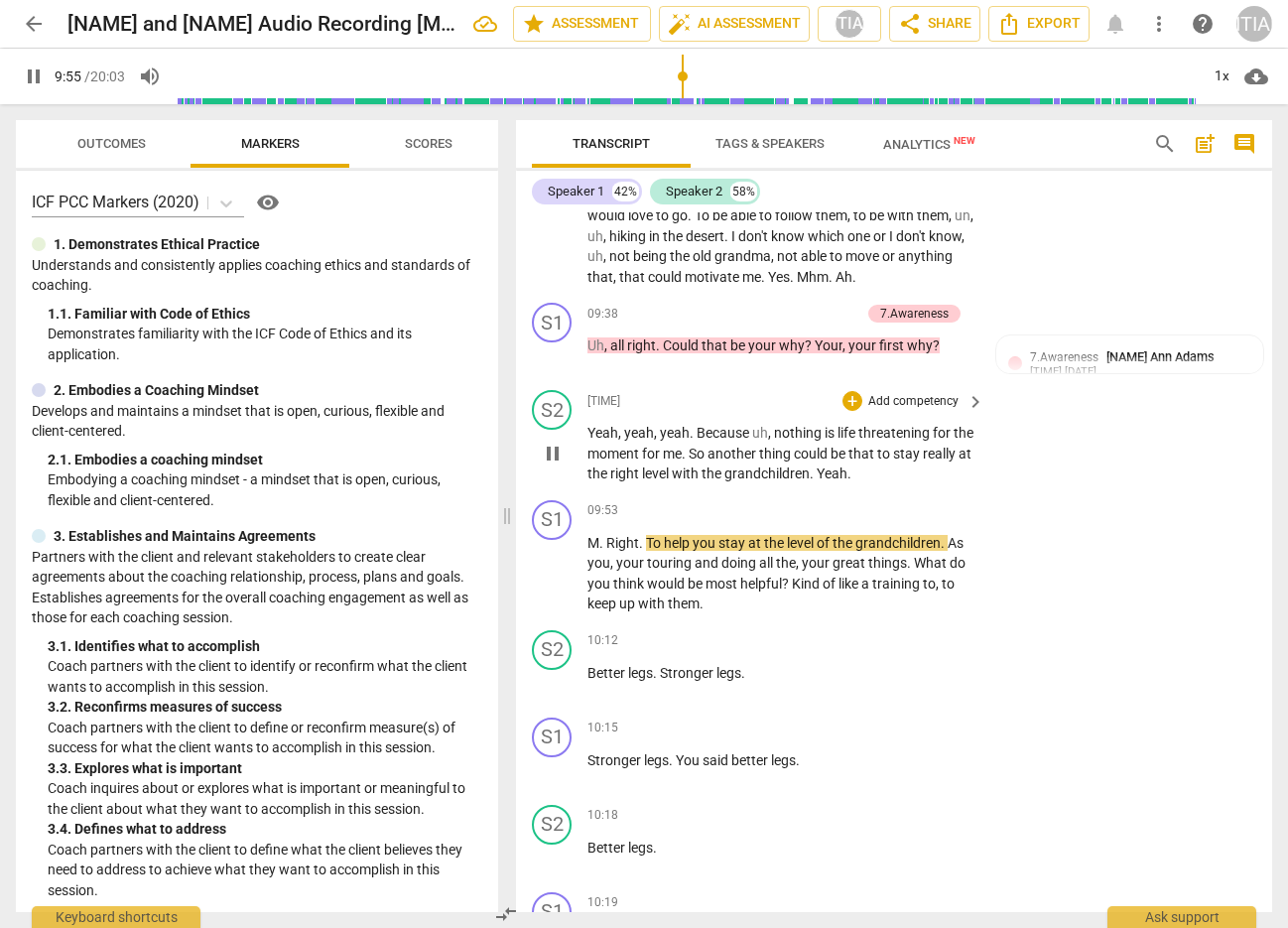 click on "pause" at bounding box center [553, 454] 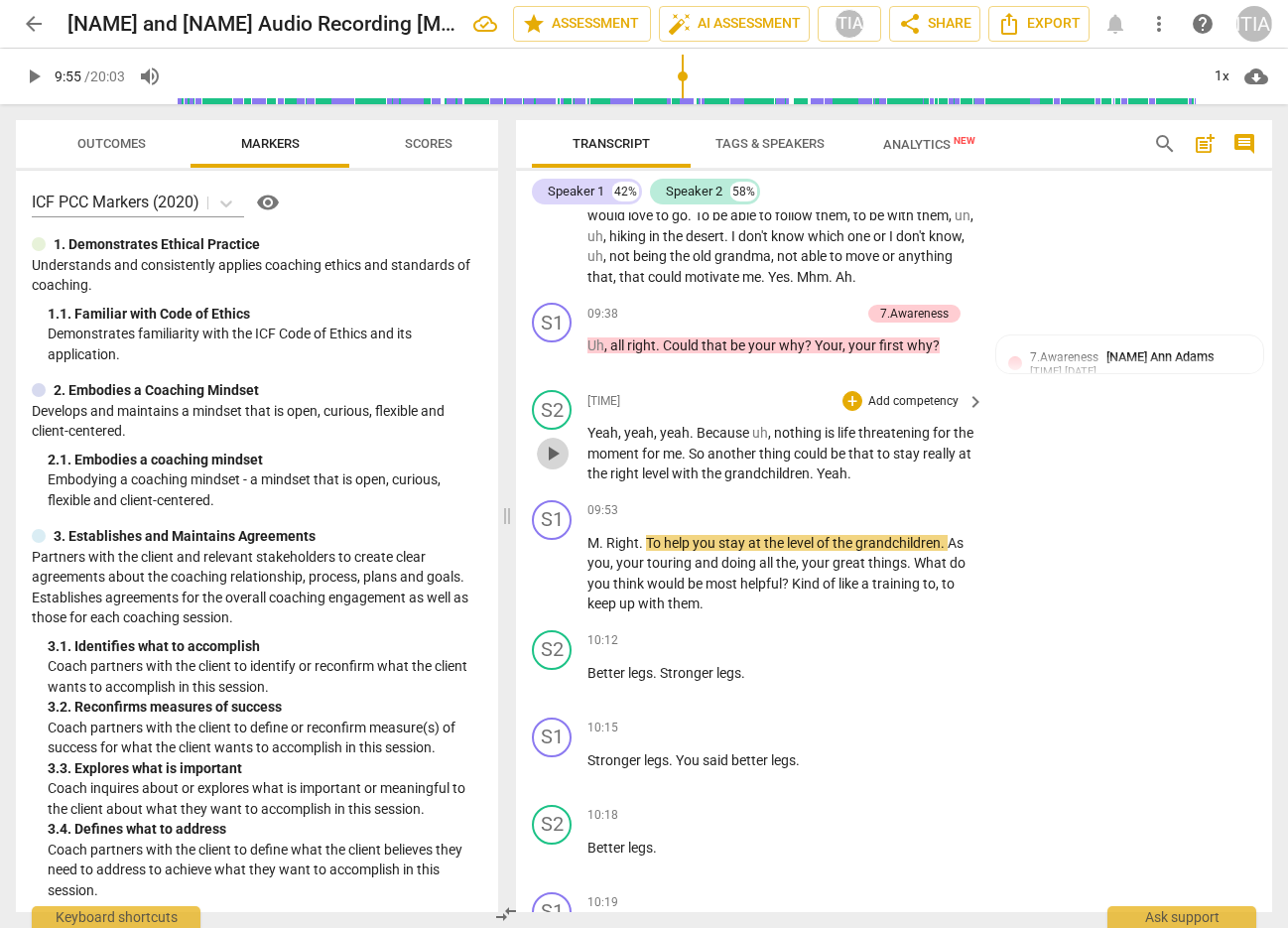 click on "play_arrow" at bounding box center (553, 454) 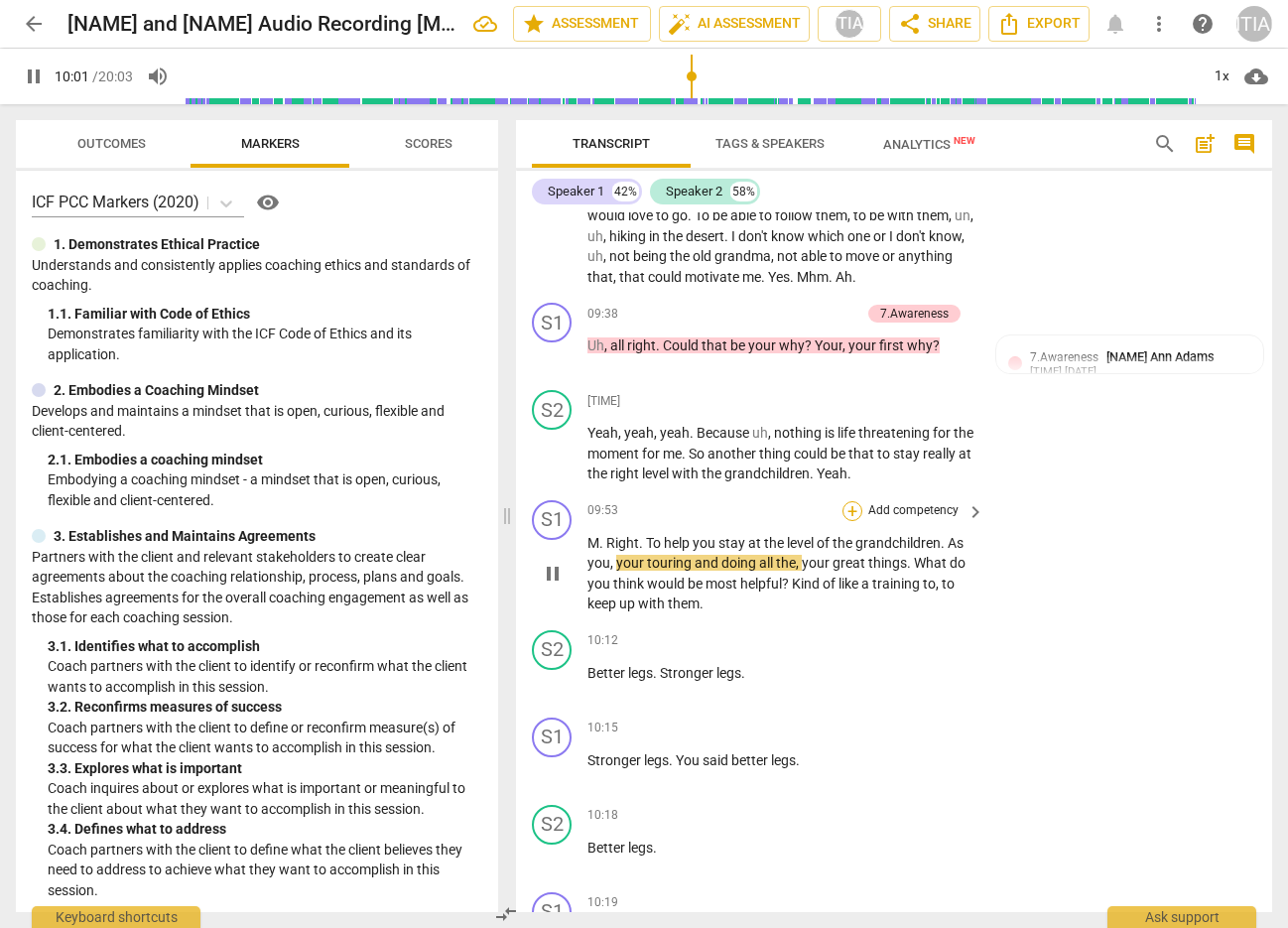click on "+" at bounding box center [852, 511] 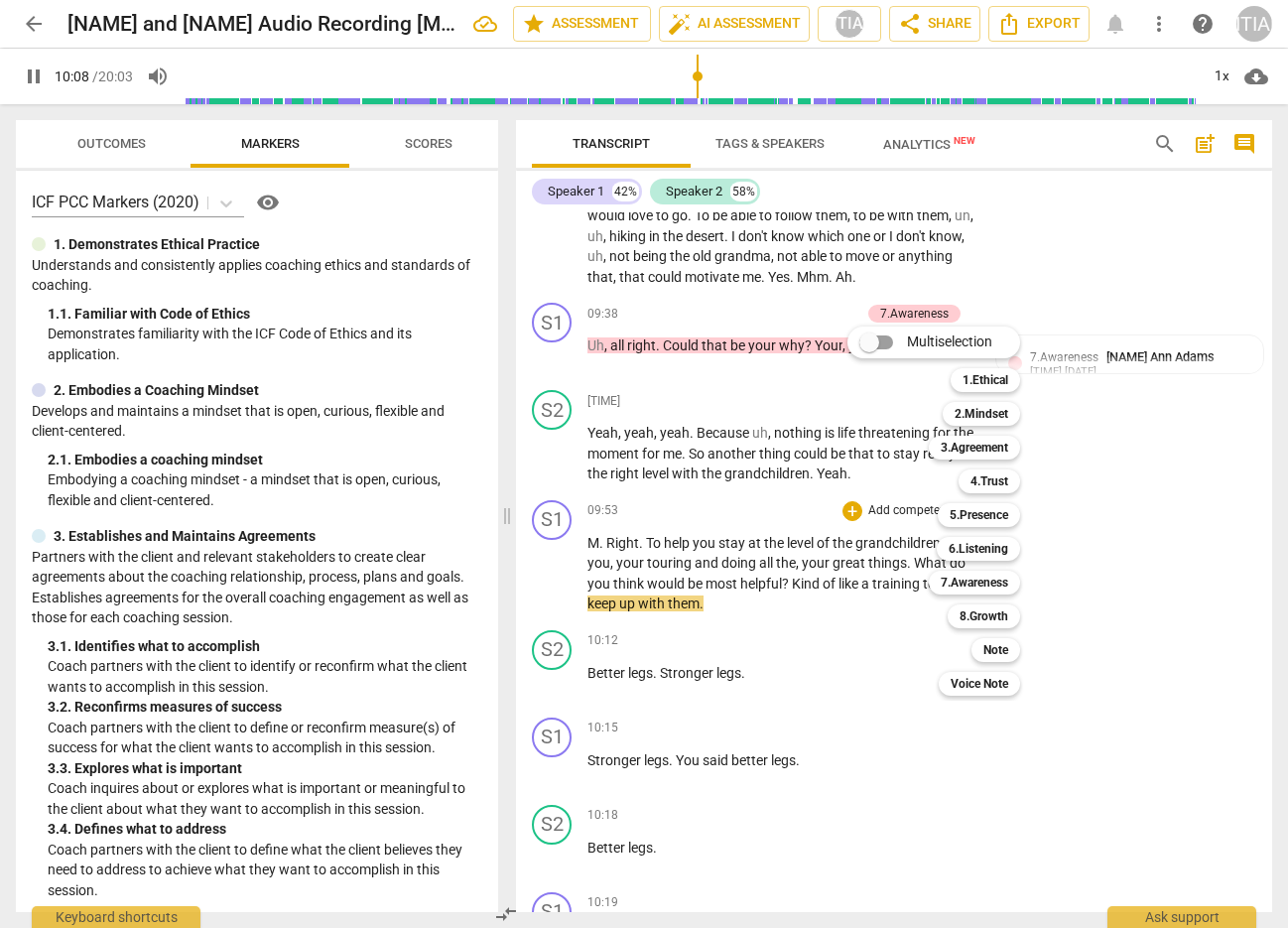 click at bounding box center [644, 464] 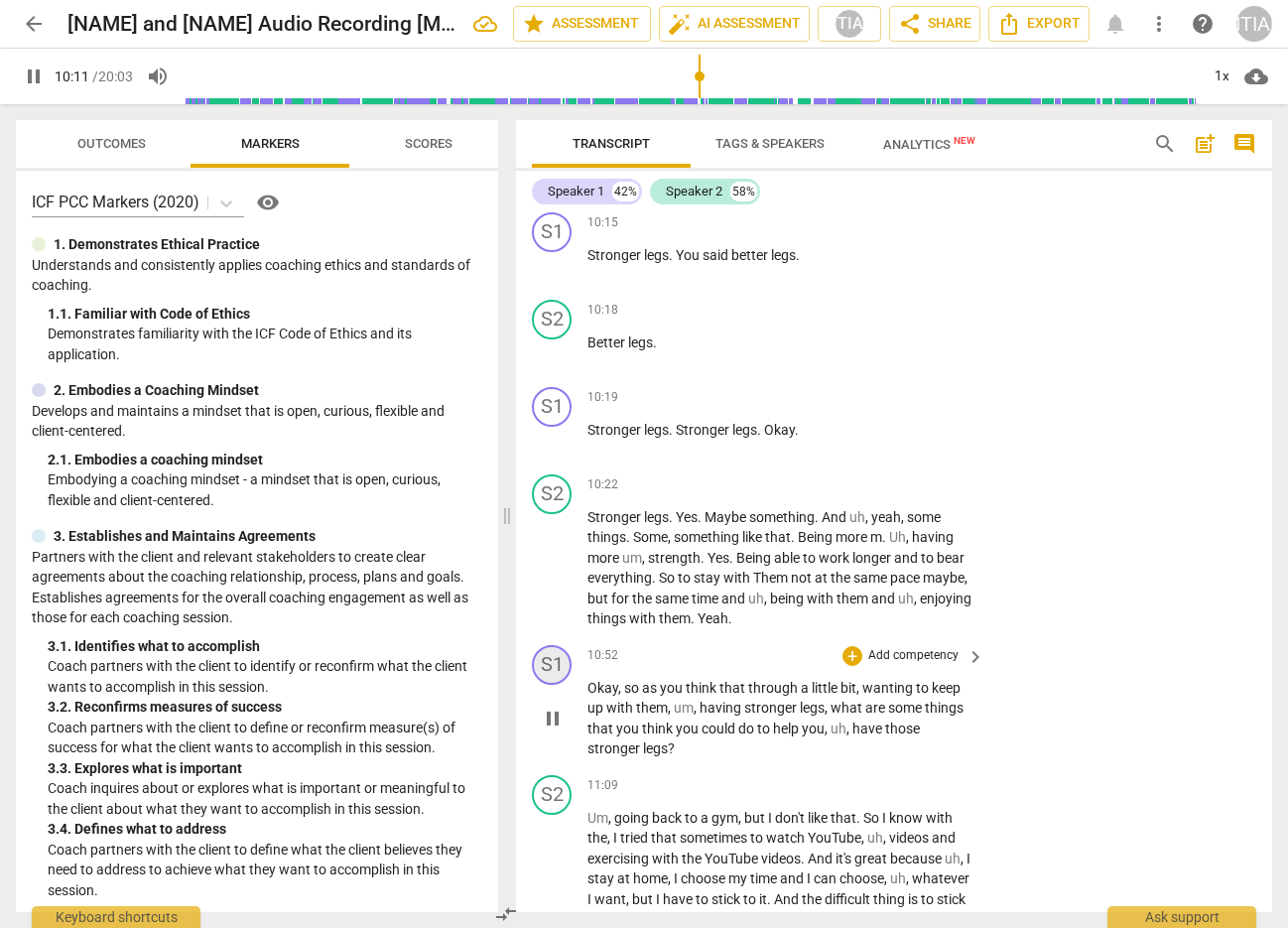 scroll, scrollTop: 6231, scrollLeft: 0, axis: vertical 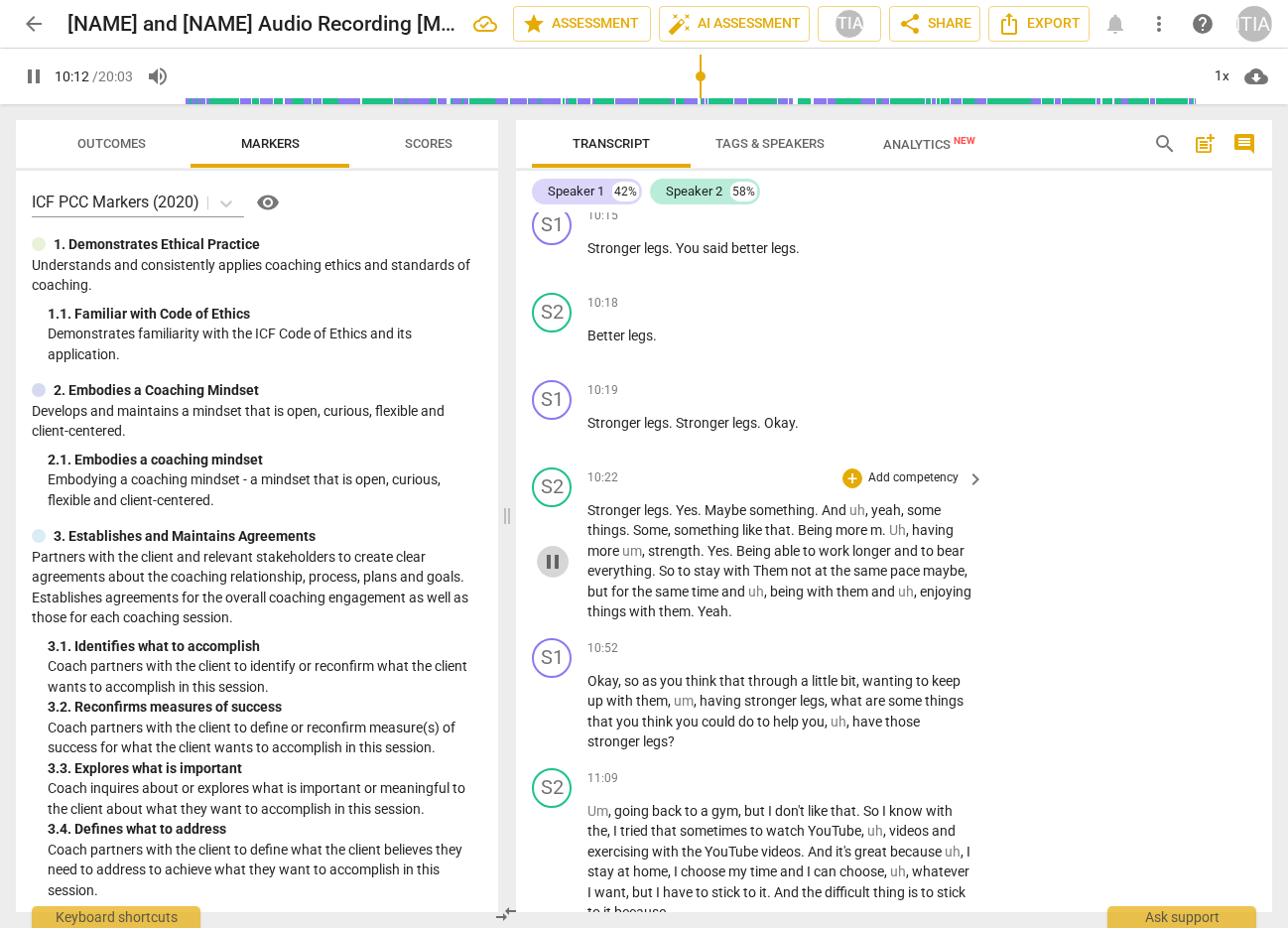 click on "pause" at bounding box center (553, 562) 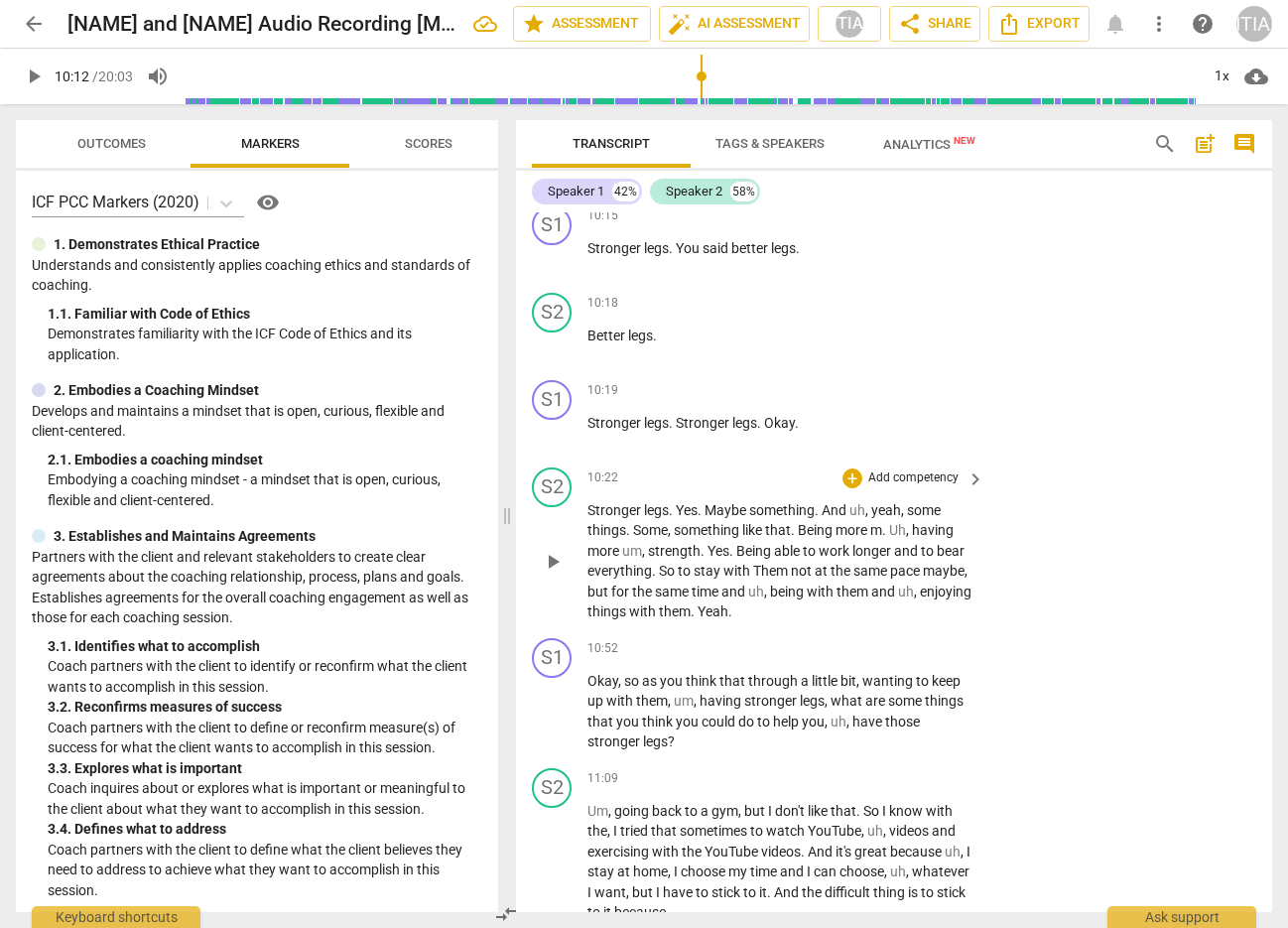 click on "play_arrow" at bounding box center [553, 562] 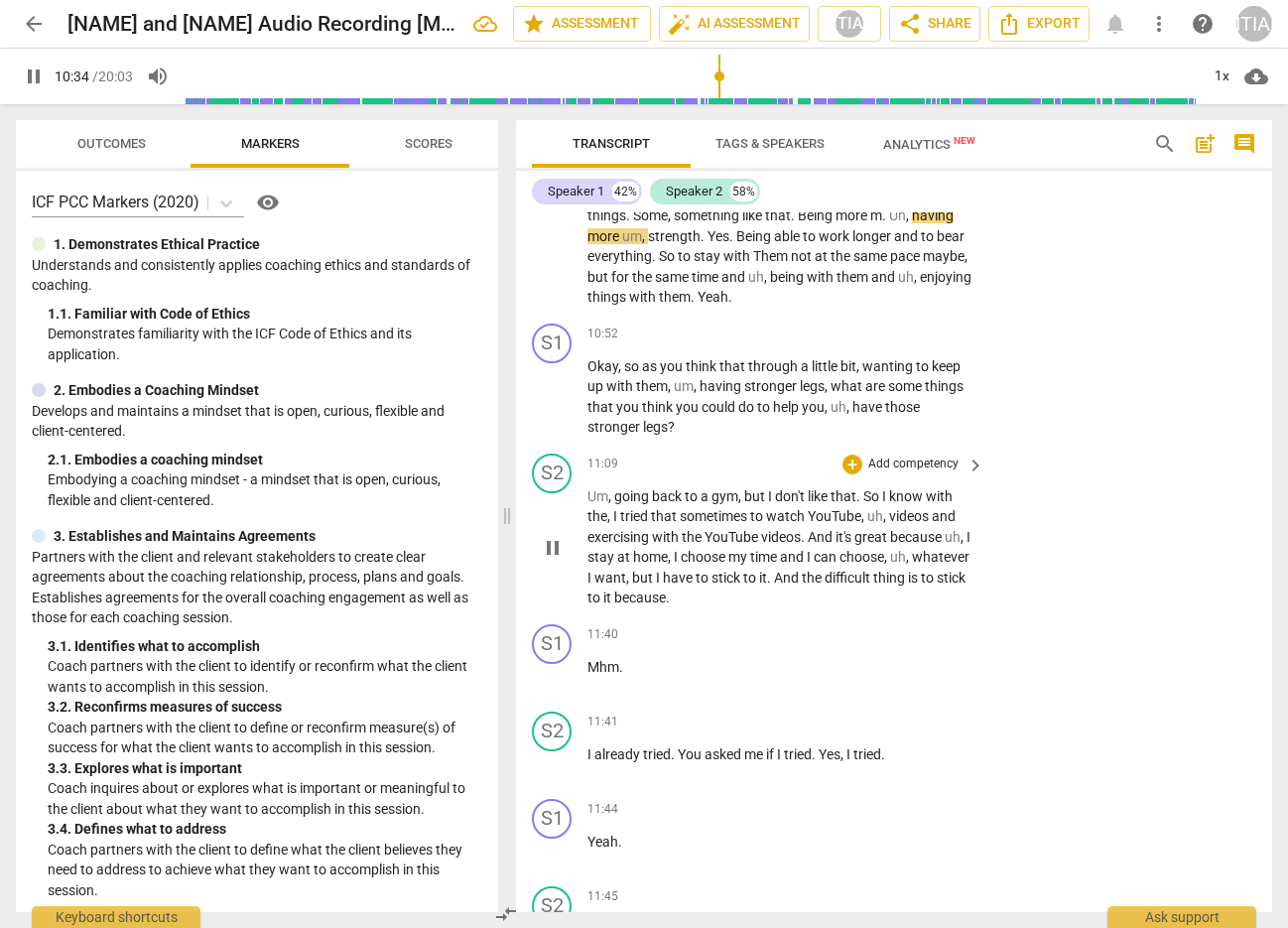 scroll, scrollTop: 6550, scrollLeft: 0, axis: vertical 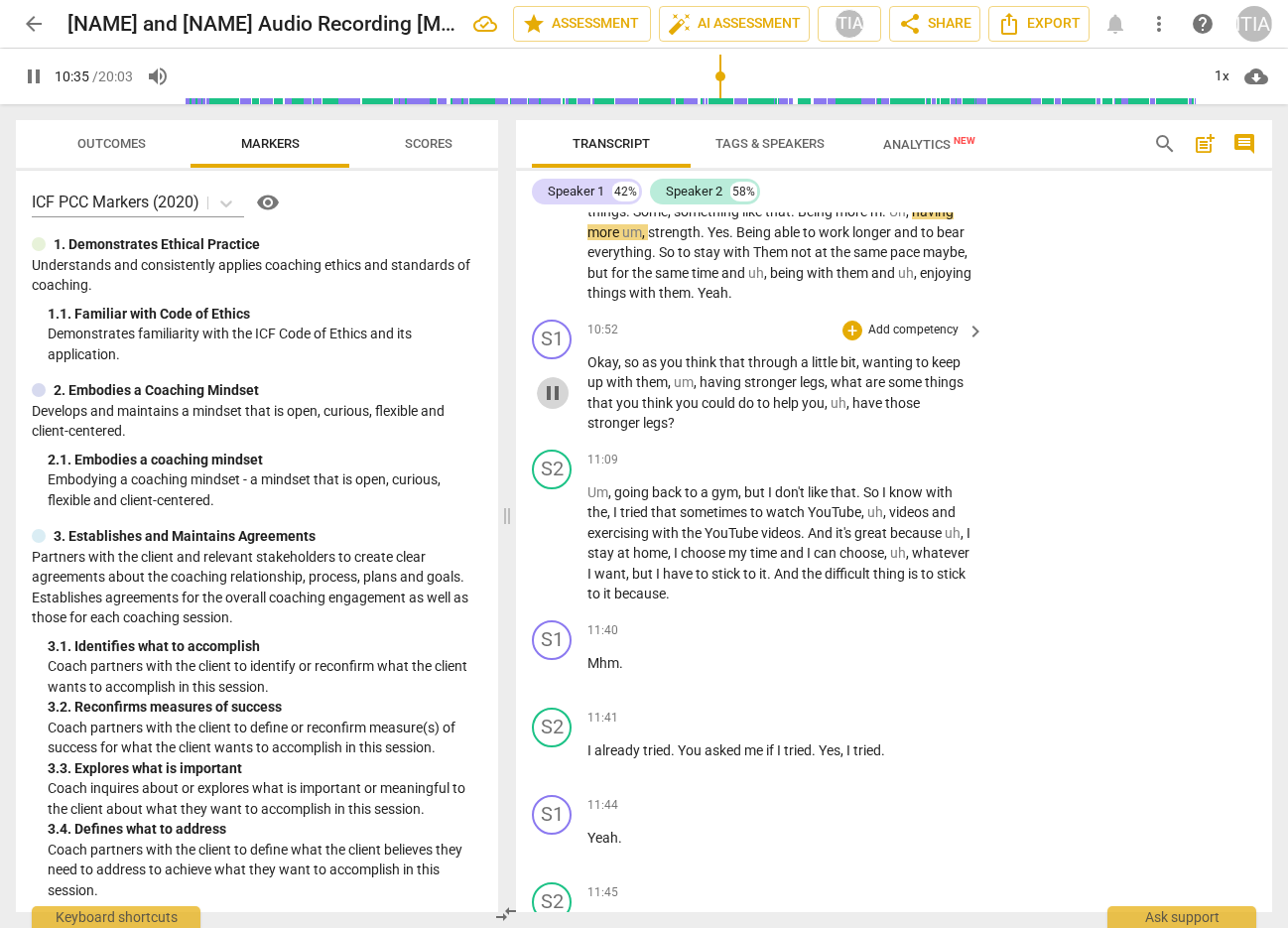click on "pause" at bounding box center [553, 393] 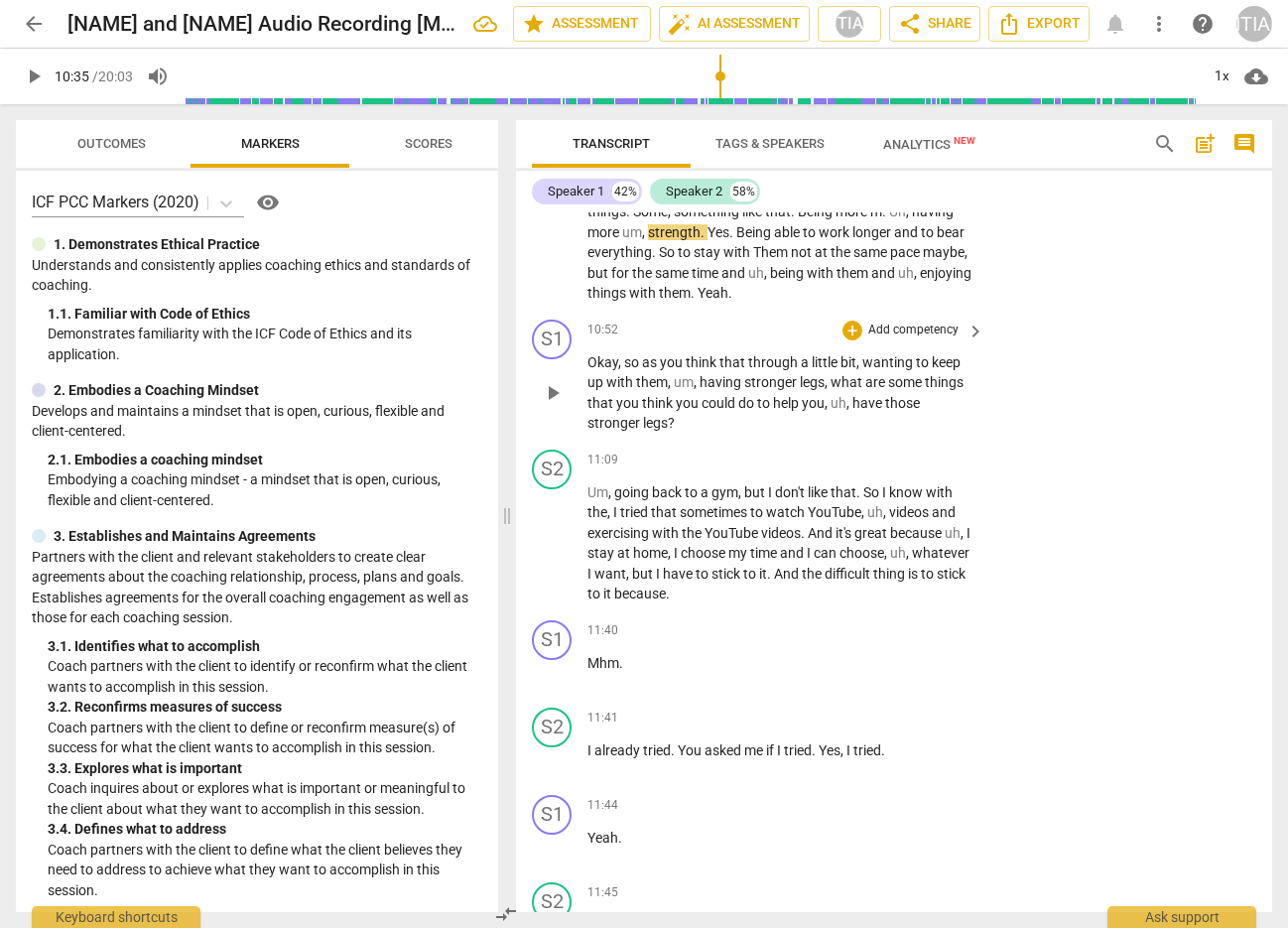 click on "play_arrow" at bounding box center (553, 393) 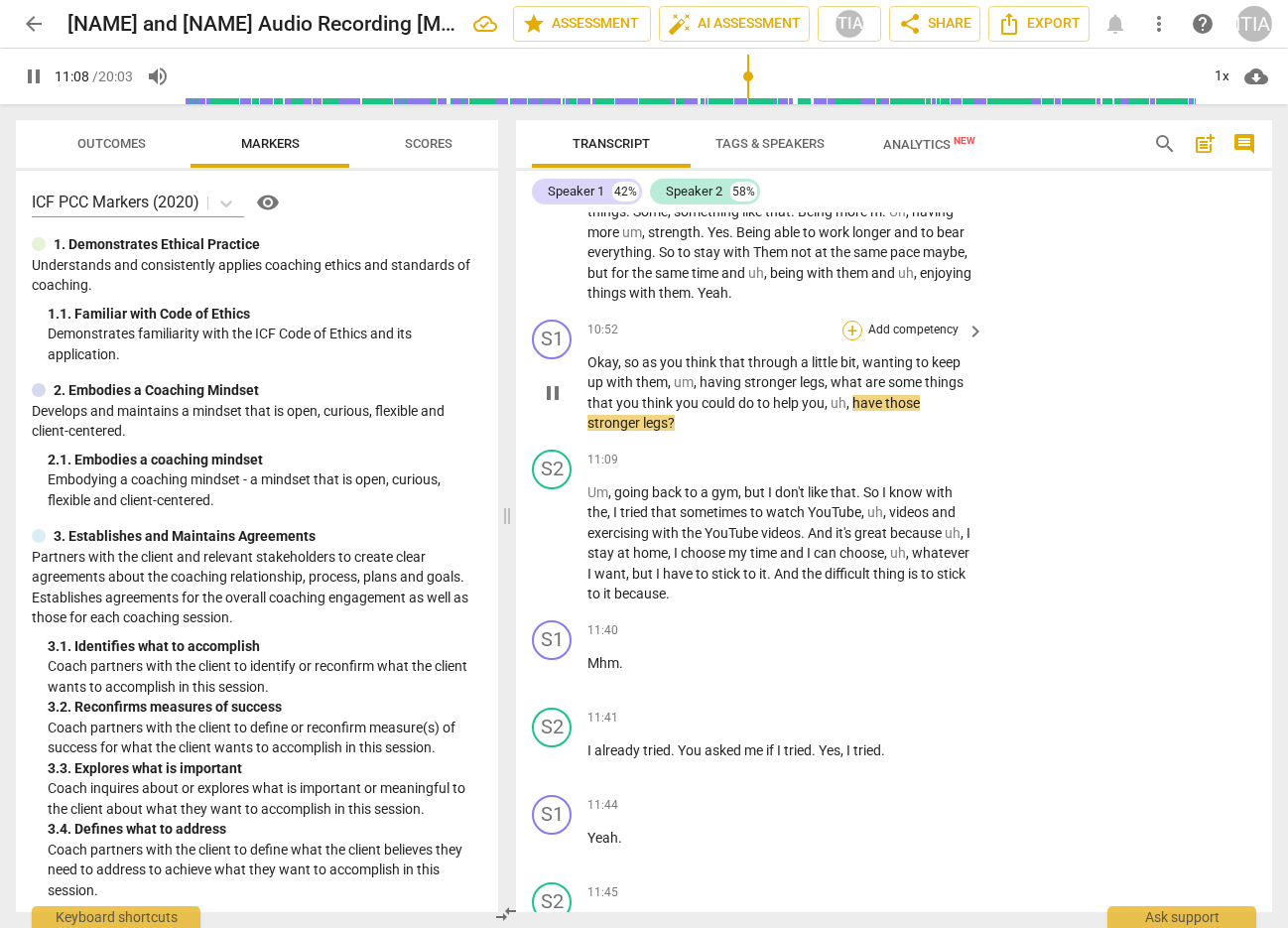 click on "+" at bounding box center (852, 331) 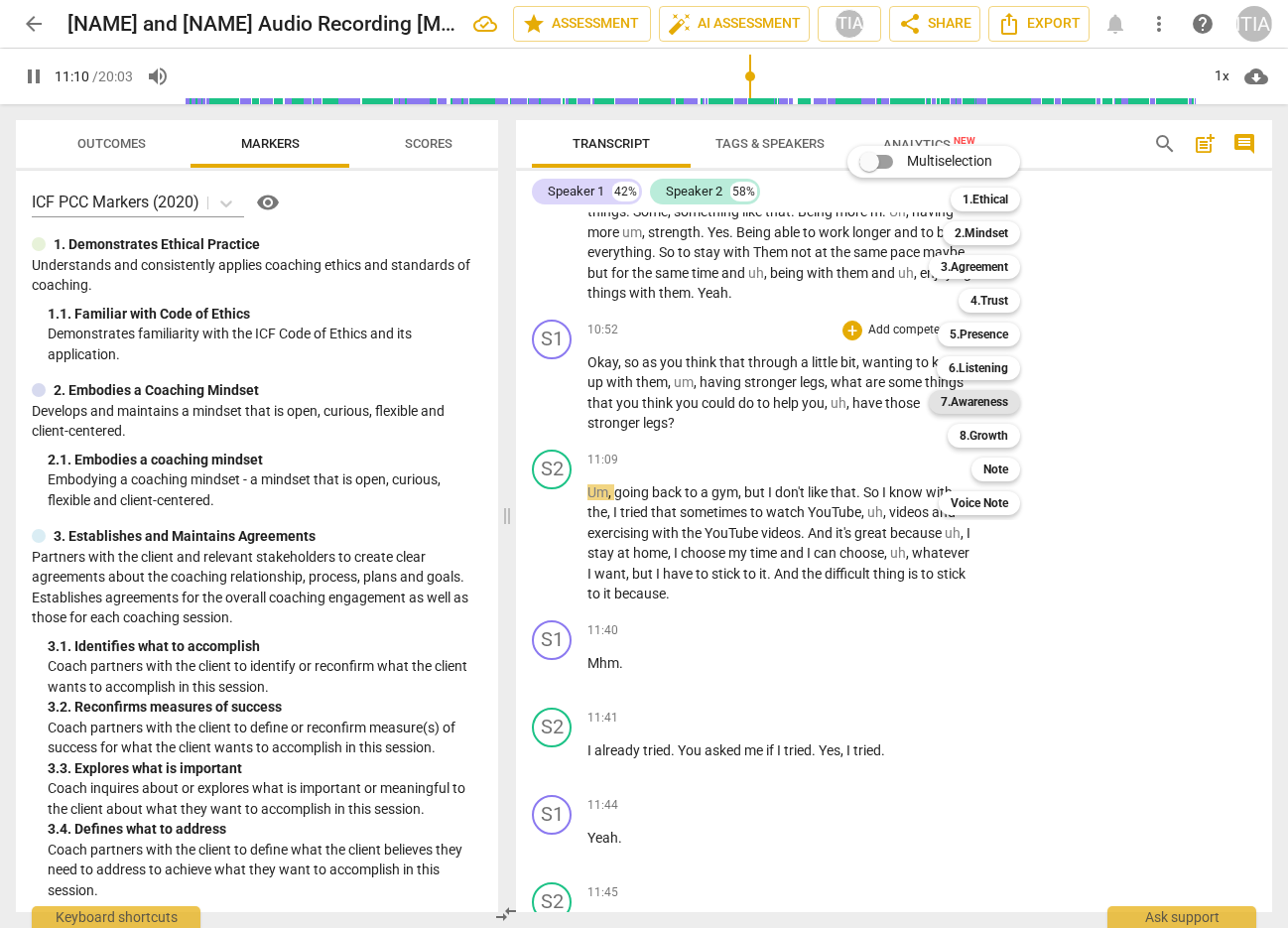 click on "7.Awareness" at bounding box center (974, 402) 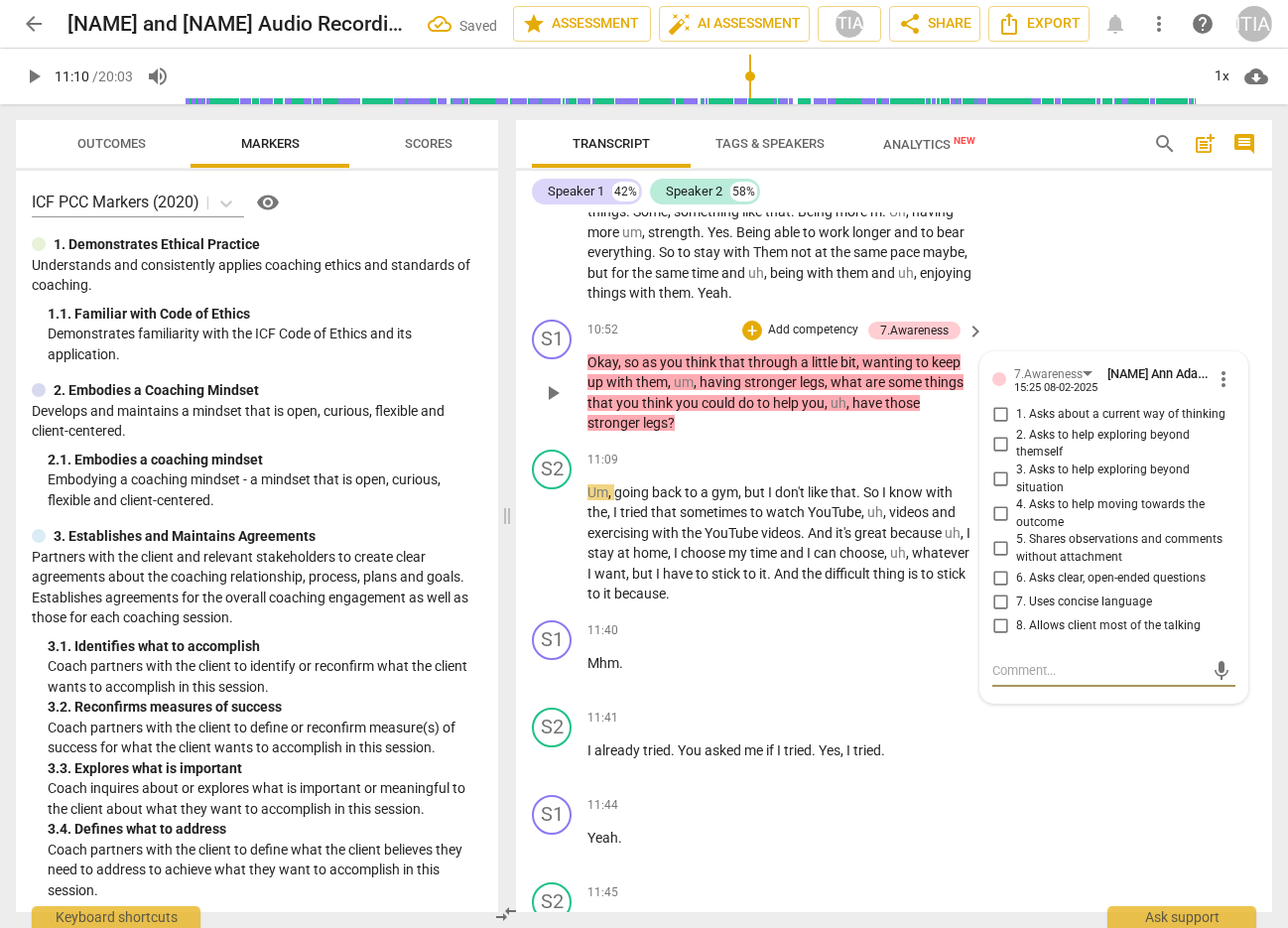 click on "6. Asks clear, open-ended questions" at bounding box center [1000, 578] 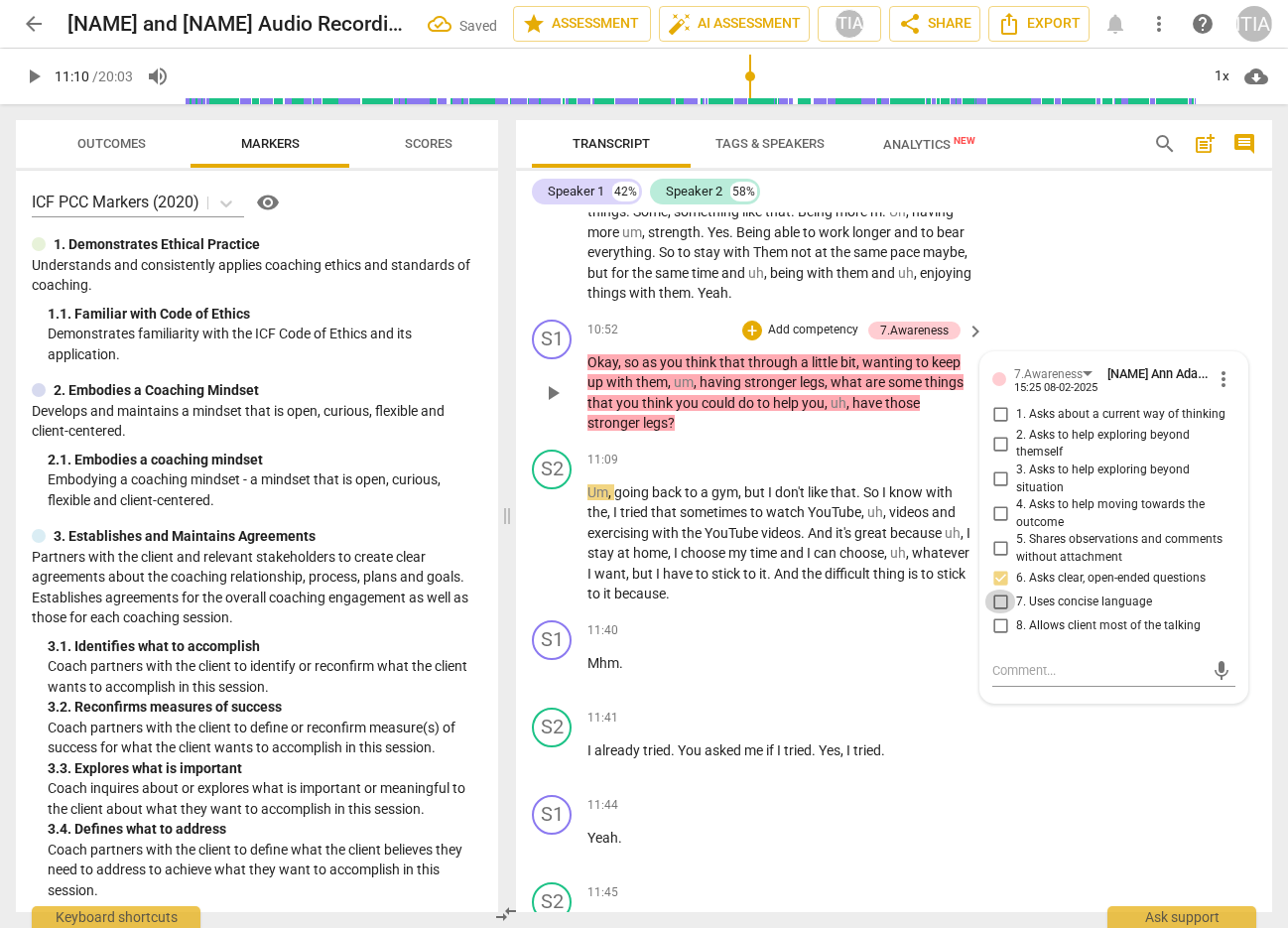 click on "7. Uses concise language" at bounding box center (1000, 601) 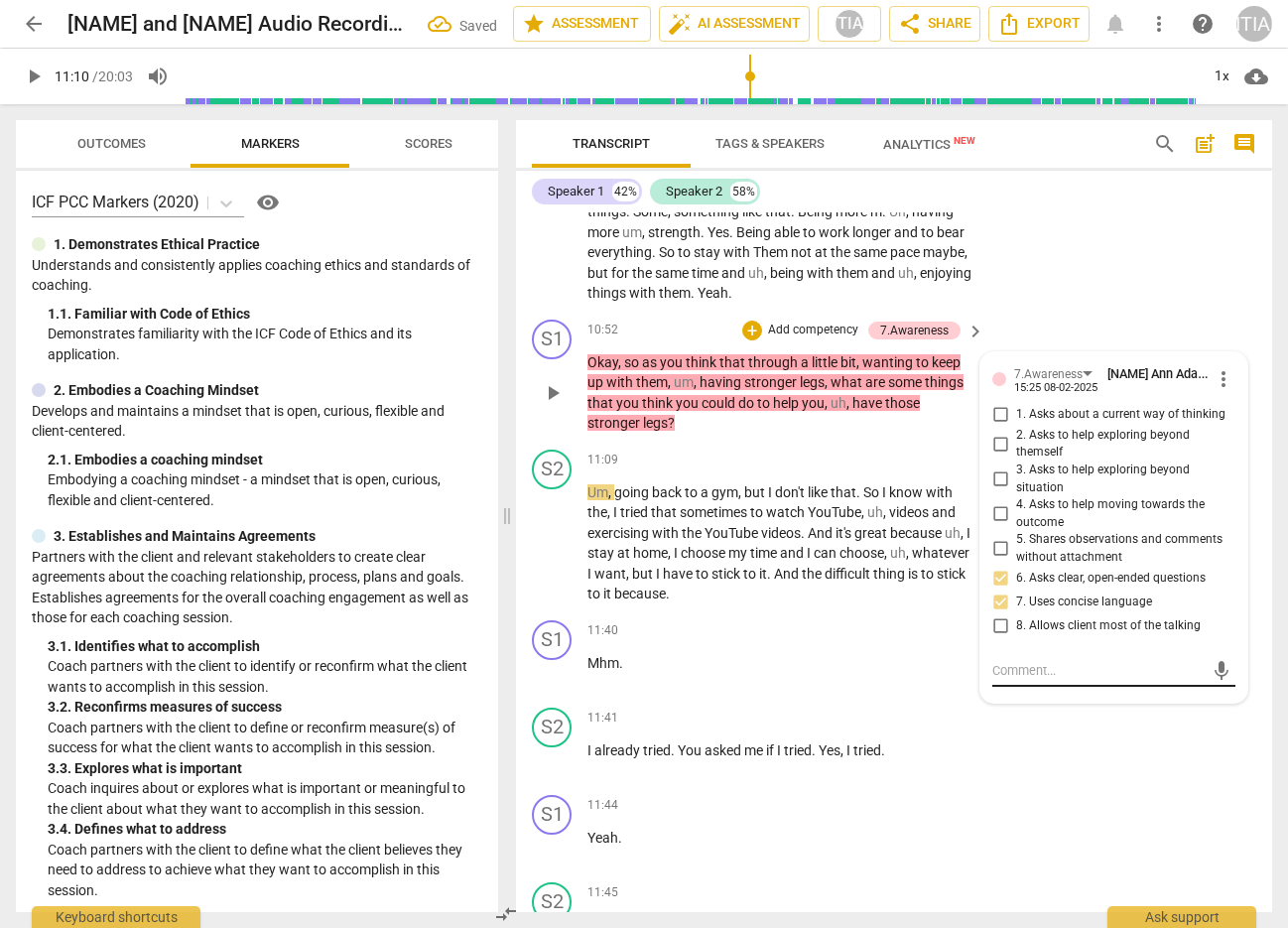 click at bounding box center [1097, 670] 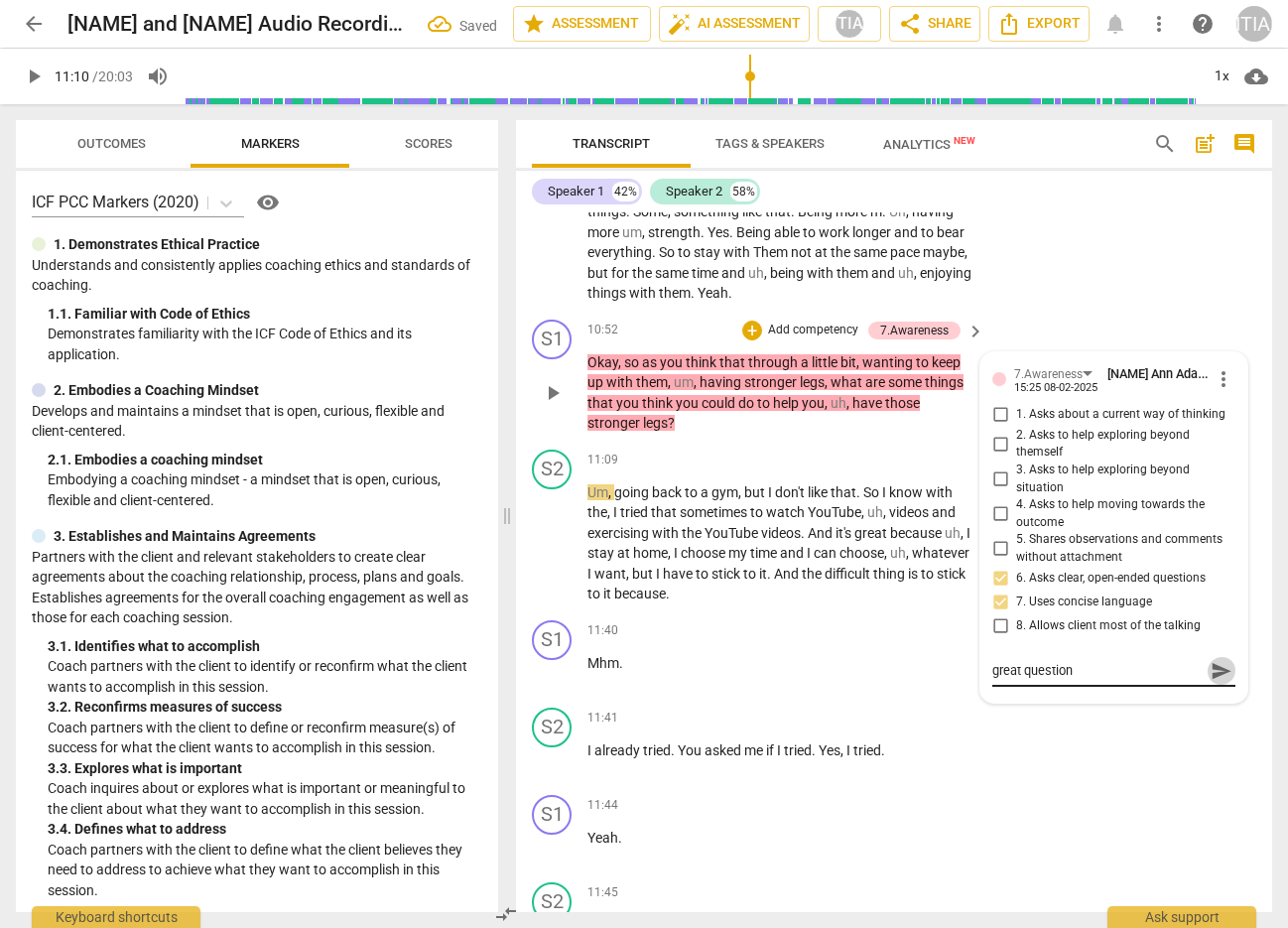 click on "send" at bounding box center (1222, 671) 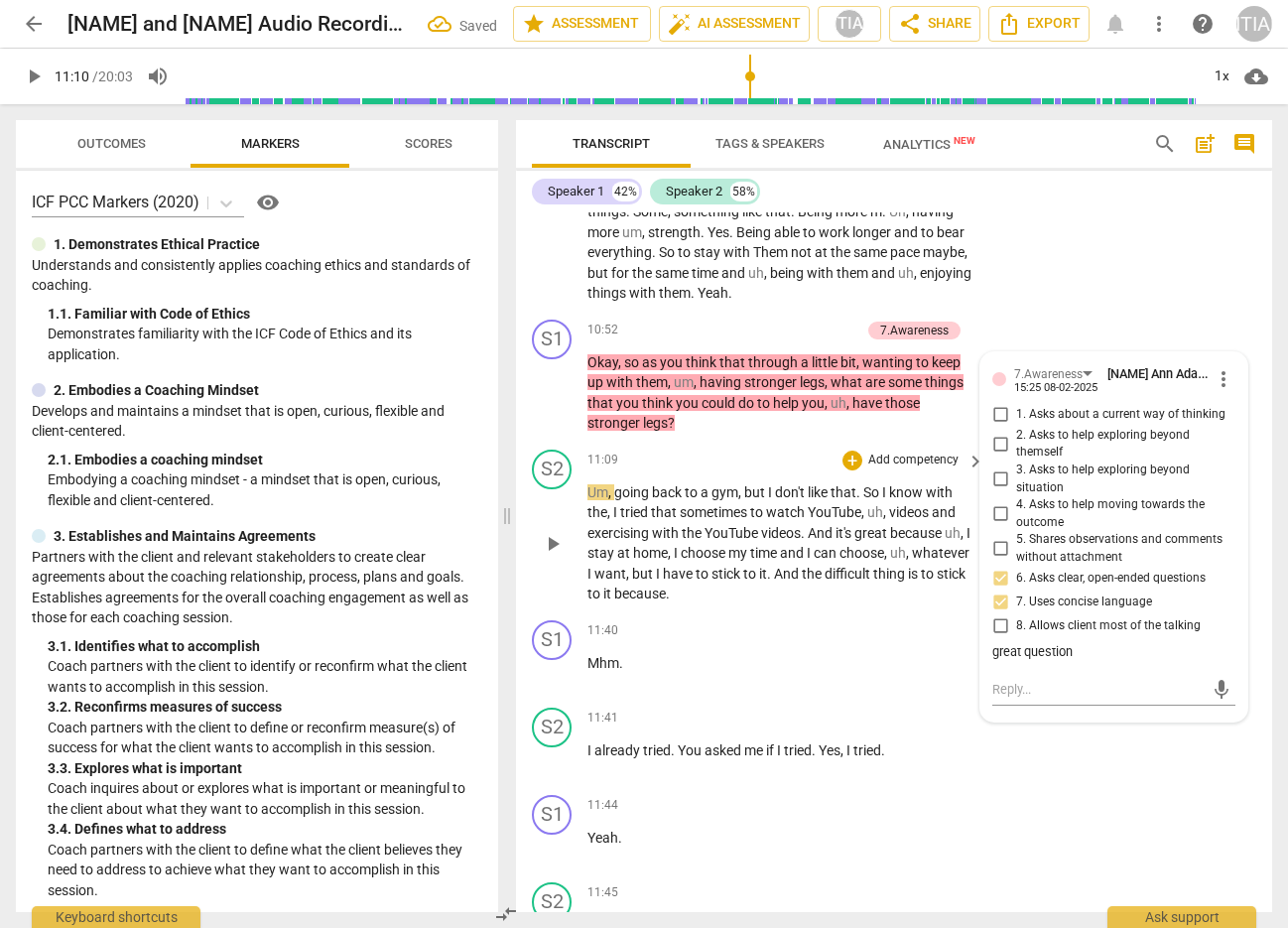 click on "play_arrow" at bounding box center [553, 544] 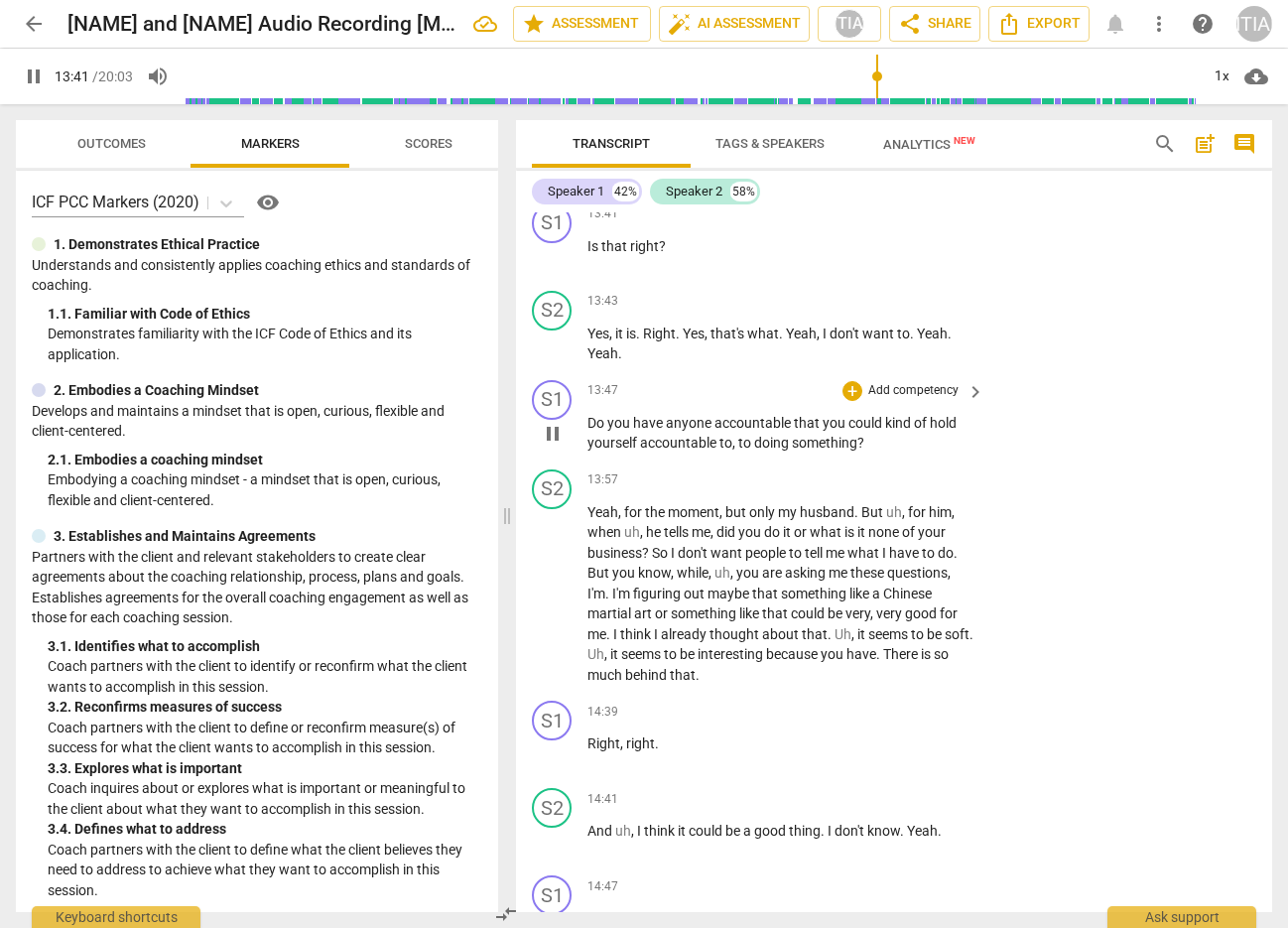 scroll, scrollTop: 8450, scrollLeft: 0, axis: vertical 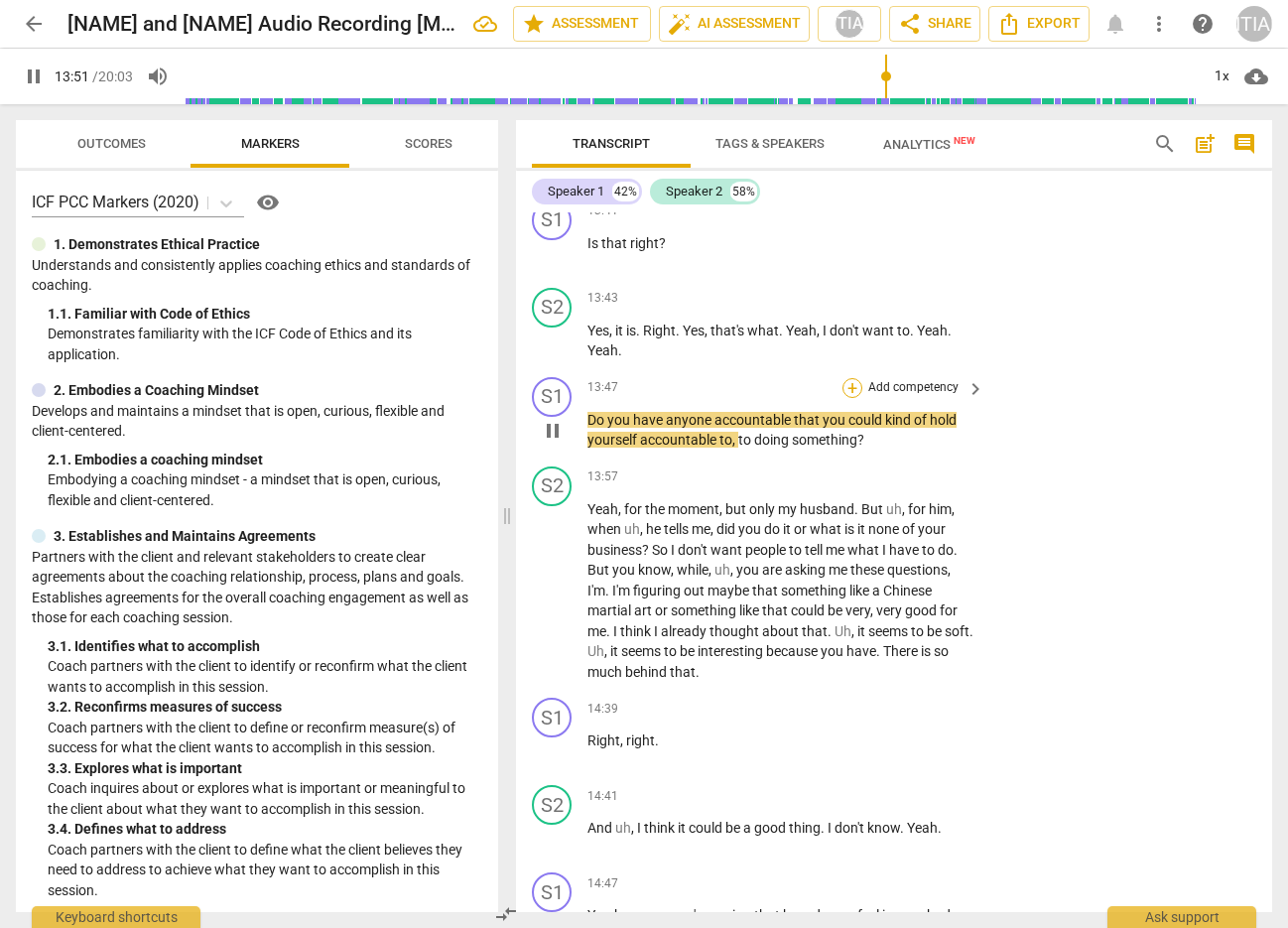 click on "+" at bounding box center [852, 388] 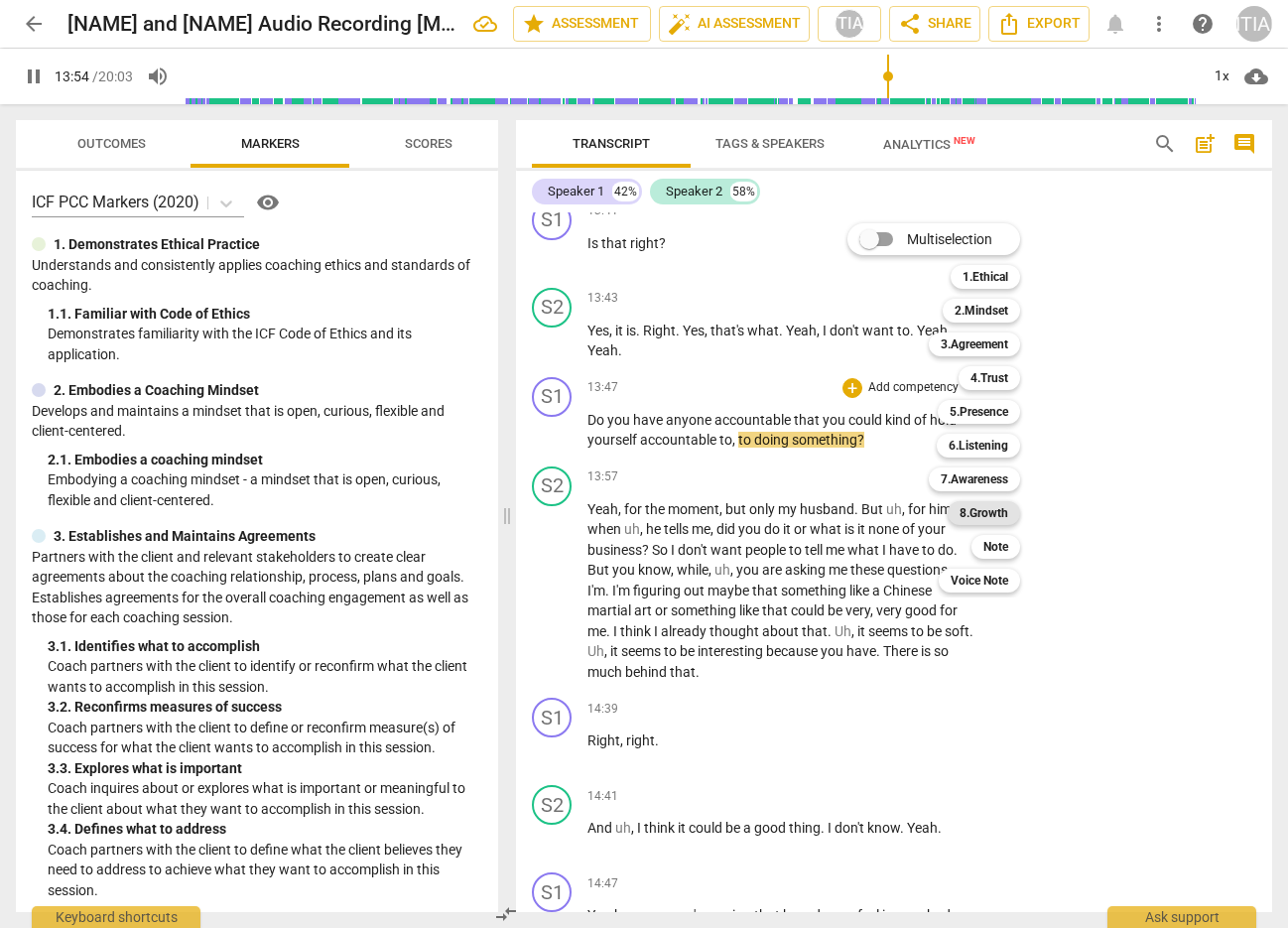 click on "8.Growth" at bounding box center (983, 513) 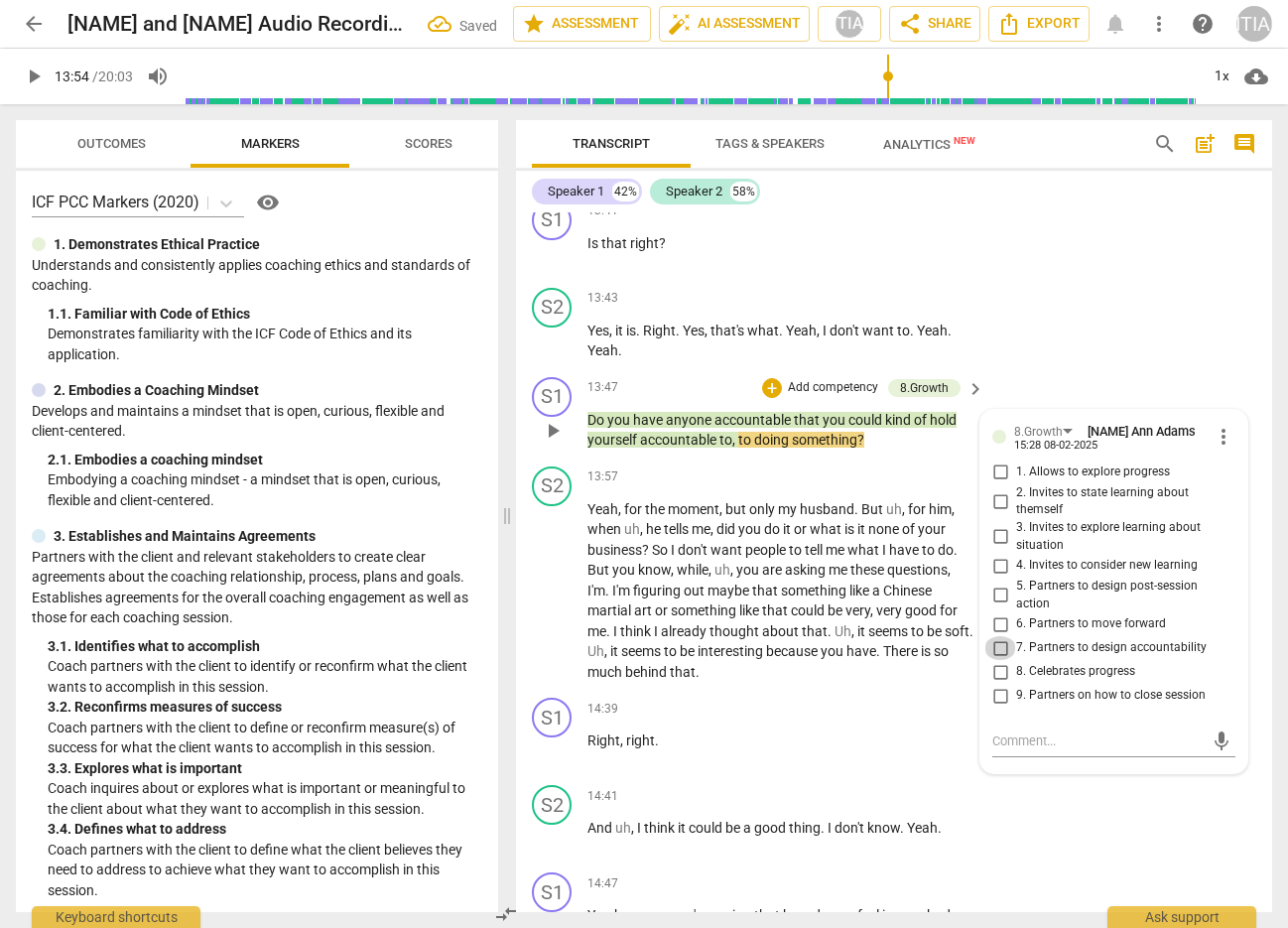 click on "7. Partners to design accountability" at bounding box center (1000, 648) 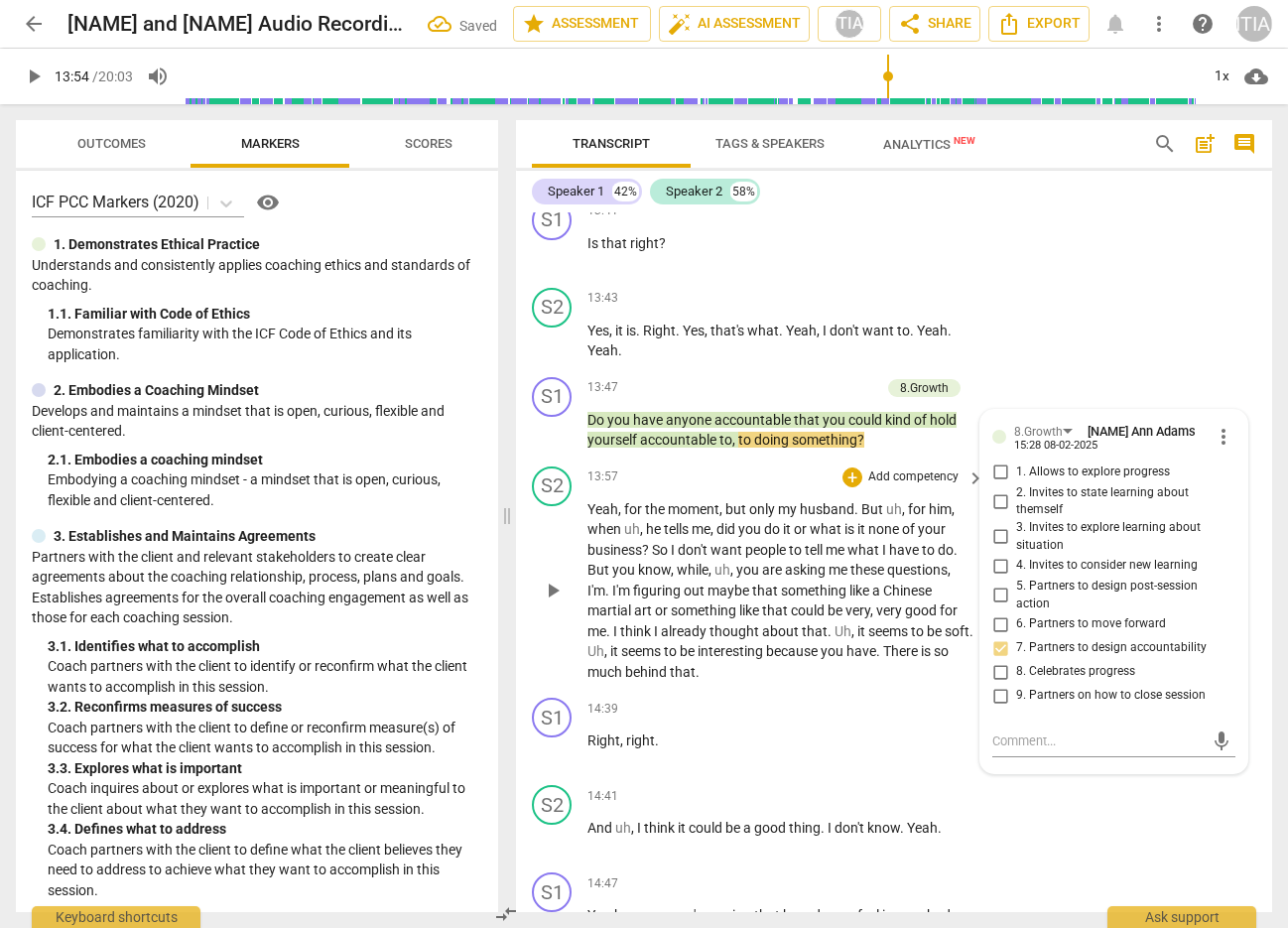 click on "play_arrow" at bounding box center [553, 591] 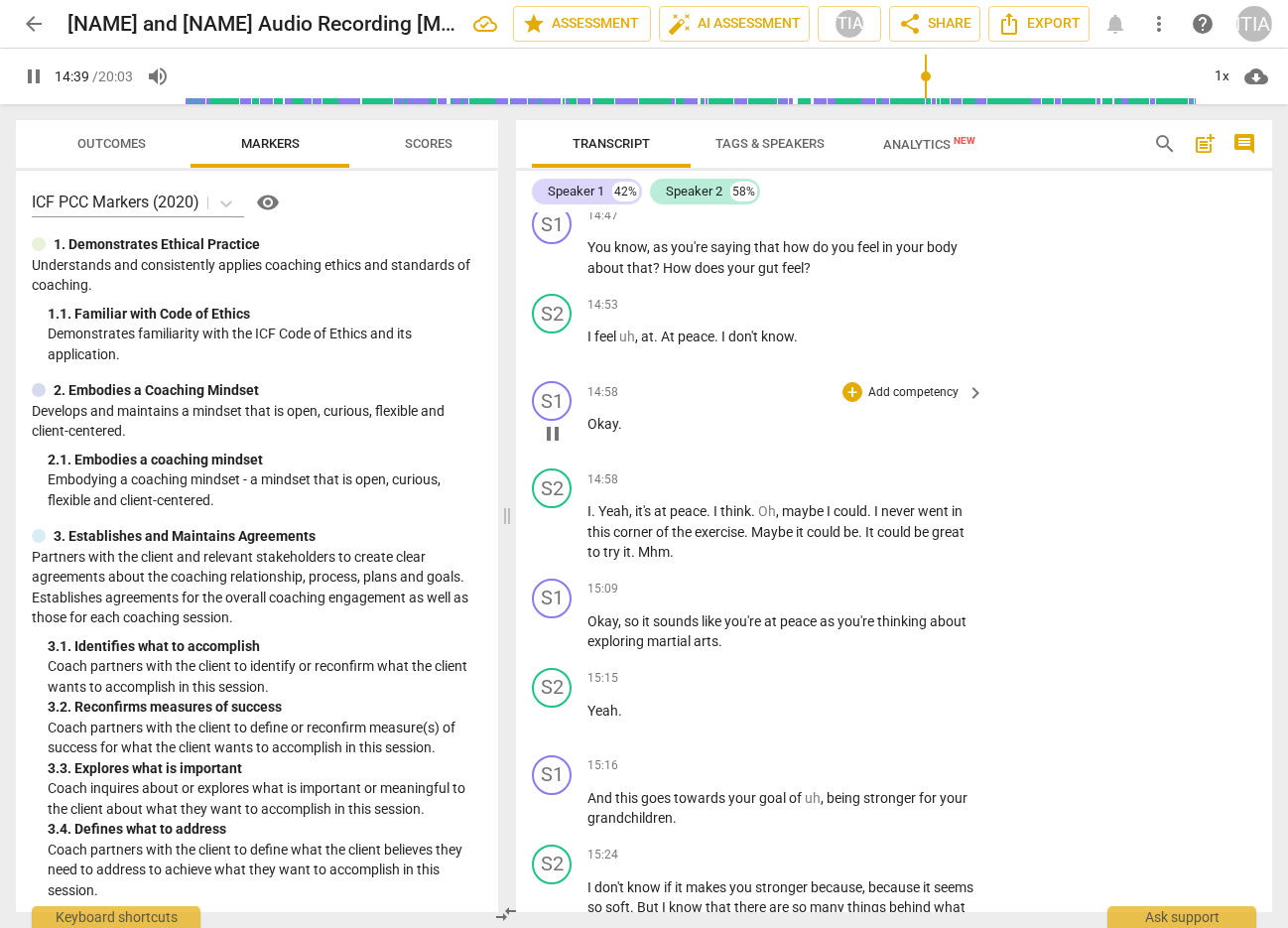 scroll, scrollTop: 9120, scrollLeft: 0, axis: vertical 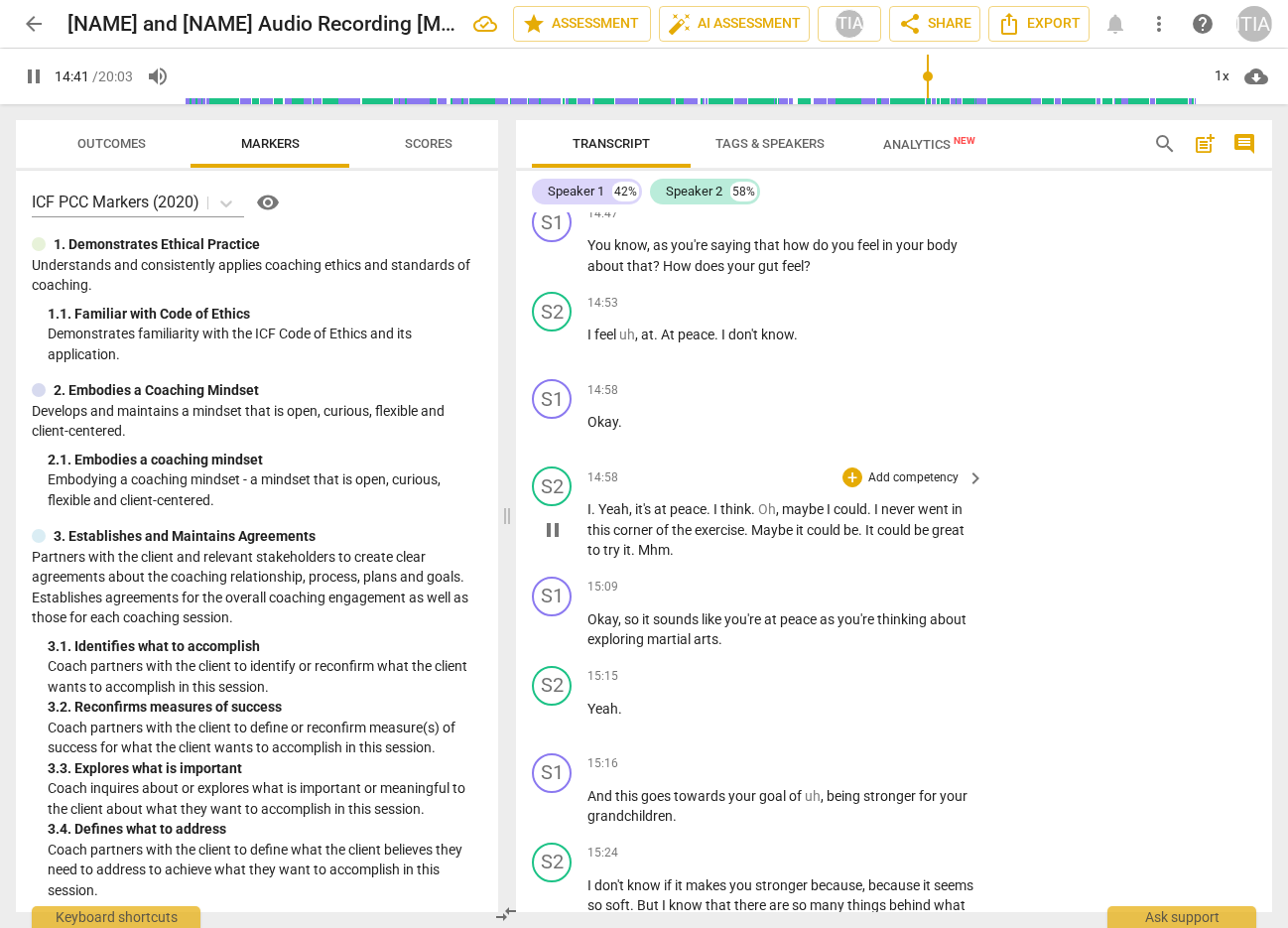 click on "pause" at bounding box center [553, 530] 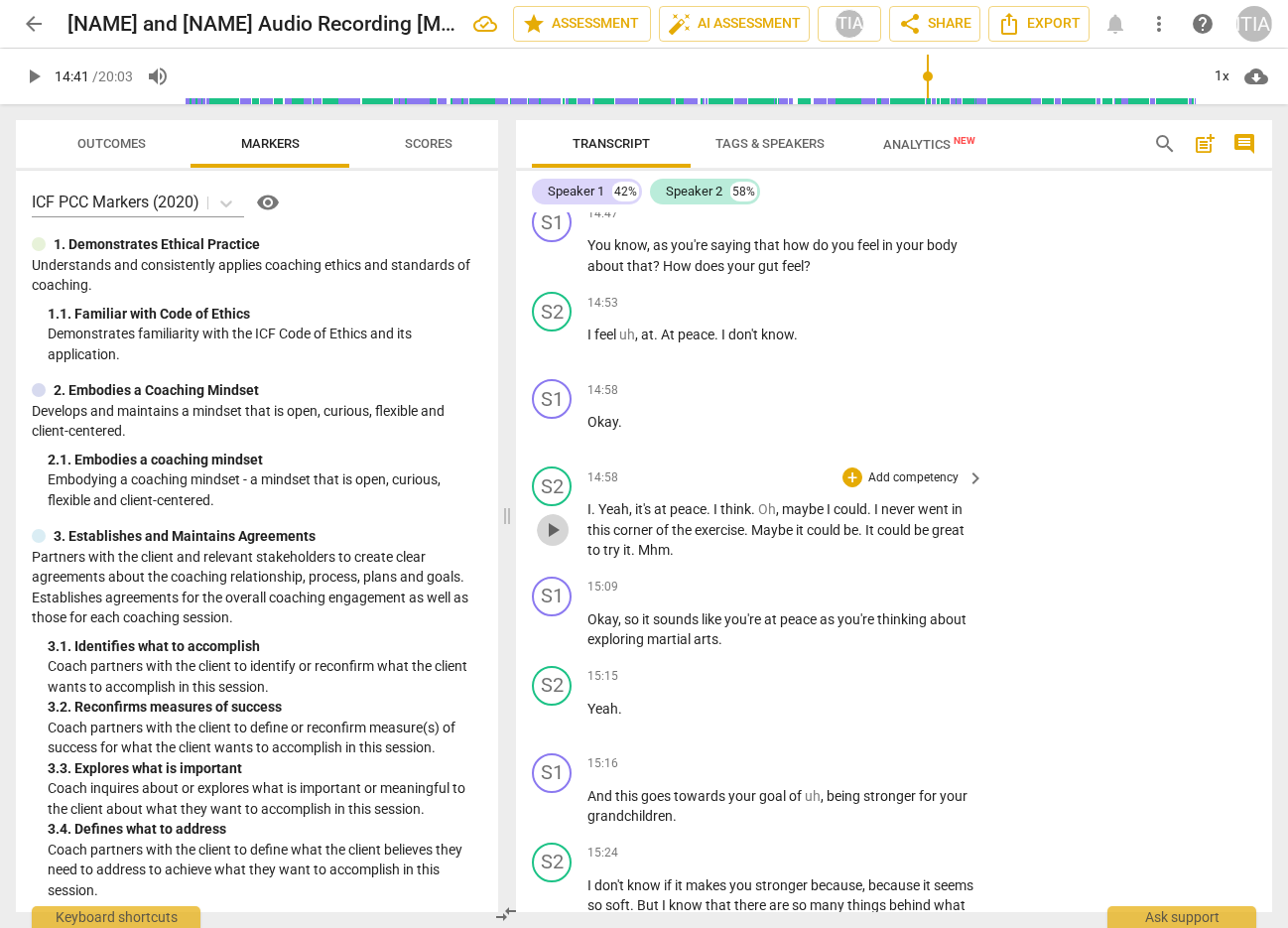 click on "play_arrow" at bounding box center [553, 530] 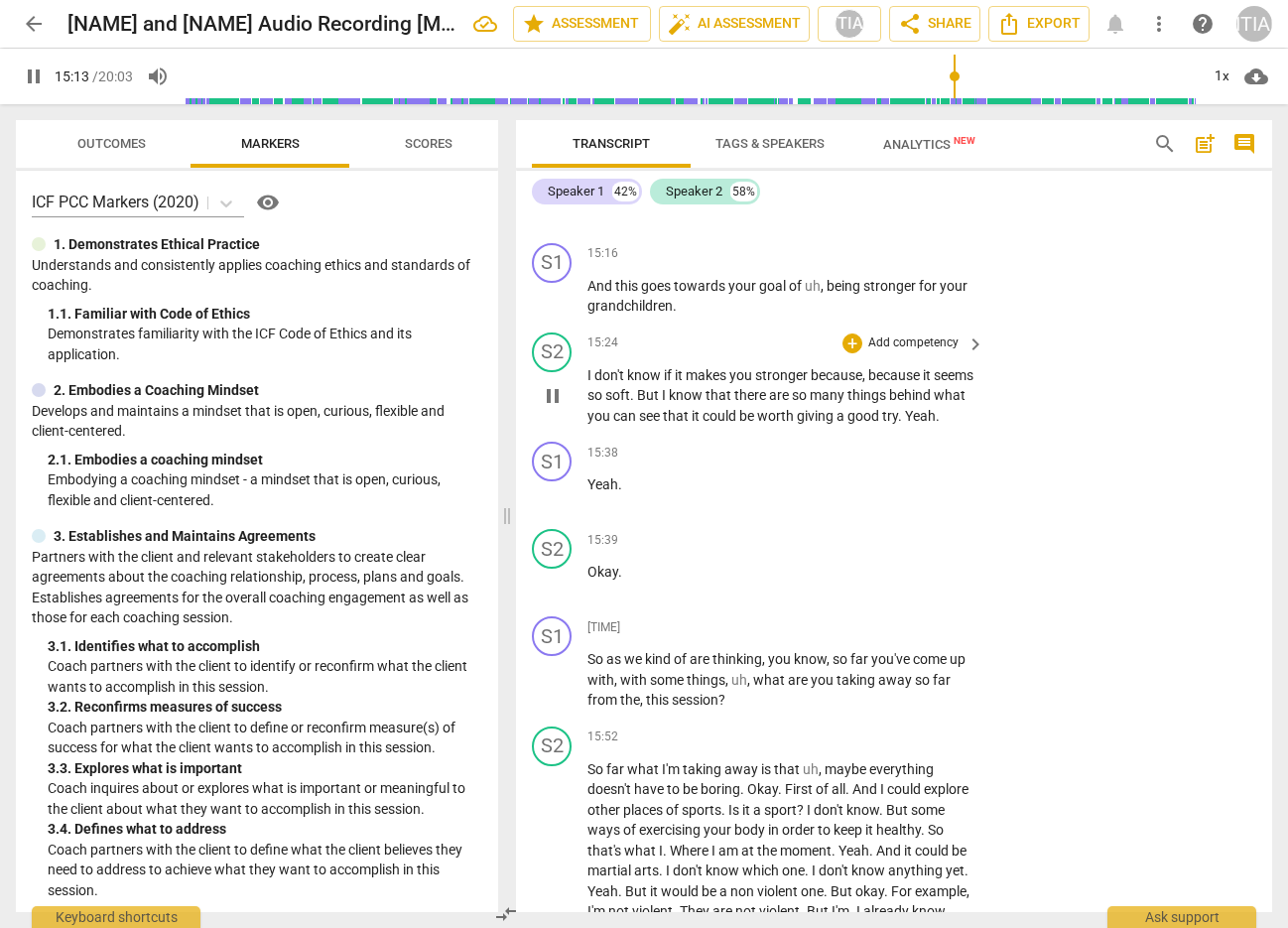 scroll, scrollTop: 9631, scrollLeft: 0, axis: vertical 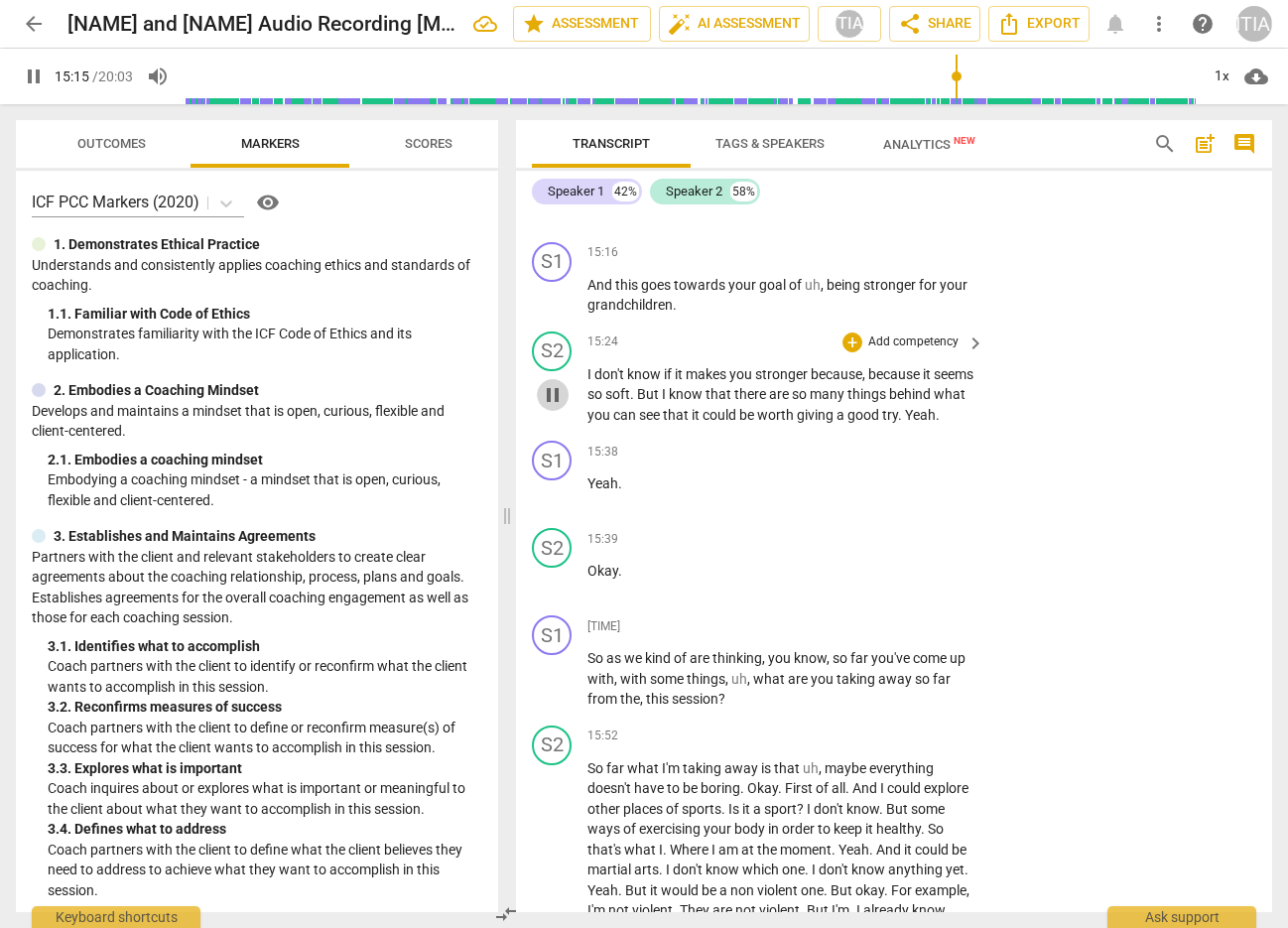 click on "pause" at bounding box center [553, 395] 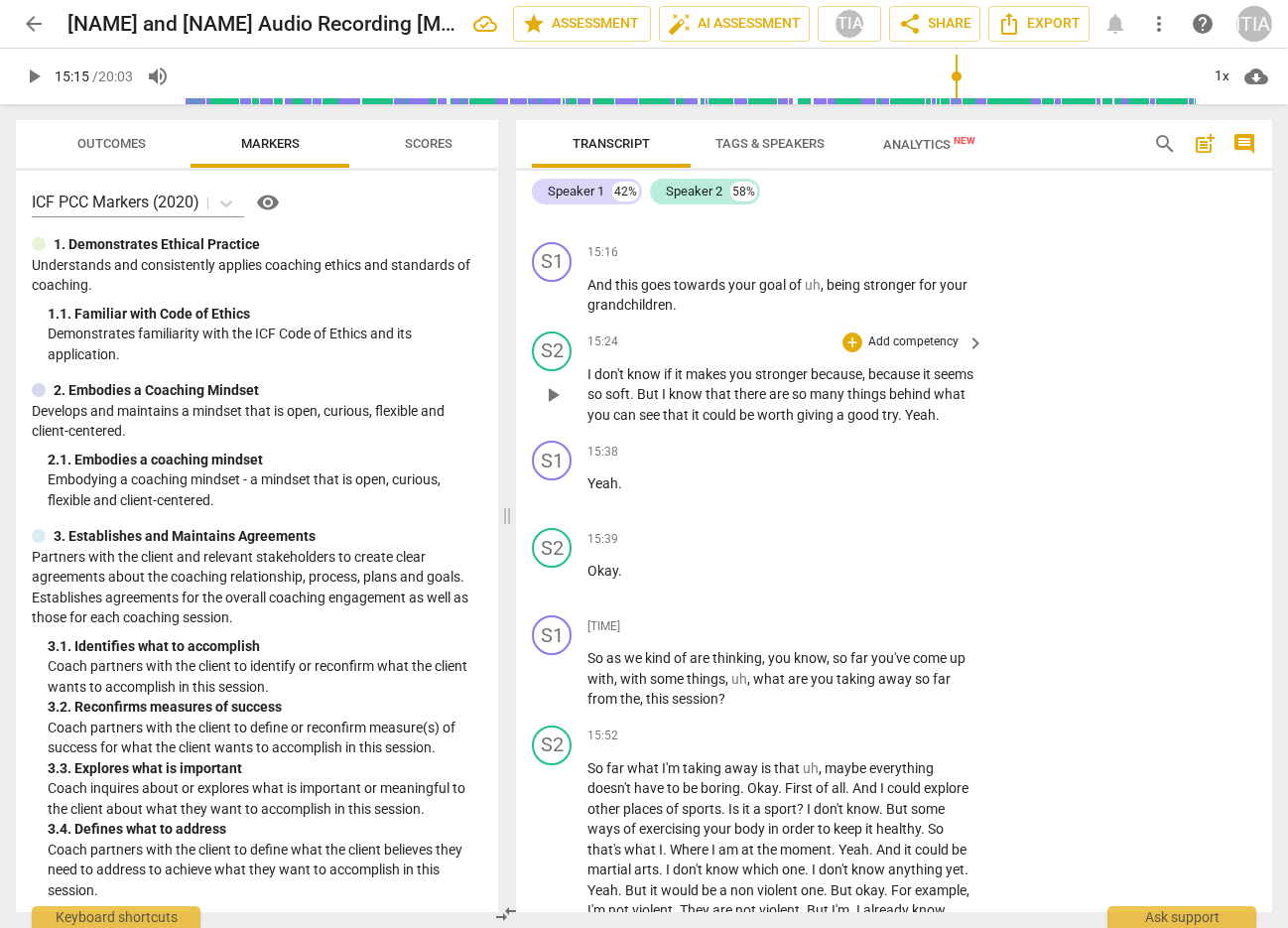 click on "play_arrow" at bounding box center (553, 395) 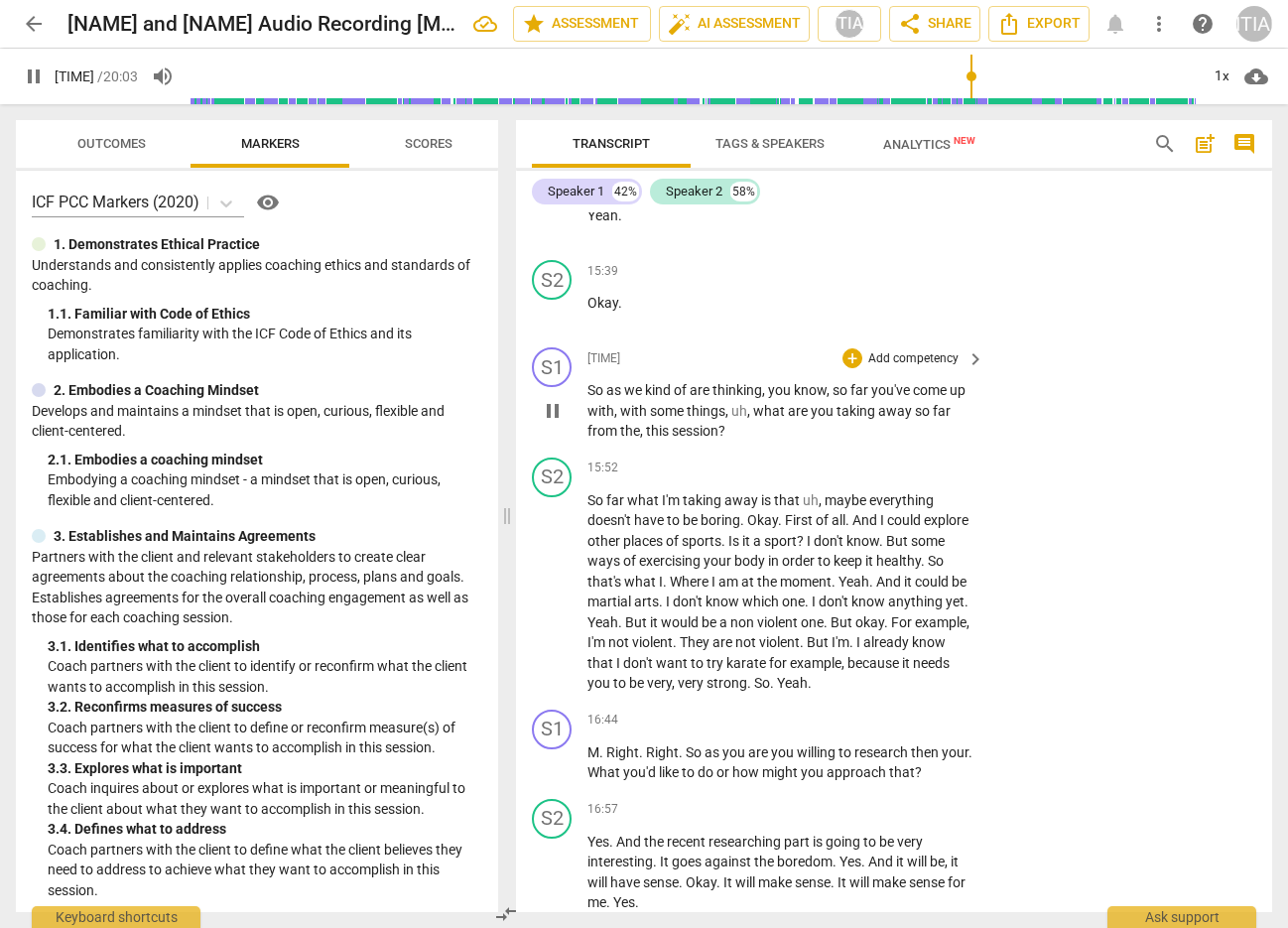 scroll, scrollTop: 9908, scrollLeft: 0, axis: vertical 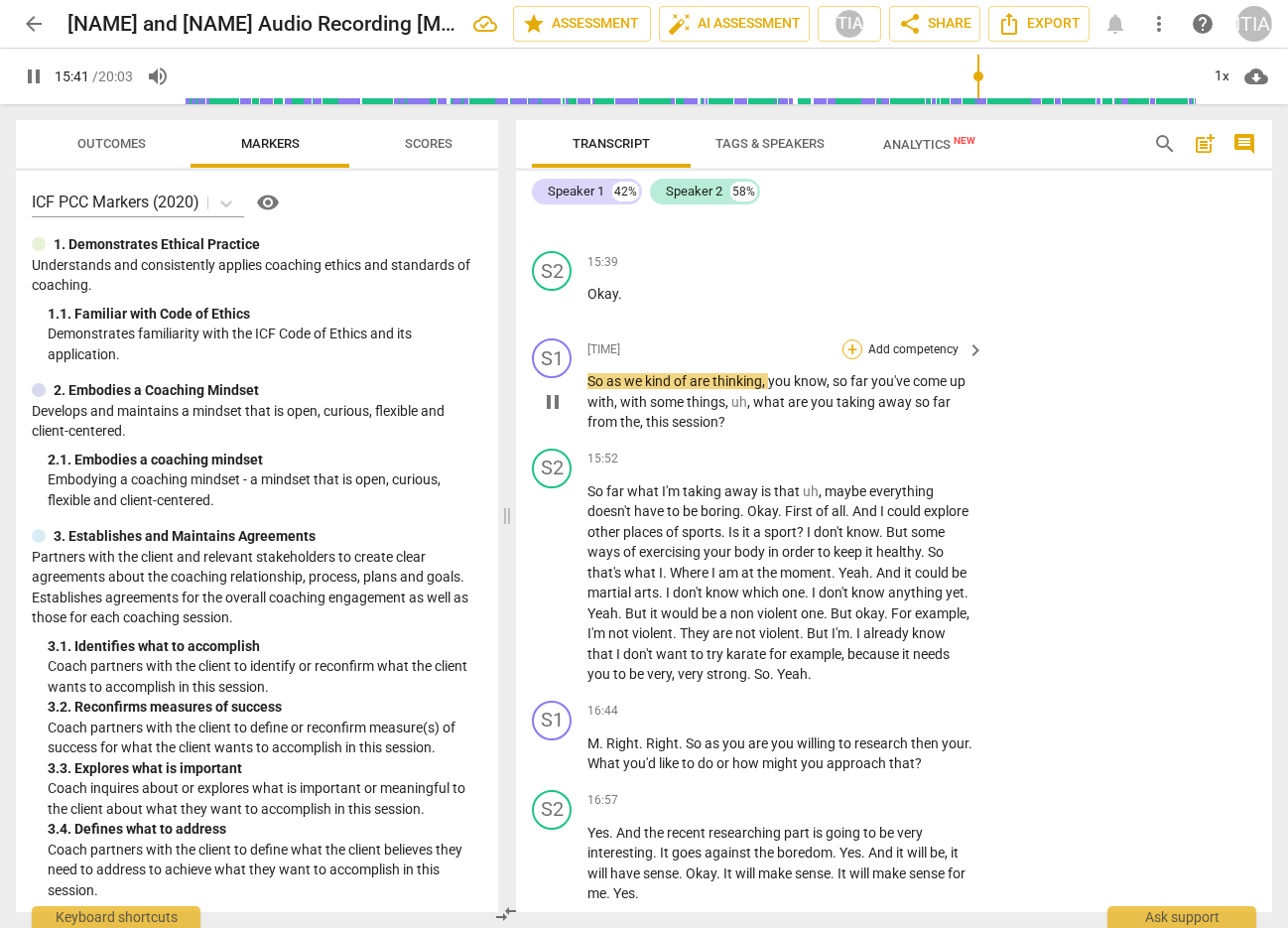 click on "+" at bounding box center (852, 349) 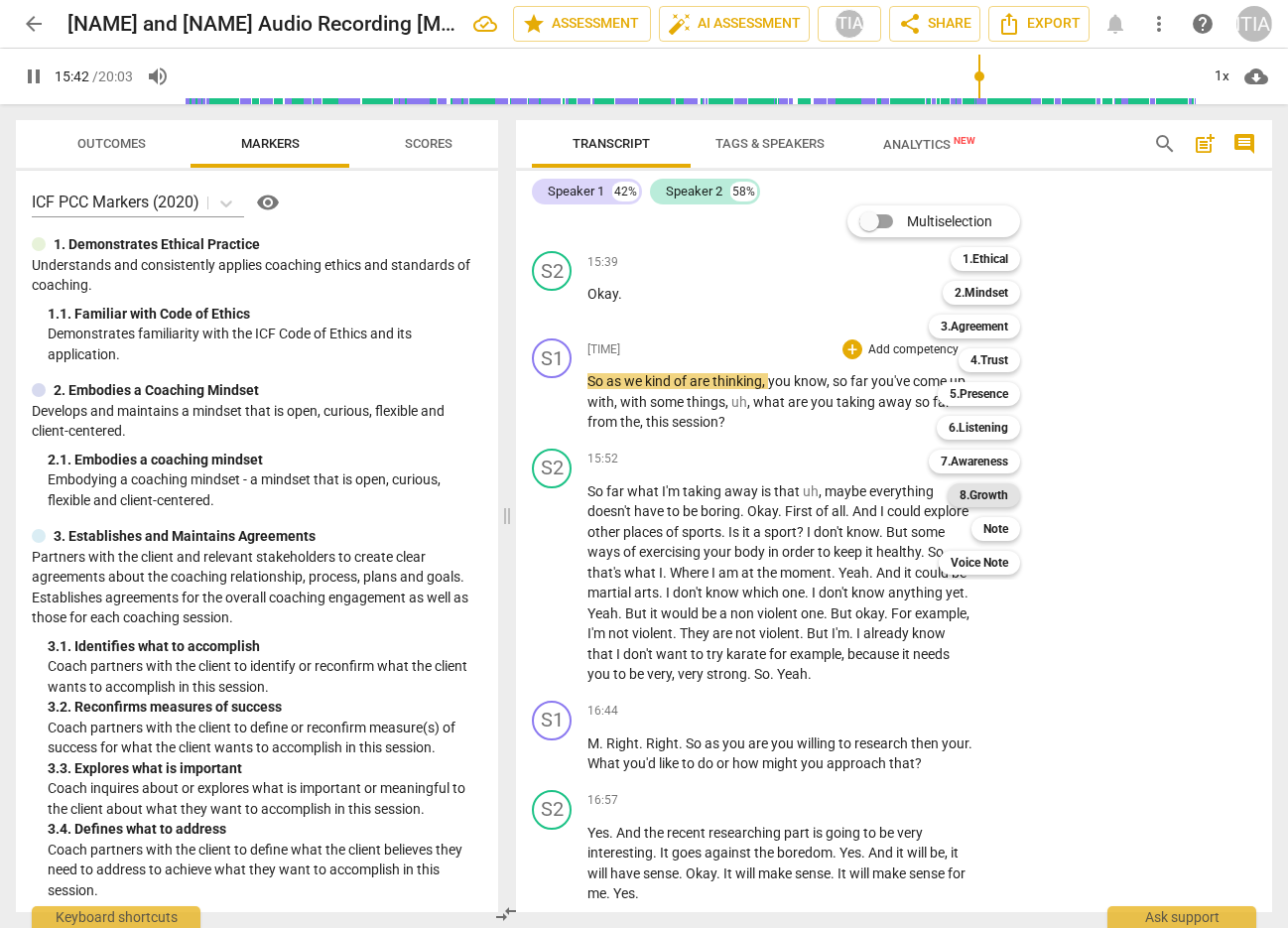 click on "8.Growth" at bounding box center (983, 495) 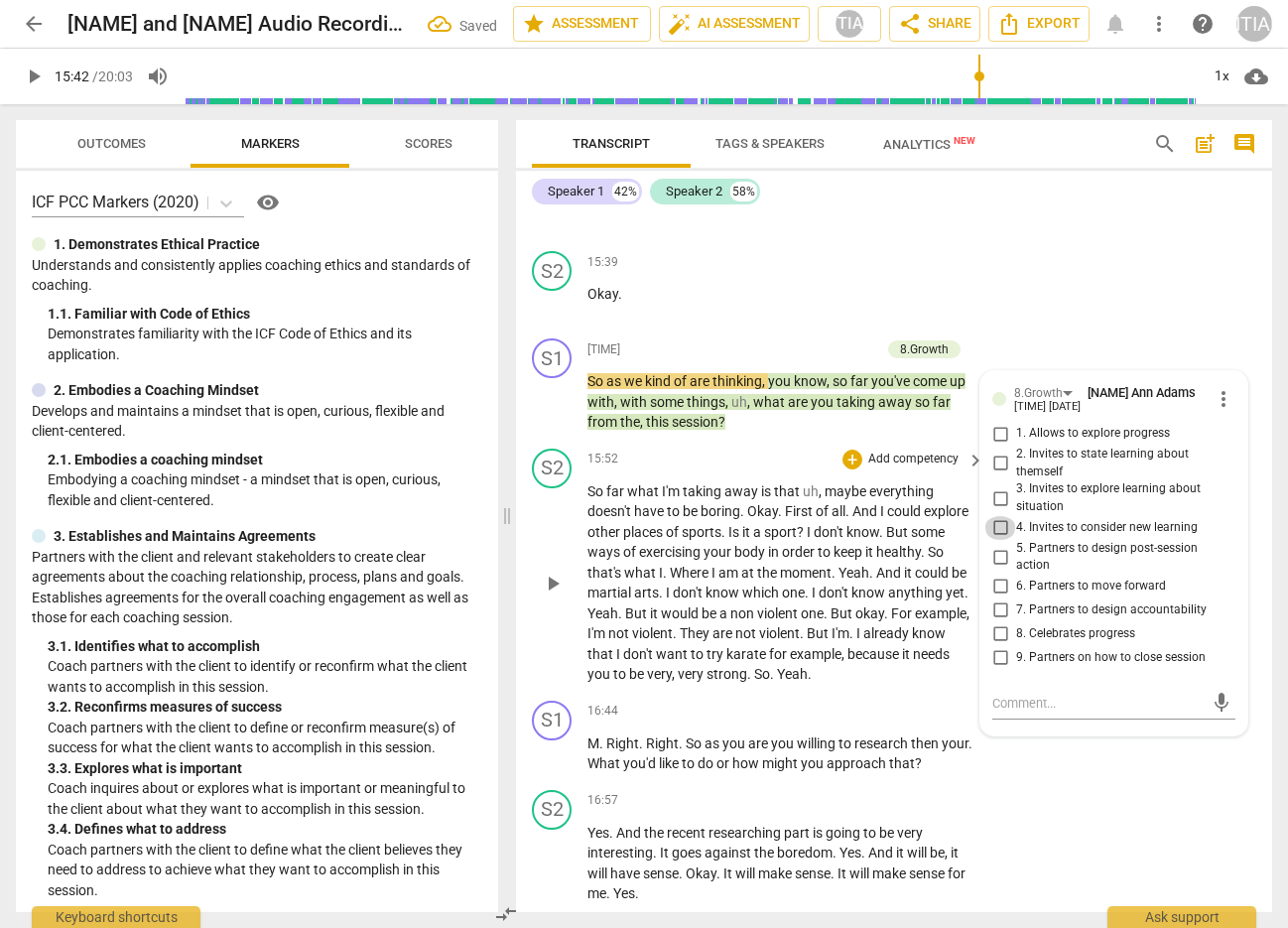 drag, startPoint x: 995, startPoint y: 560, endPoint x: 958, endPoint y: 581, distance: 42.544095 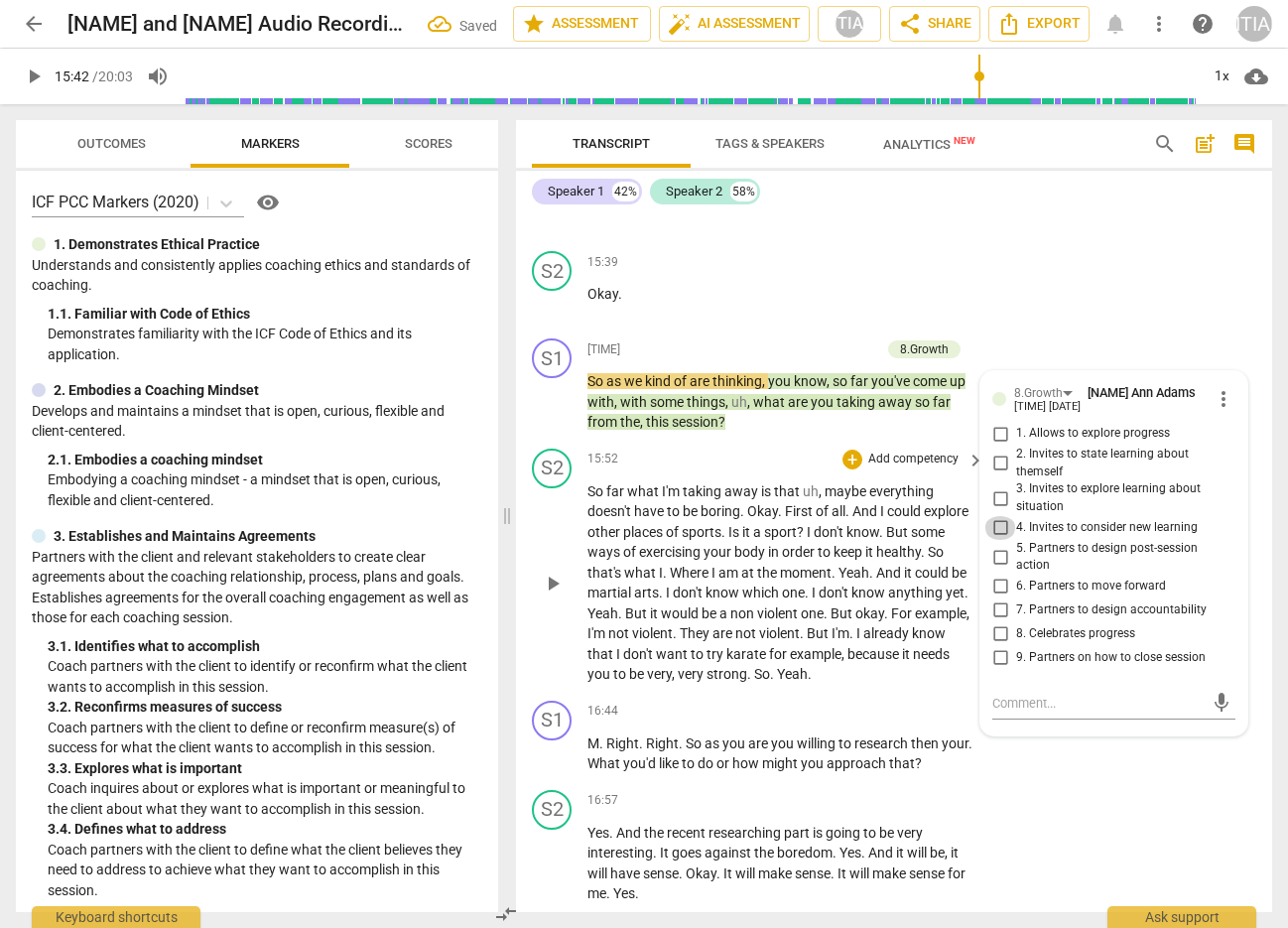 click on "4. Invites to consider new learning" at bounding box center (1000, 528) 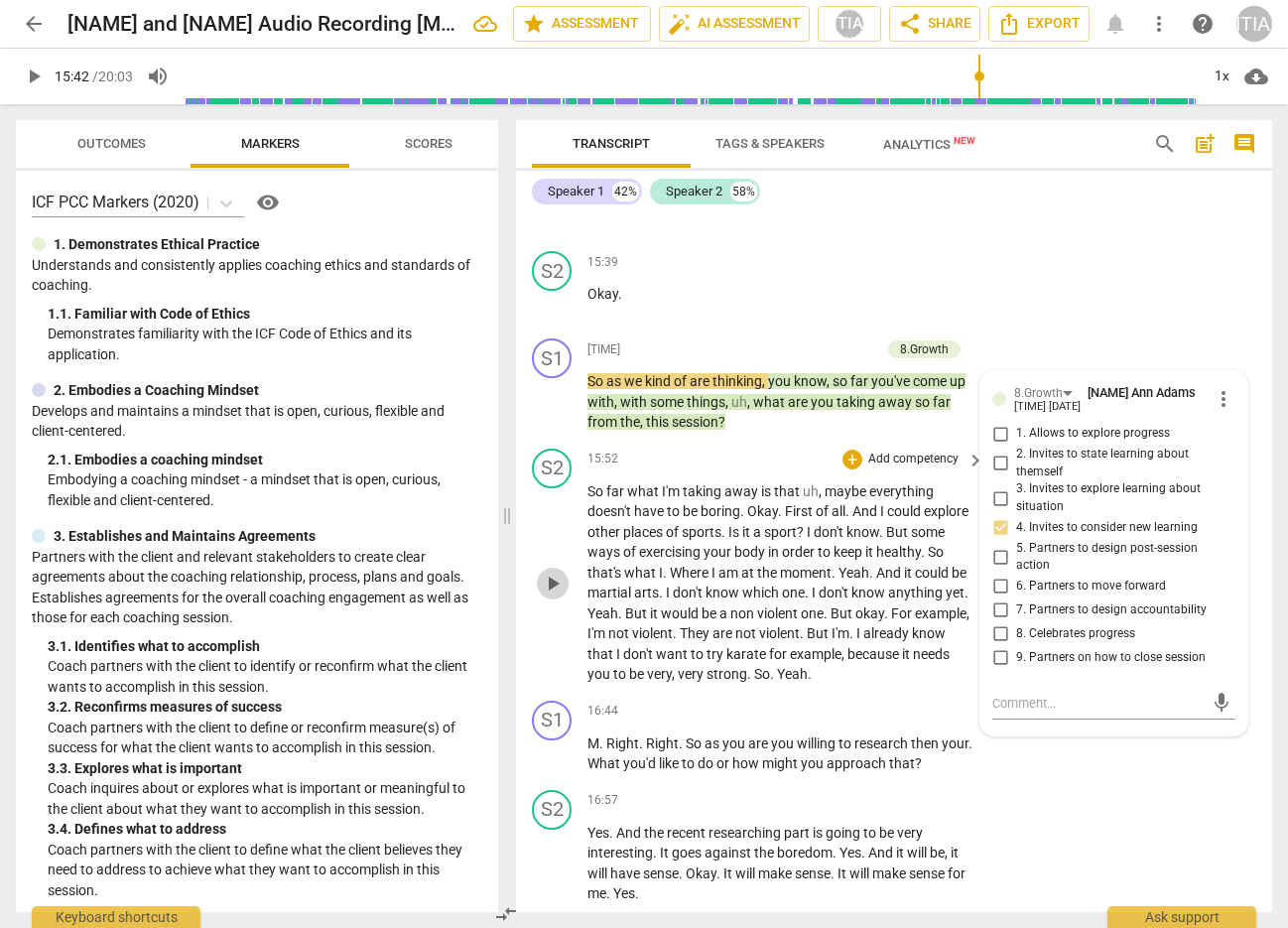 click on "play_arrow" at bounding box center (553, 584) 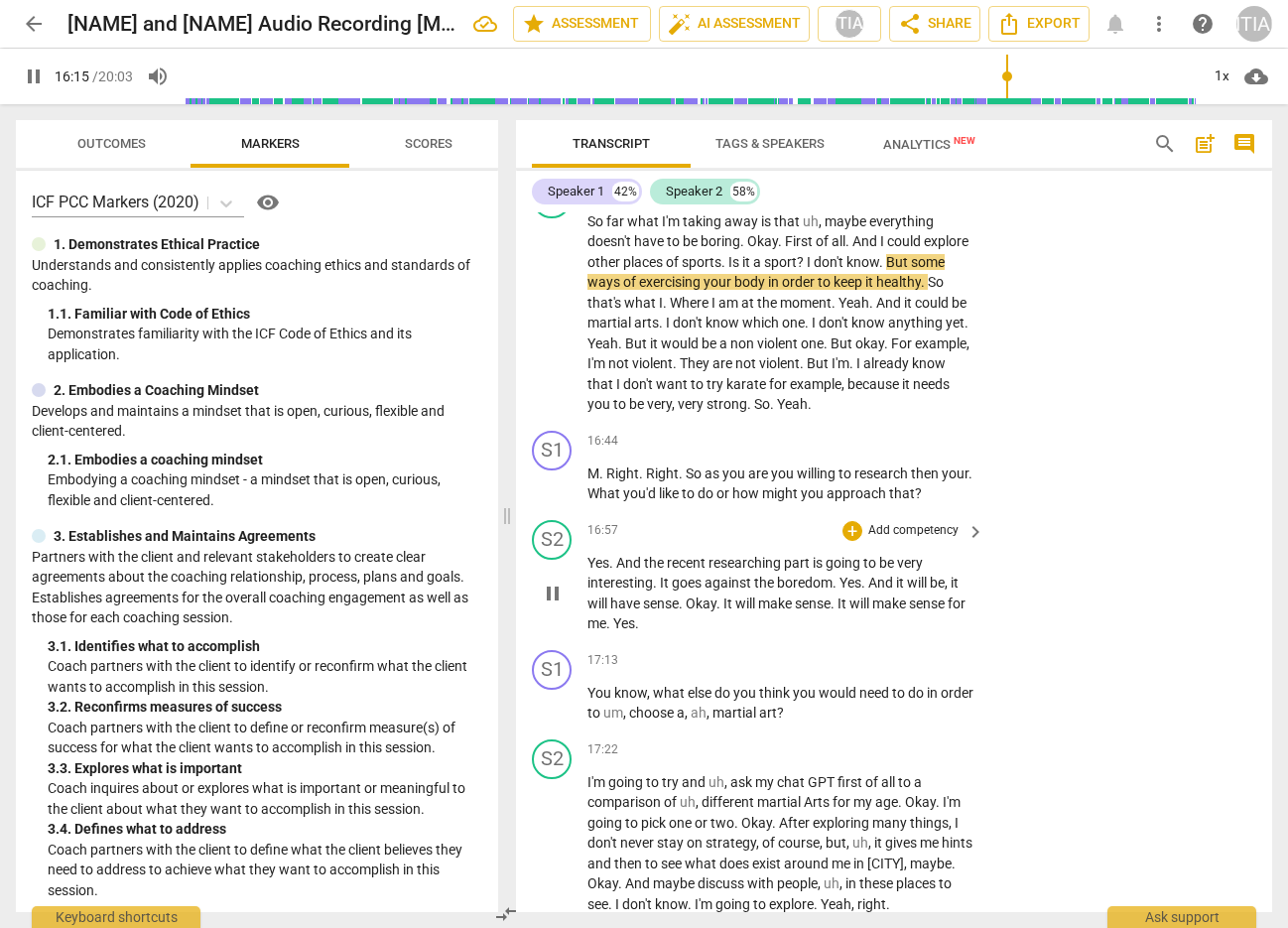 scroll, scrollTop: 10188, scrollLeft: 0, axis: vertical 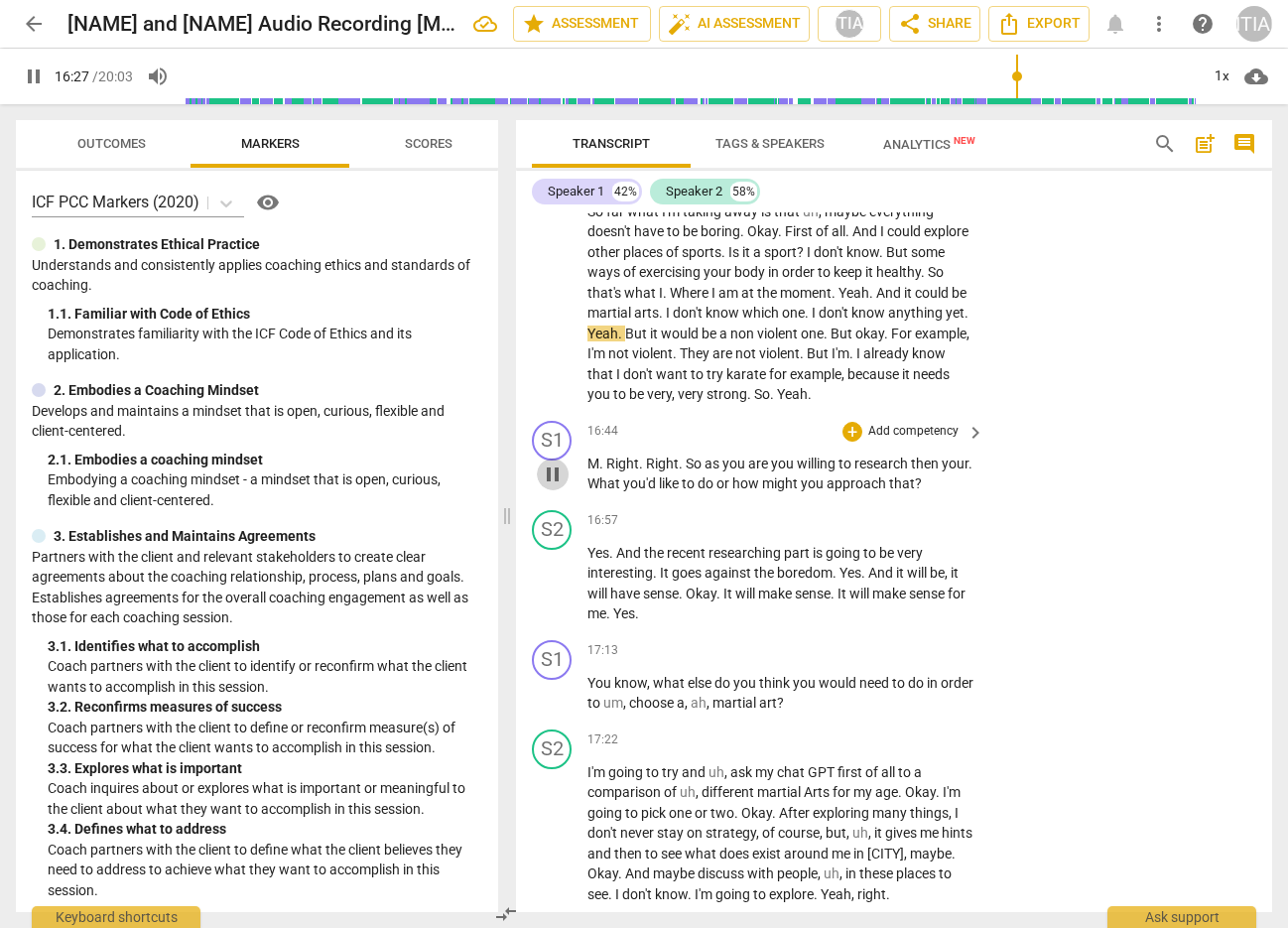 click on "pause" at bounding box center (553, 474) 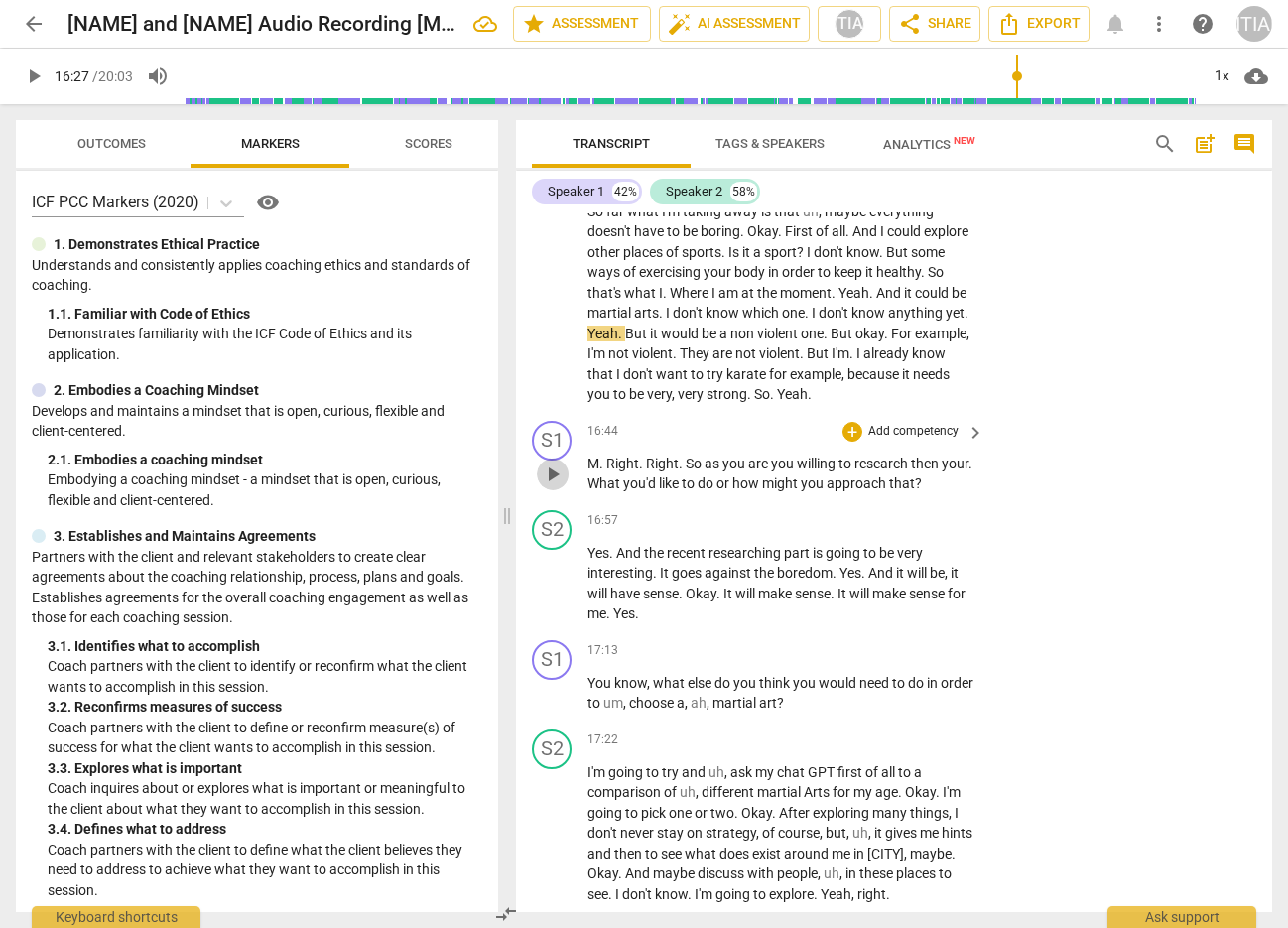 click on "play_arrow" at bounding box center [553, 474] 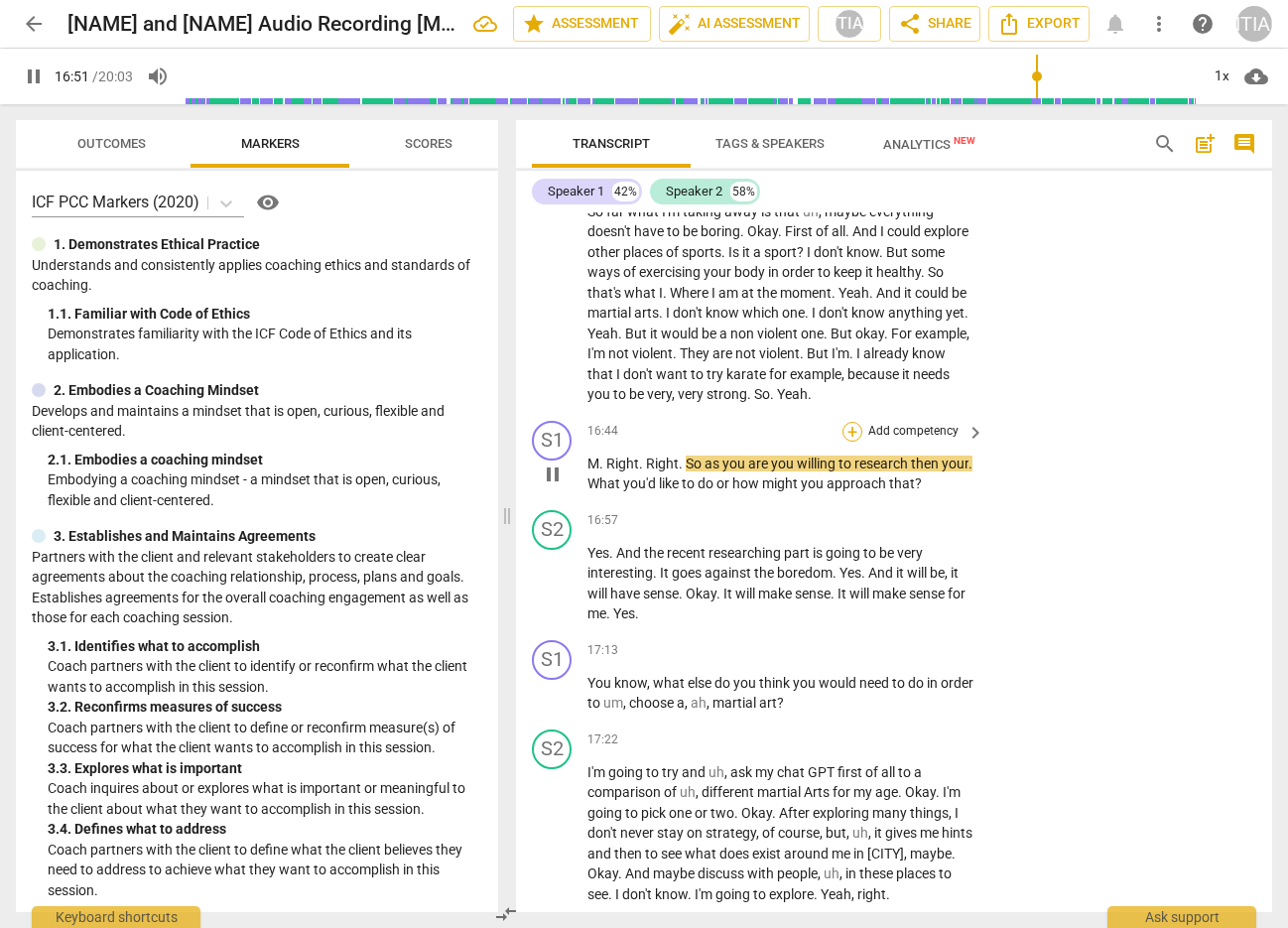 click on "+" at bounding box center [852, 432] 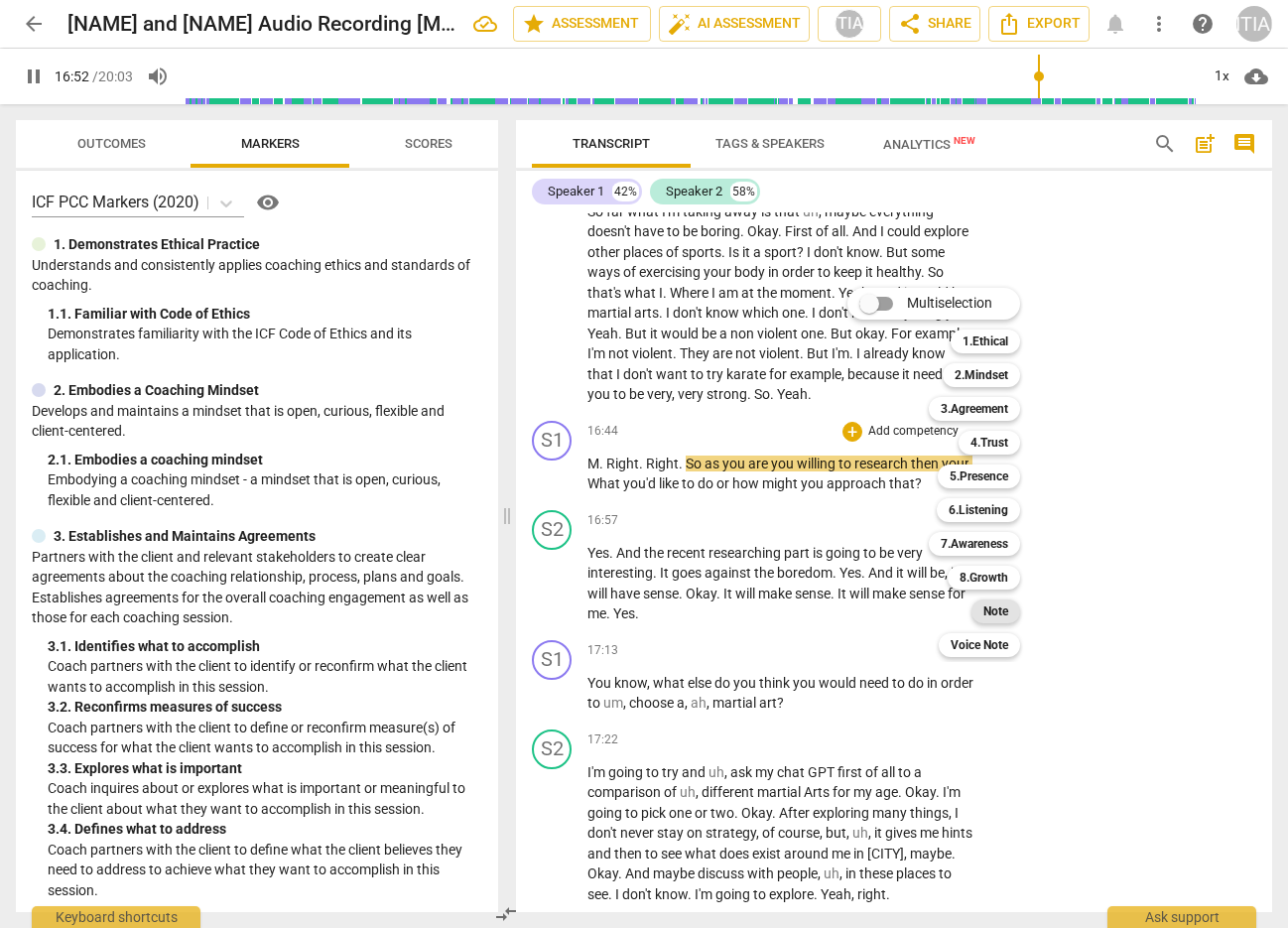 click on "Note" at bounding box center (995, 611) 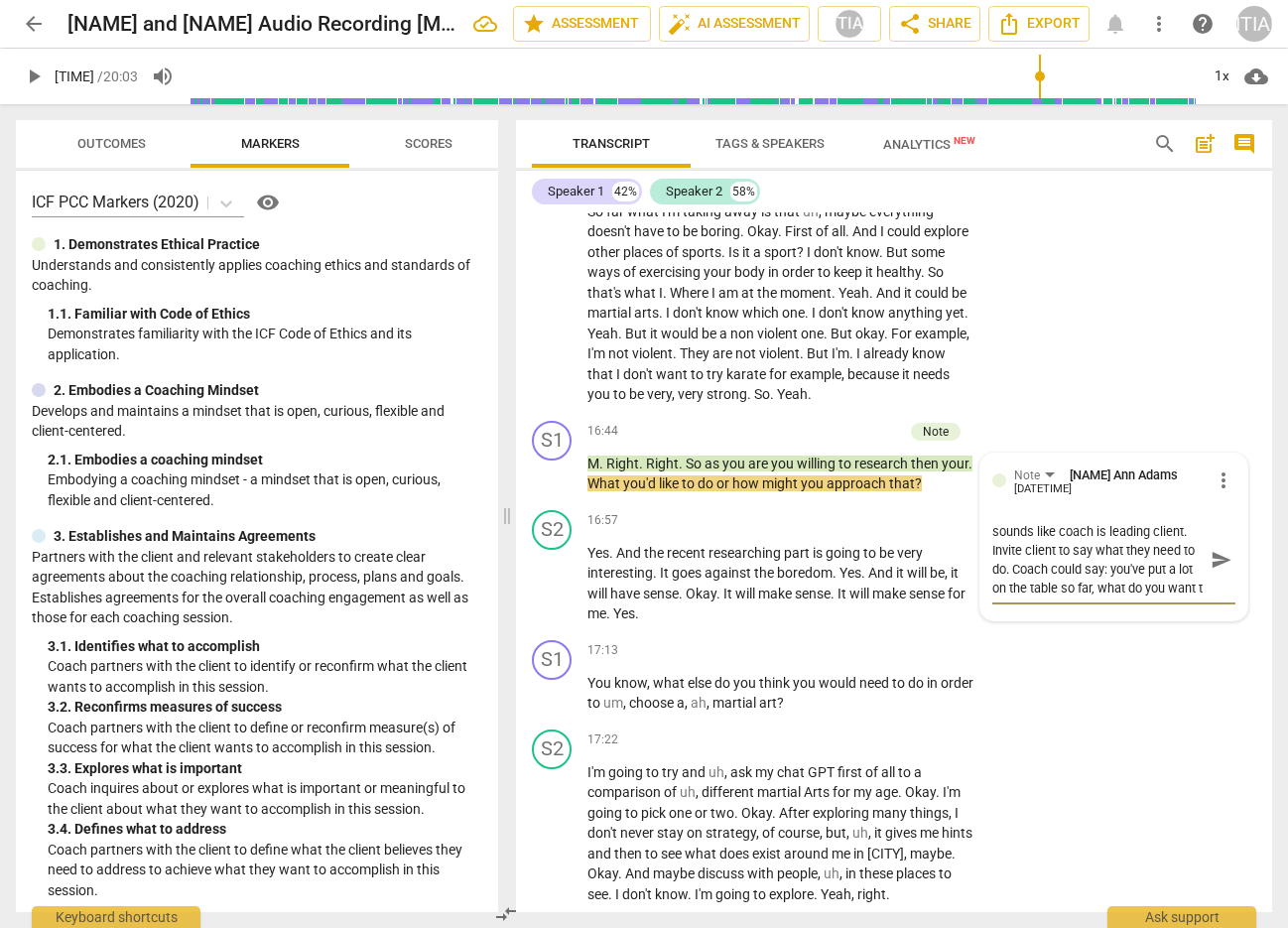 scroll, scrollTop: 17, scrollLeft: 0, axis: vertical 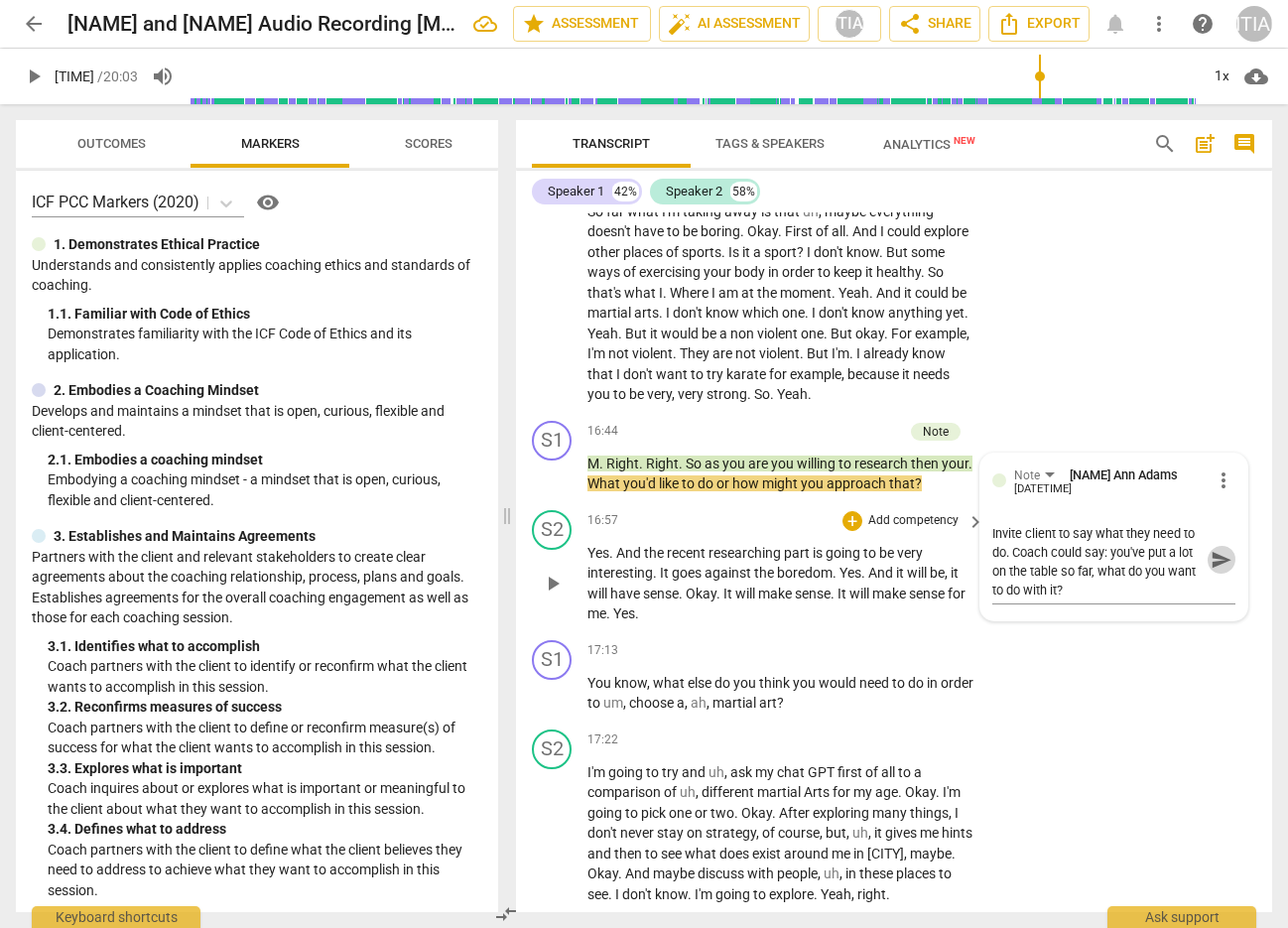 drag, startPoint x: 1215, startPoint y: 598, endPoint x: 1173, endPoint y: 619, distance: 46.957428 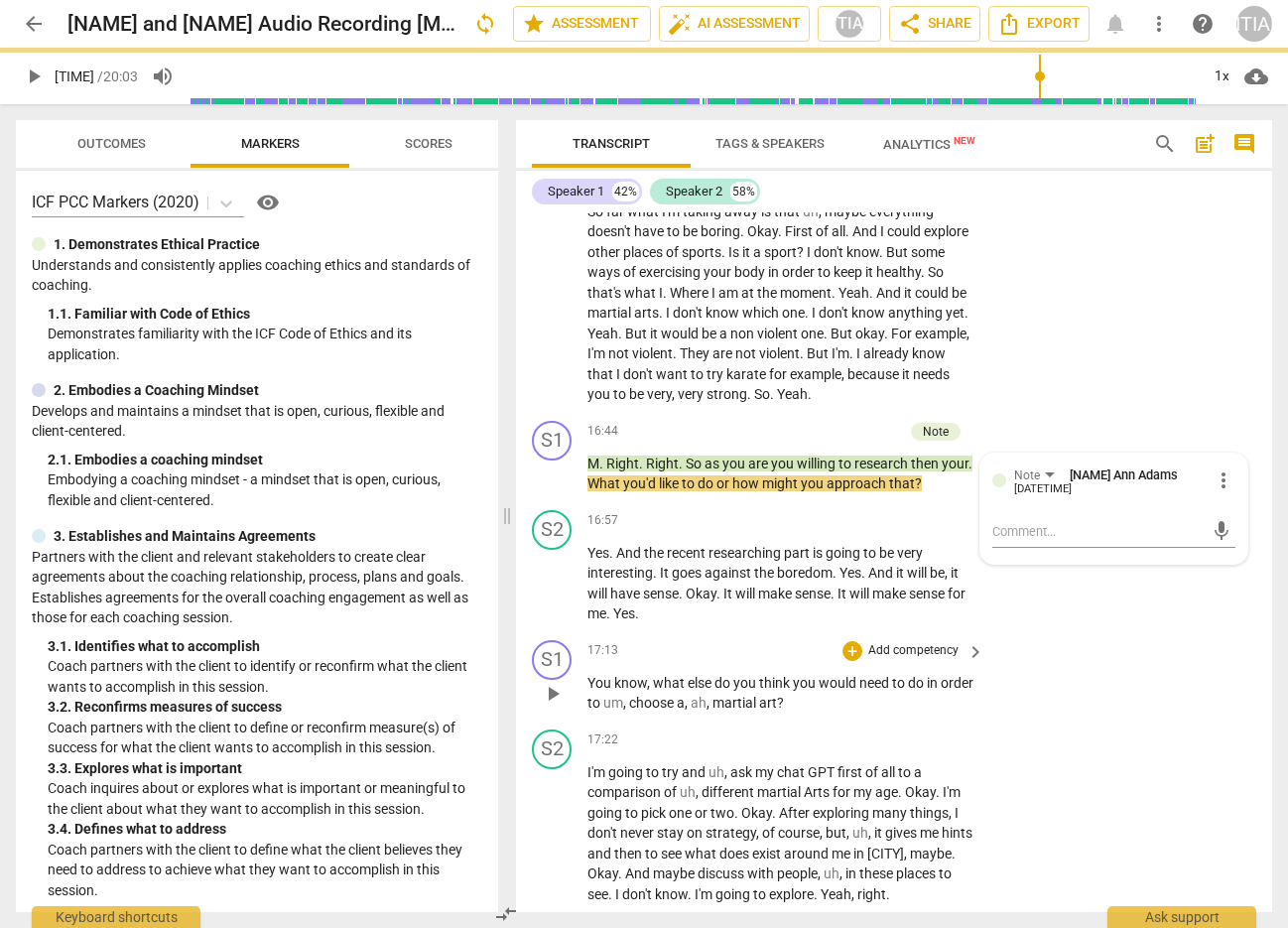 scroll, scrollTop: 0, scrollLeft: 0, axis: both 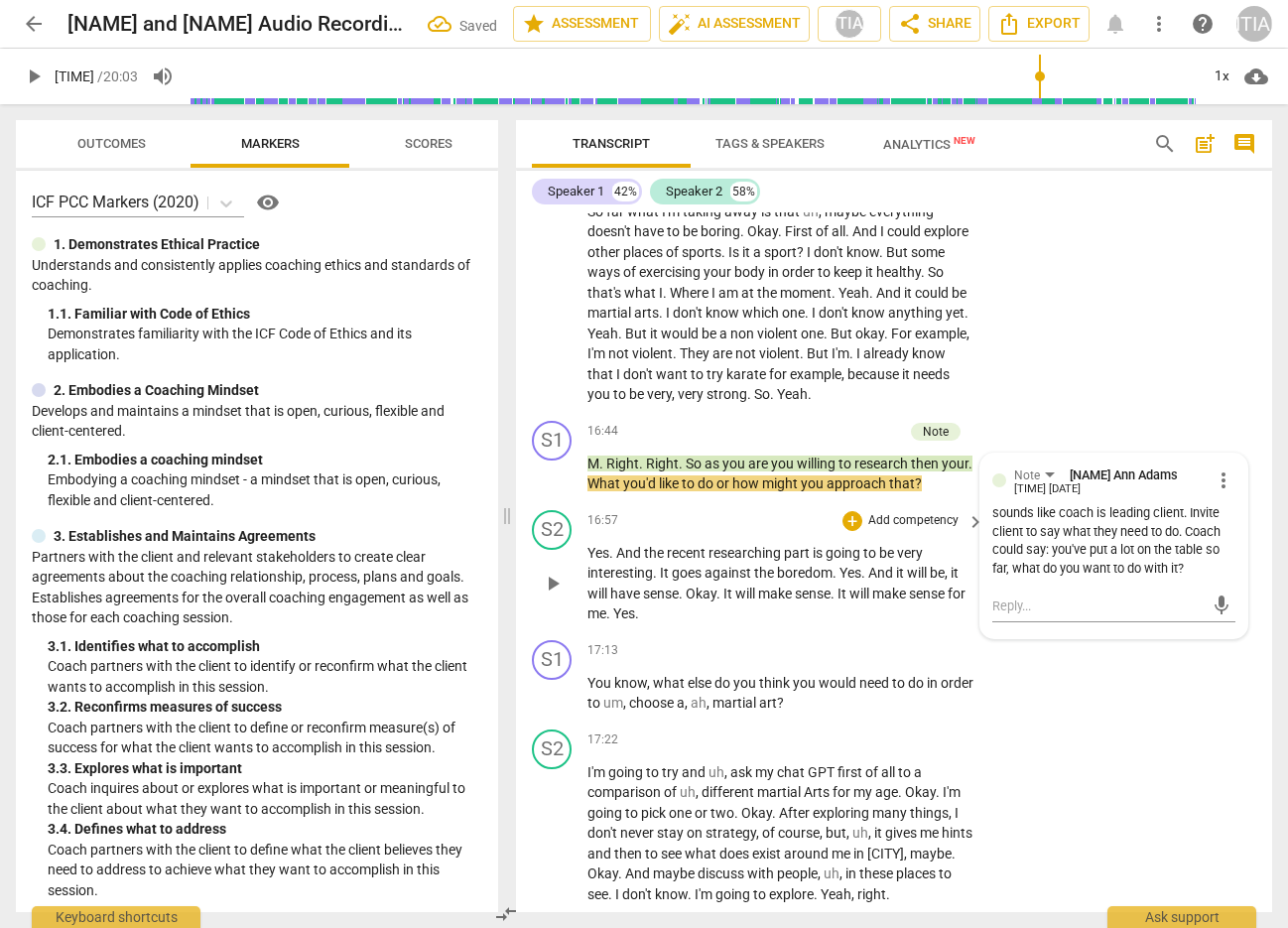 click on "play_arrow" at bounding box center [553, 584] 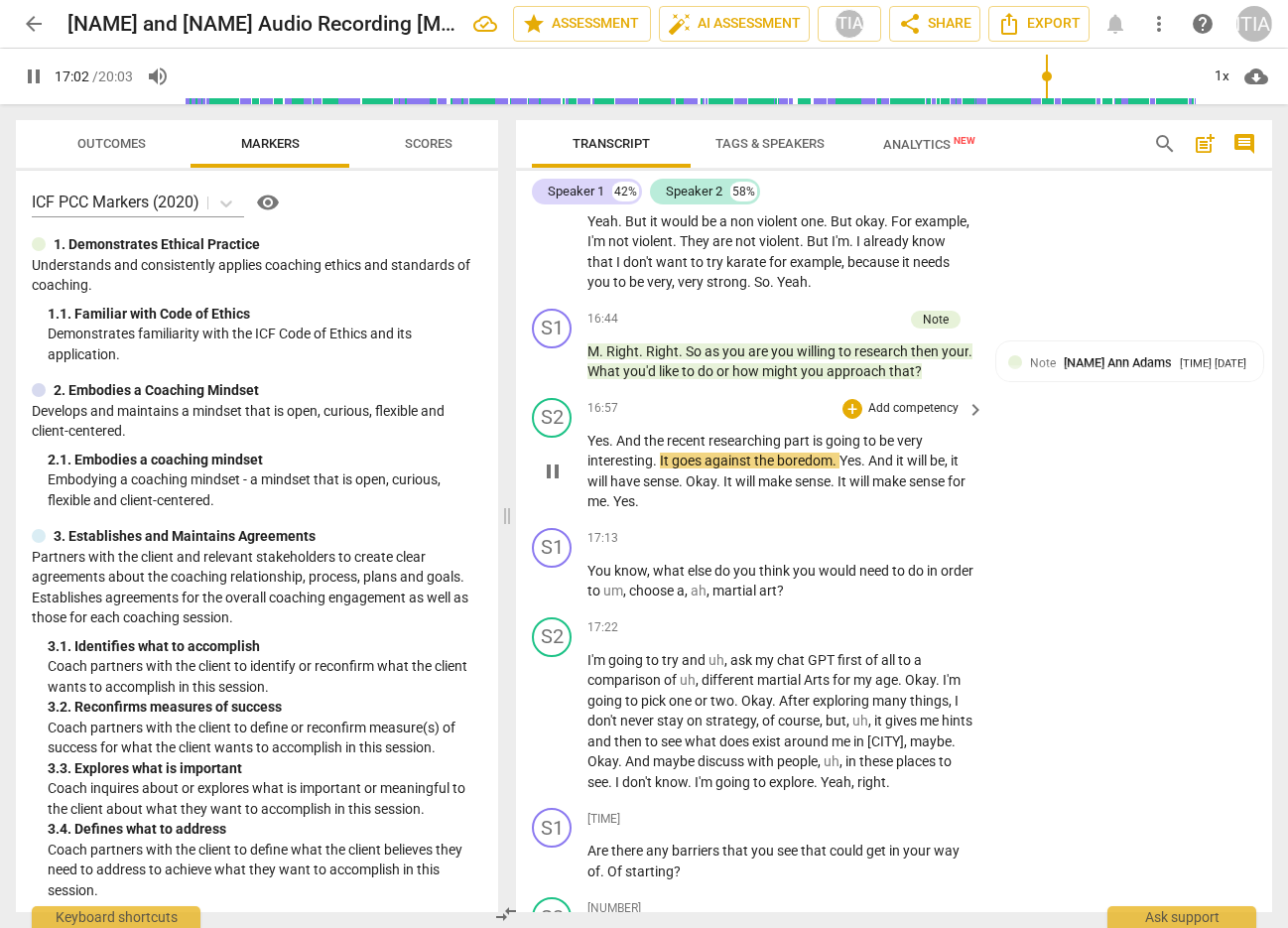 scroll, scrollTop: 10371, scrollLeft: 0, axis: vertical 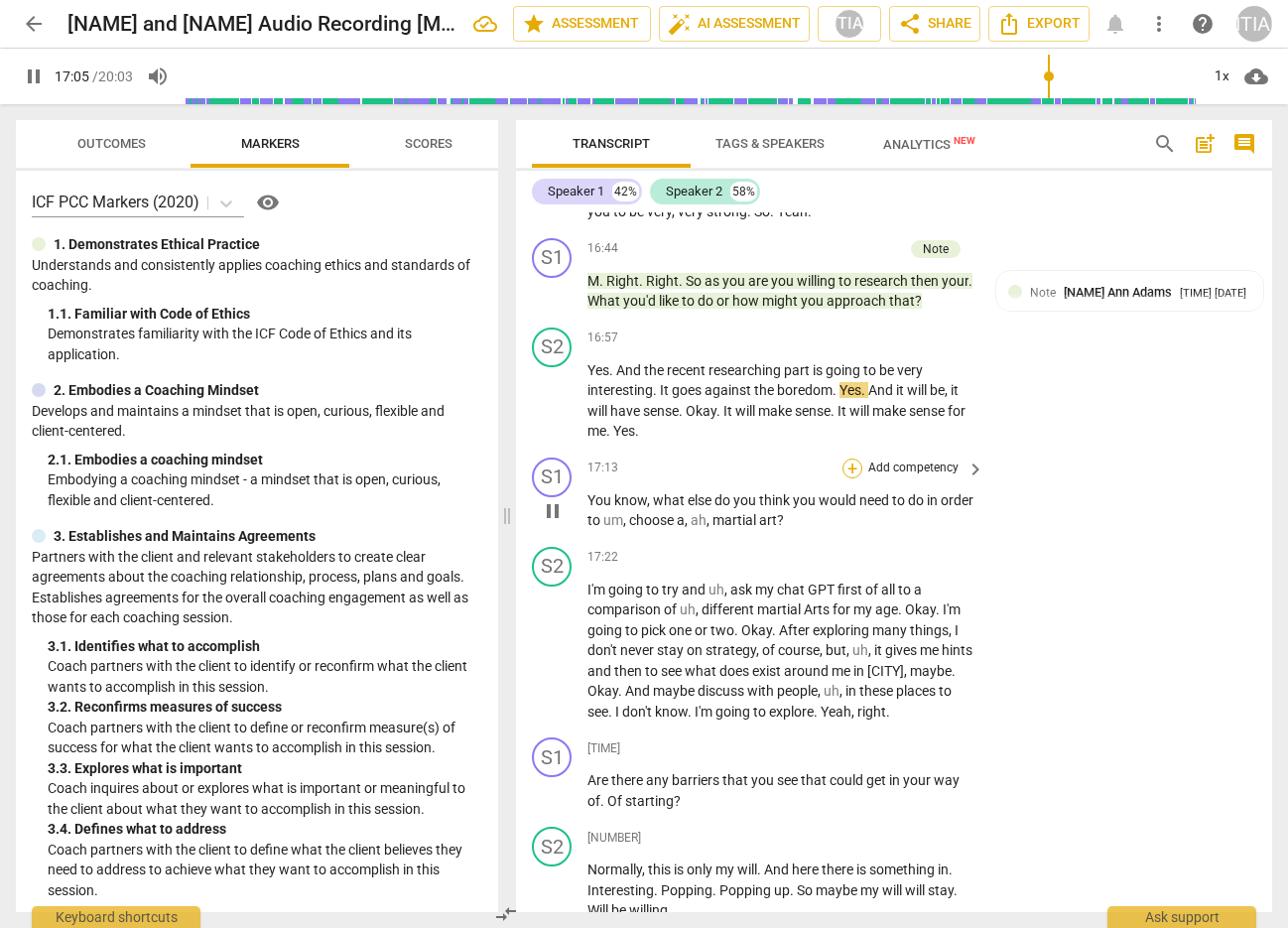 click on "+" at bounding box center [852, 468] 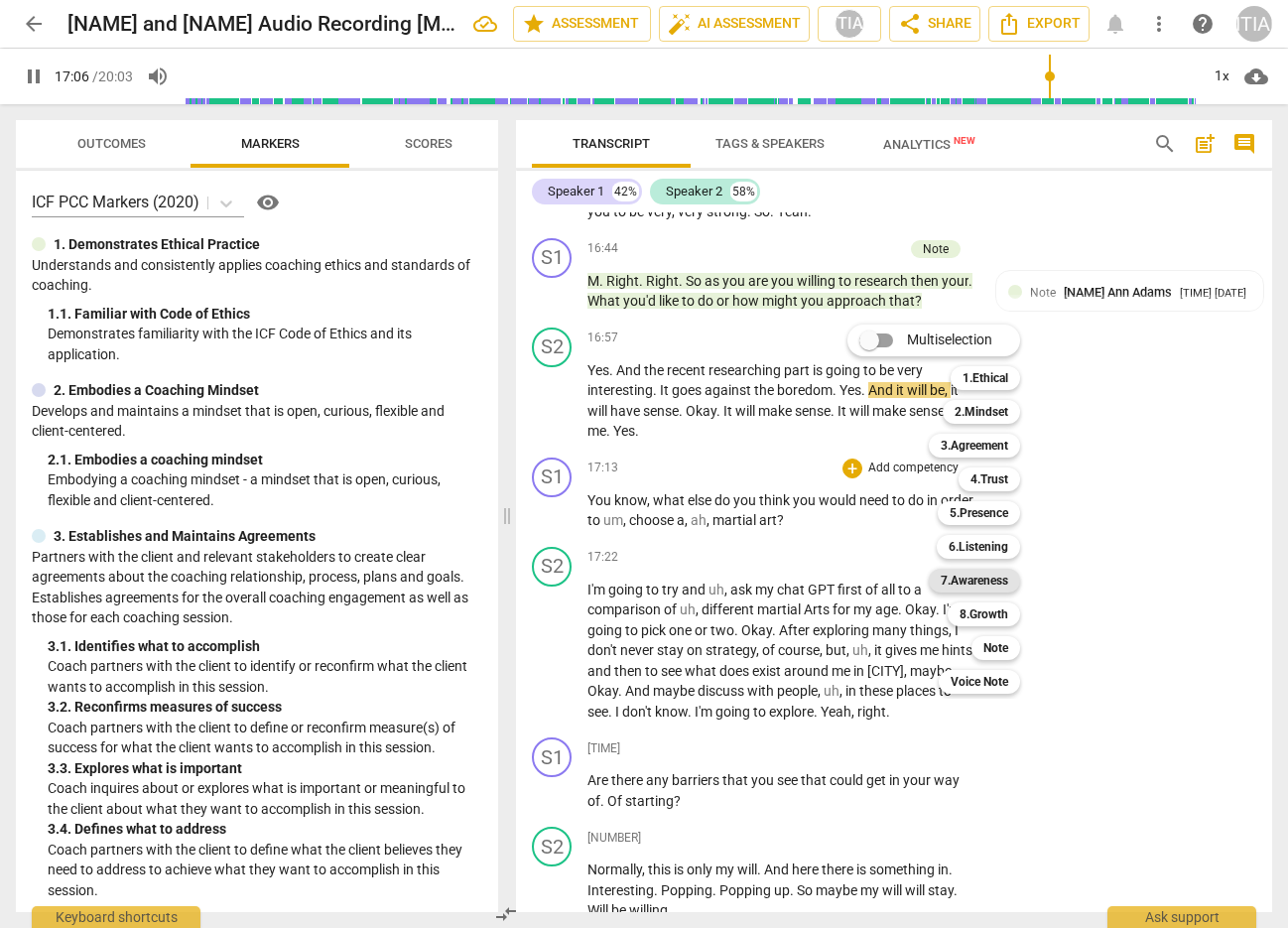 click on "7.Awareness" at bounding box center [974, 581] 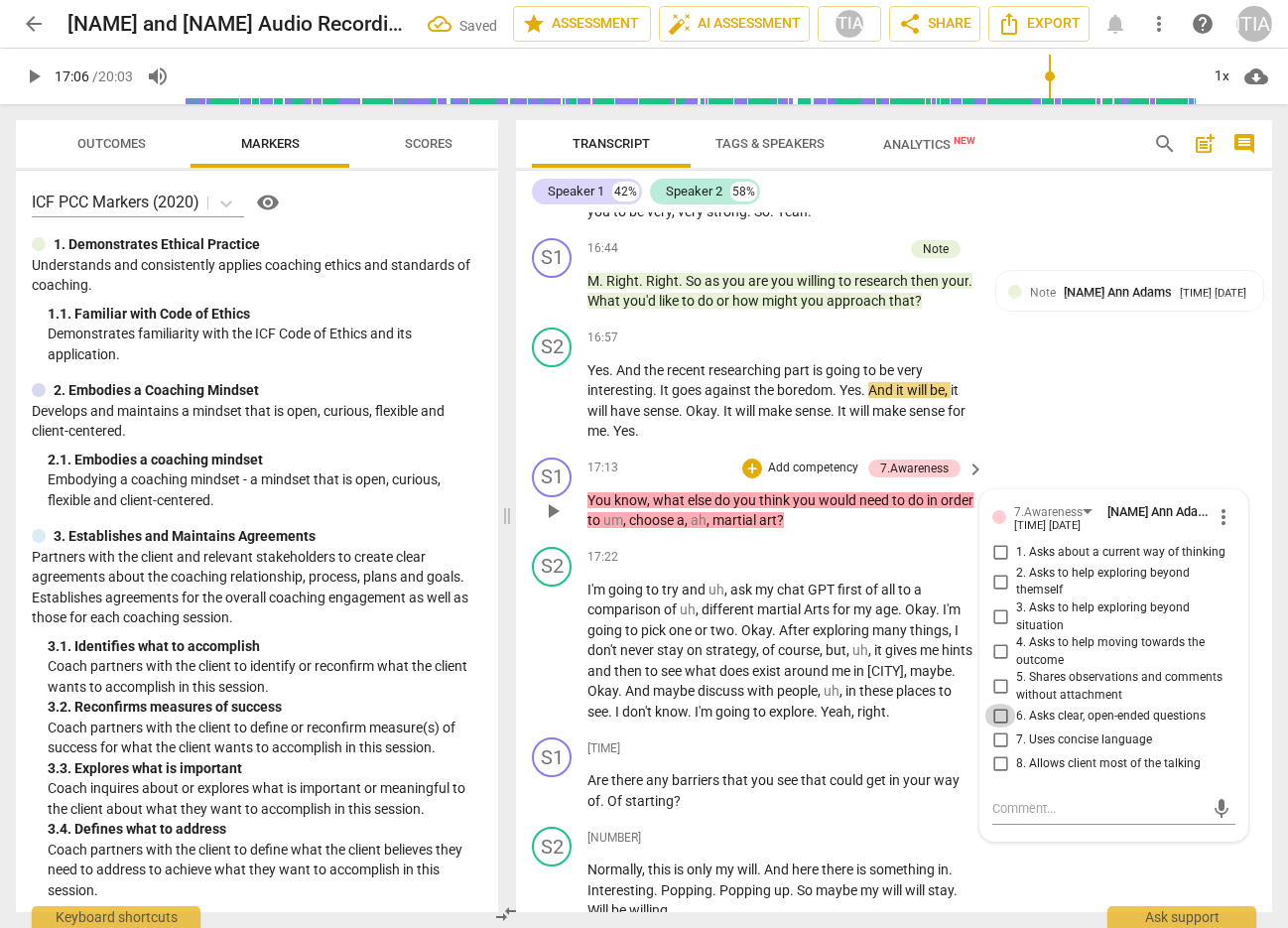 click on "6. Asks clear, open-ended questions" at bounding box center (1000, 716) 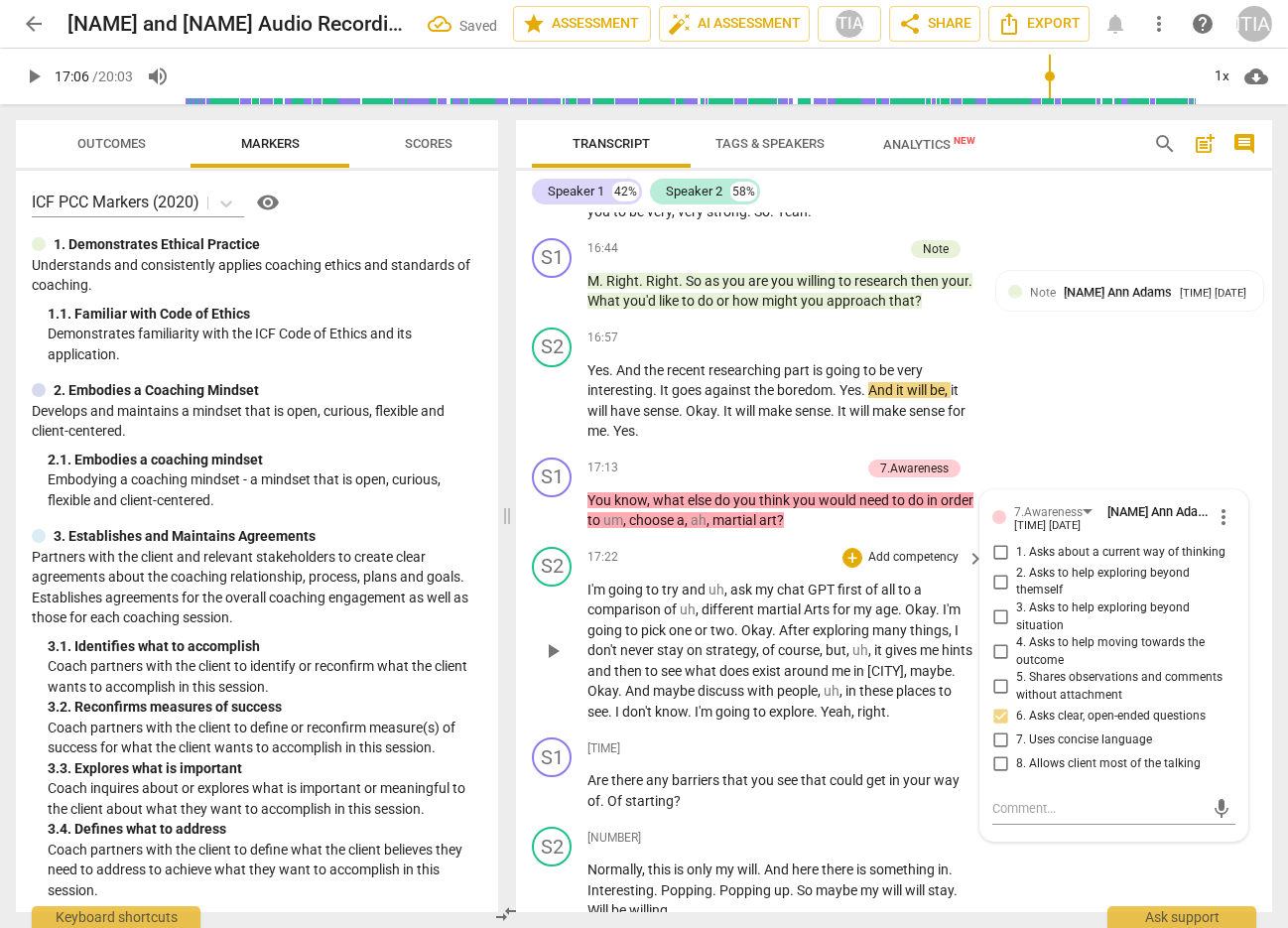 click on "play_arrow" at bounding box center (553, 651) 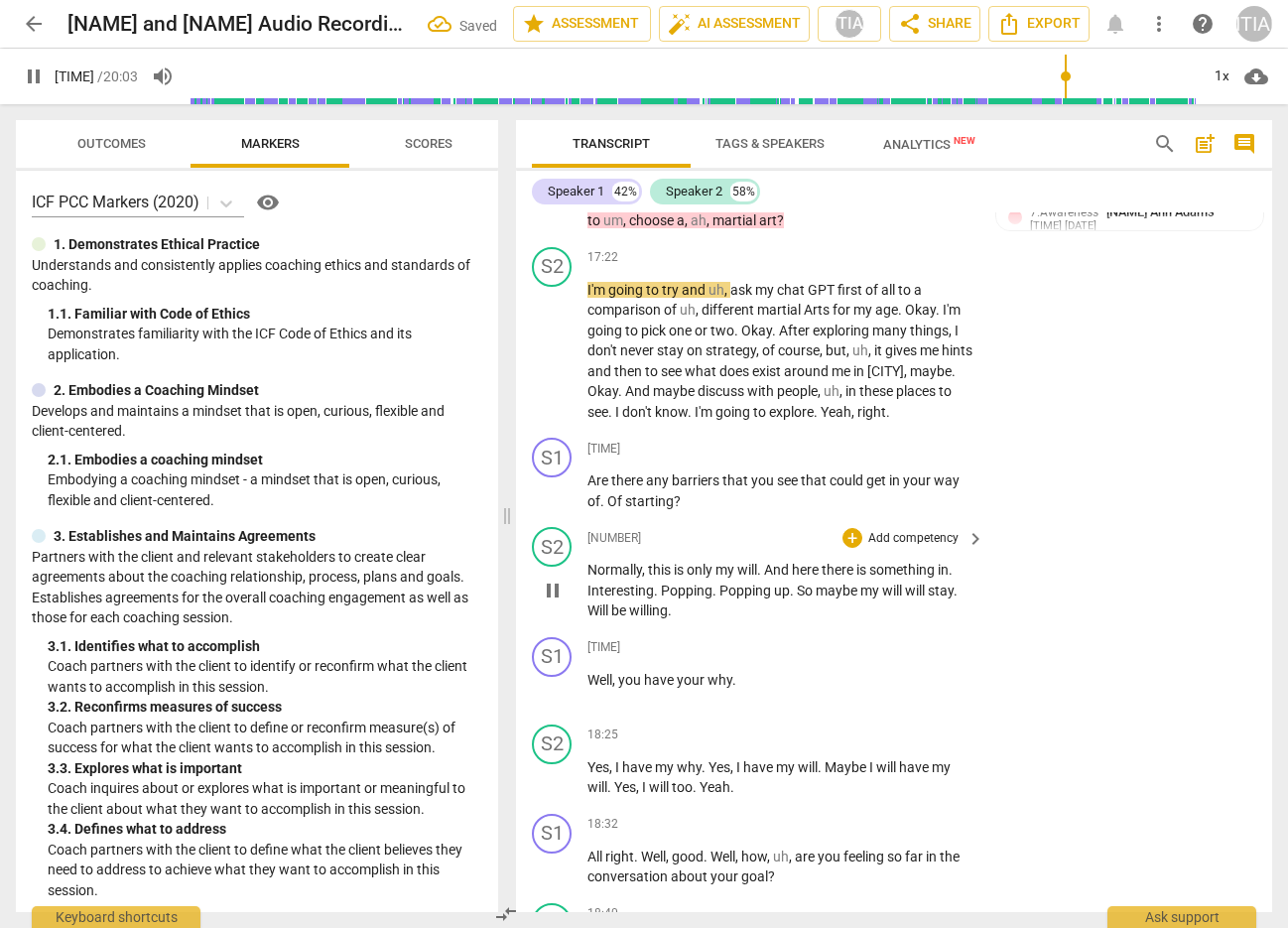 scroll, scrollTop: 10673, scrollLeft: 0, axis: vertical 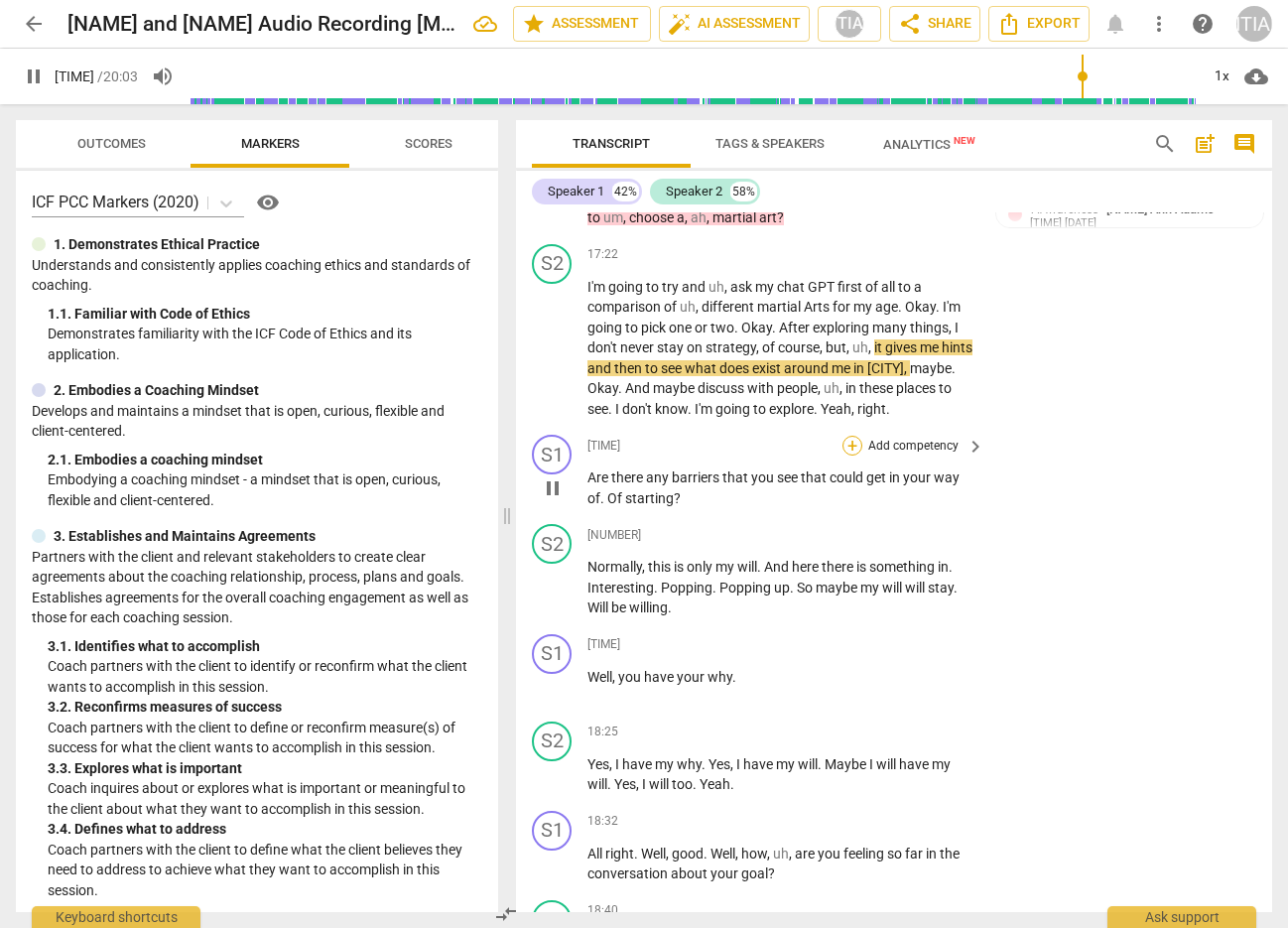 click on "+" at bounding box center (852, 446) 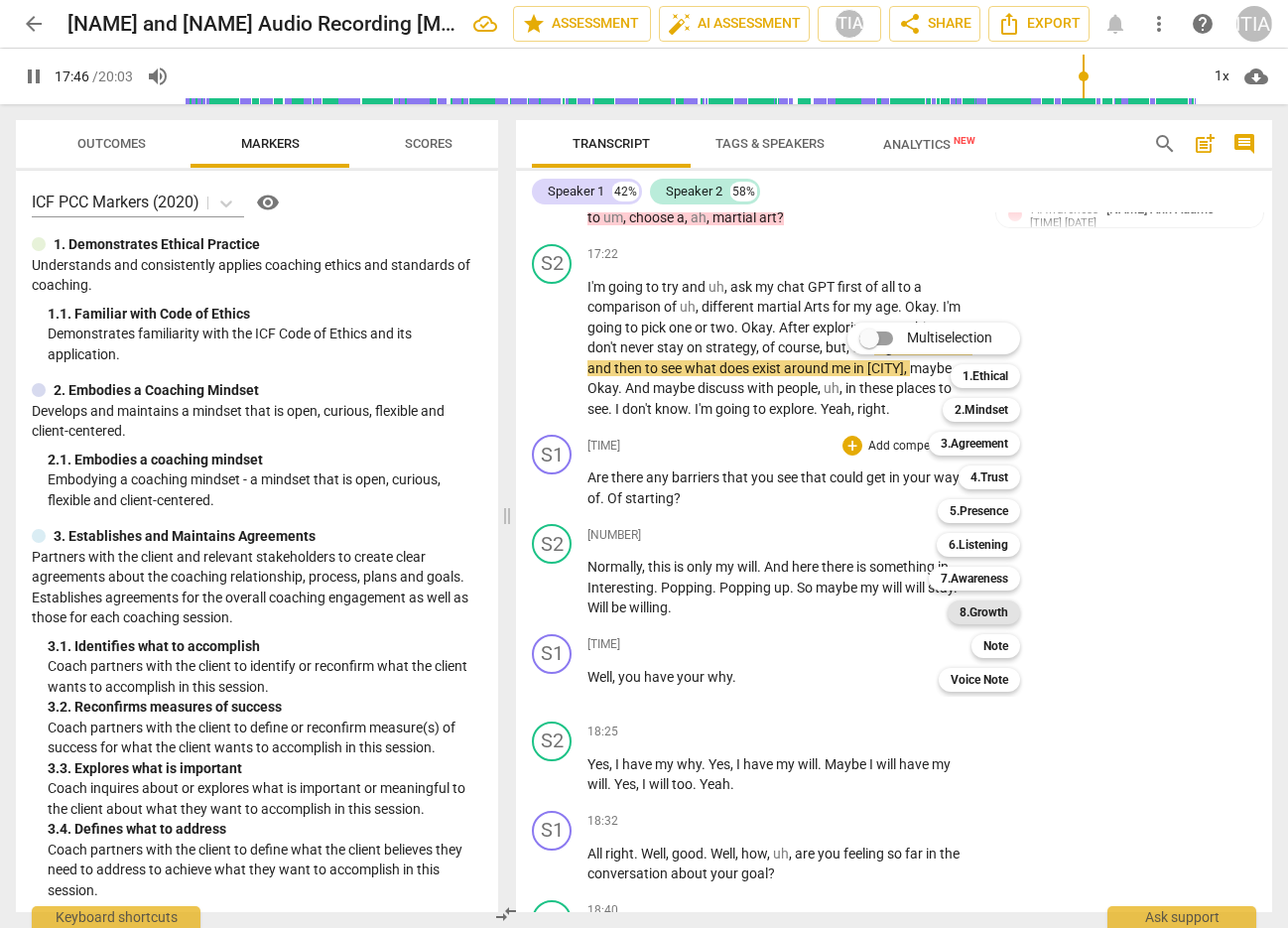 click on "8.Growth" at bounding box center [983, 612] 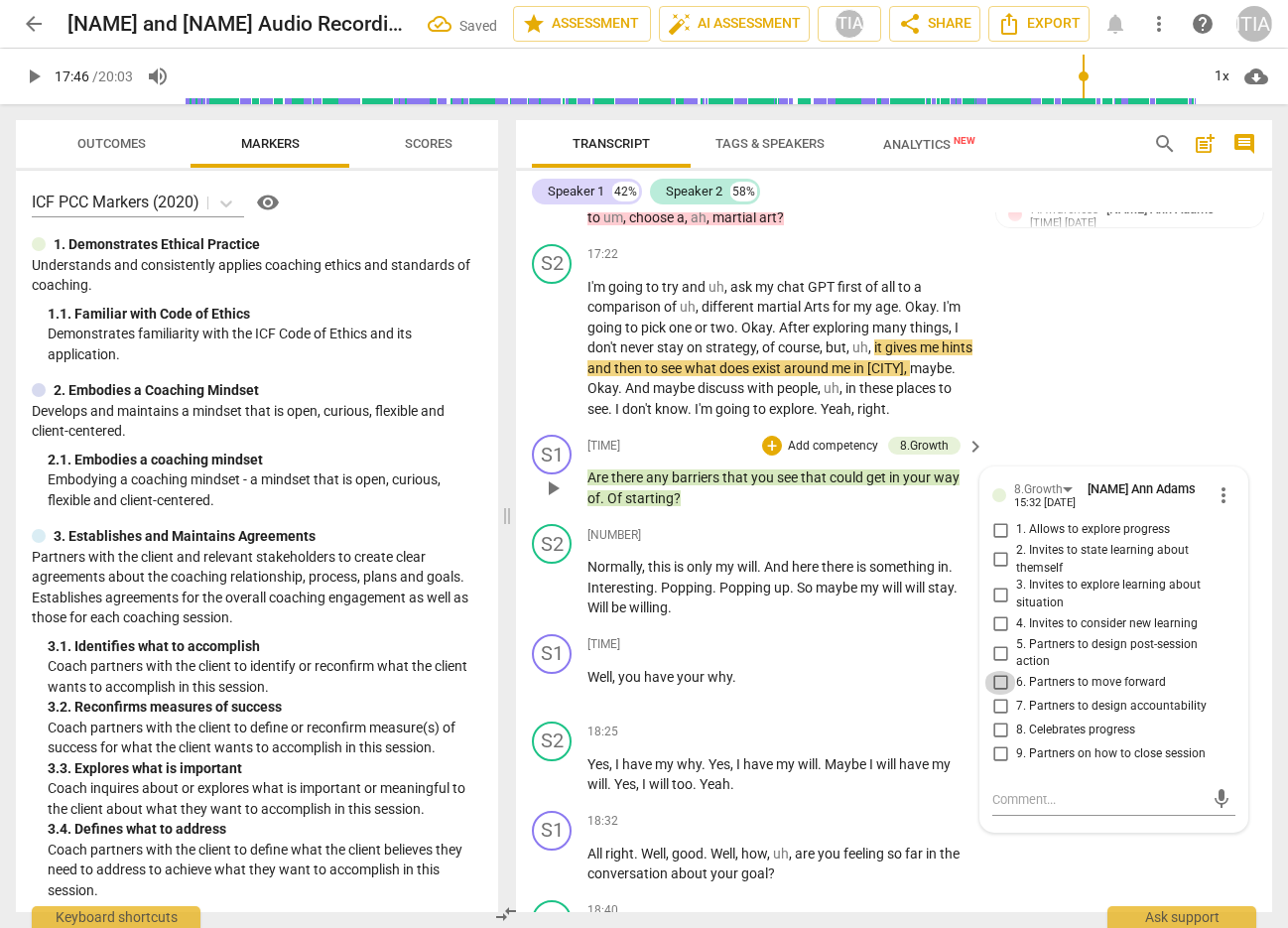 click on "6. Partners to move forward" at bounding box center [1000, 683] 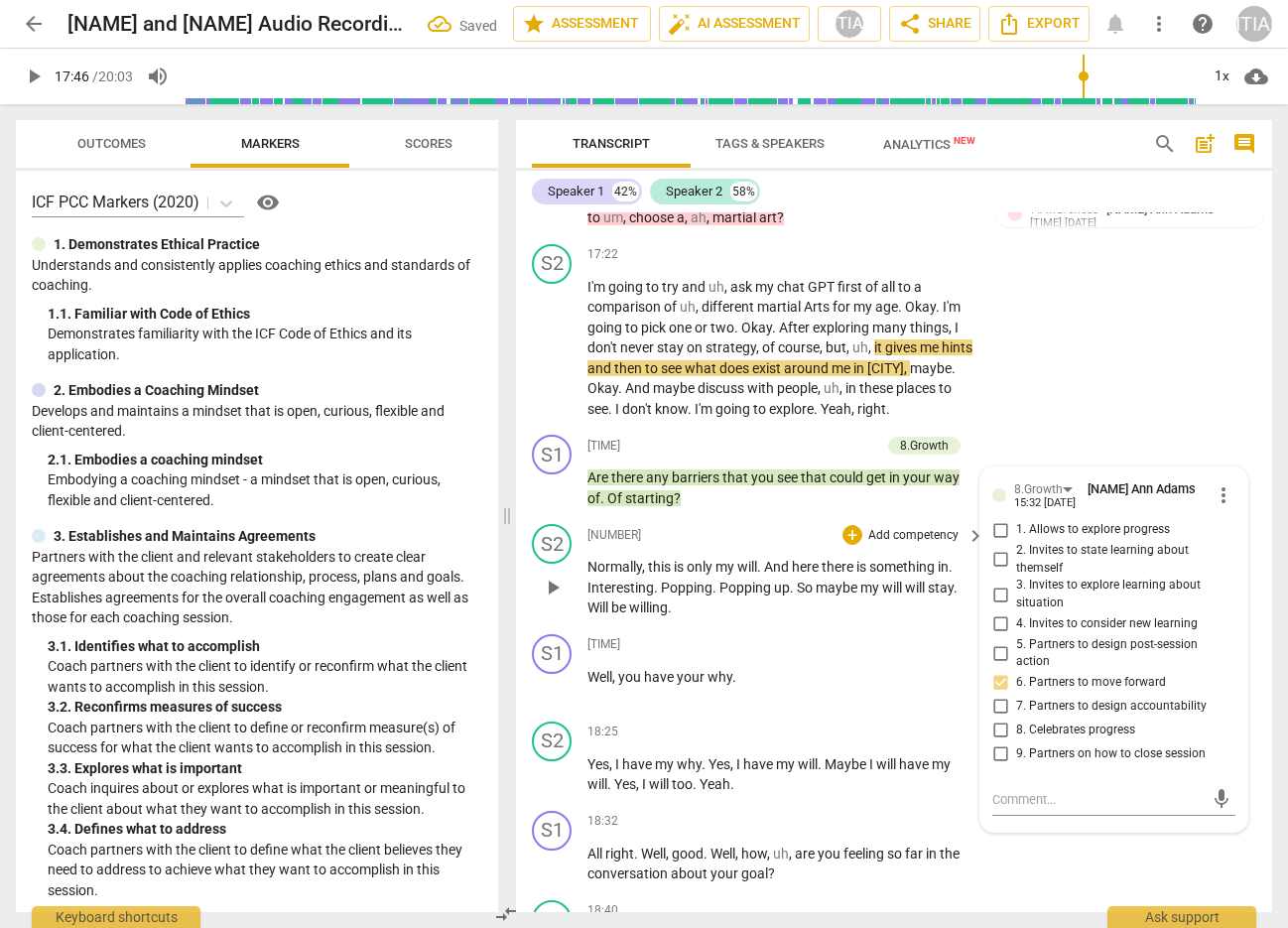 click on "play_arrow" at bounding box center (553, 588) 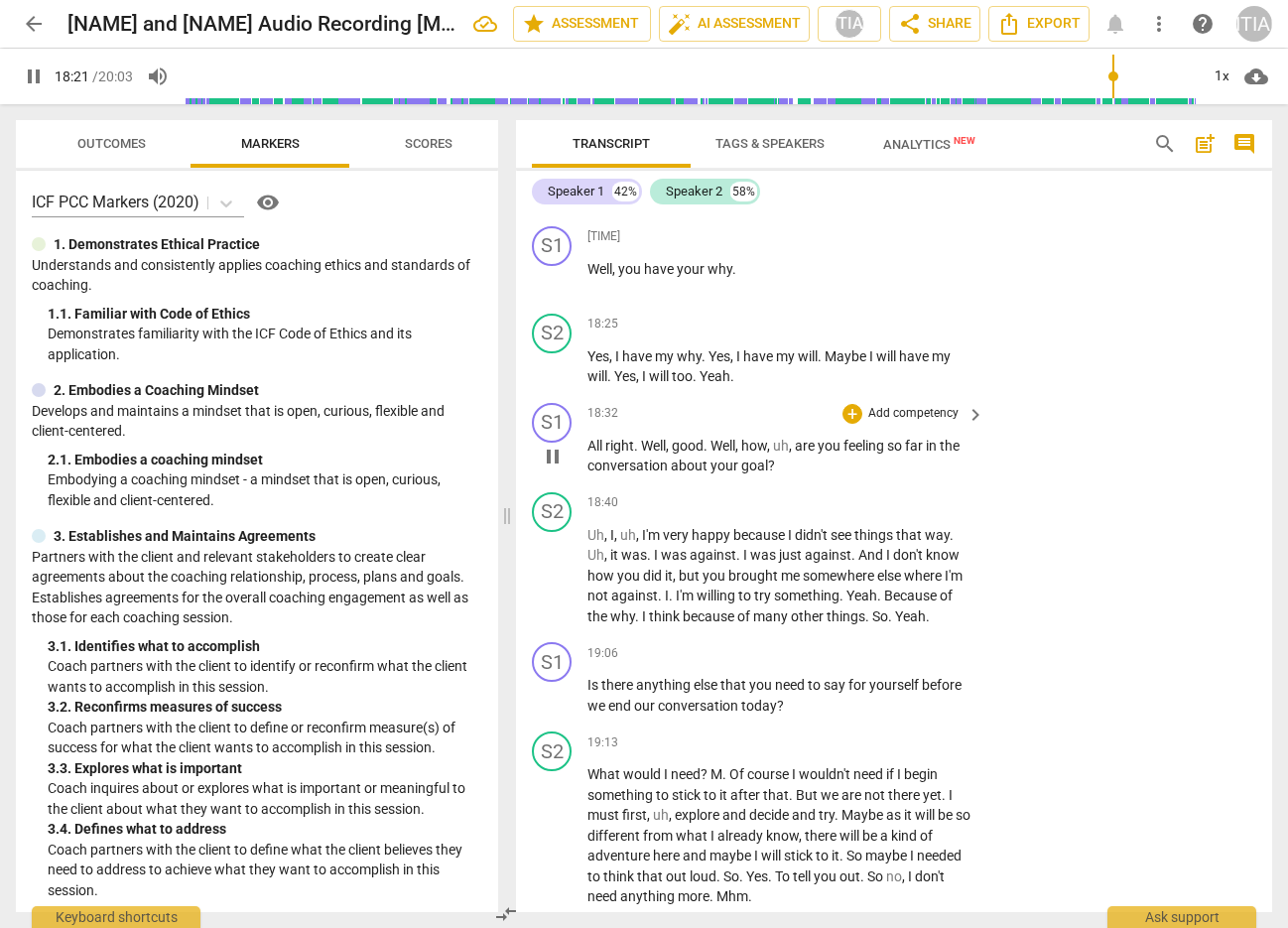 scroll, scrollTop: 11133, scrollLeft: 0, axis: vertical 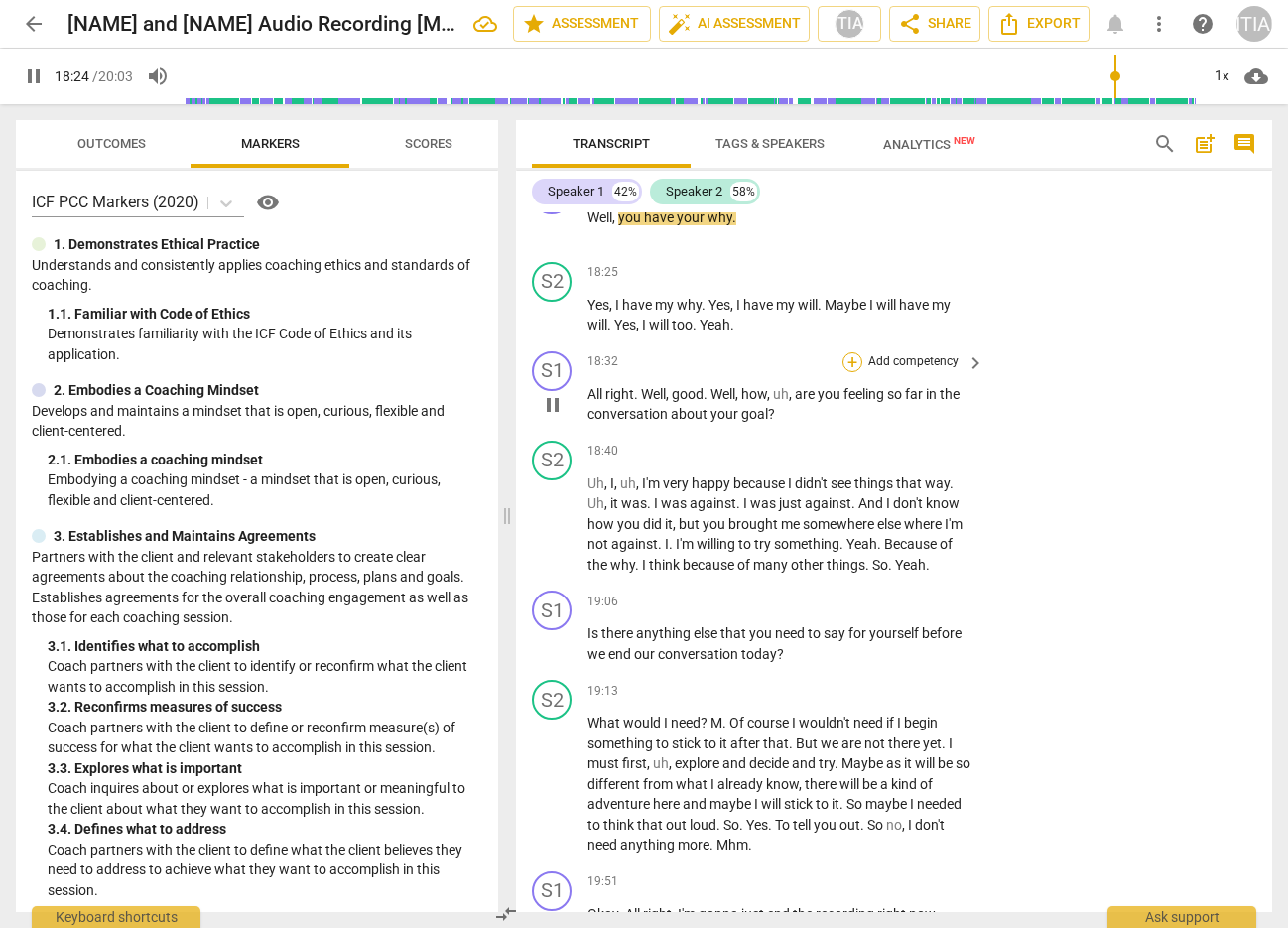 click on "+" at bounding box center [852, 362] 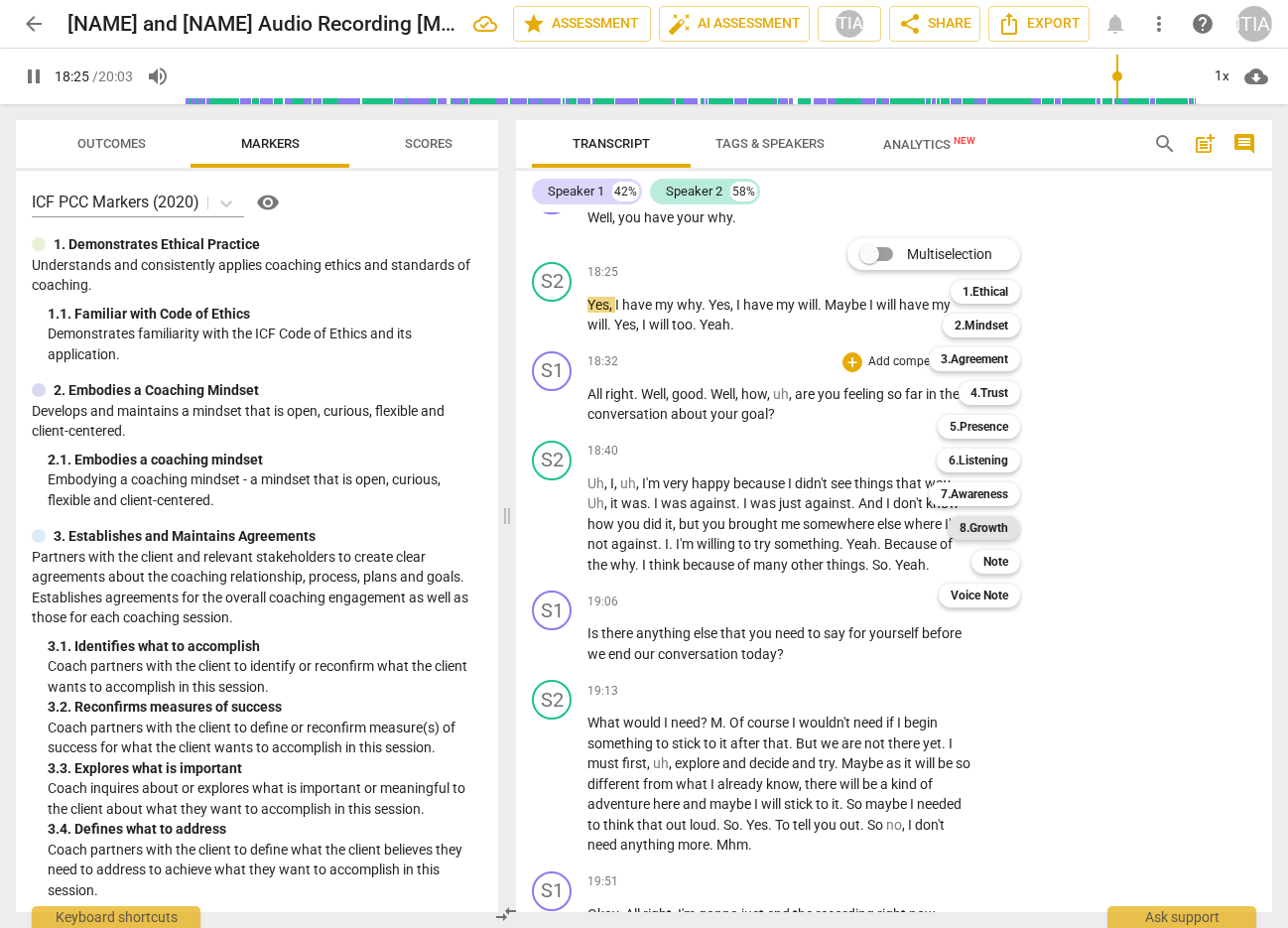 click on "8.Growth" at bounding box center [983, 528] 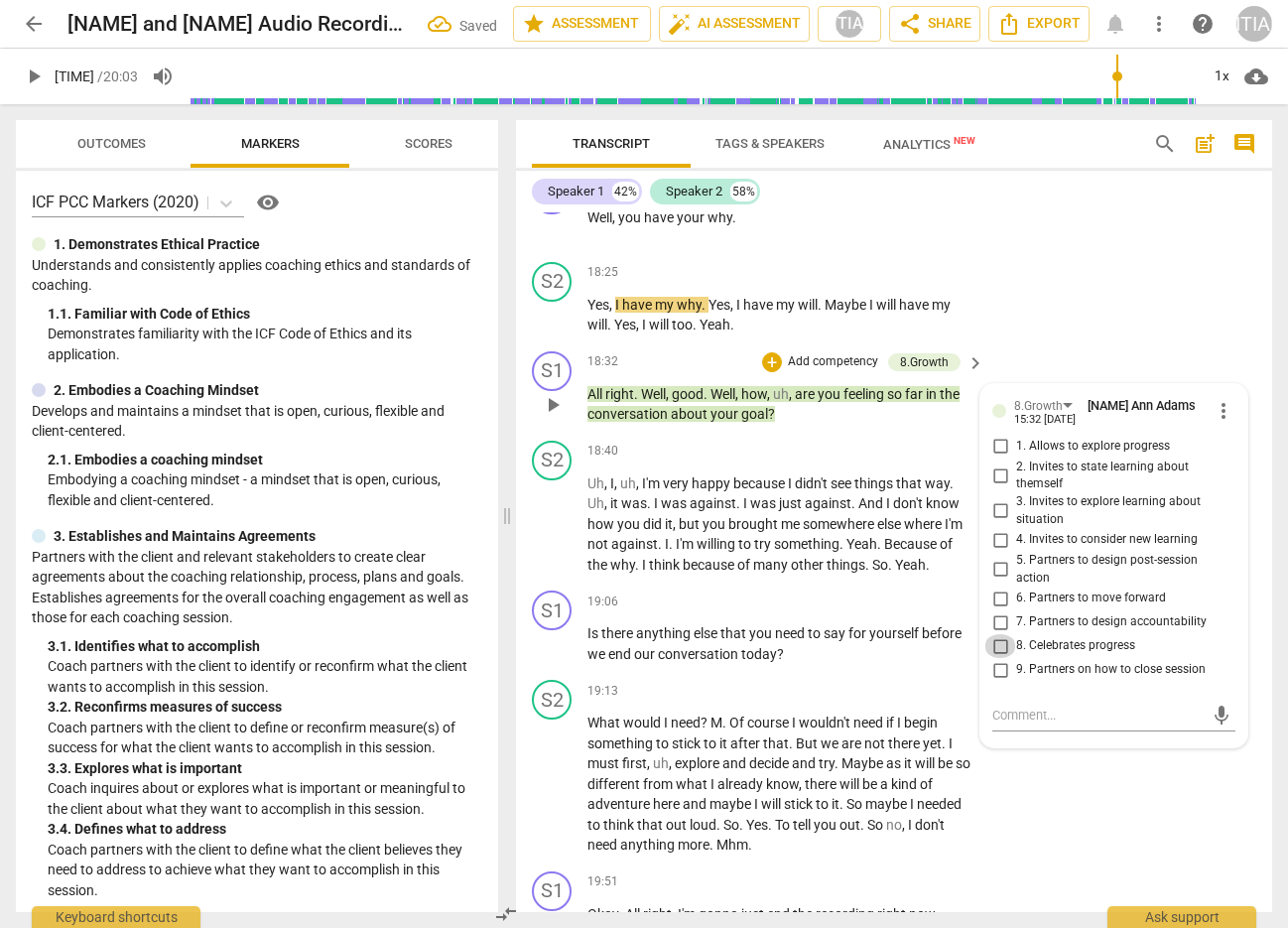 click on "8. Celebrates progress" at bounding box center [1000, 646] 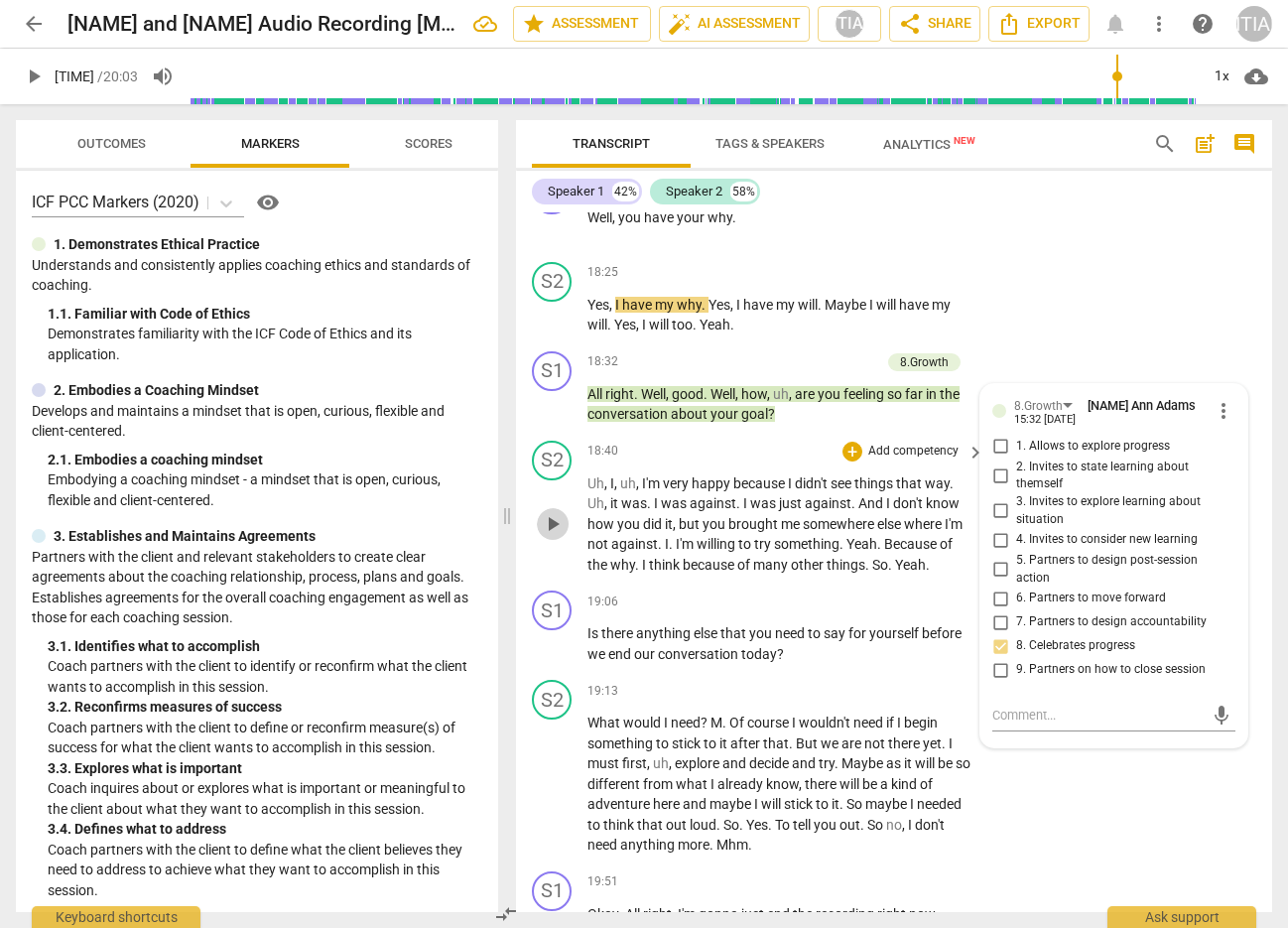 click on "play_arrow" at bounding box center (553, 524) 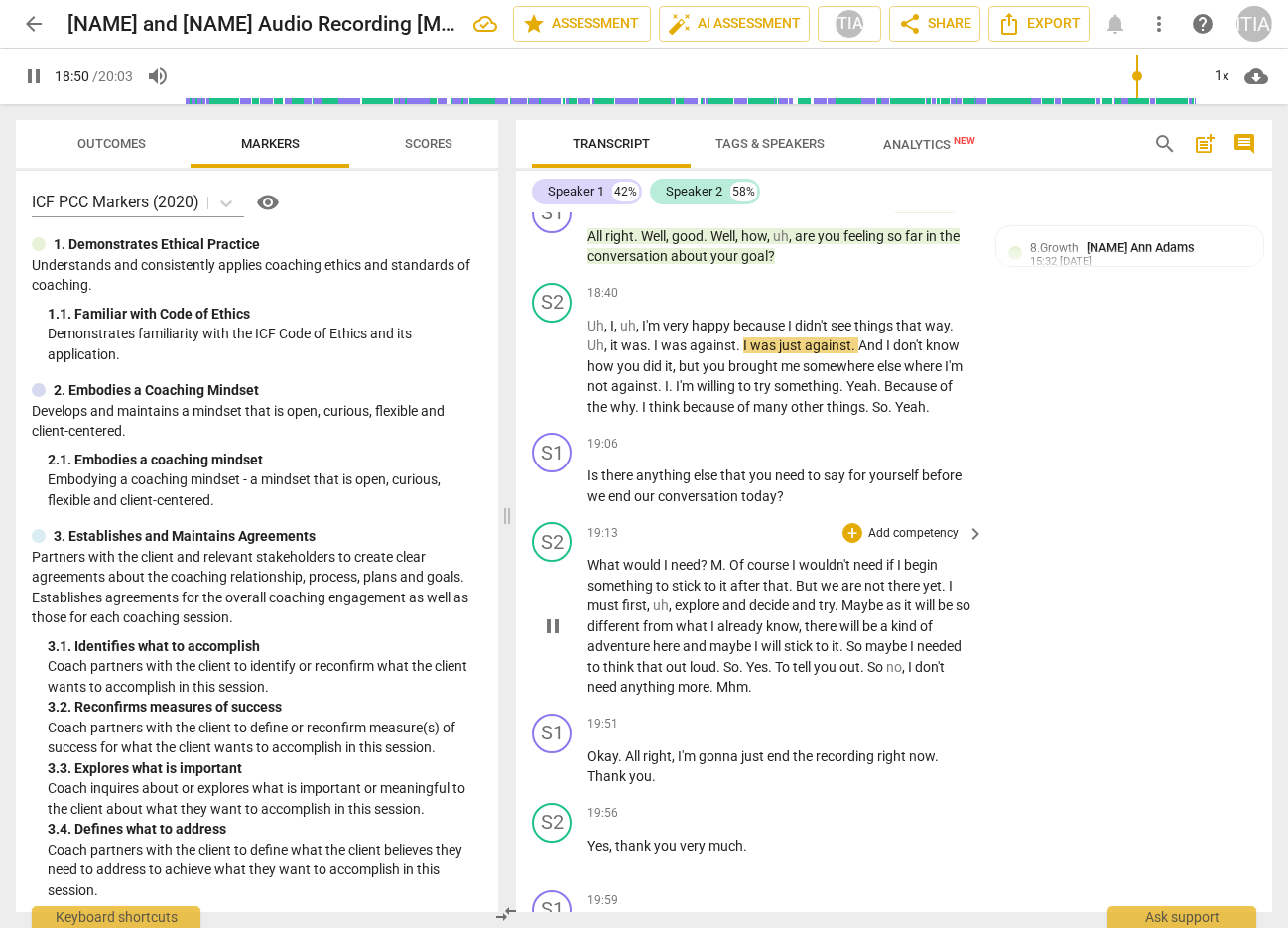scroll, scrollTop: 11296, scrollLeft: 0, axis: vertical 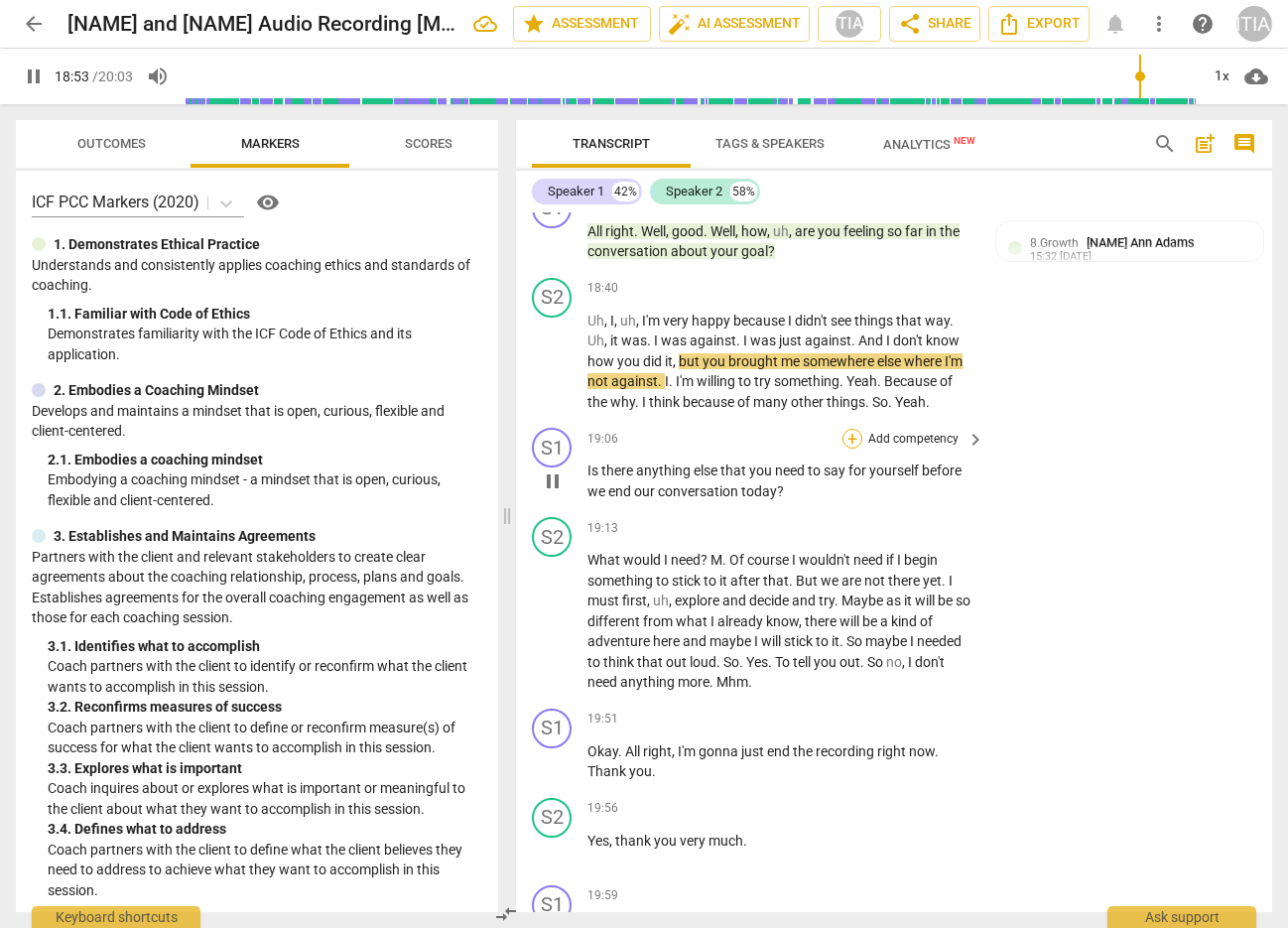 click on "+" at bounding box center (852, 439) 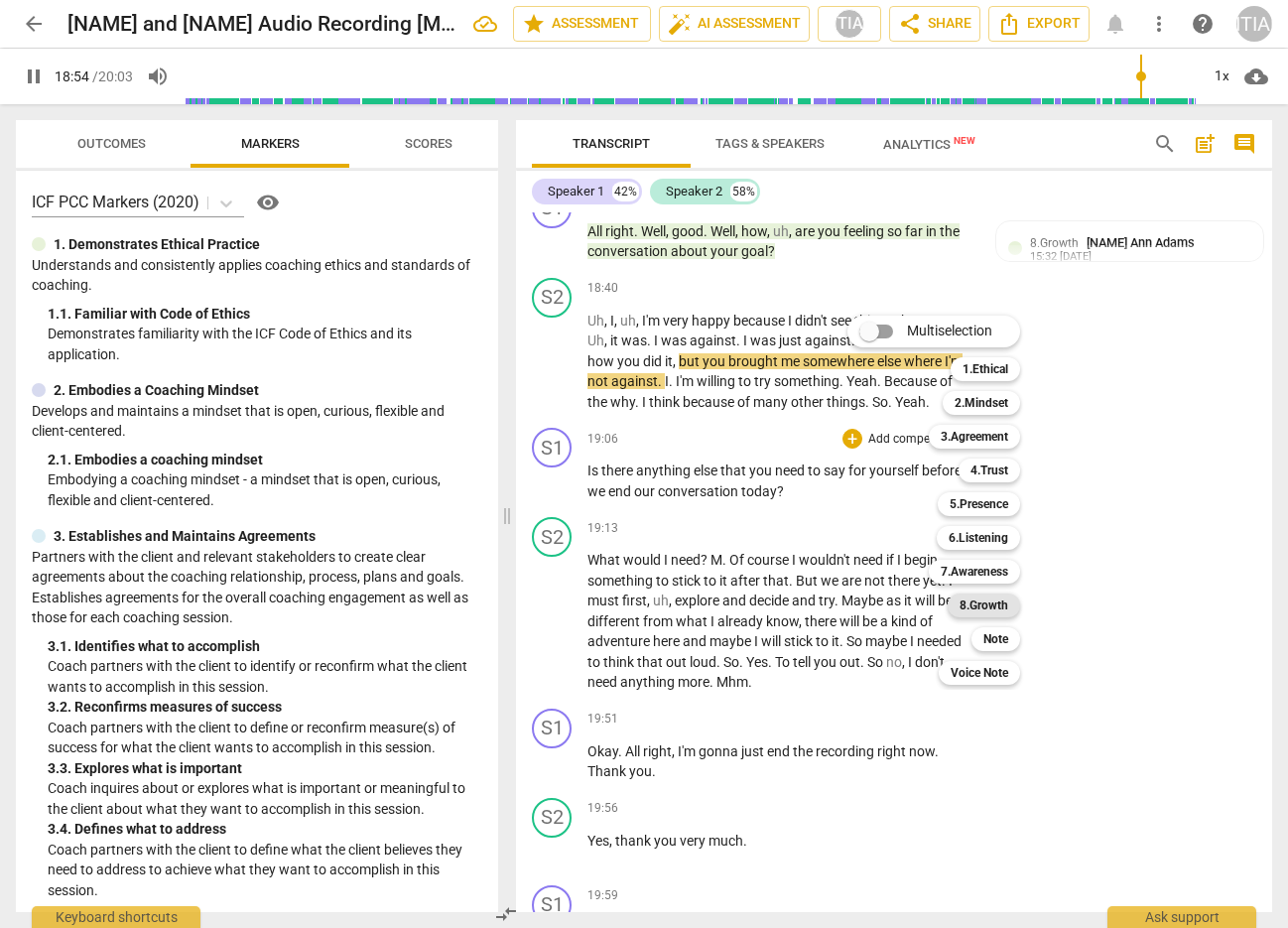 click on "8.Growth" at bounding box center (983, 605) 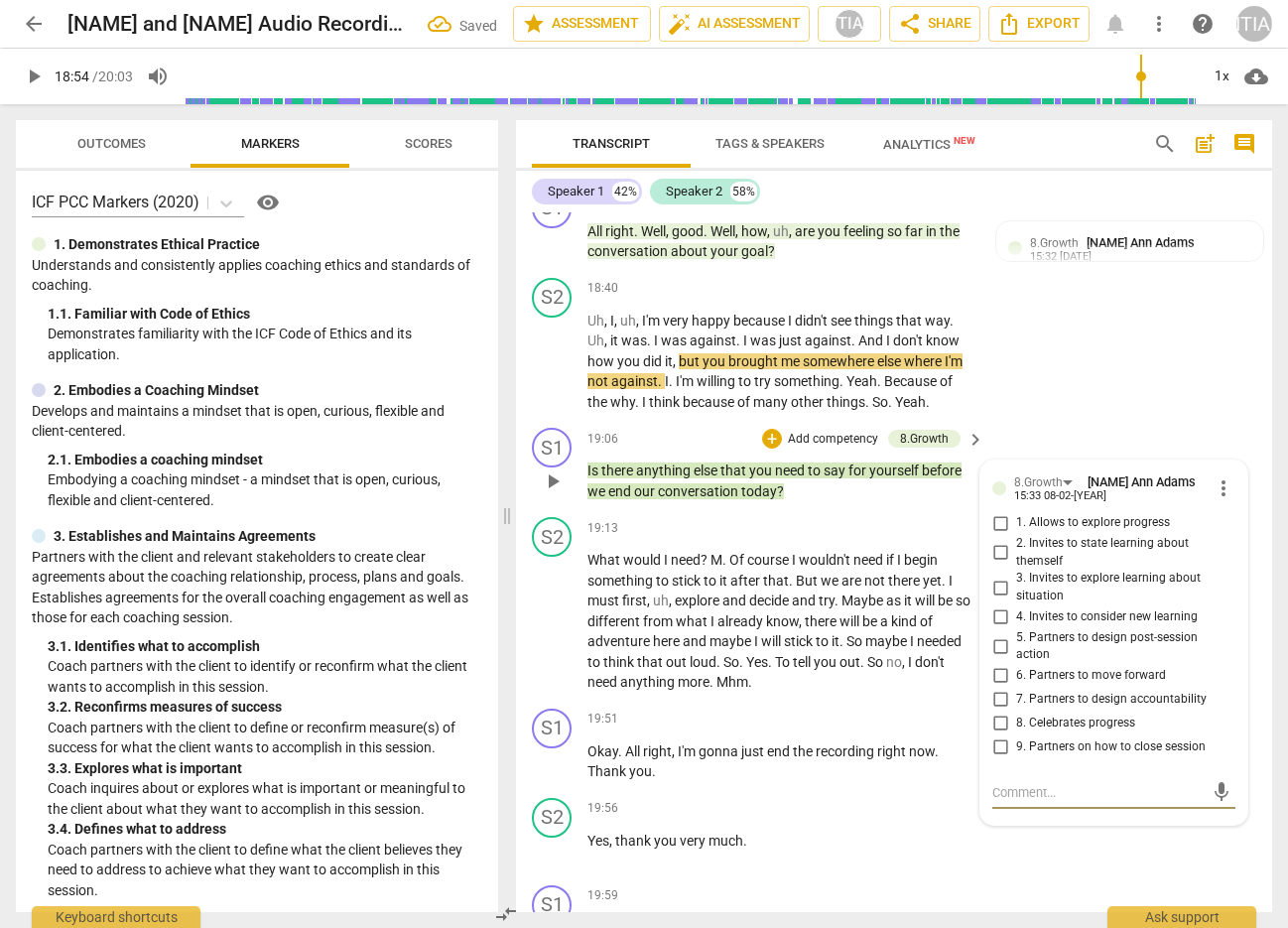 click on "9. Partners on how to close session" at bounding box center [1000, 747] 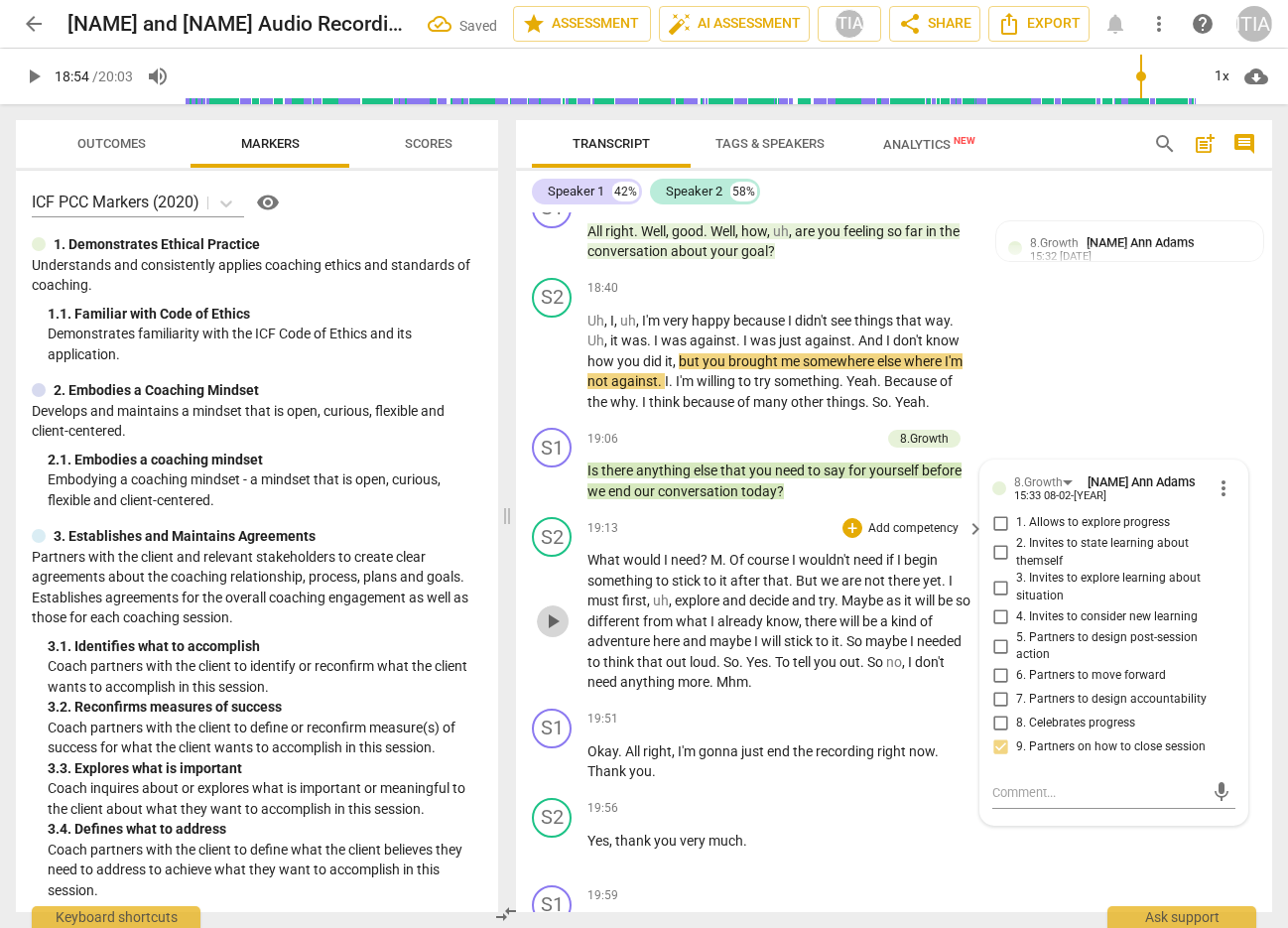 click on "play_arrow" at bounding box center (553, 621) 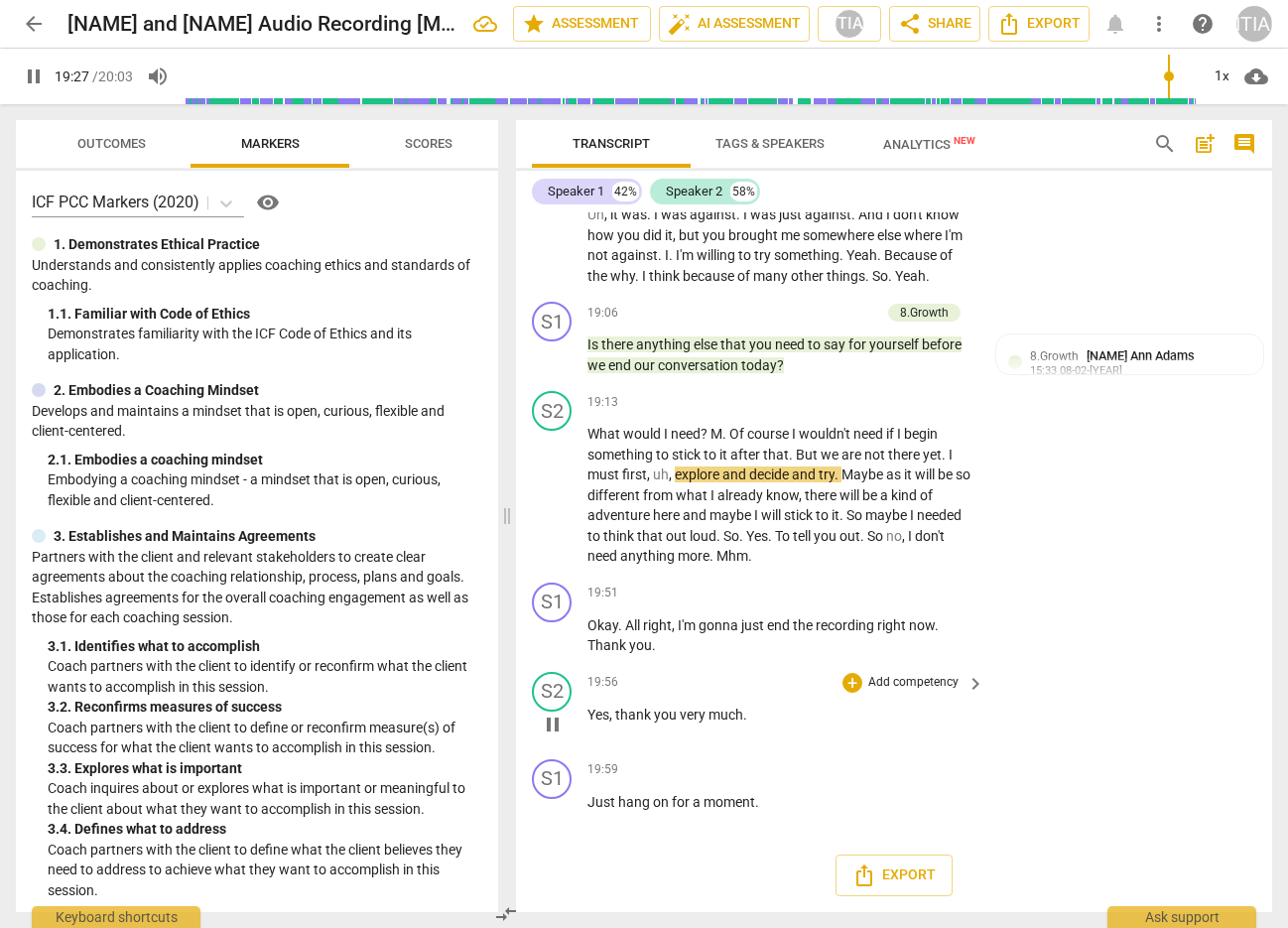 scroll, scrollTop: 11482, scrollLeft: 0, axis: vertical 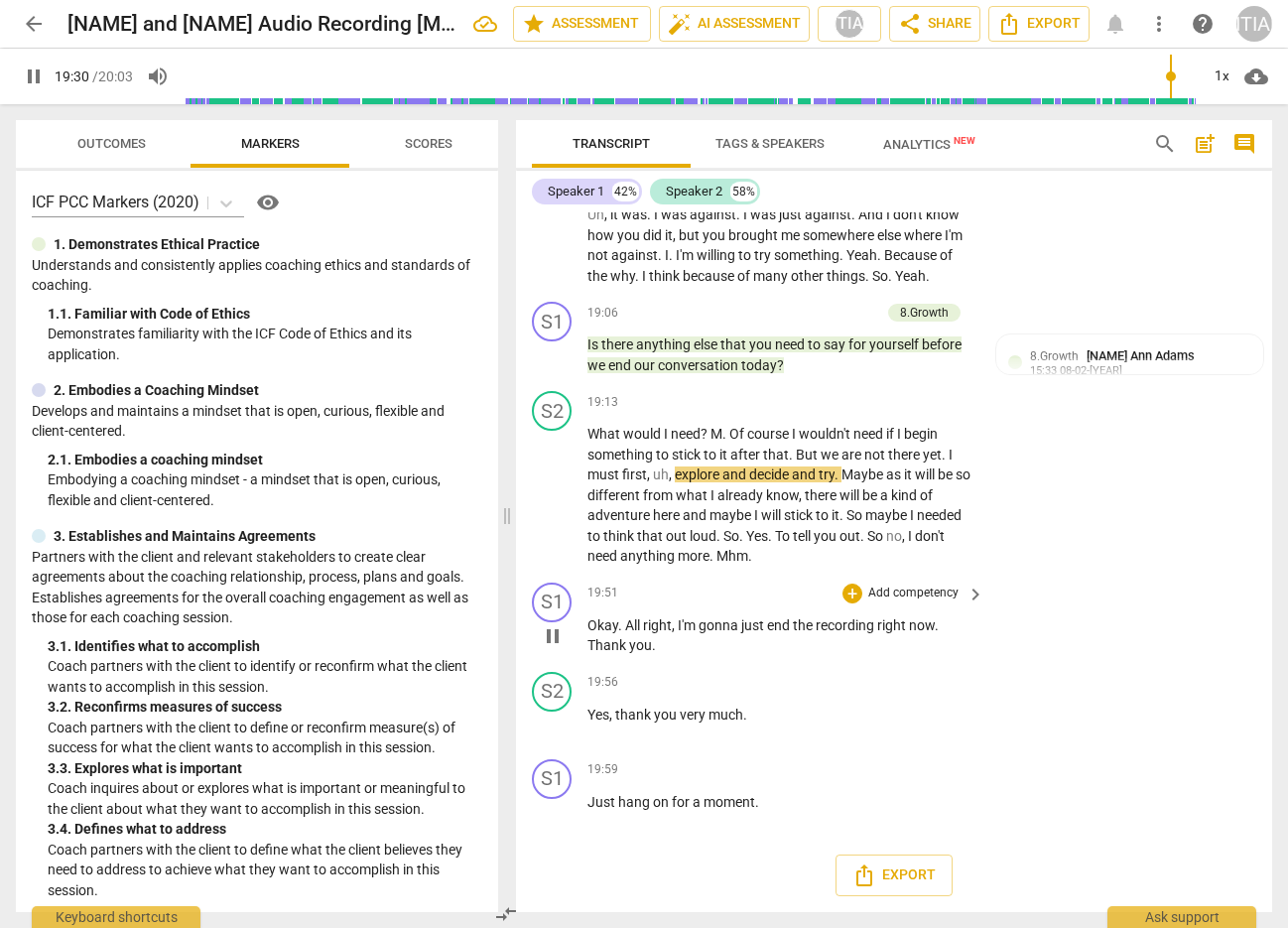 click on "pause" at bounding box center [553, 636] 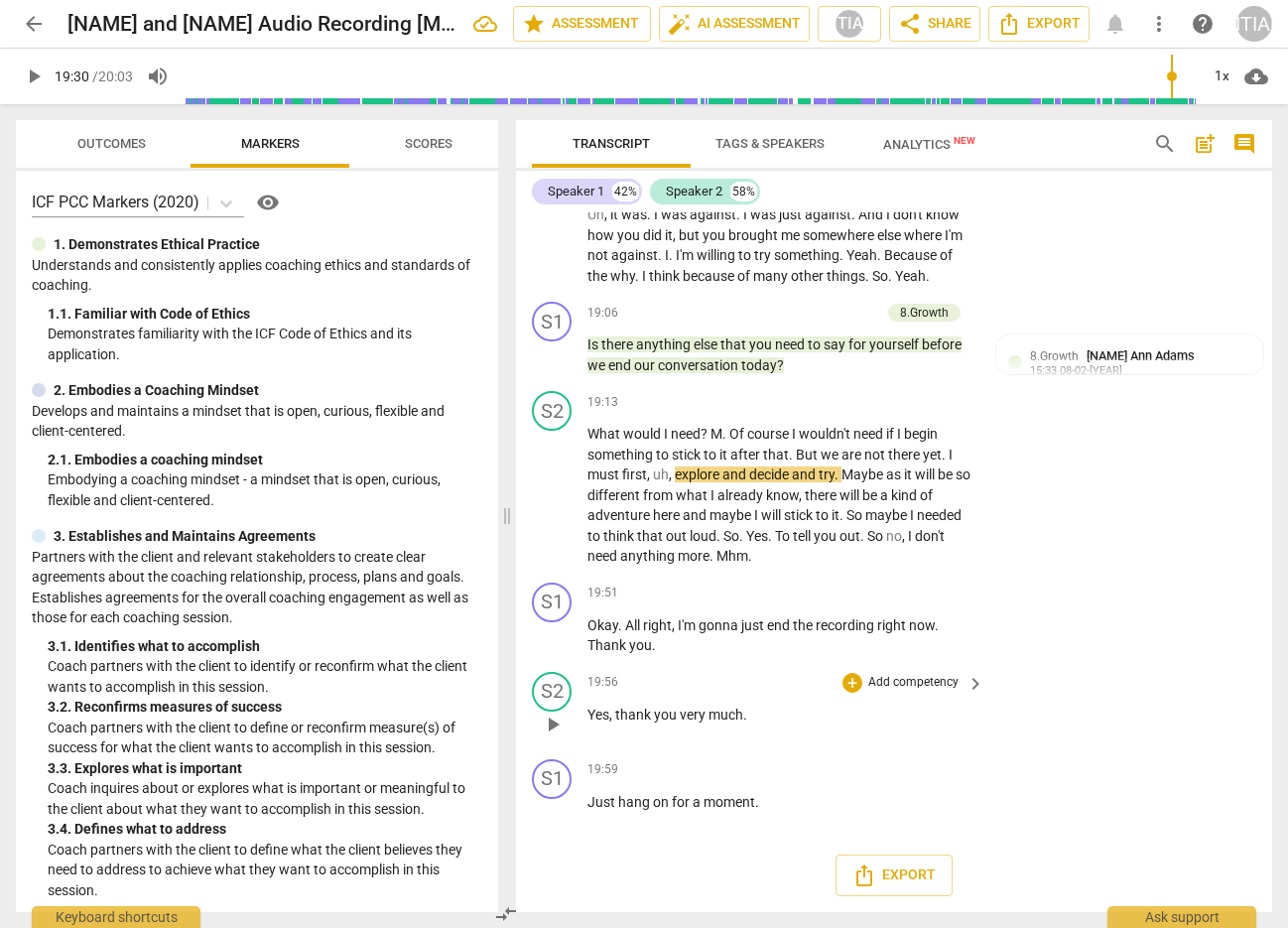 click on "play_arrow" at bounding box center (553, 725) 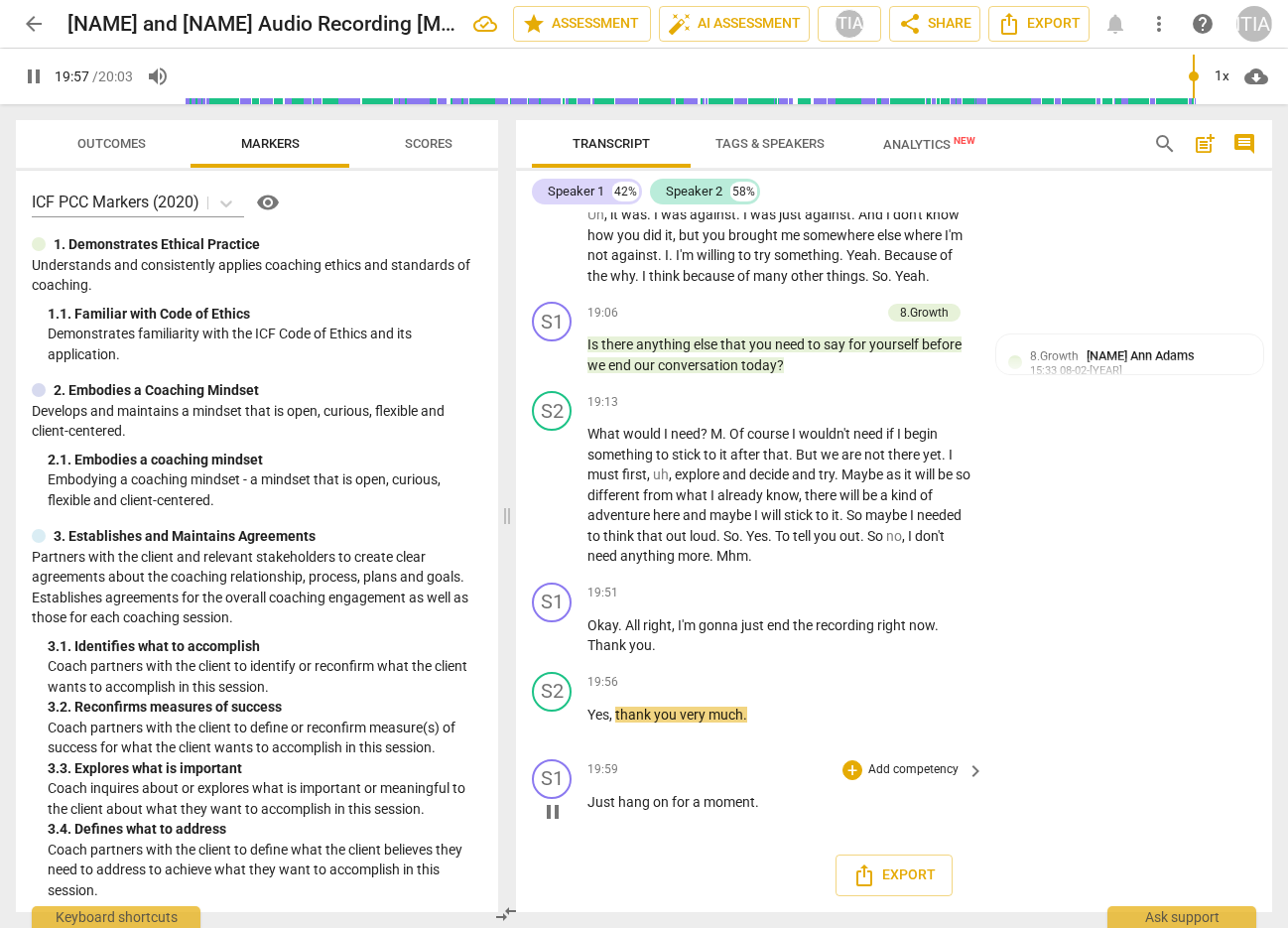 click on "pause" at bounding box center [553, 812] 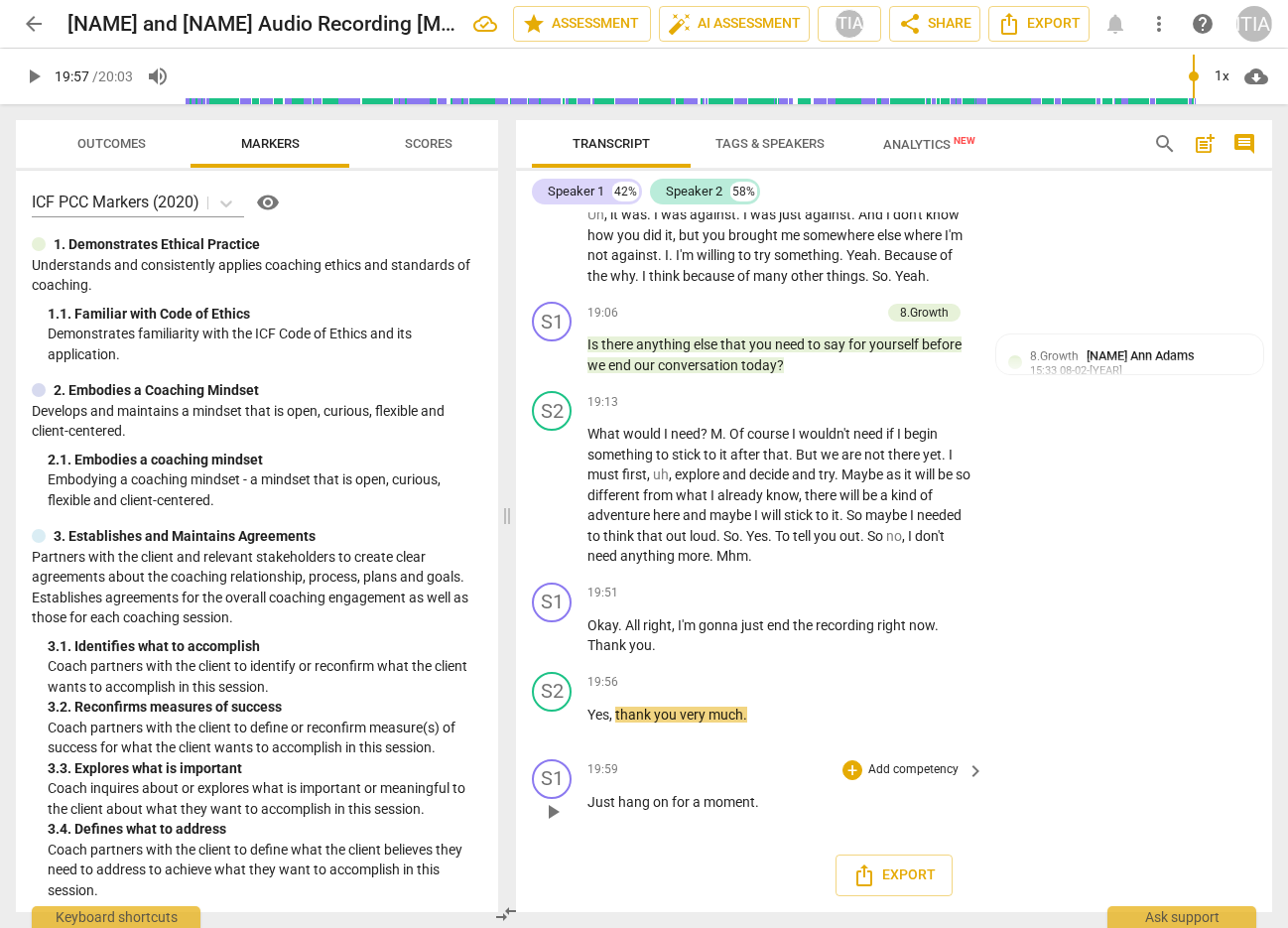 click on "play_arrow" at bounding box center (553, 812) 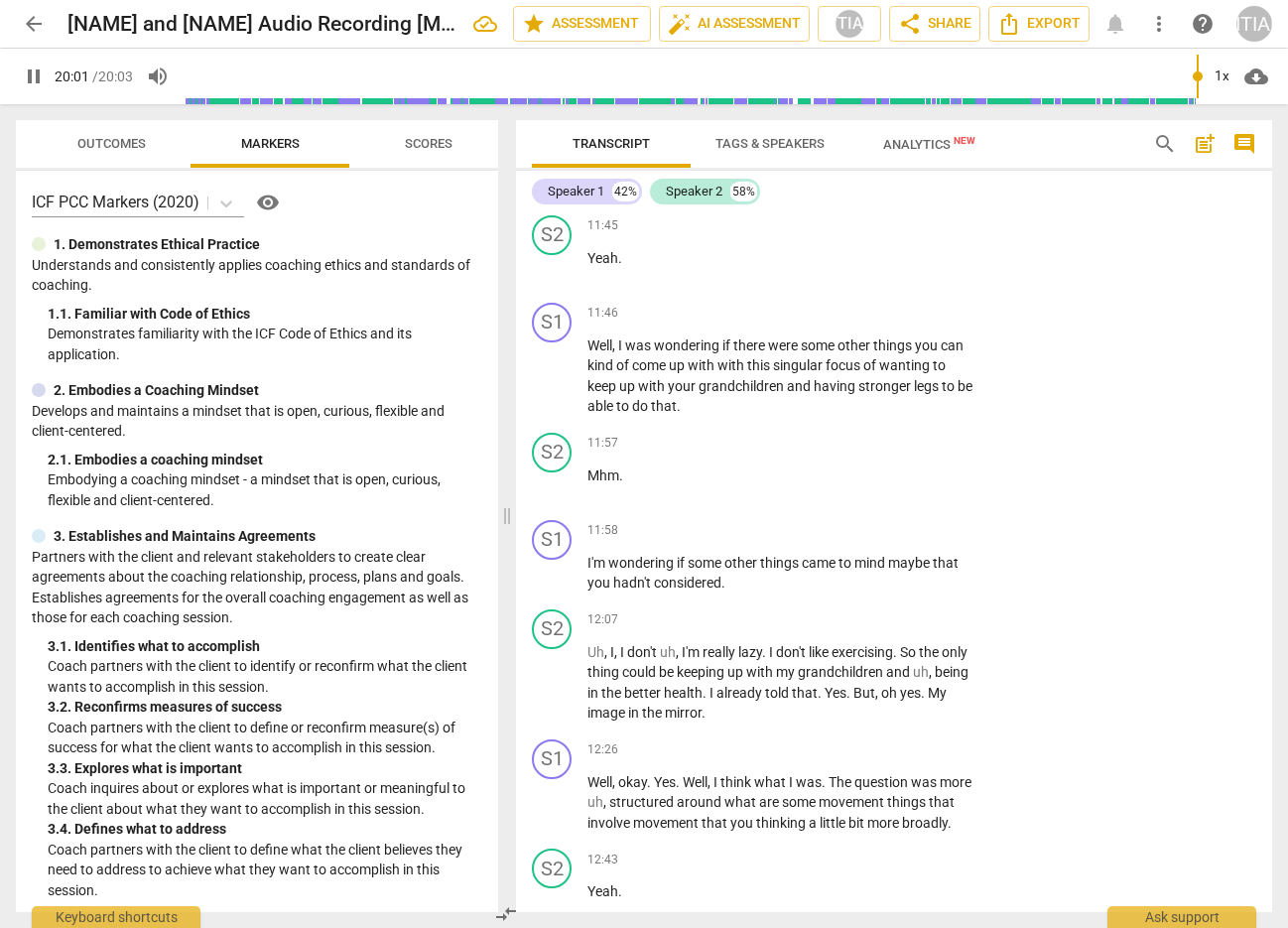 scroll, scrollTop: 7140, scrollLeft: 0, axis: vertical 